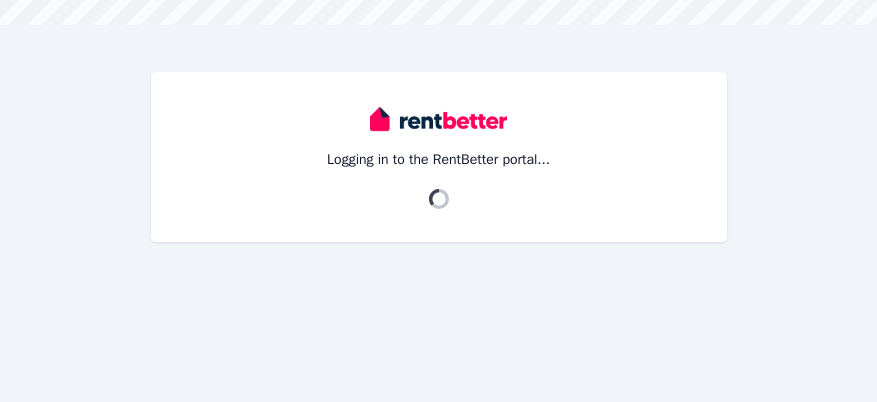 scroll, scrollTop: 0, scrollLeft: 0, axis: both 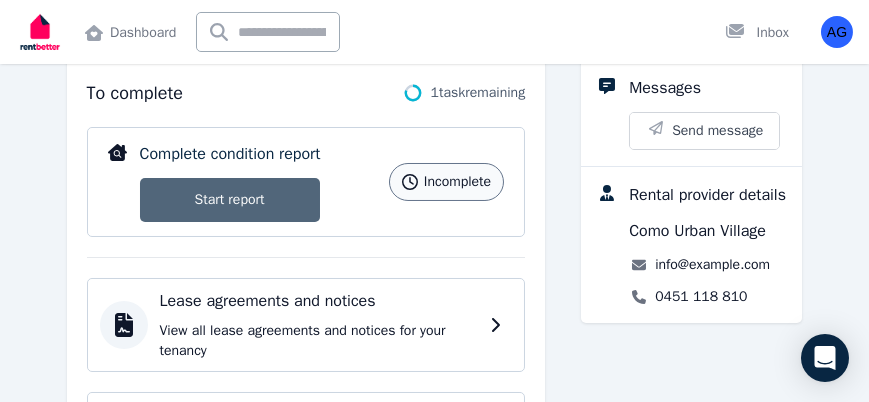 click on "Start report" at bounding box center [230, 200] 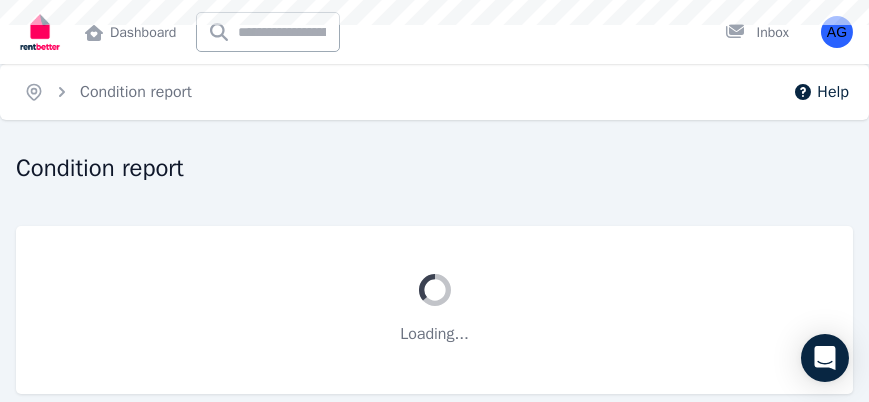scroll, scrollTop: 0, scrollLeft: 0, axis: both 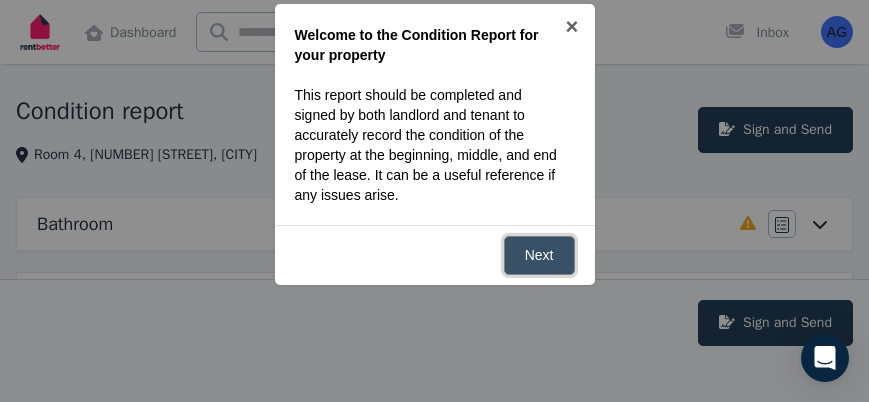 click on "Next" at bounding box center (539, 255) 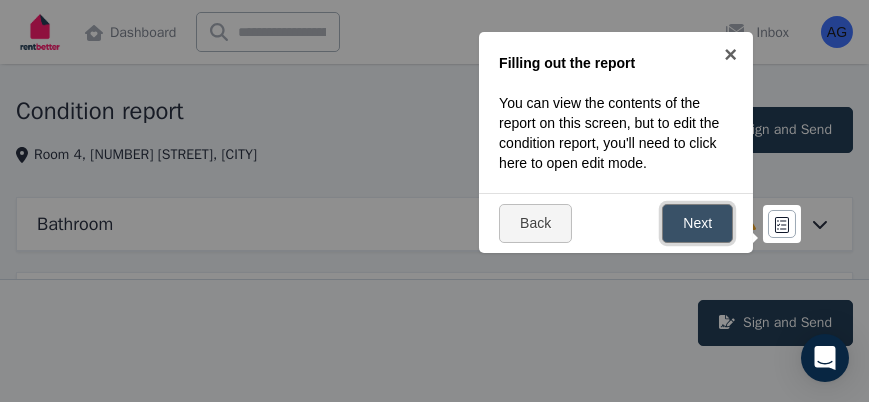 click on "Next" at bounding box center [697, 223] 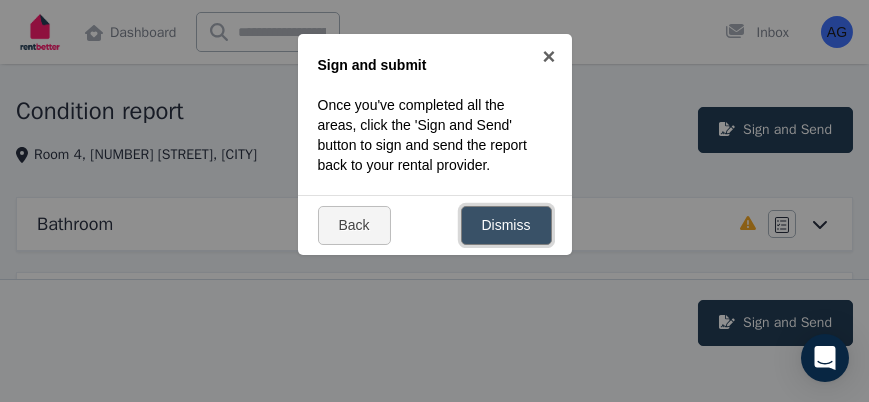 click on "Dismiss" at bounding box center [506, 225] 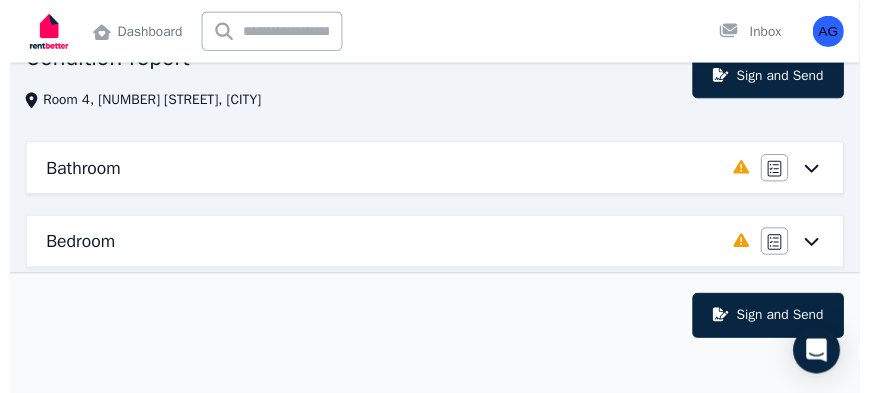 scroll, scrollTop: 114, scrollLeft: 0, axis: vertical 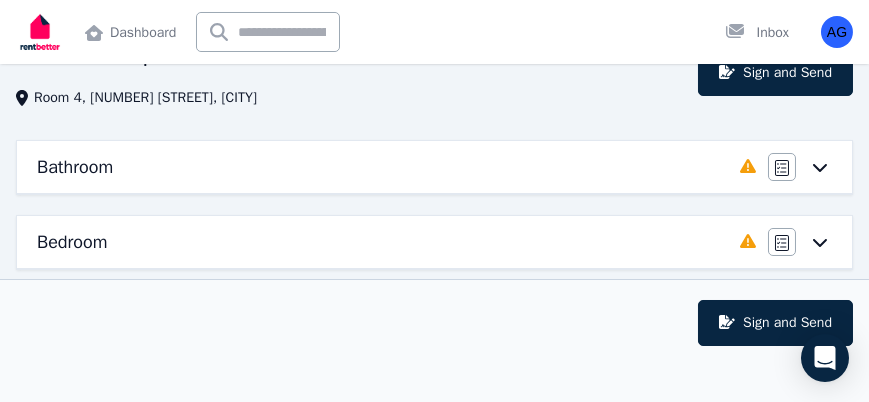 click on "Bathroom" at bounding box center (382, 167) 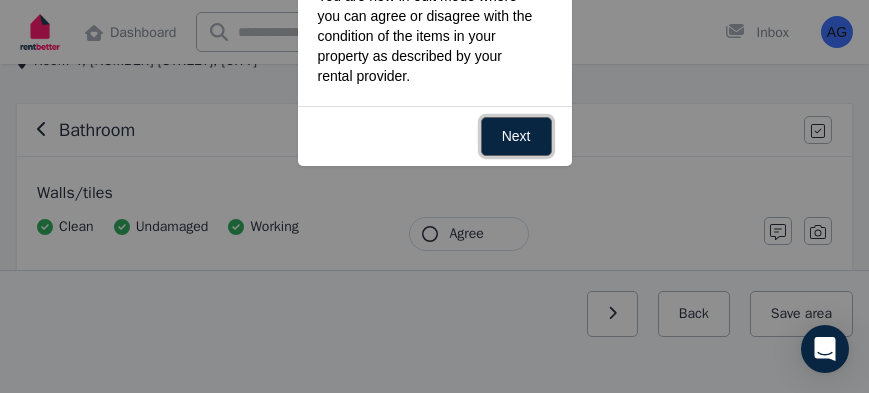 scroll, scrollTop: 171, scrollLeft: 0, axis: vertical 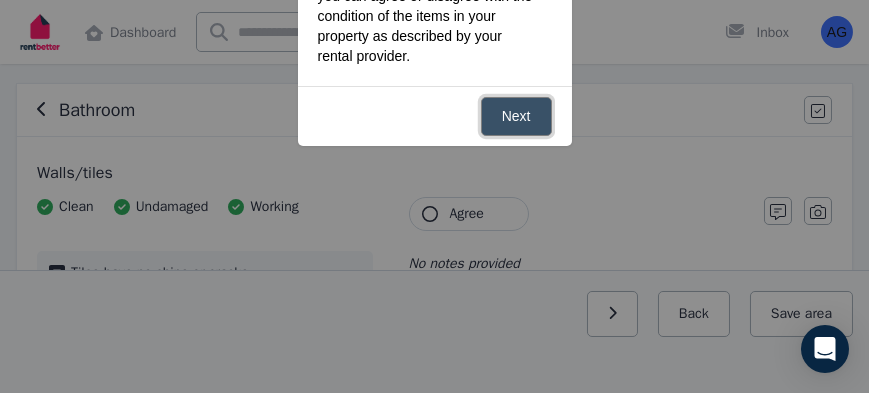 click on "Next" at bounding box center [516, 116] 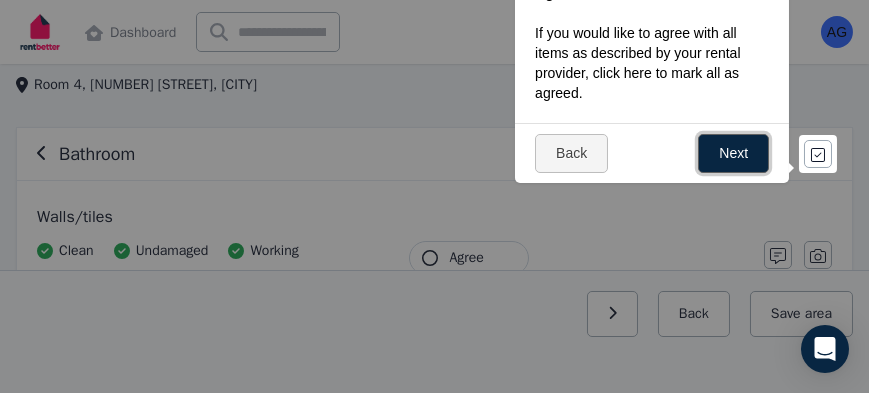 scroll, scrollTop: 57, scrollLeft: 0, axis: vertical 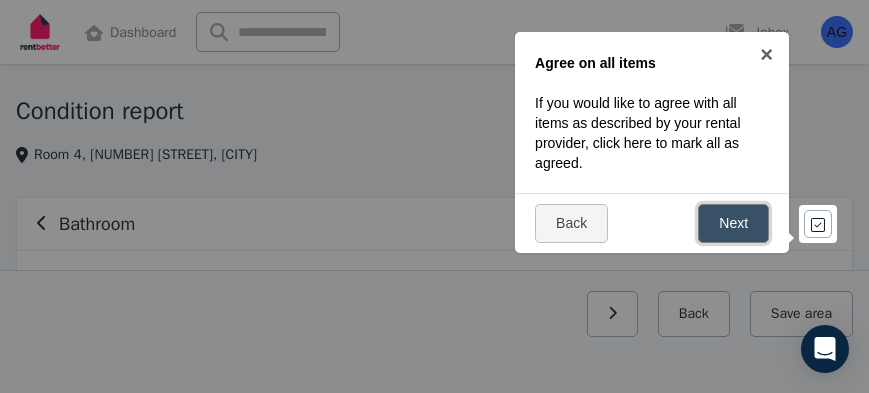 click on "Next" at bounding box center (733, 223) 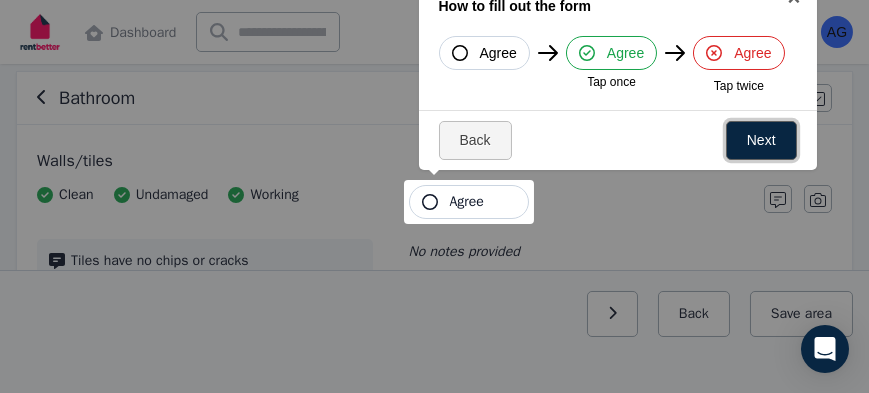 scroll, scrollTop: 156, scrollLeft: 0, axis: vertical 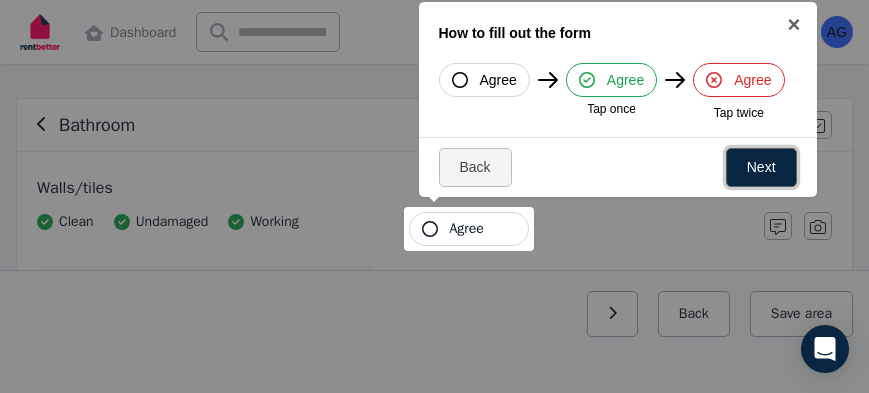 drag, startPoint x: 750, startPoint y: 157, endPoint x: 499, endPoint y: 201, distance: 254.8274 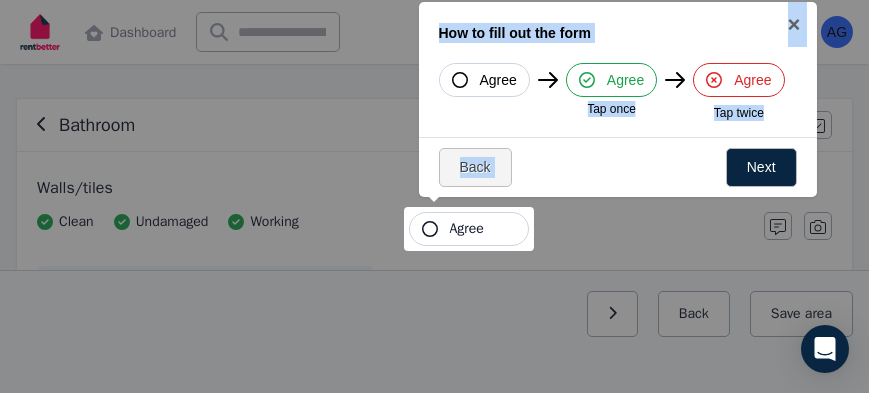 click 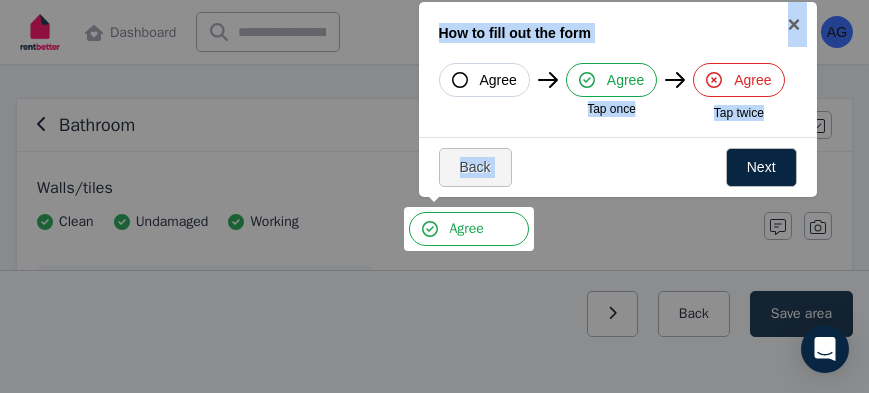 click at bounding box center [469, 229] 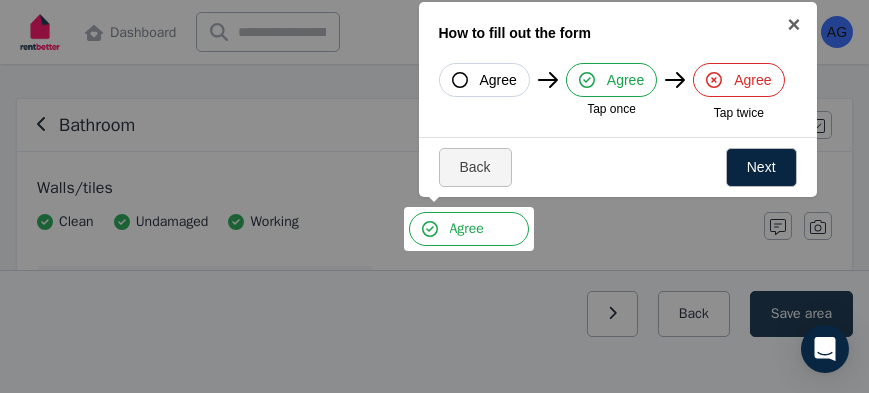 click at bounding box center [469, 229] 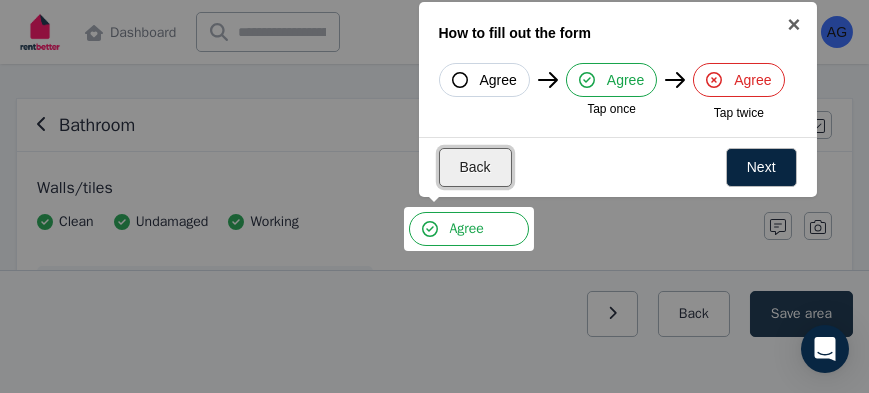 click on "Back" at bounding box center [475, 167] 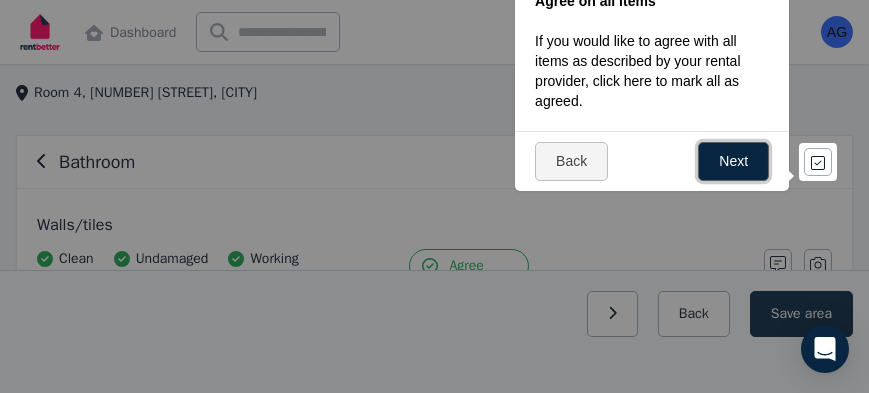 scroll, scrollTop: 99, scrollLeft: 0, axis: vertical 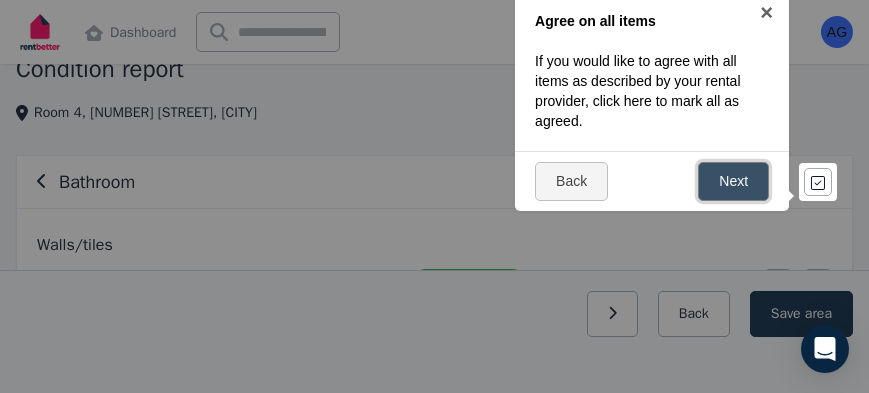 click on "Next" at bounding box center [733, 181] 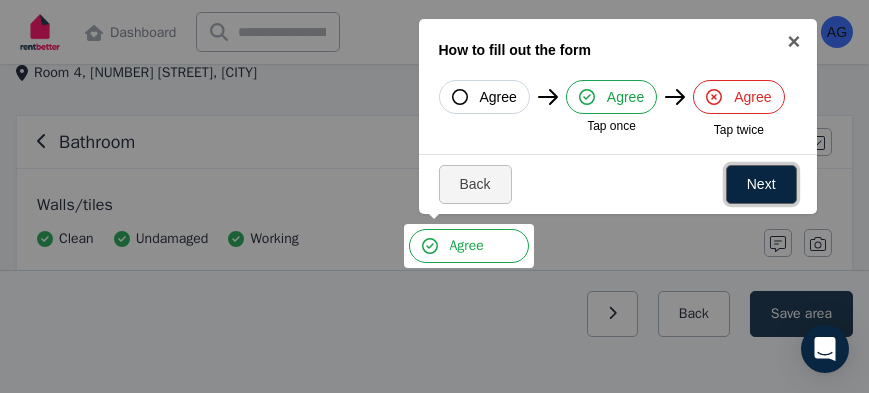 scroll, scrollTop: 156, scrollLeft: 0, axis: vertical 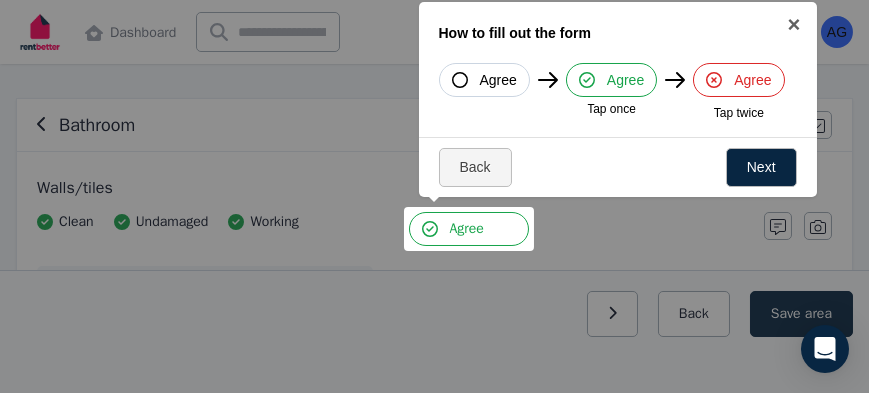 click on "Agree" at bounding box center (469, 229) 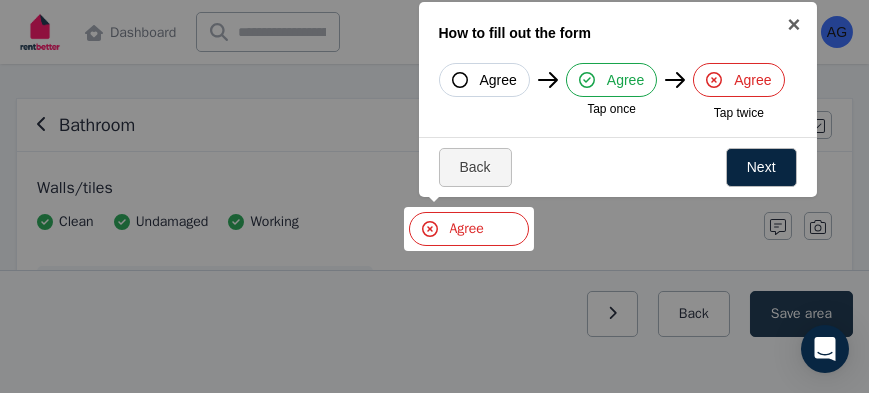 click at bounding box center (469, 229) 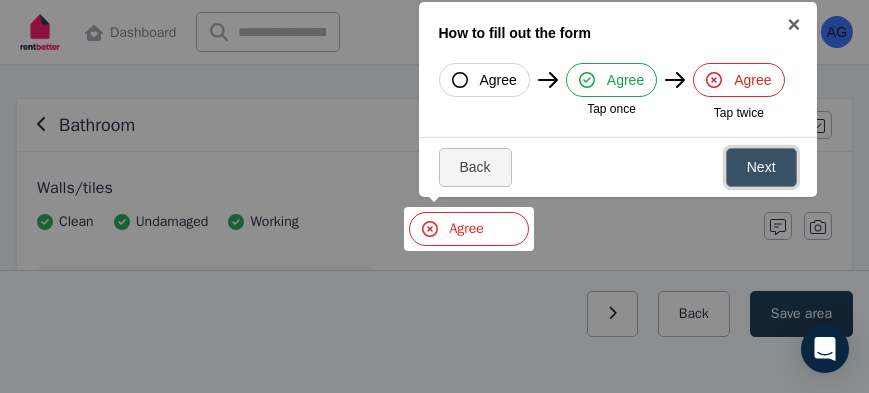 click on "Next" at bounding box center [761, 167] 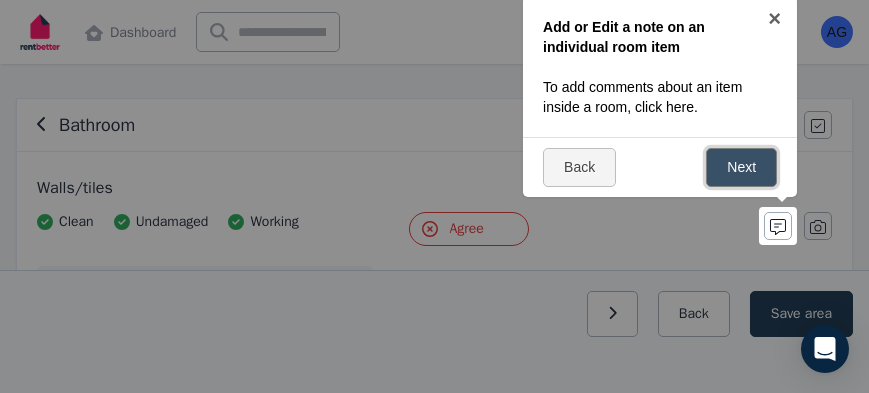 click on "Next" at bounding box center (741, 167) 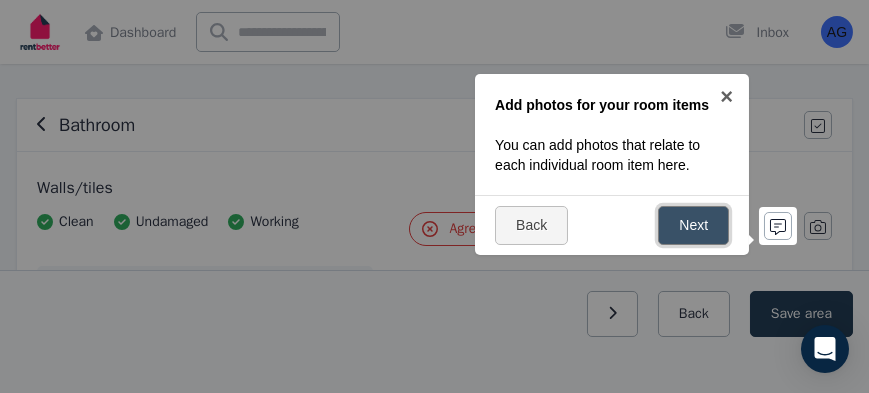 click on "Next" at bounding box center [693, 225] 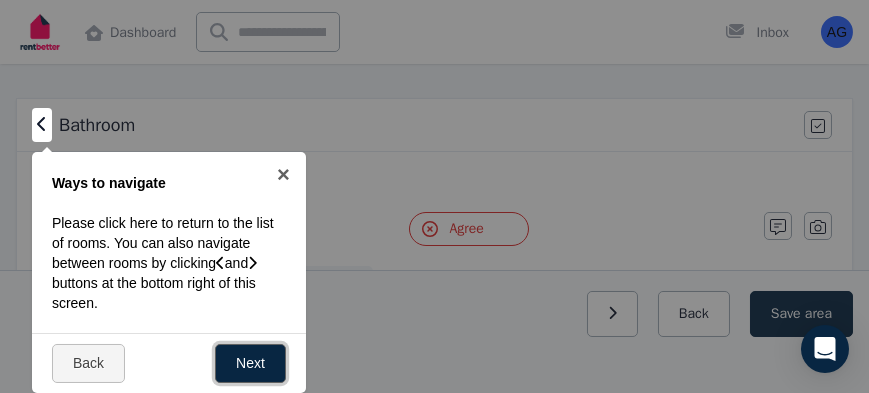 scroll, scrollTop: 213, scrollLeft: 0, axis: vertical 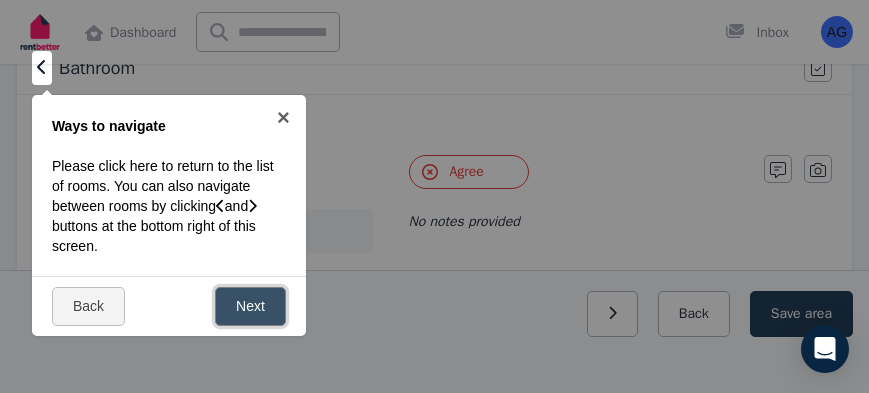 click on "Next" at bounding box center [250, 306] 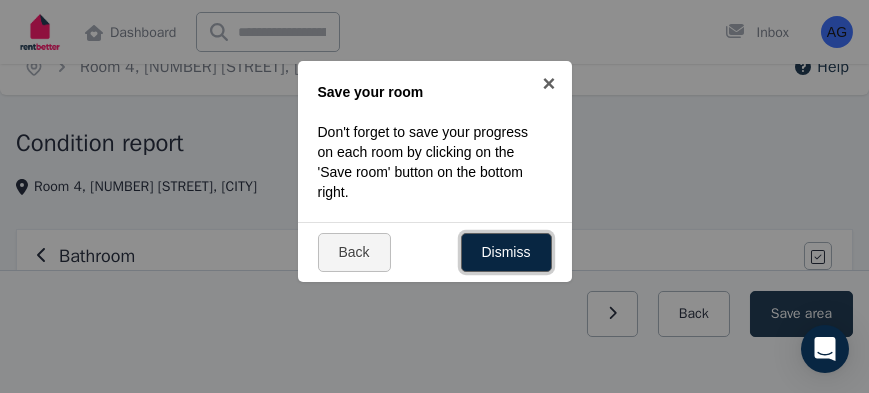 scroll, scrollTop: 0, scrollLeft: 0, axis: both 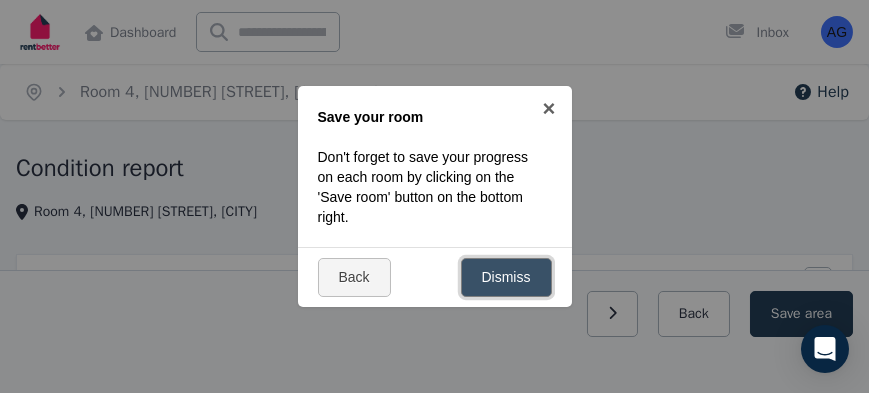 click on "Dismiss" at bounding box center [506, 277] 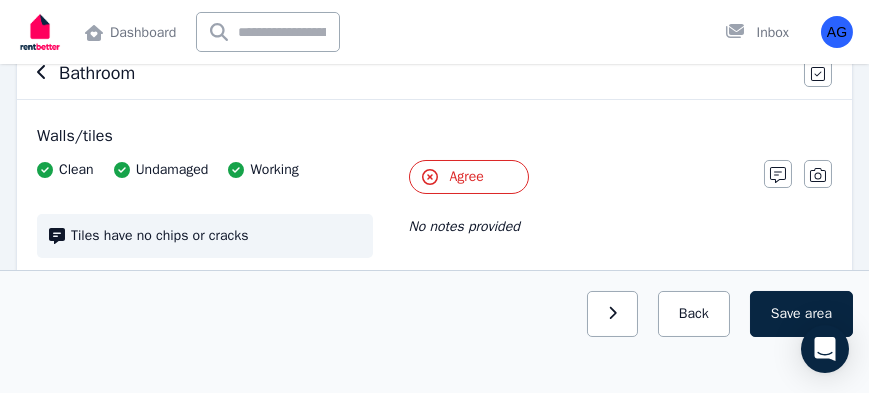 scroll, scrollTop: 228, scrollLeft: 0, axis: vertical 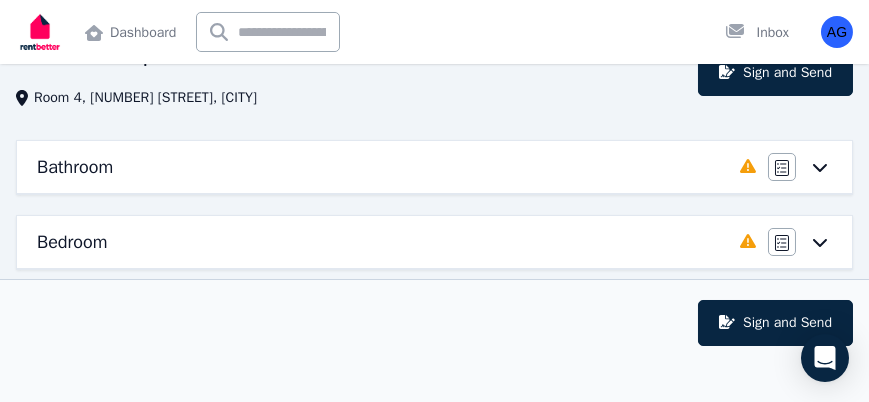 click 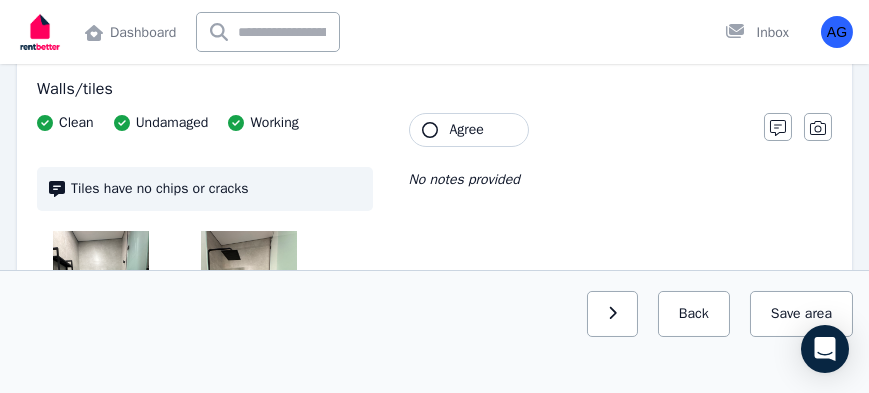 scroll, scrollTop: 228, scrollLeft: 0, axis: vertical 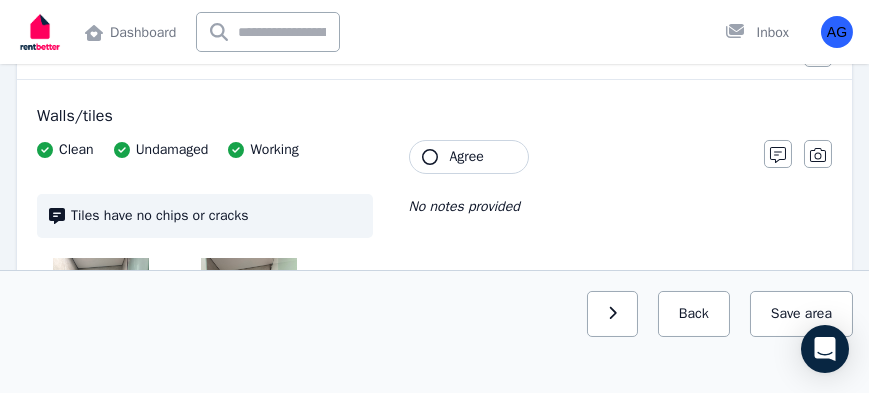 click on "Agree" at bounding box center (469, 157) 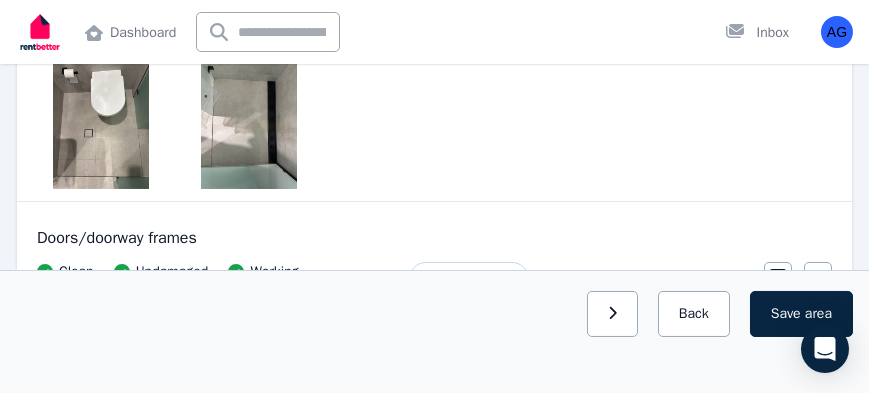 scroll, scrollTop: 914, scrollLeft: 0, axis: vertical 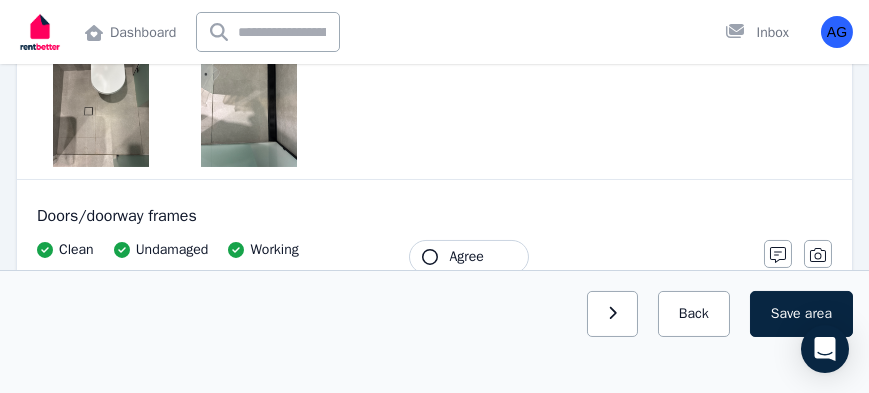 click at bounding box center [101, 103] 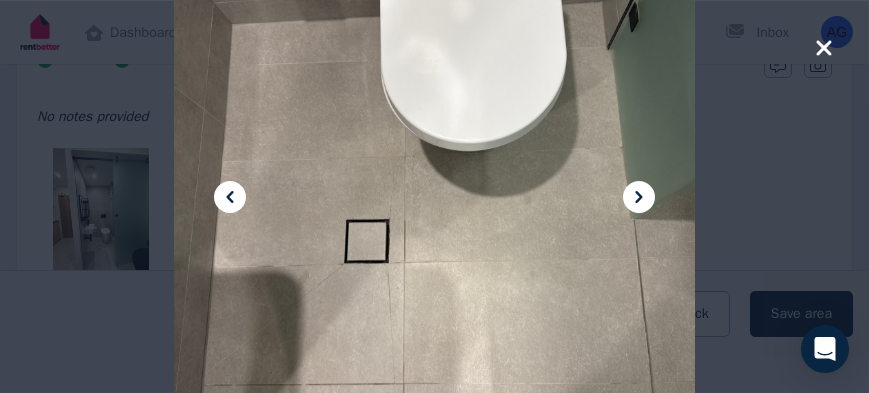 scroll, scrollTop: 1085, scrollLeft: 0, axis: vertical 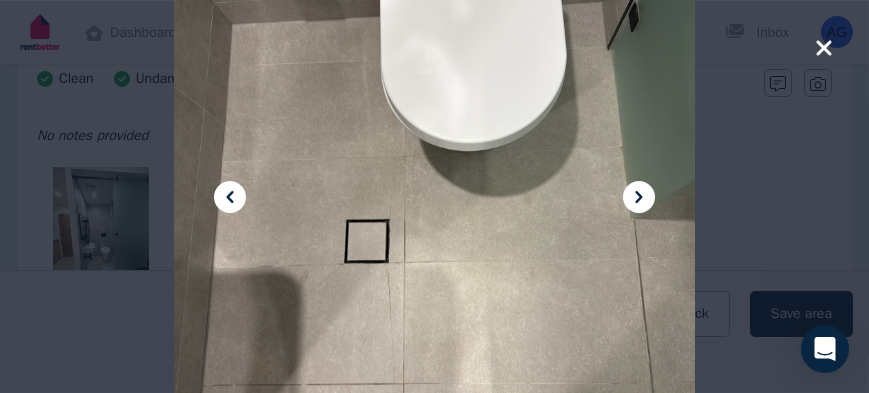click 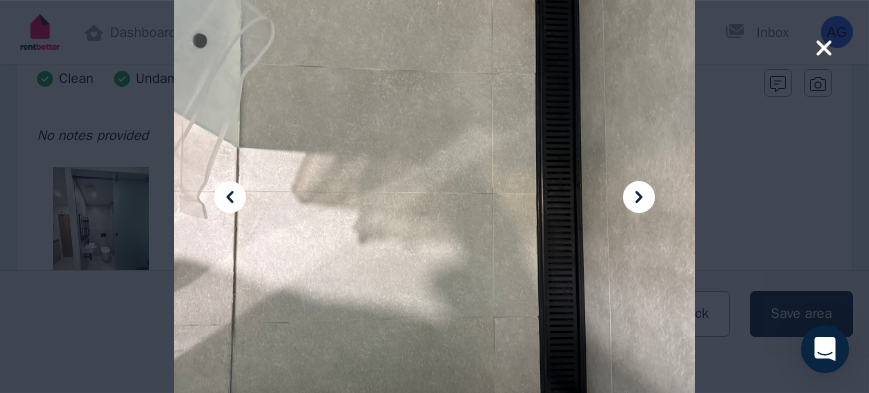 click 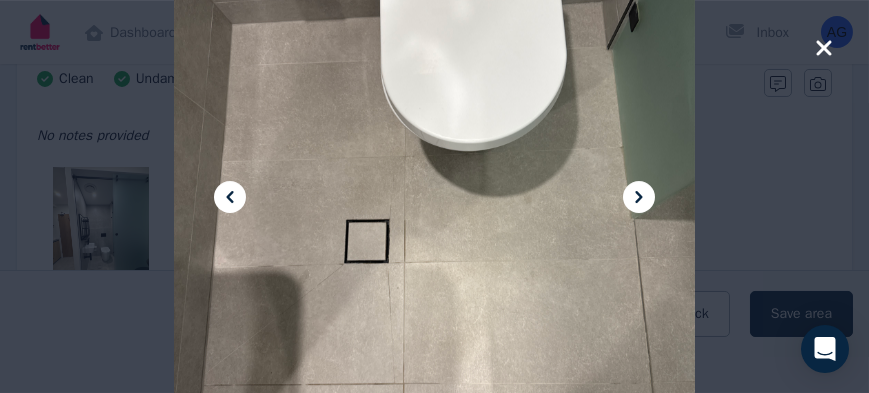 click 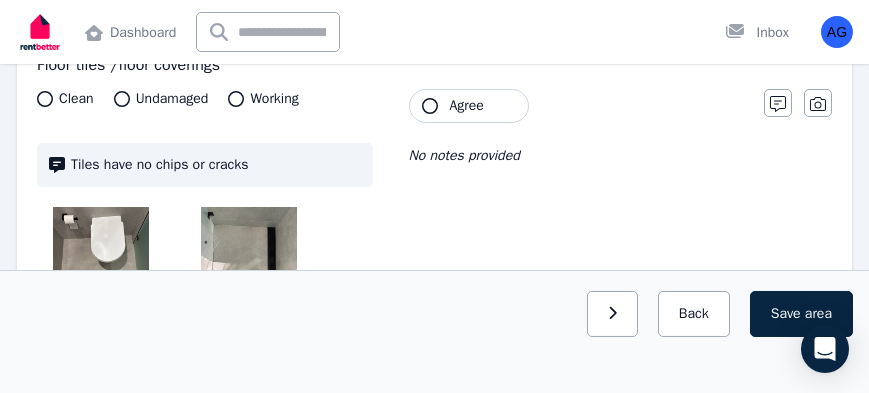 scroll, scrollTop: 742, scrollLeft: 0, axis: vertical 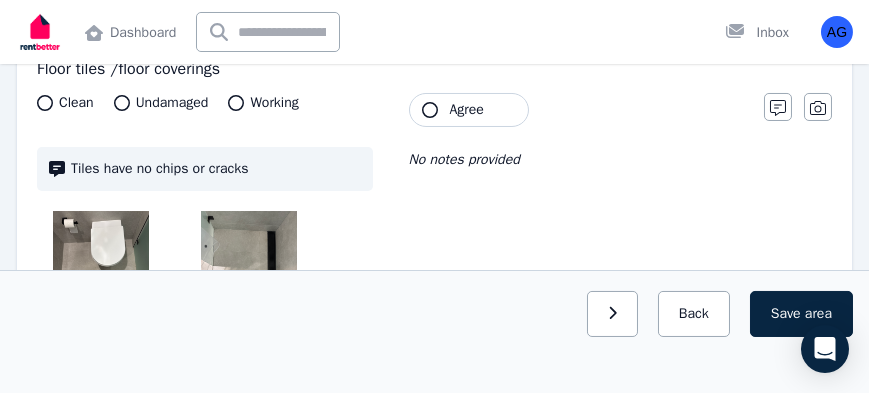 click on "Agree" at bounding box center (469, 110) 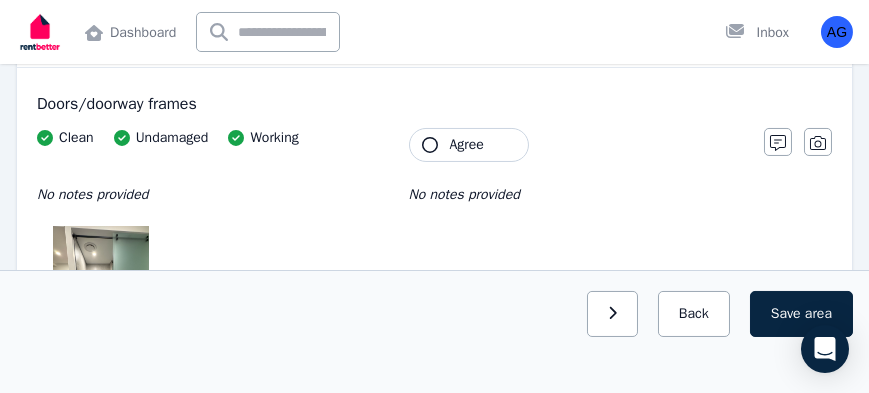scroll, scrollTop: 1085, scrollLeft: 0, axis: vertical 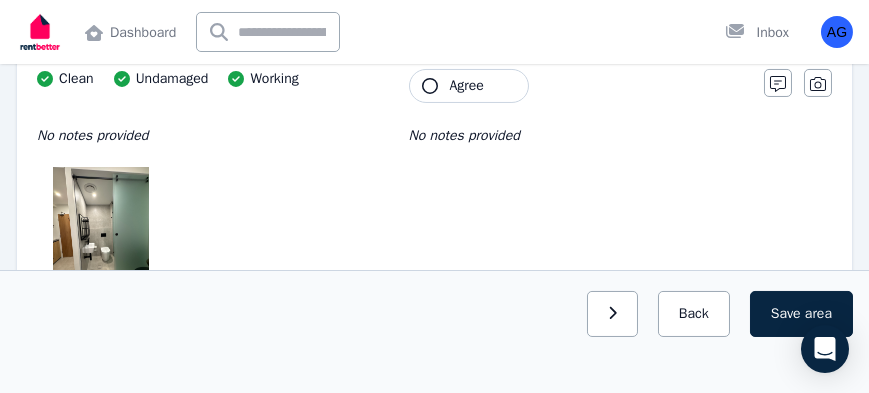 click at bounding box center [101, 231] 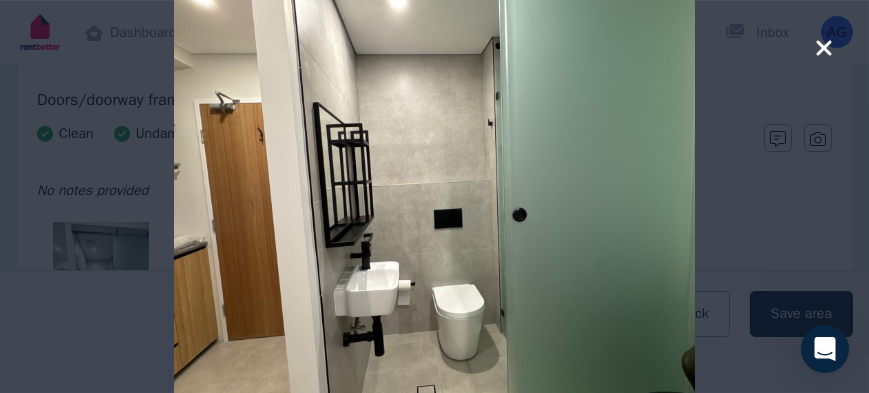scroll, scrollTop: 1028, scrollLeft: 0, axis: vertical 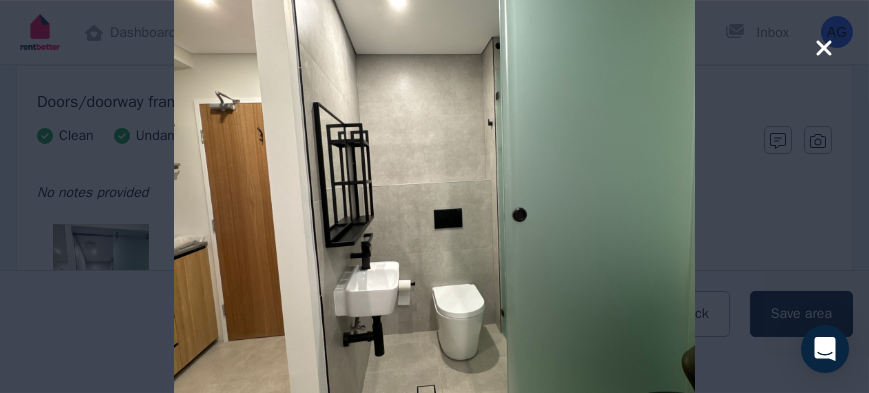 drag, startPoint x: 838, startPoint y: 47, endPoint x: 826, endPoint y: 48, distance: 12.0415945 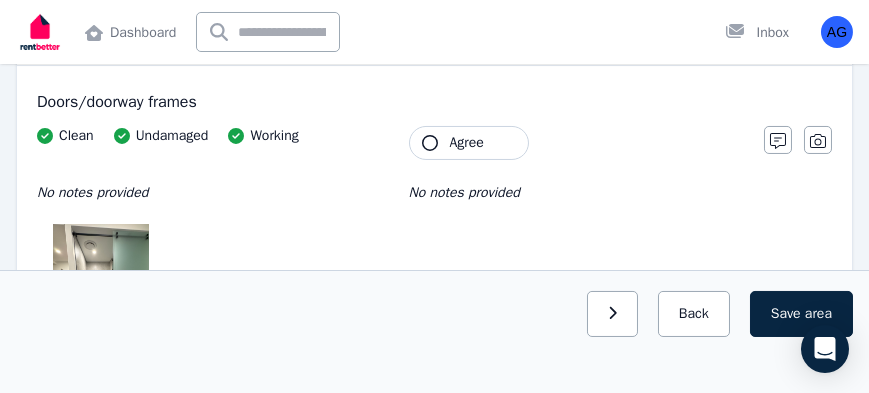 click on "Open user menu" at bounding box center [831, 32] 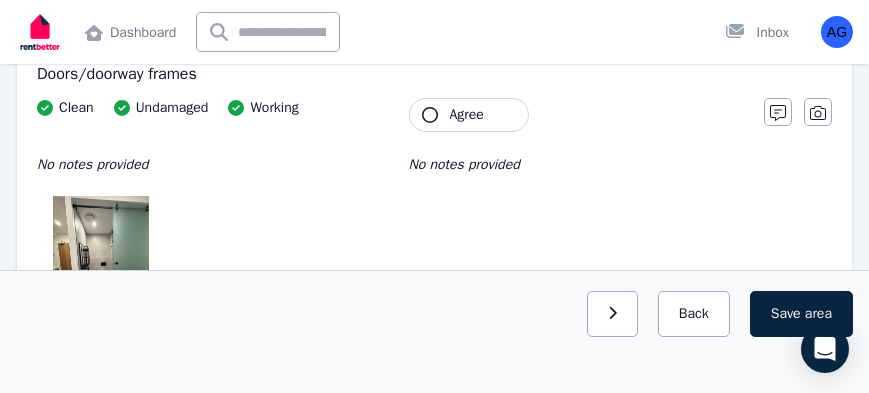 scroll, scrollTop: 1028, scrollLeft: 0, axis: vertical 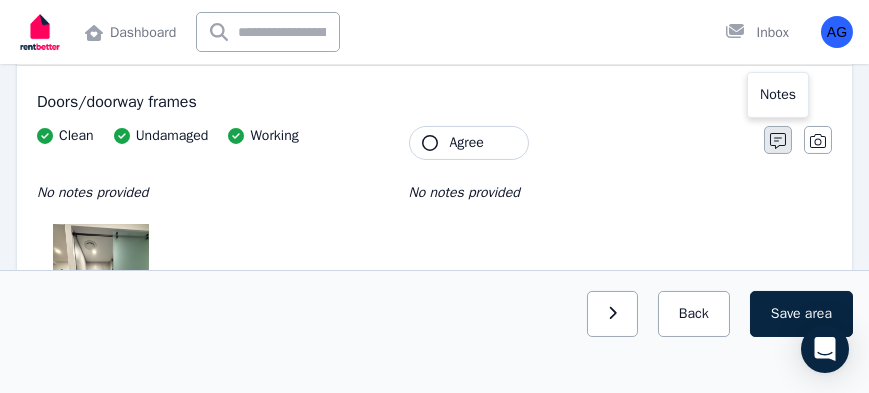 click 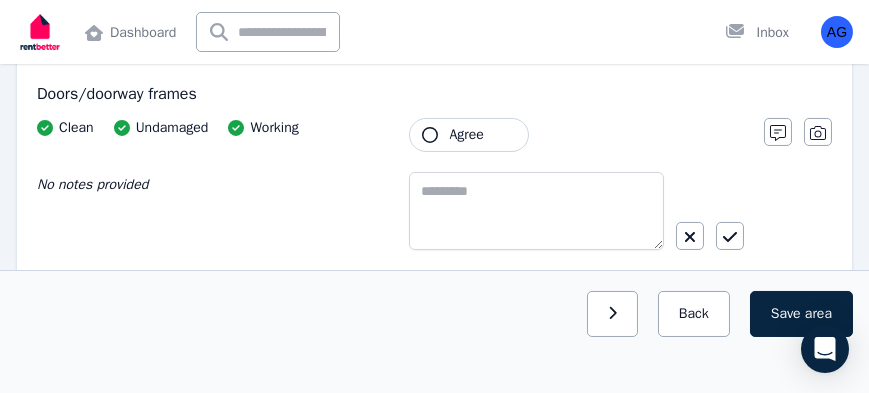 scroll, scrollTop: 1028, scrollLeft: 0, axis: vertical 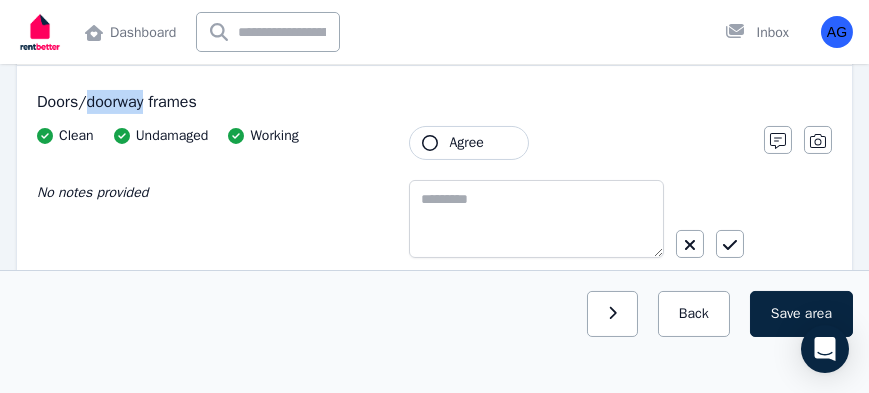 drag, startPoint x: 90, startPoint y: 100, endPoint x: 151, endPoint y: 97, distance: 61.073727 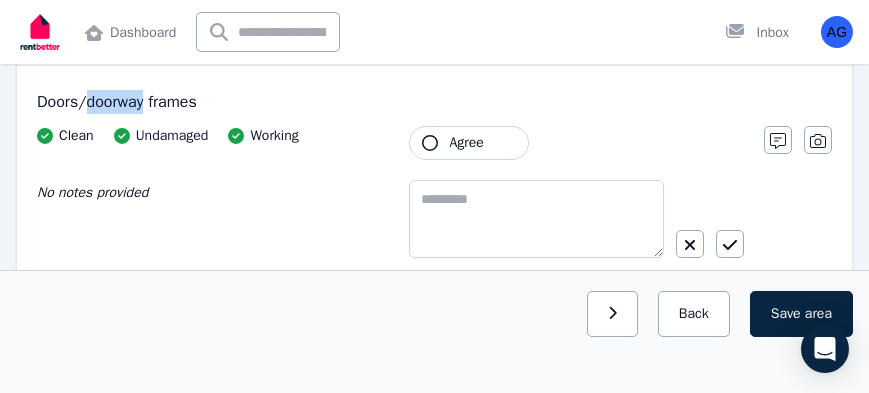 click on "Doors/doorway frames" at bounding box center [434, 102] 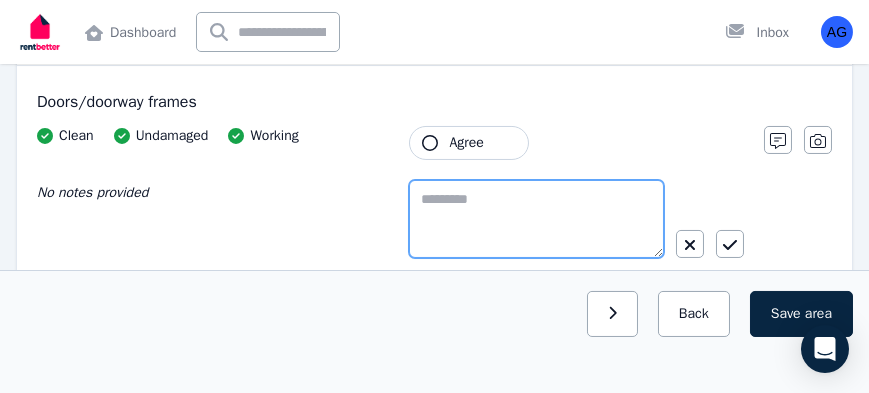 click at bounding box center (537, 219) 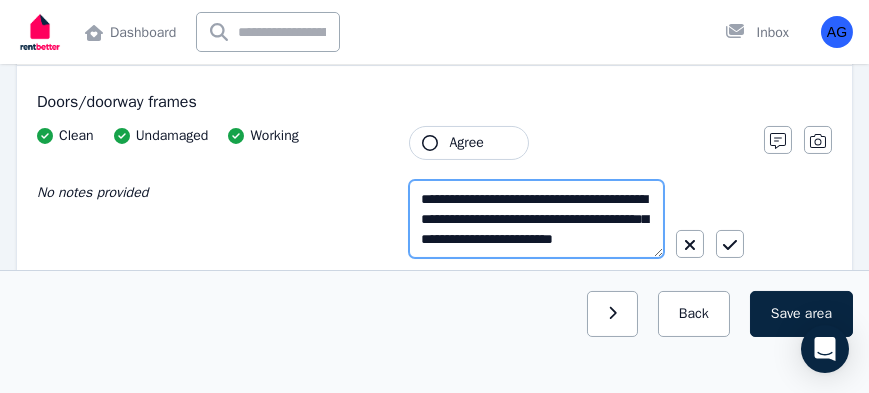 scroll, scrollTop: 11, scrollLeft: 0, axis: vertical 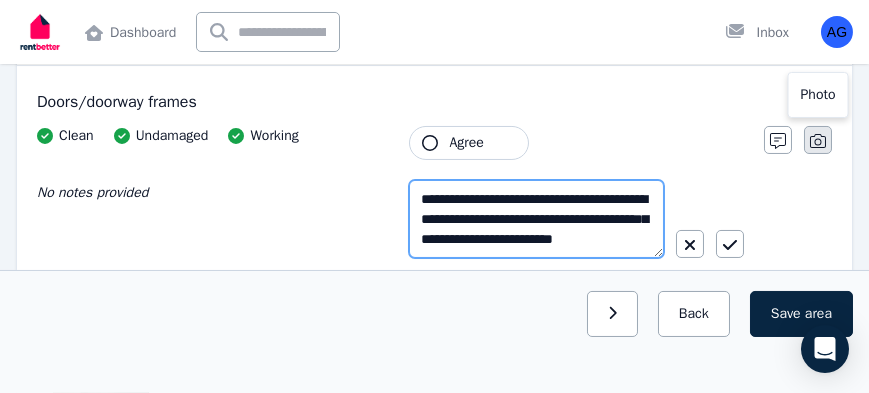 type on "**********" 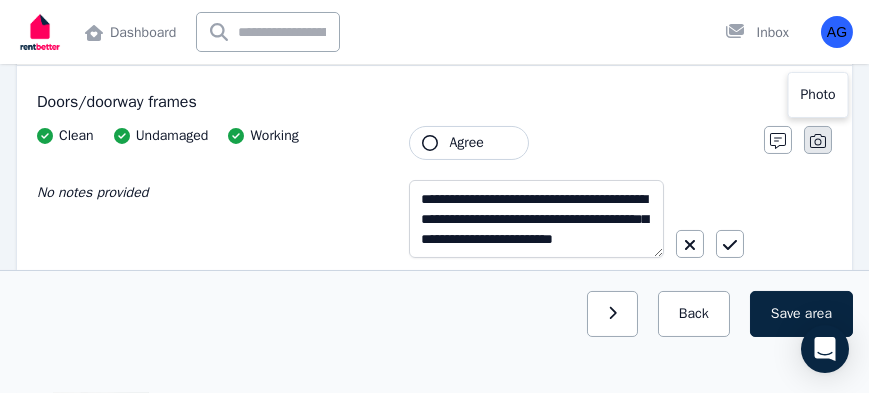 click at bounding box center [818, 140] 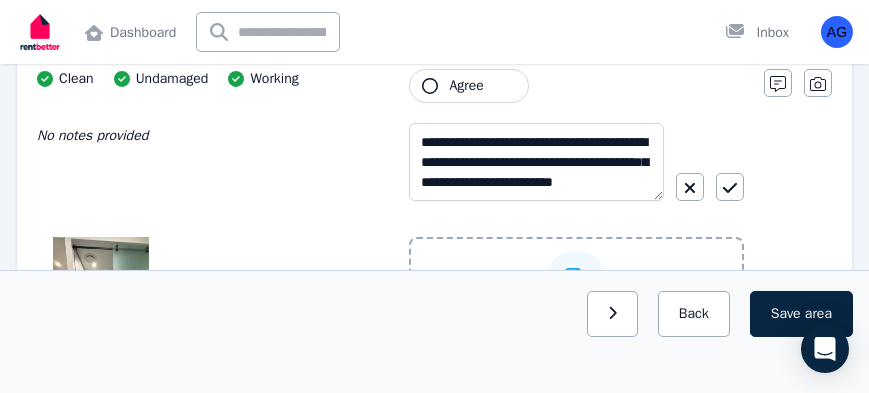 type 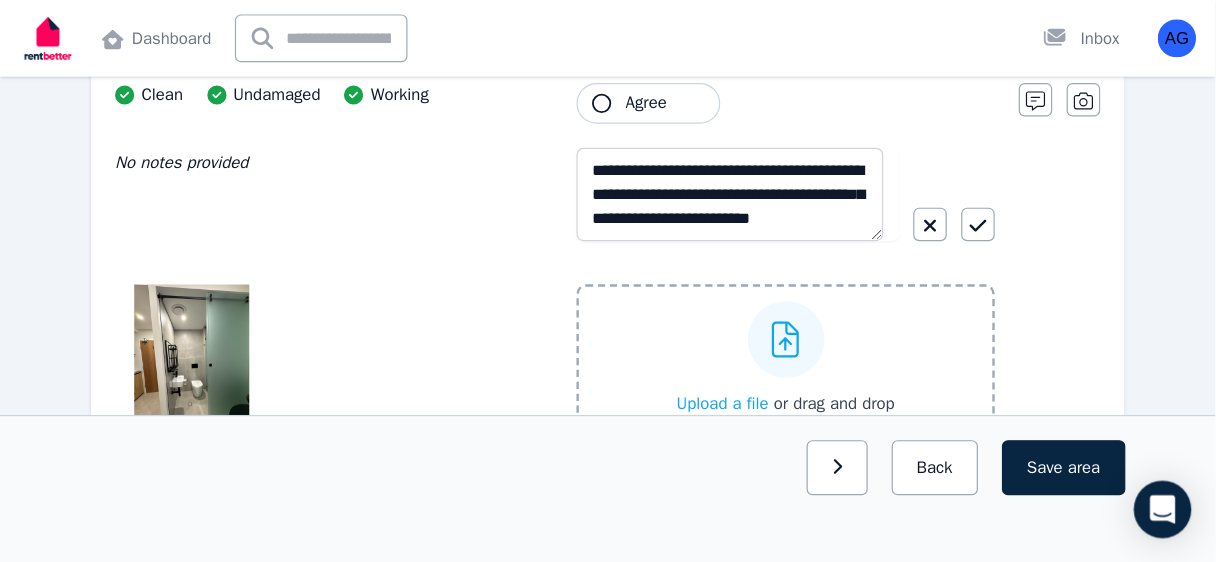 scroll, scrollTop: 1086, scrollLeft: 0, axis: vertical 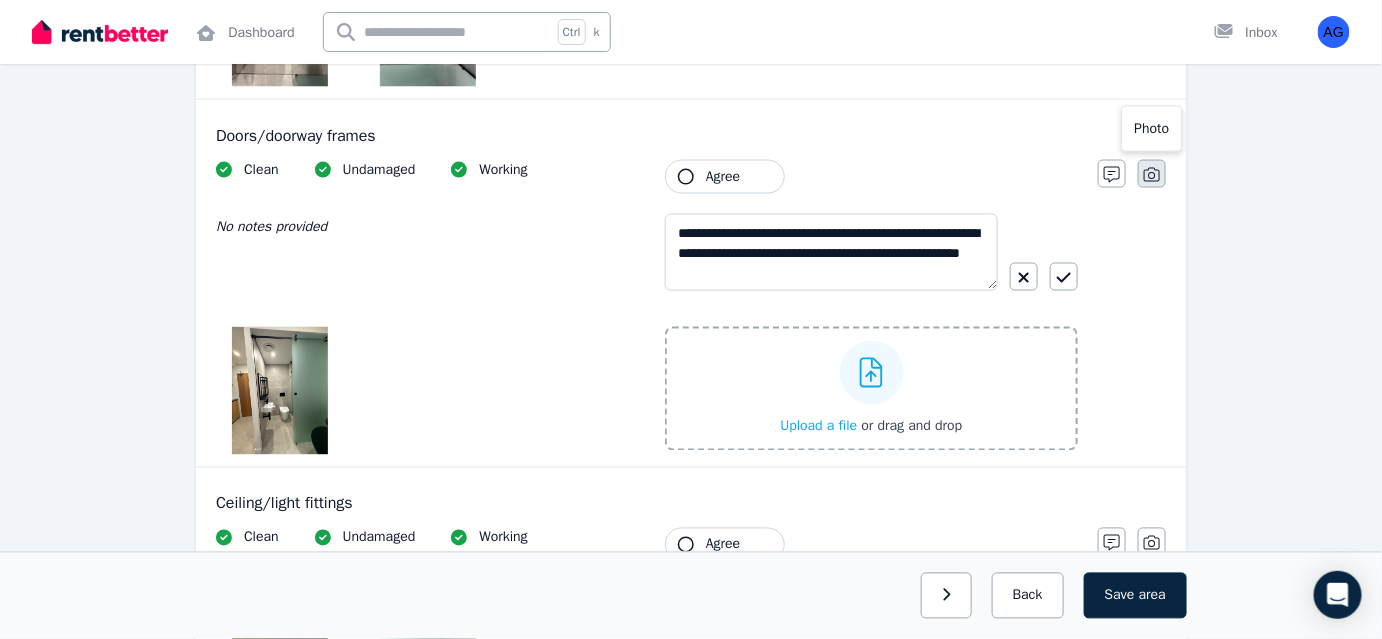 click 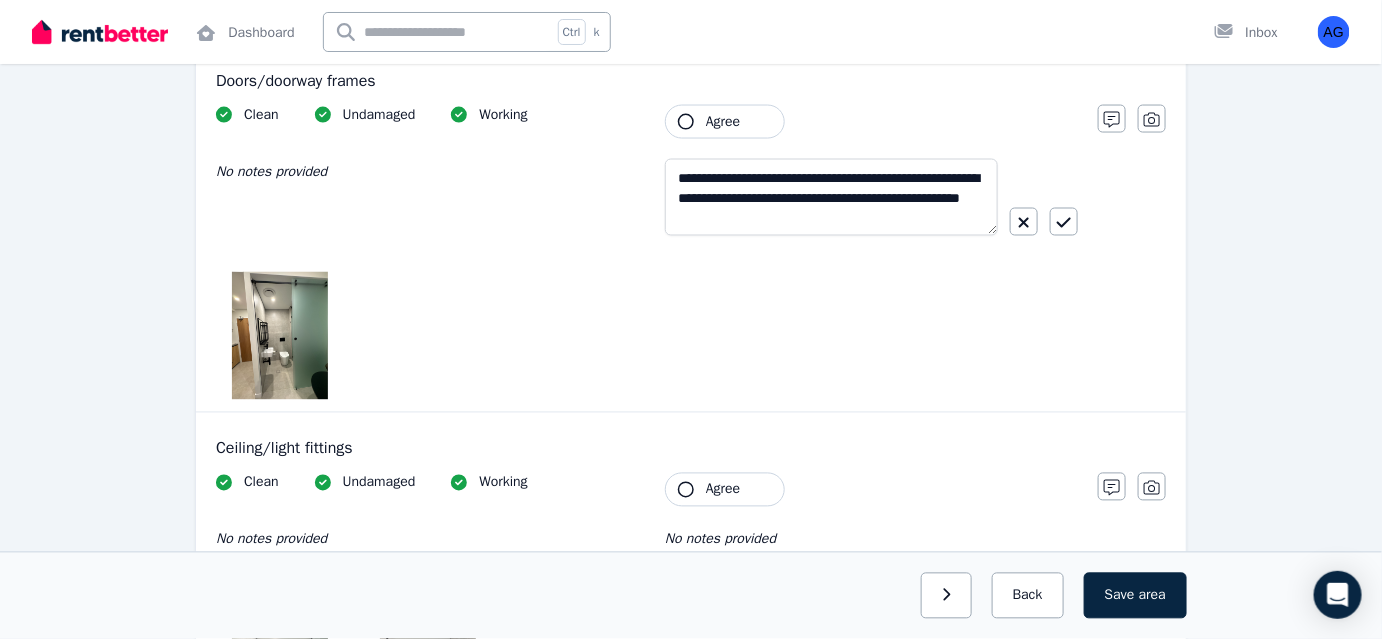 scroll, scrollTop: 994, scrollLeft: 0, axis: vertical 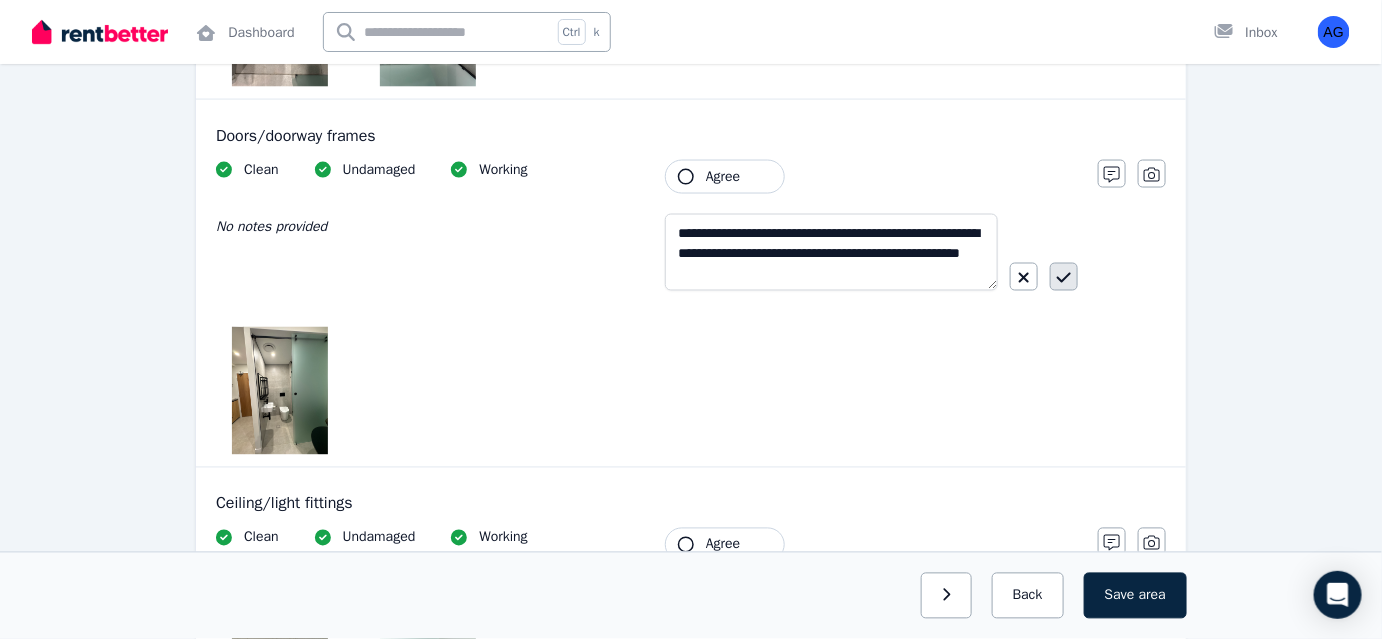 click at bounding box center (1064, 277) 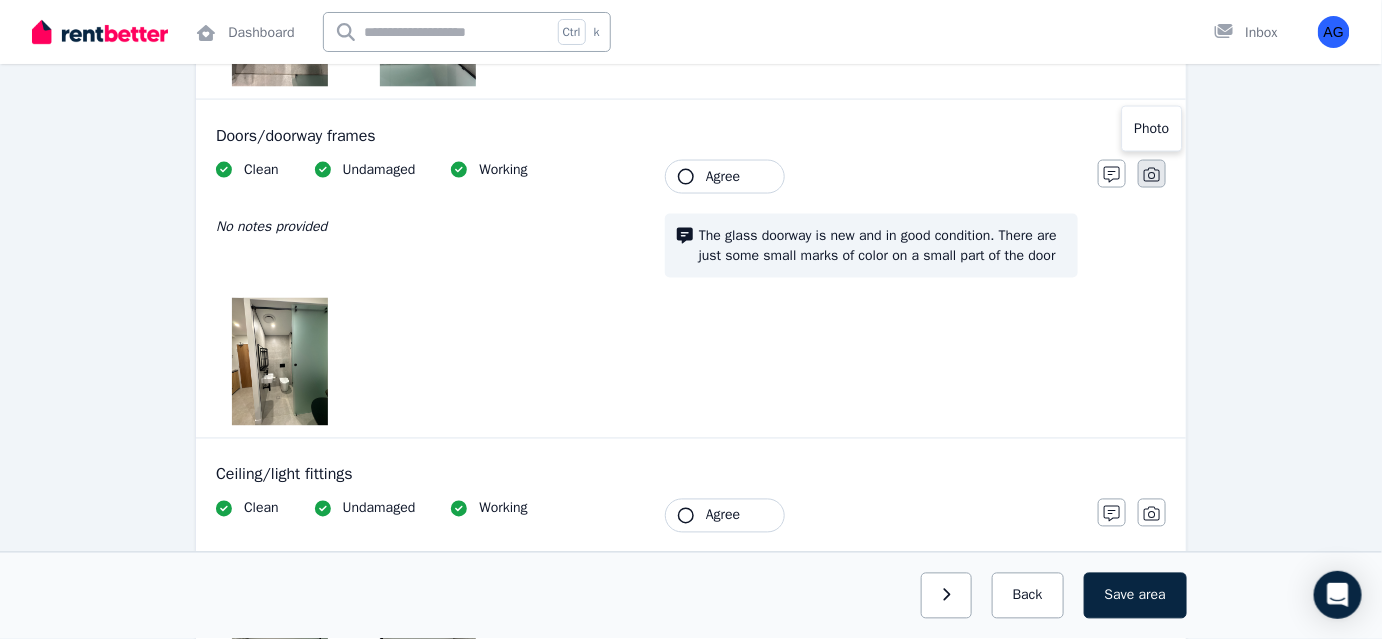 click at bounding box center [1152, 174] 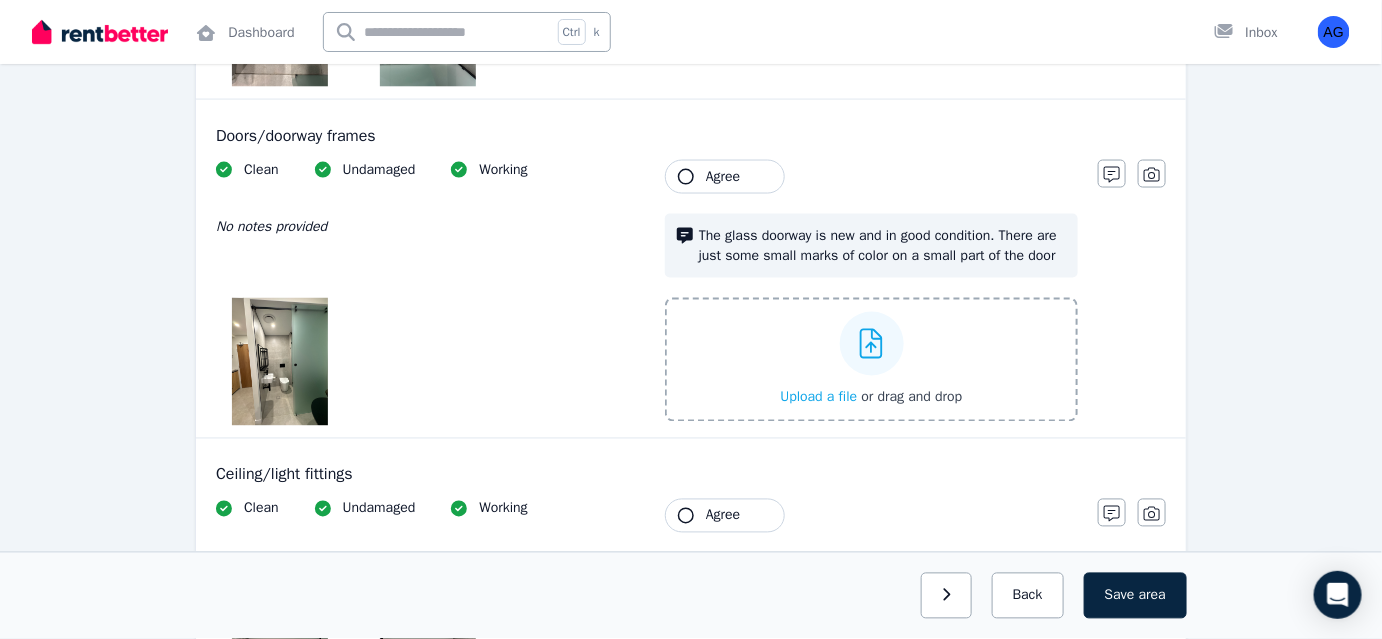 click on "Upload a file" at bounding box center (818, 397) 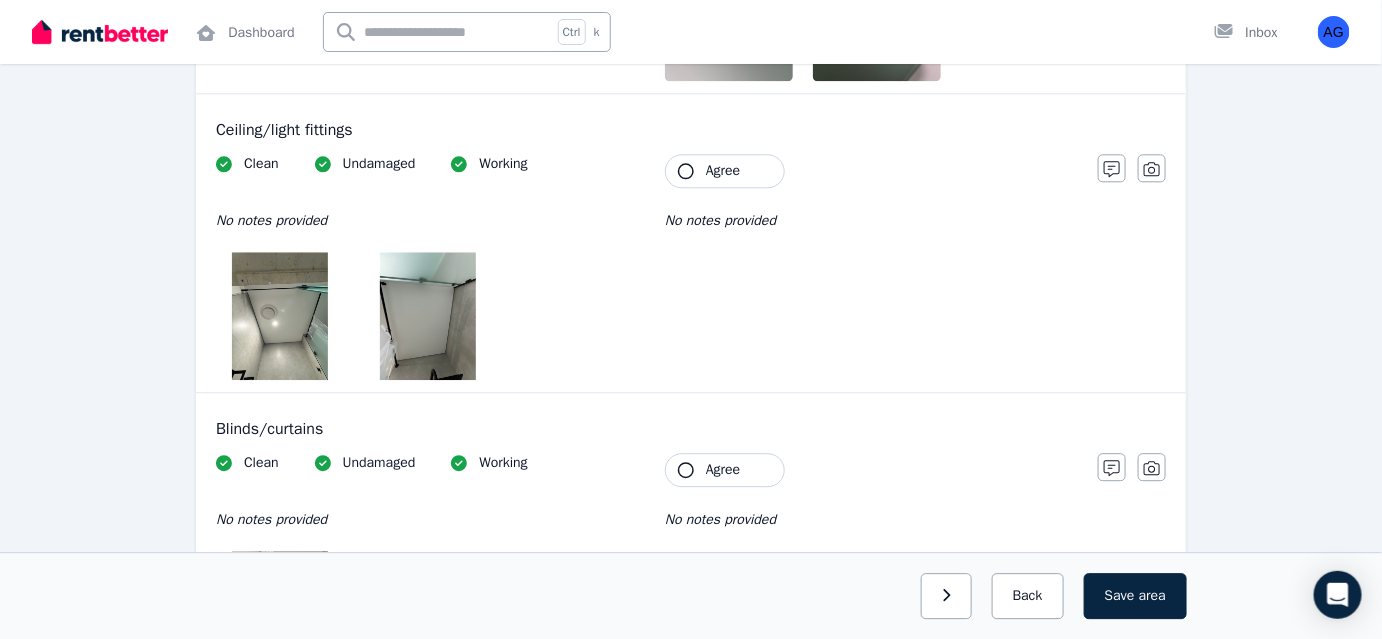 scroll, scrollTop: 1540, scrollLeft: 0, axis: vertical 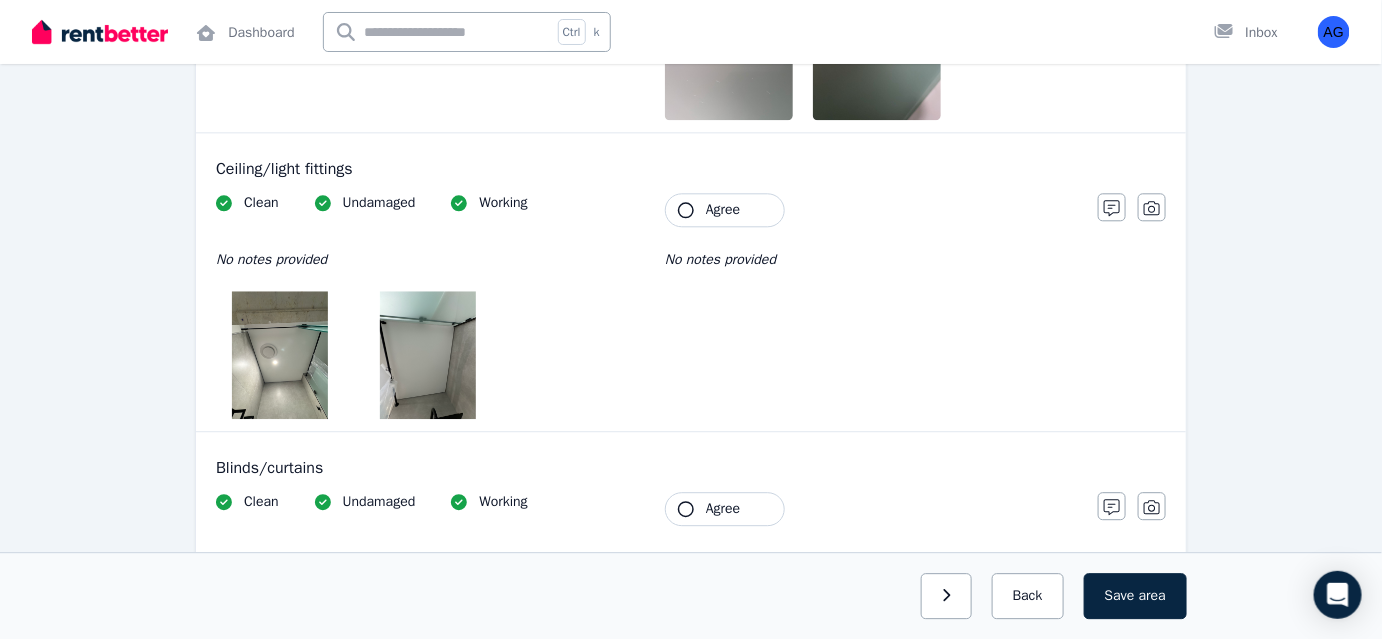 click at bounding box center (280, 355) 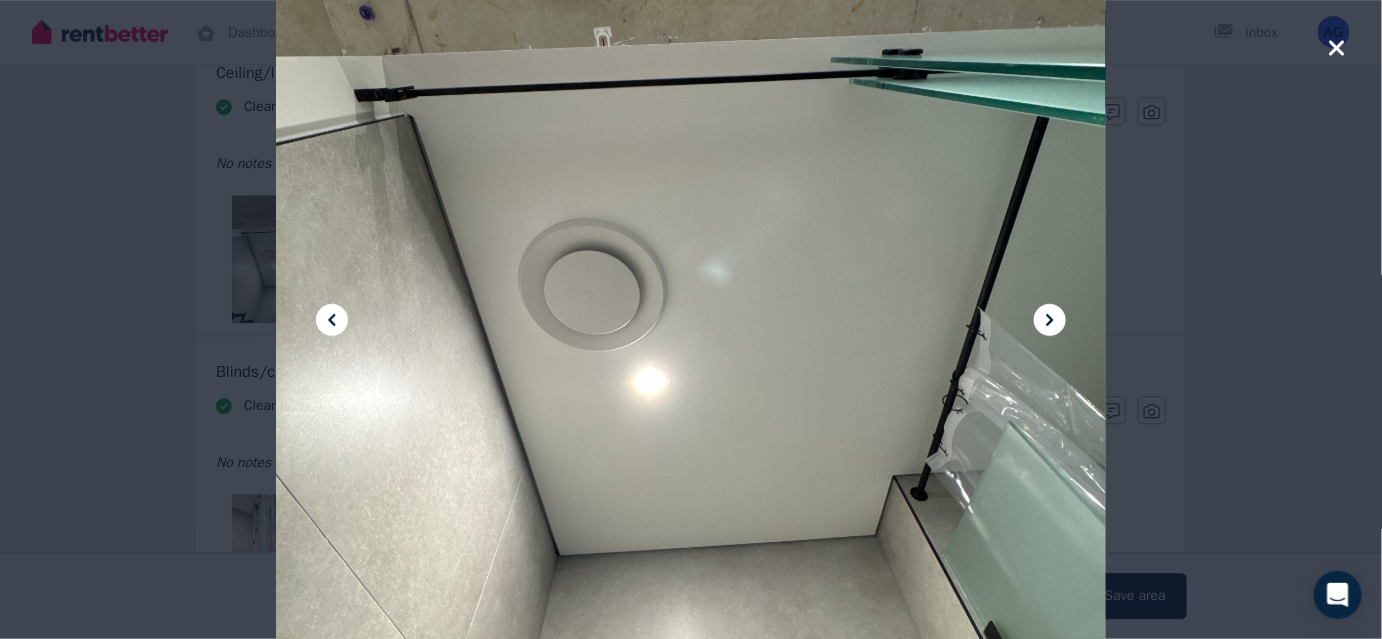 click 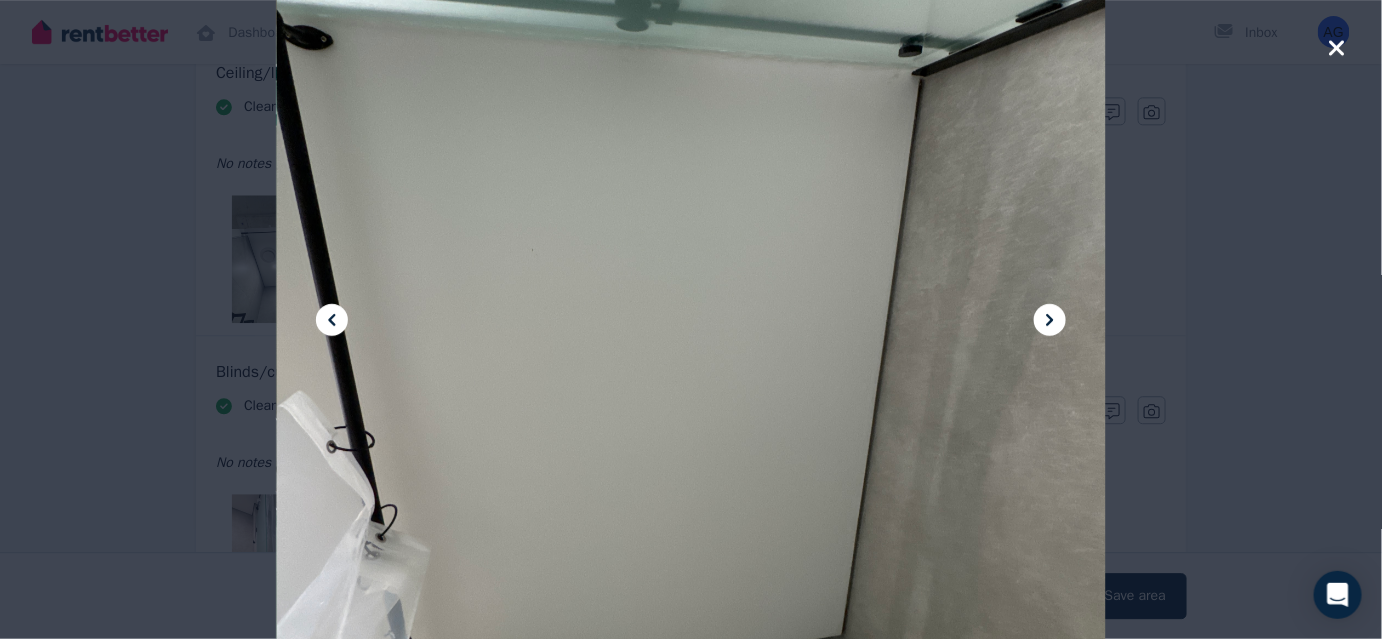 click 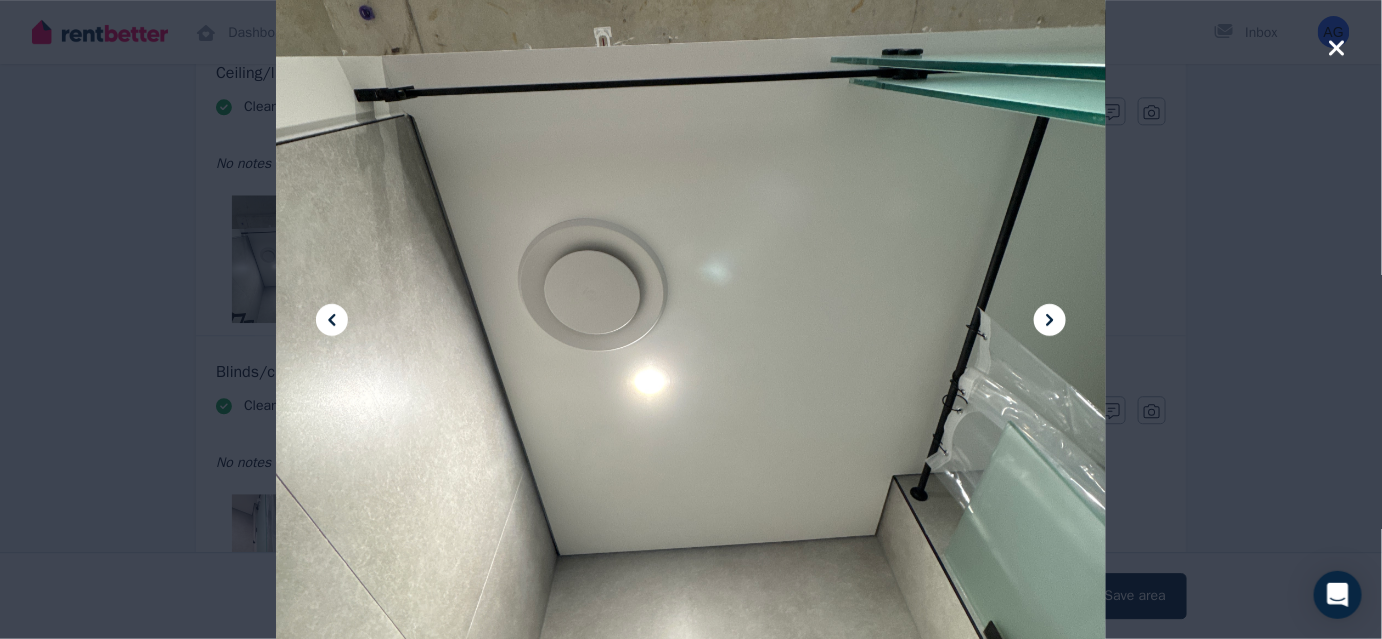 click 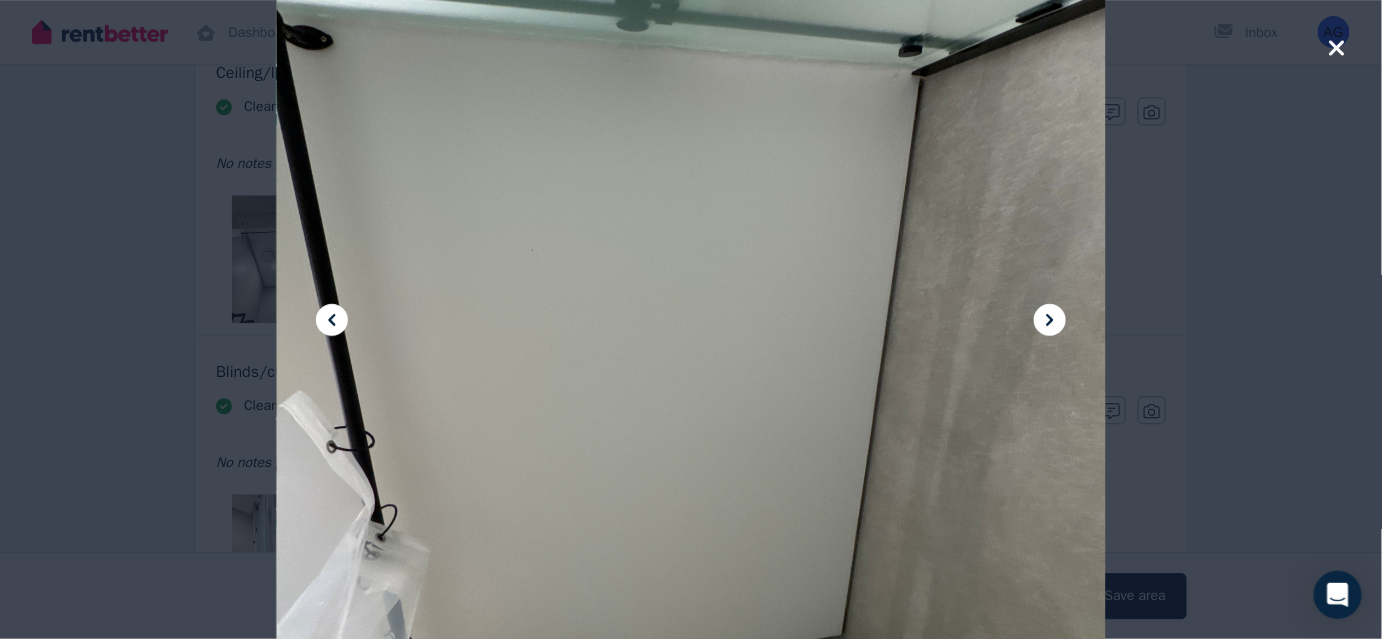 click at bounding box center [691, 319] 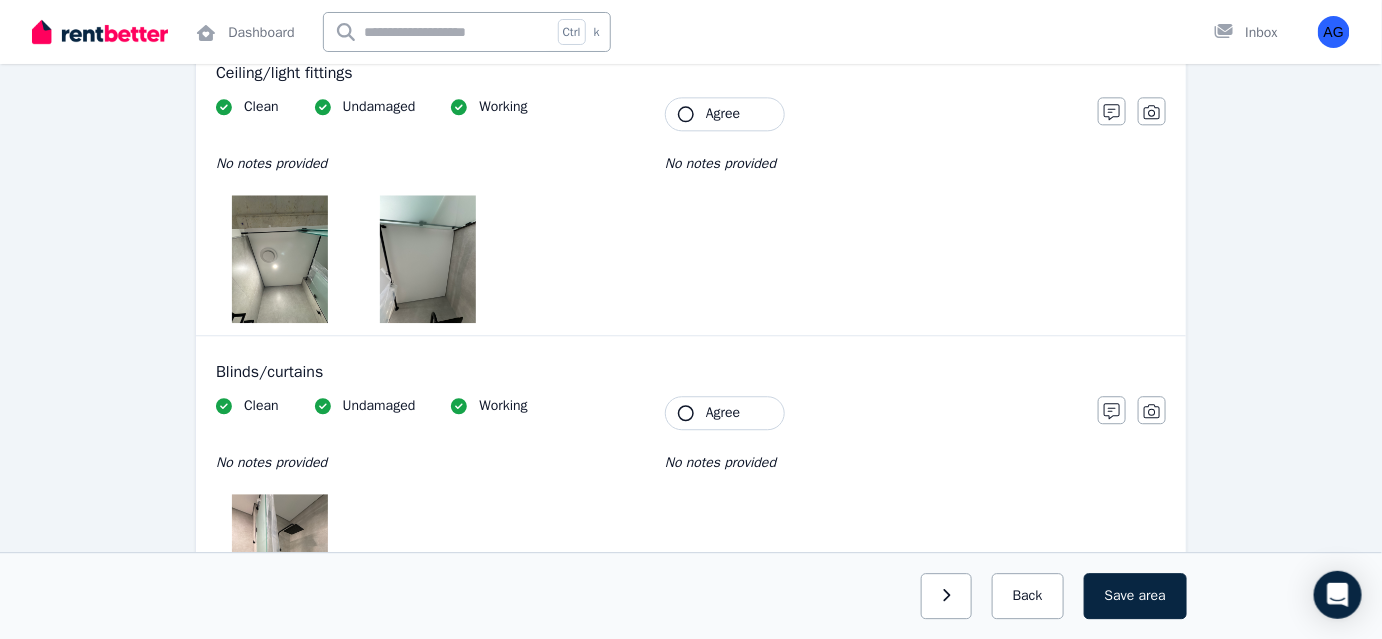 click on "Agree" at bounding box center (723, 114) 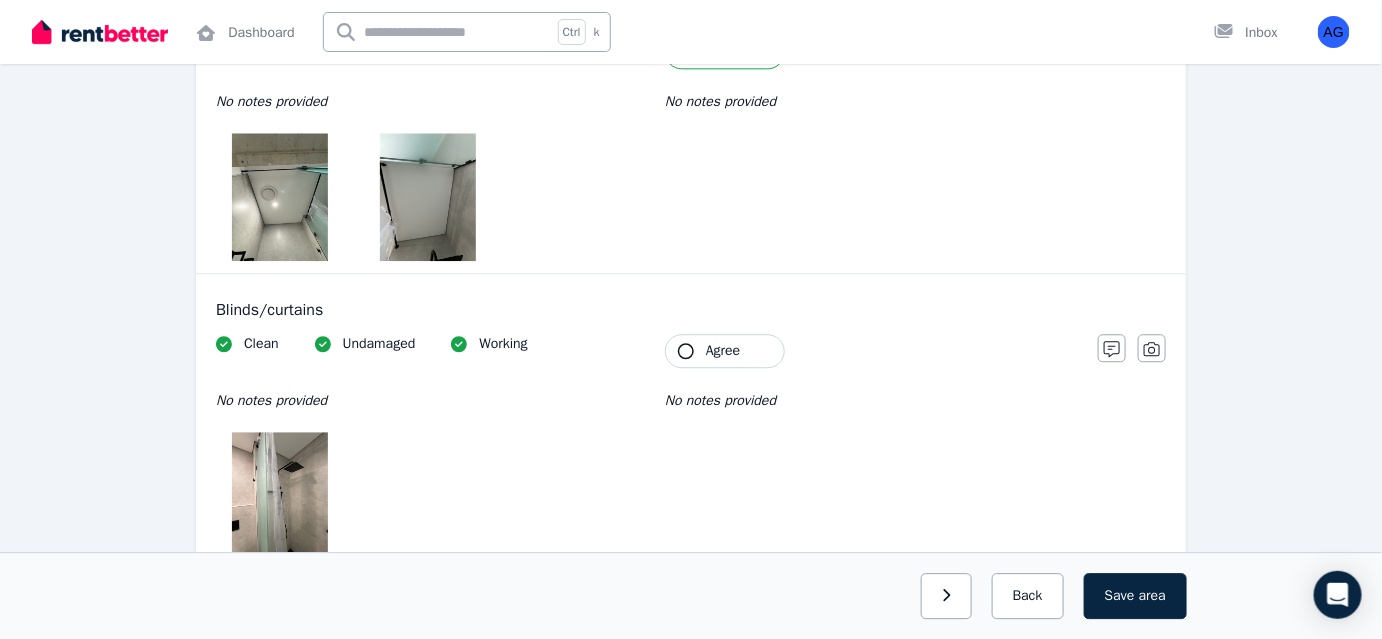 scroll, scrollTop: 1722, scrollLeft: 0, axis: vertical 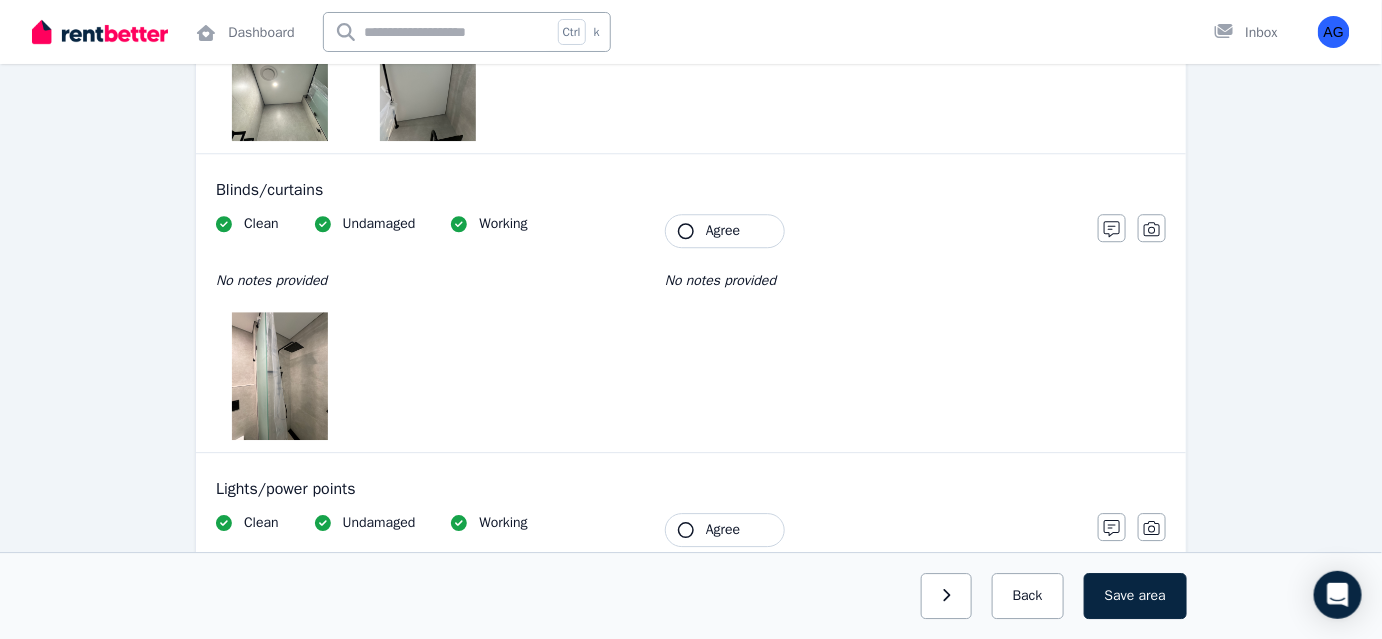 click at bounding box center (280, 376) 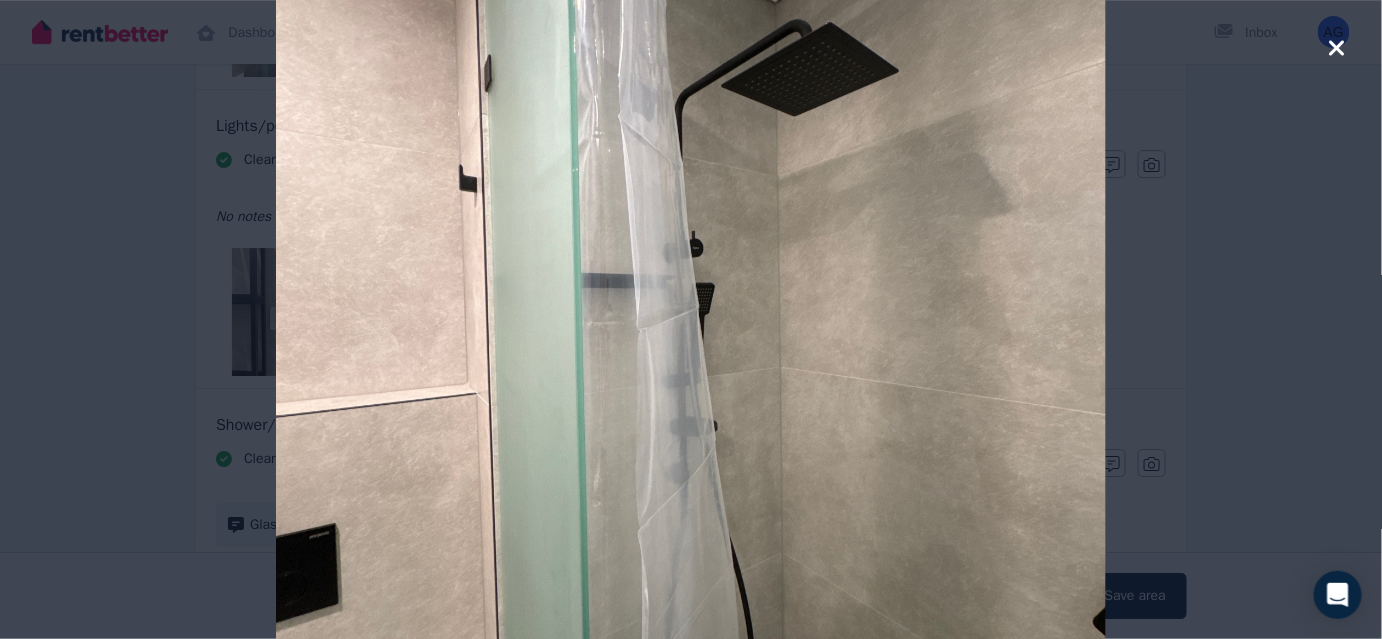 scroll, scrollTop: 1813, scrollLeft: 0, axis: vertical 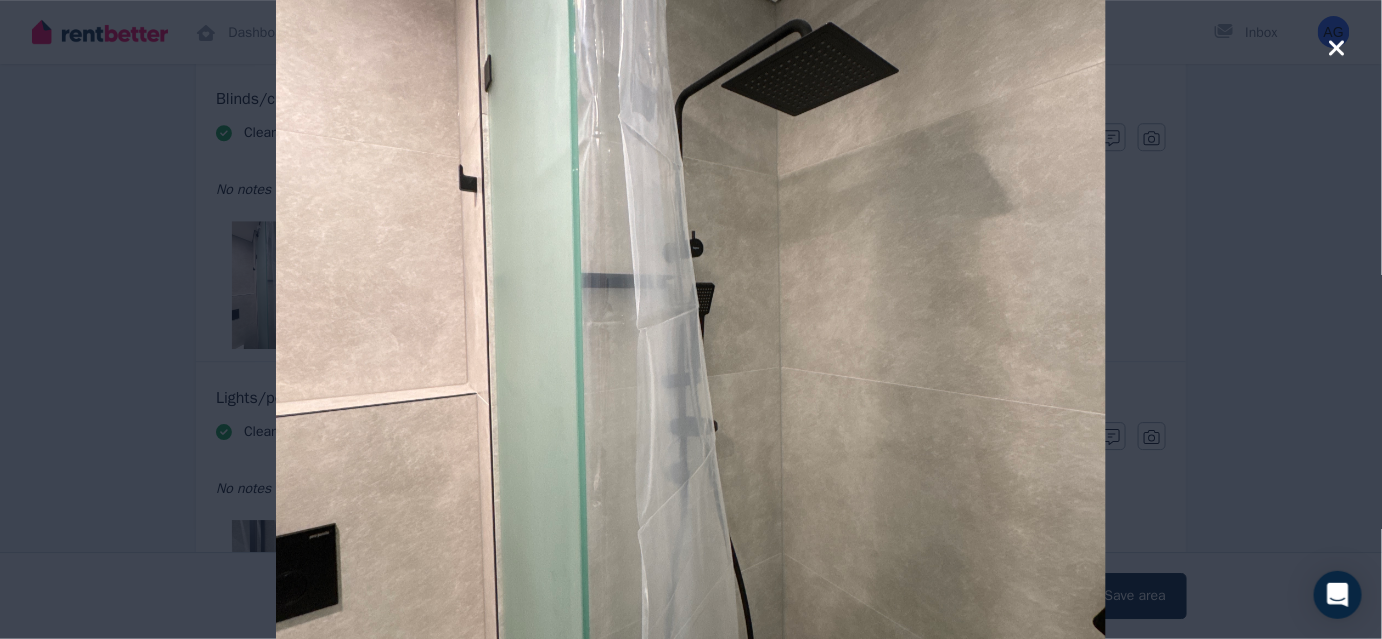 click at bounding box center (691, 319) 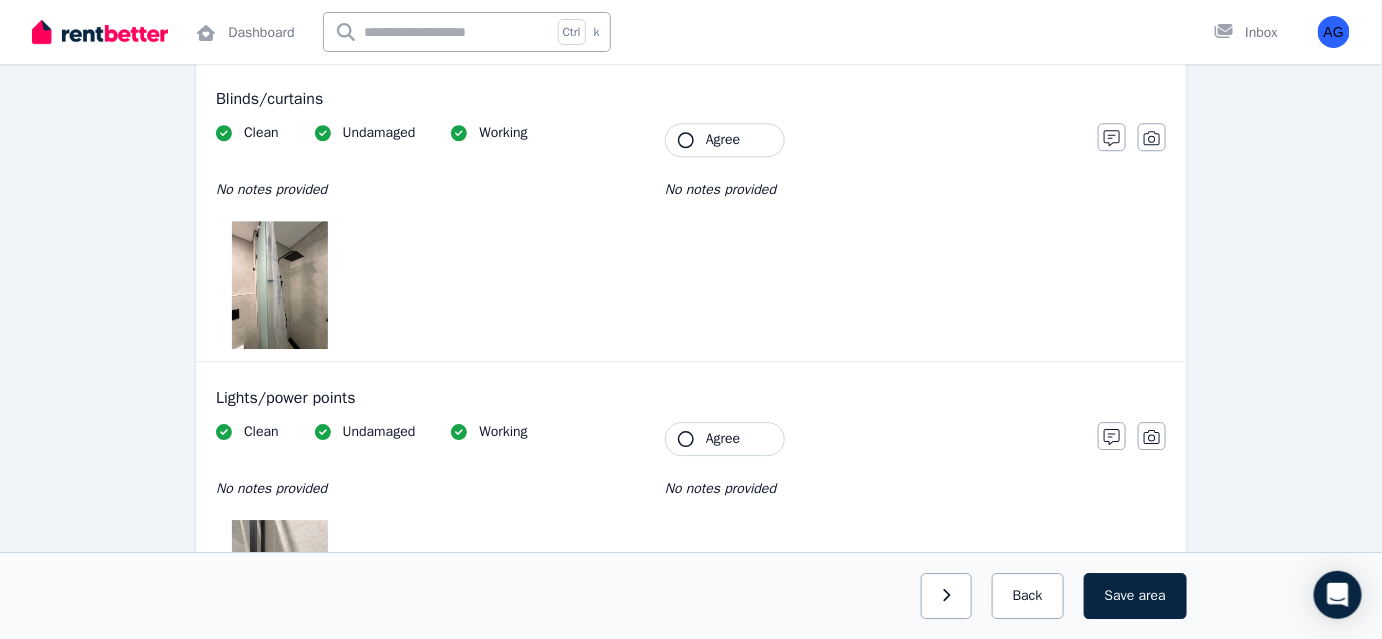 click at bounding box center [280, 285] 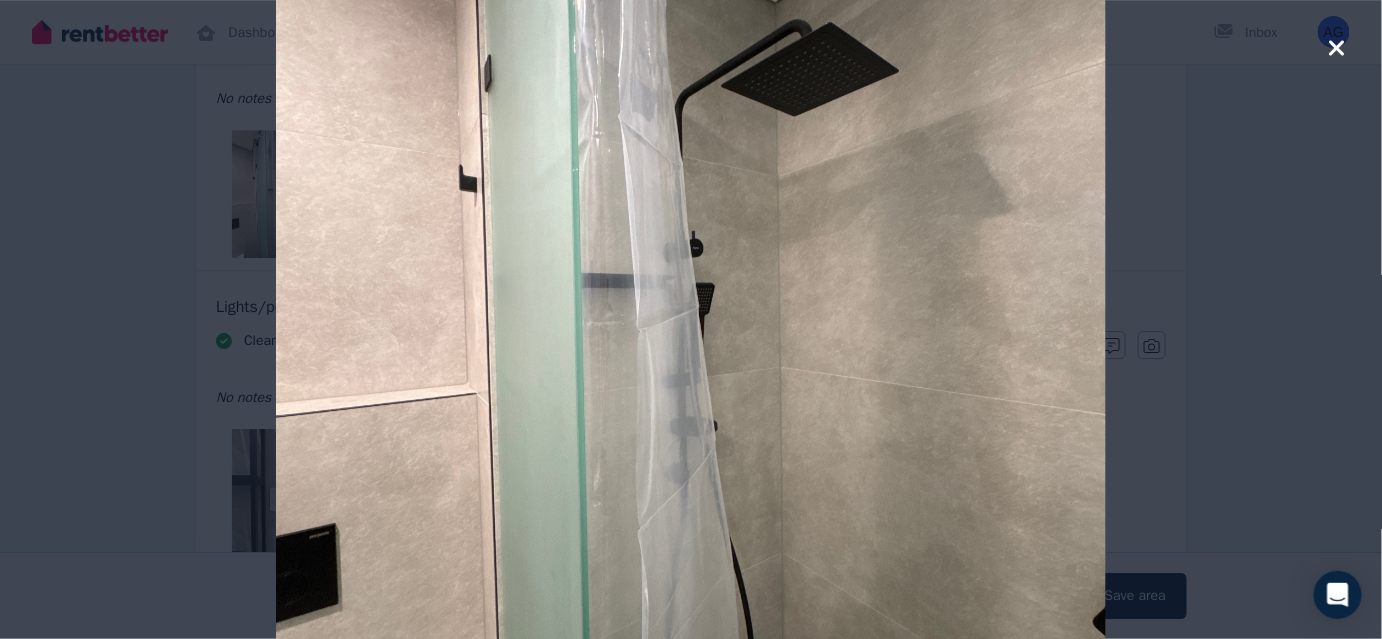 click at bounding box center (691, 319) 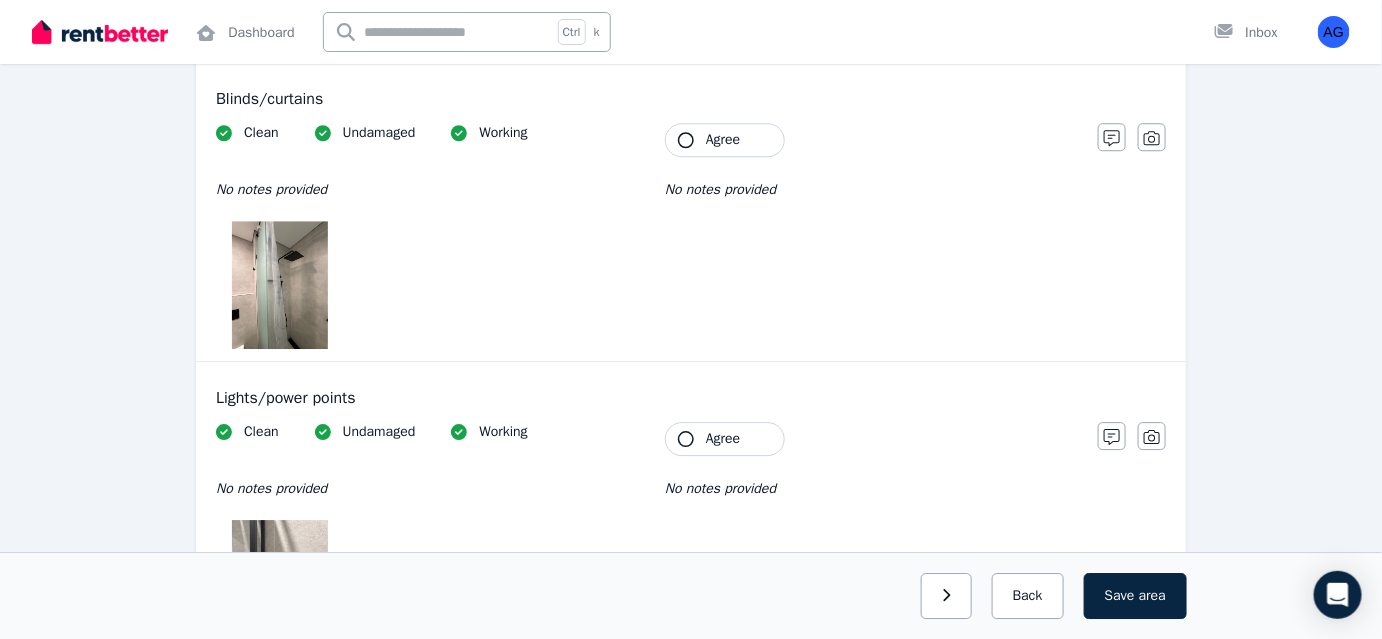 scroll, scrollTop: 1722, scrollLeft: 0, axis: vertical 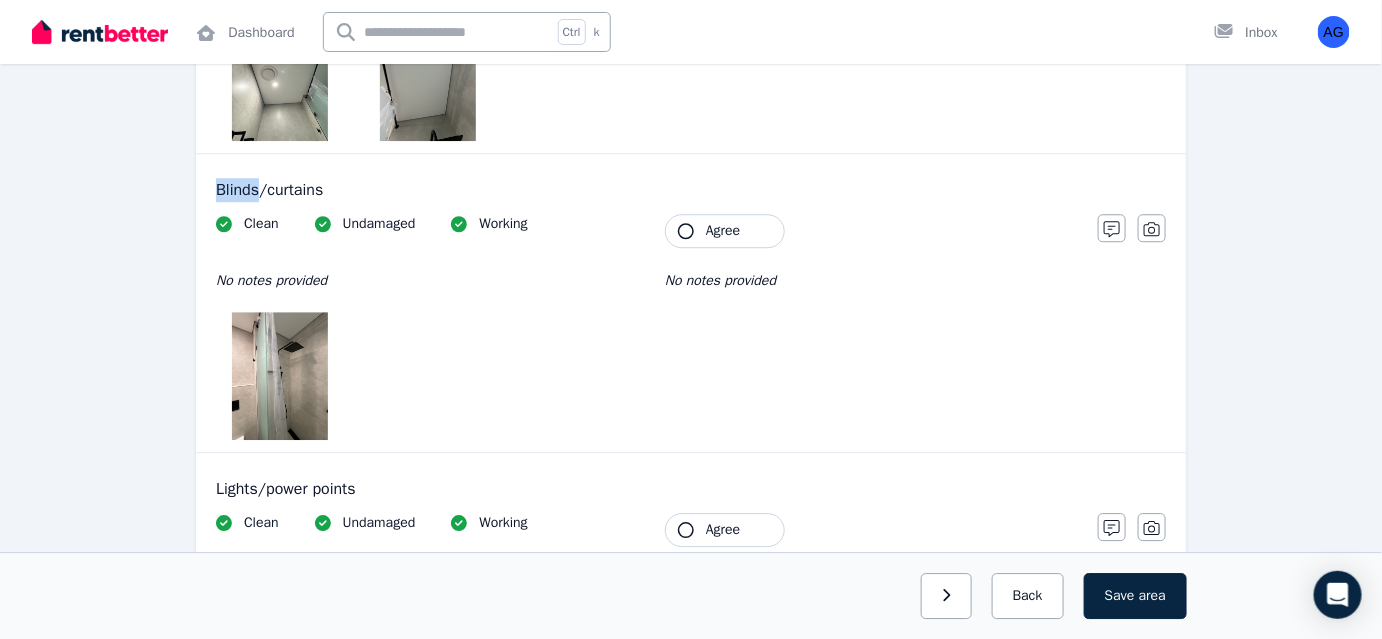 drag, startPoint x: 215, startPoint y: 185, endPoint x: 260, endPoint y: 179, distance: 45.39824 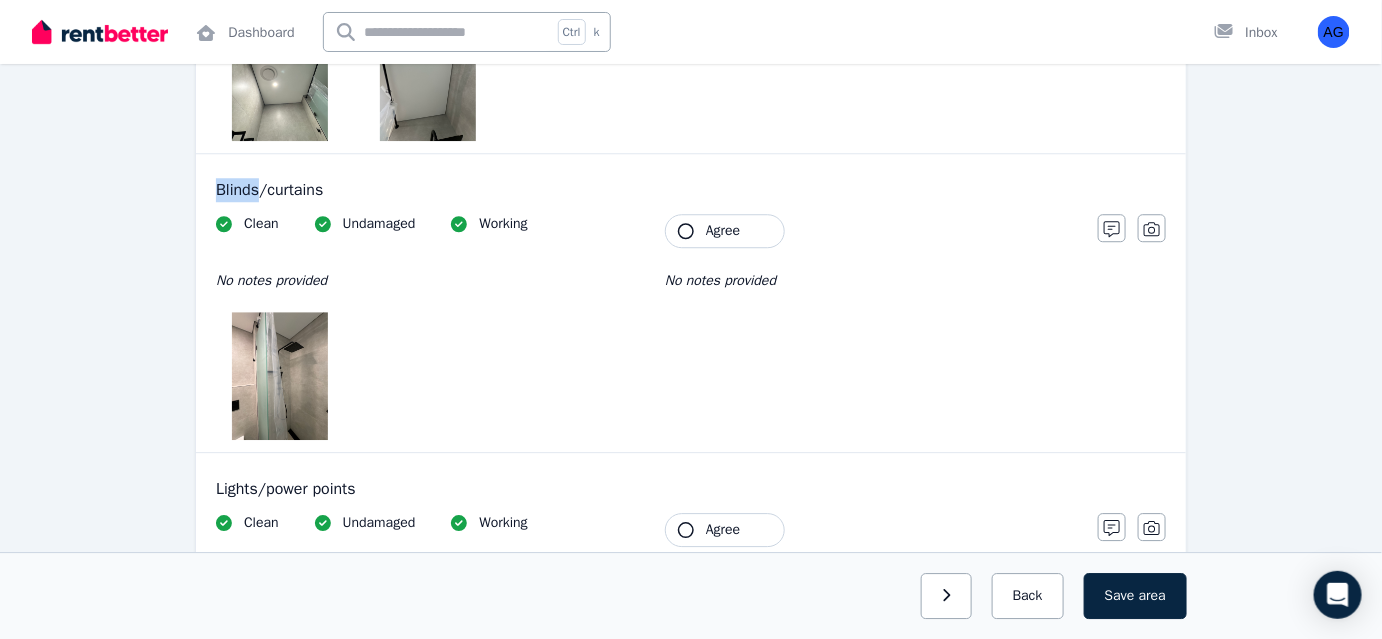 click on "Blinds/curtains Clean Undamaged Working No notes provided Tenant Agree No notes provided Notes Photo" at bounding box center [691, 303] 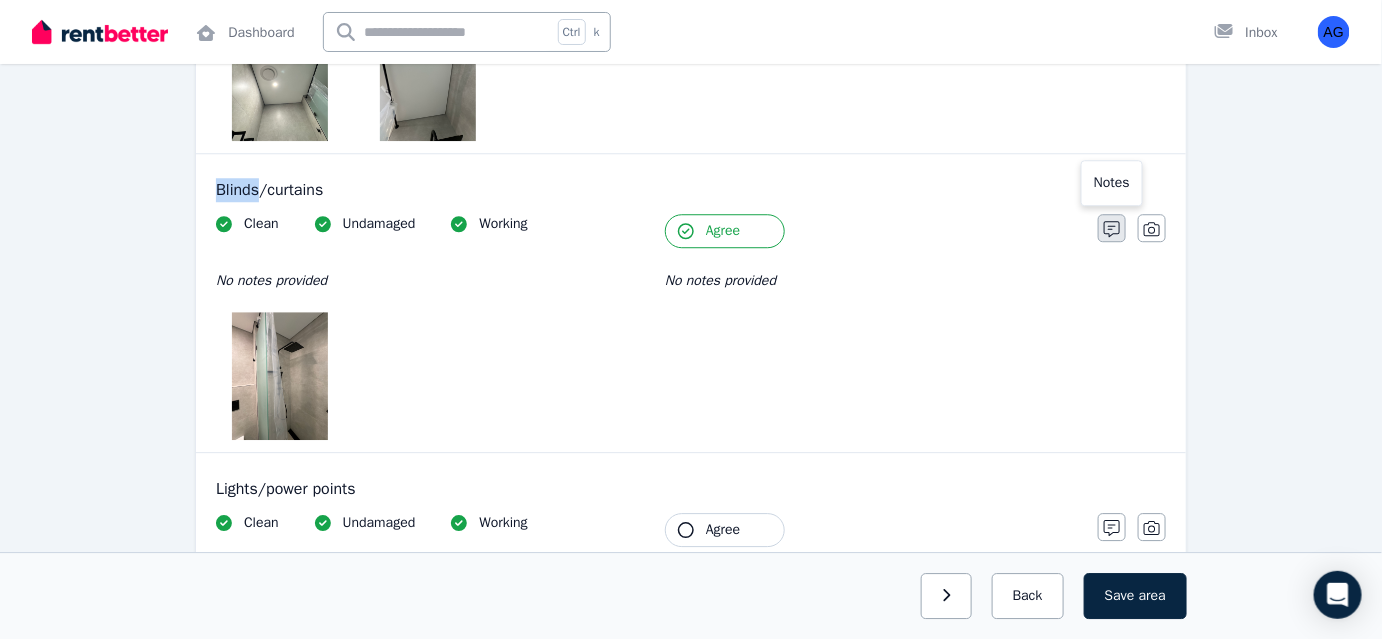 click 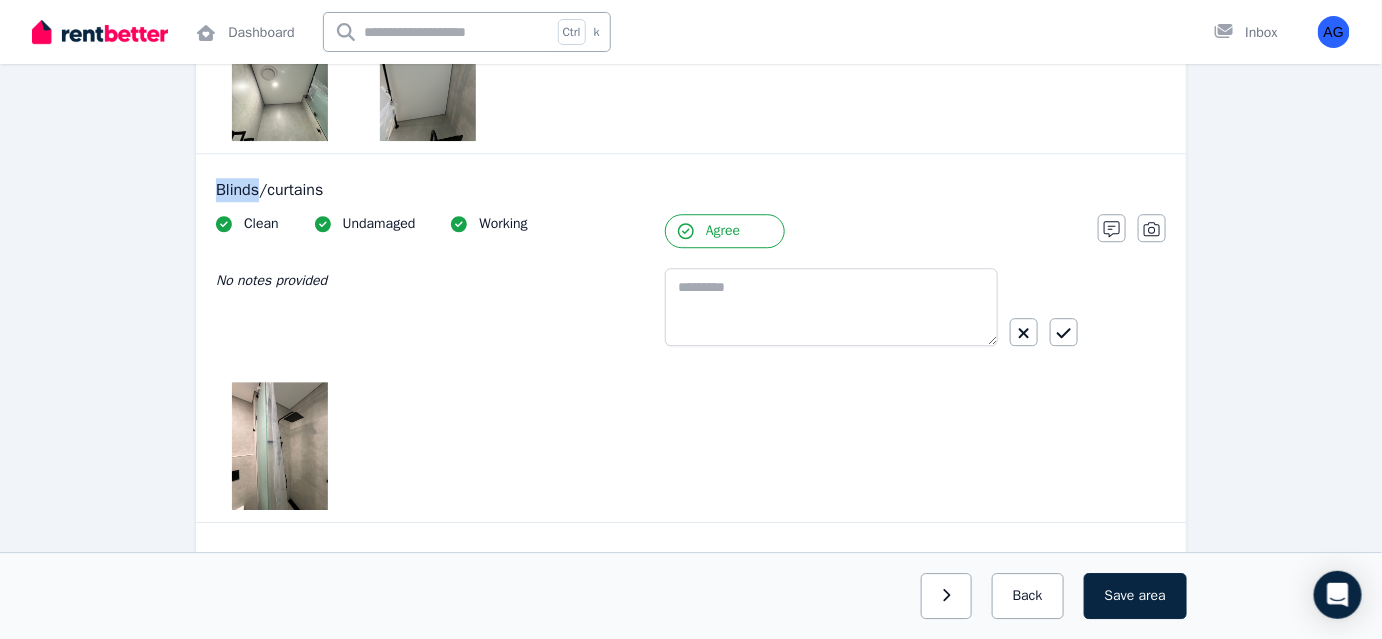 type 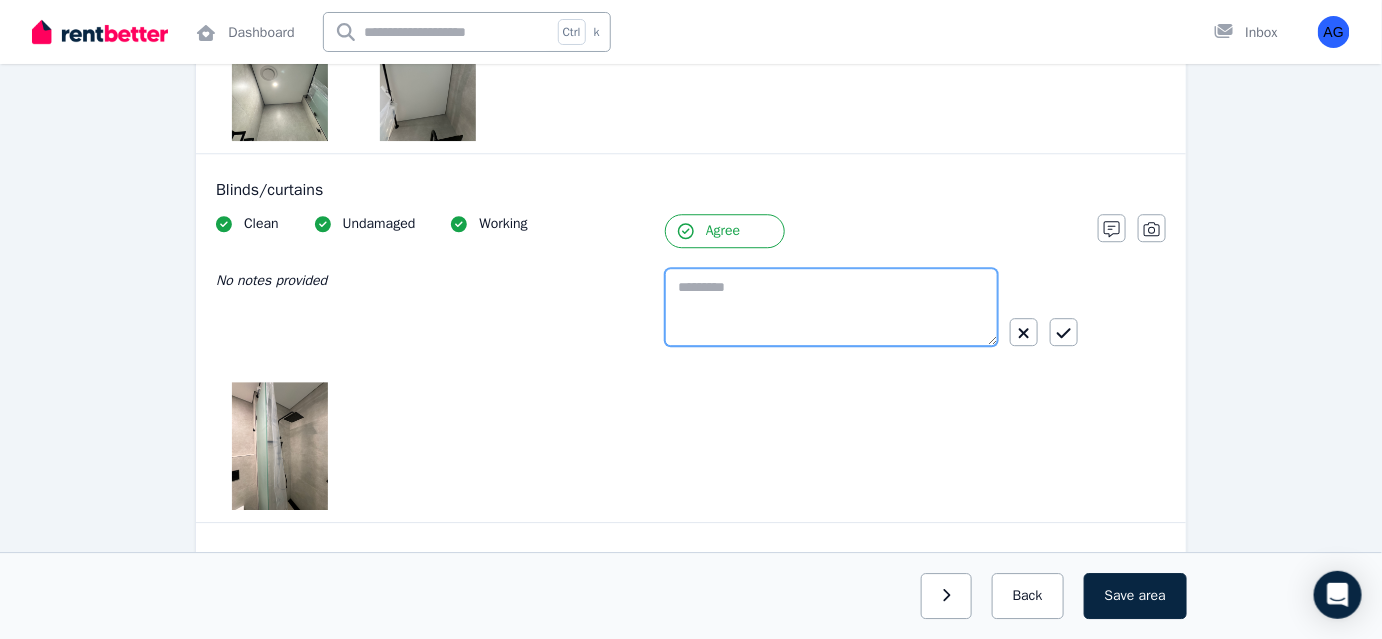 click at bounding box center (831, 307) 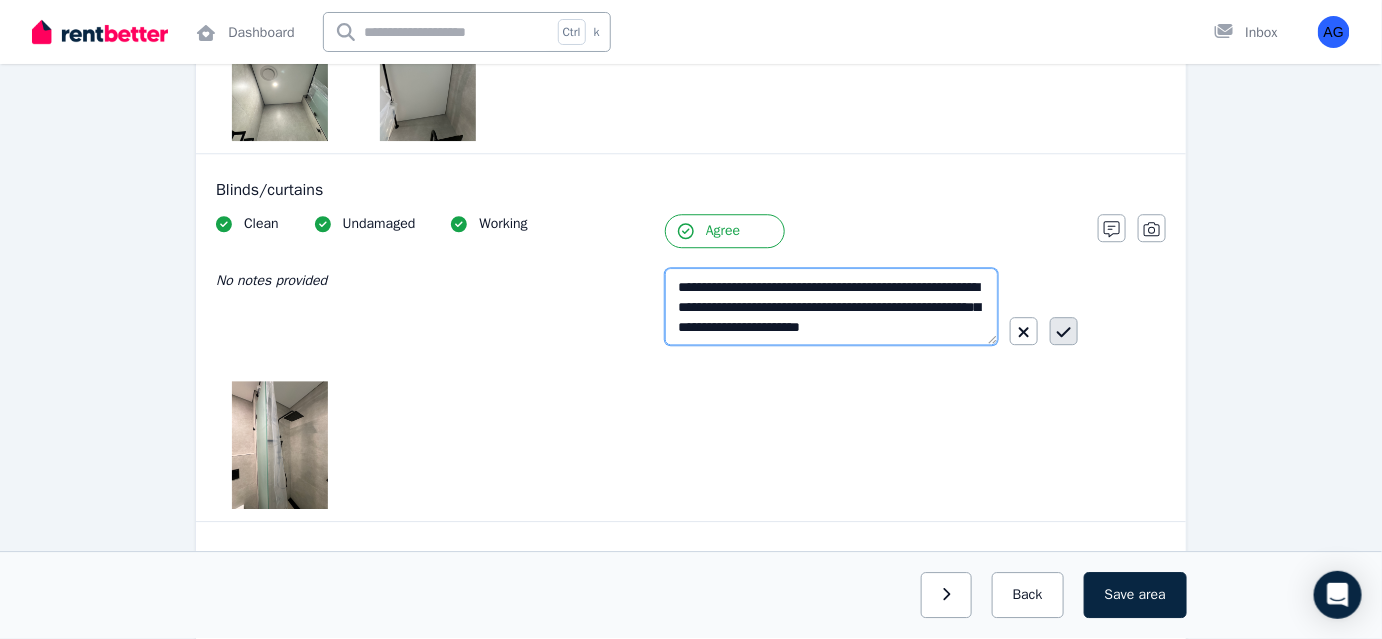 type on "**********" 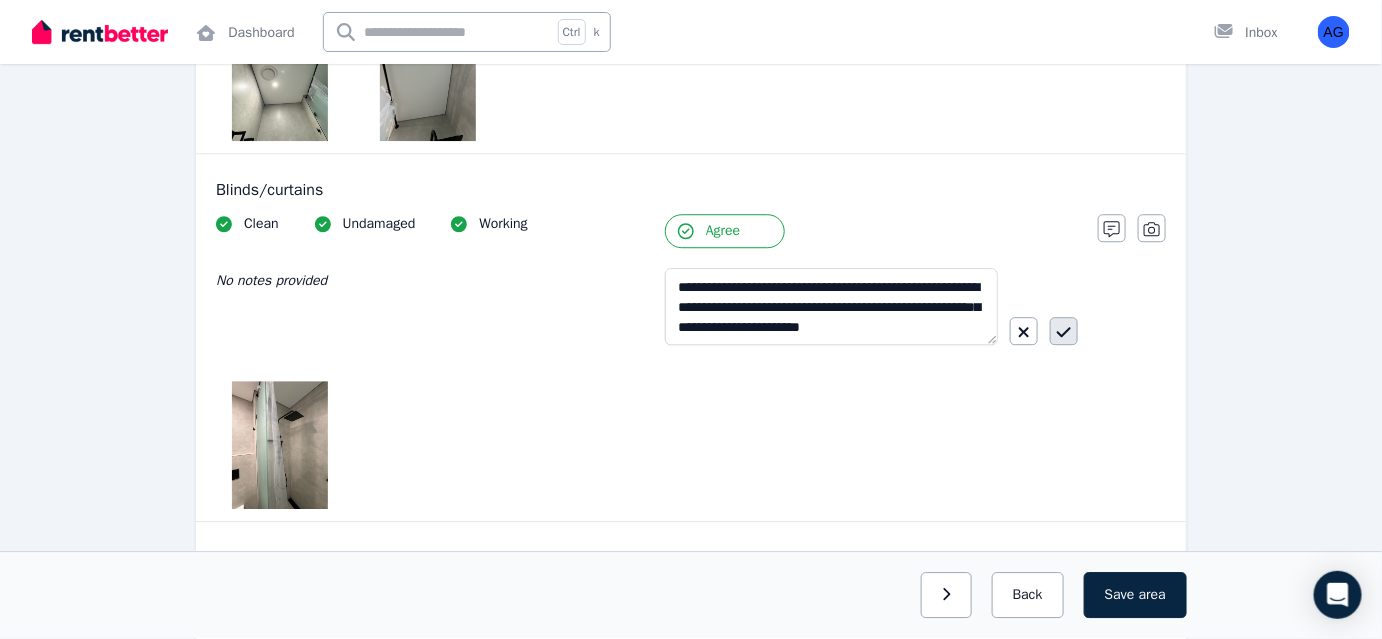click 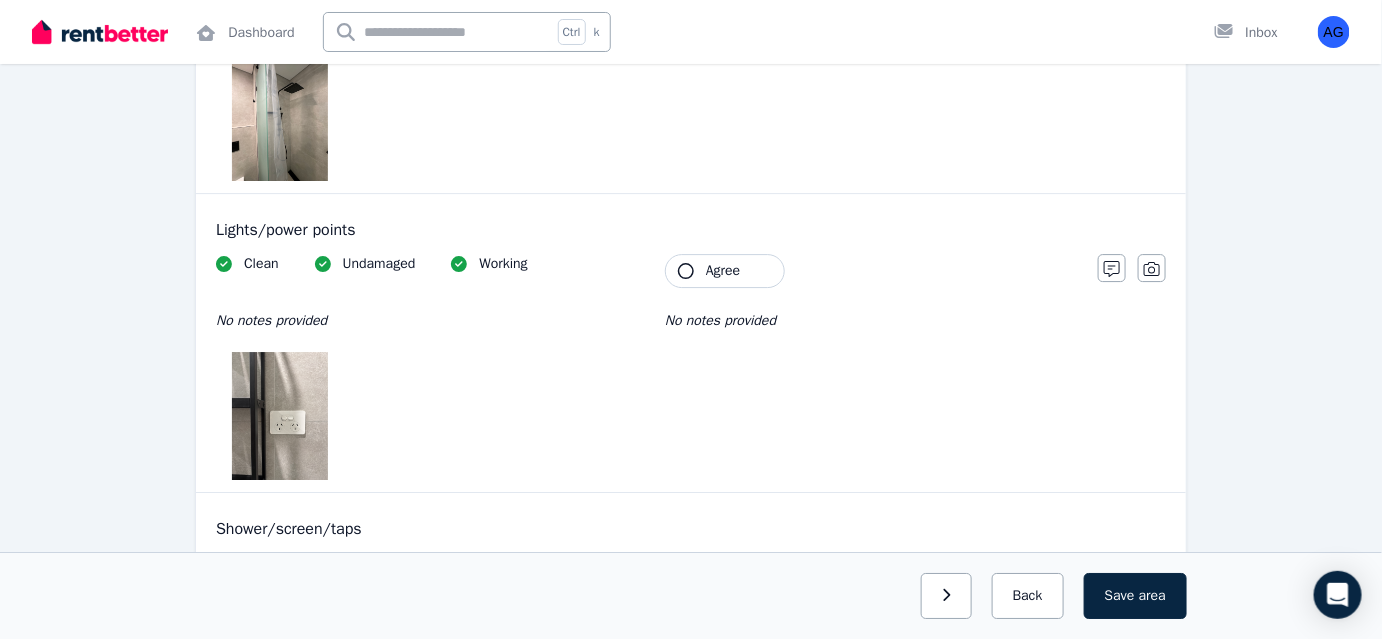 scroll, scrollTop: 2085, scrollLeft: 0, axis: vertical 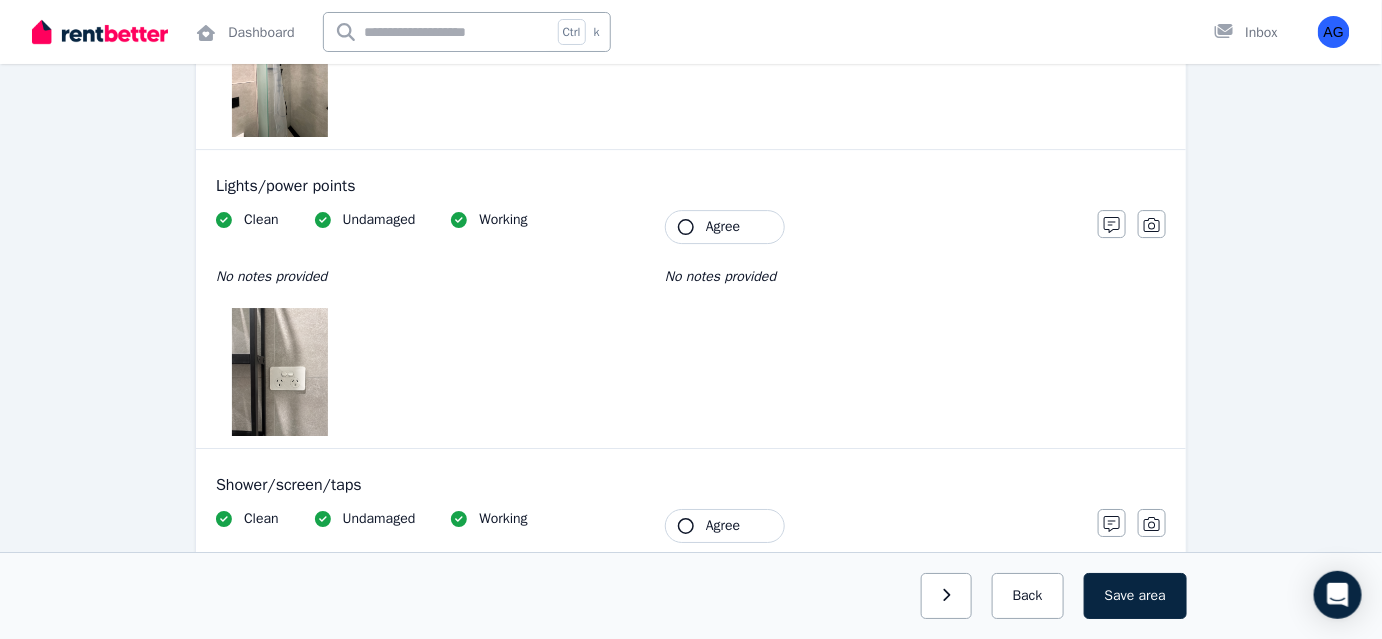 click on "Clean Undamaged Working No notes provided Tenant Agree No notes provided" at bounding box center [647, 323] 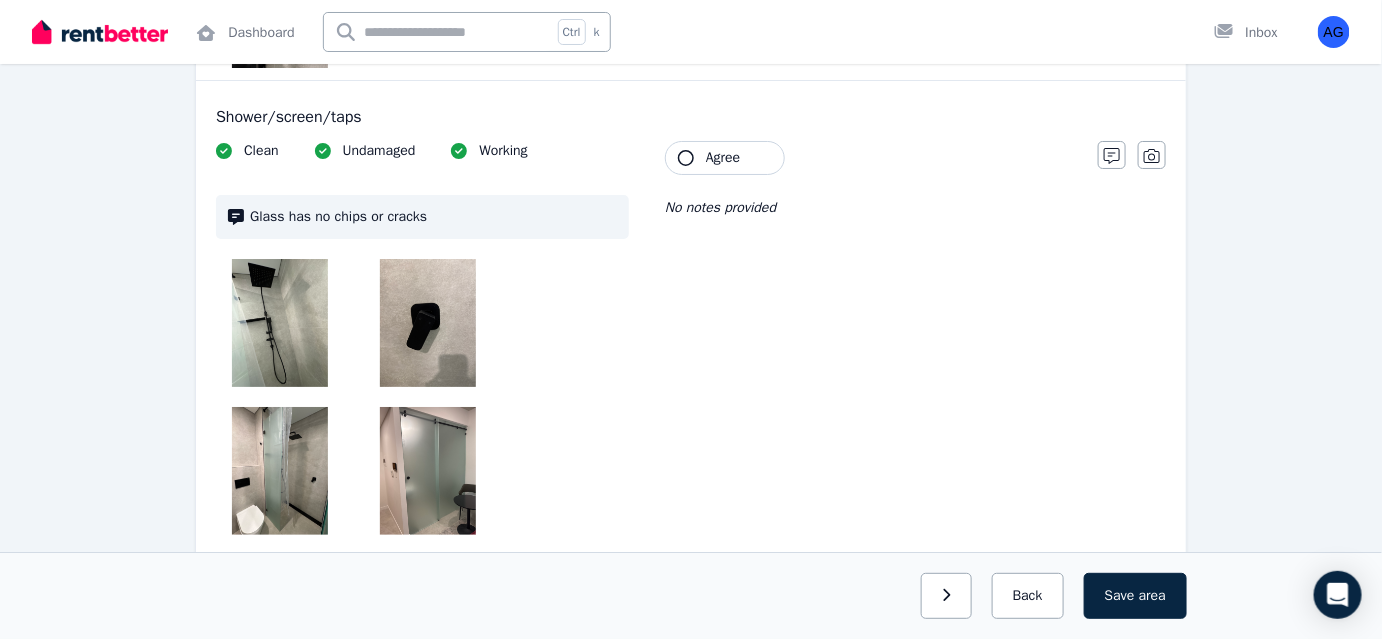 scroll, scrollTop: 2449, scrollLeft: 0, axis: vertical 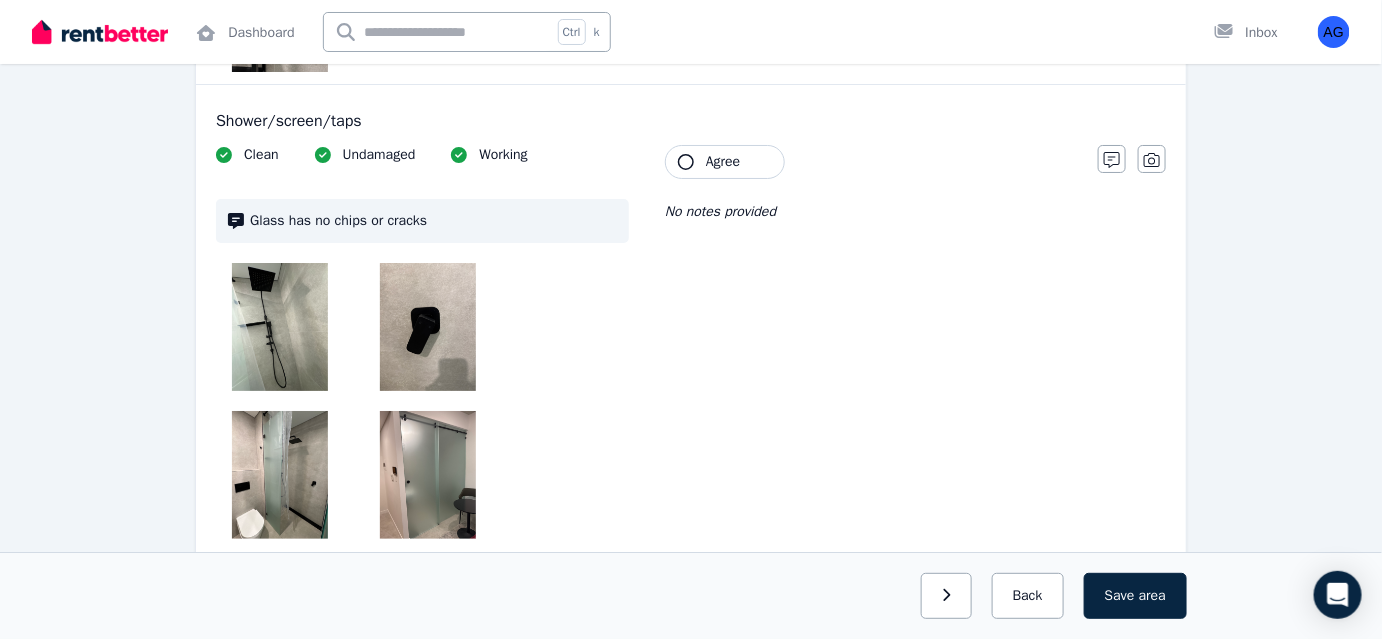 click on "Agree" at bounding box center (723, 162) 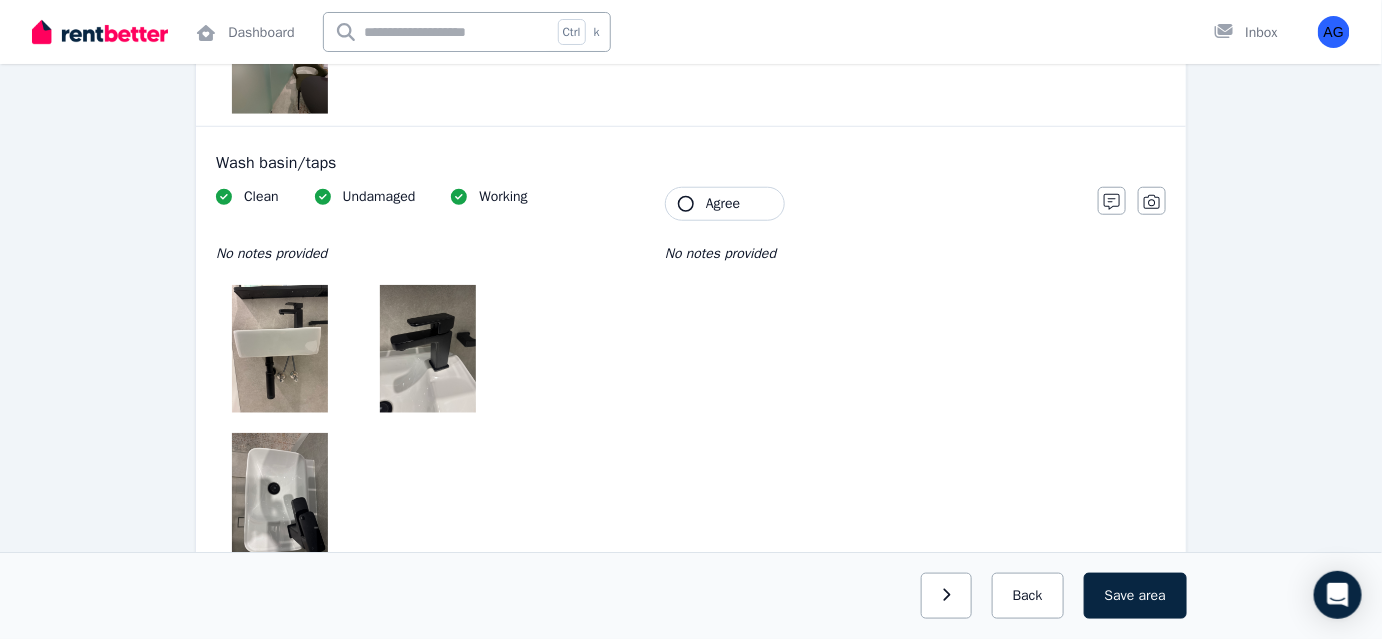 scroll, scrollTop: 3085, scrollLeft: 0, axis: vertical 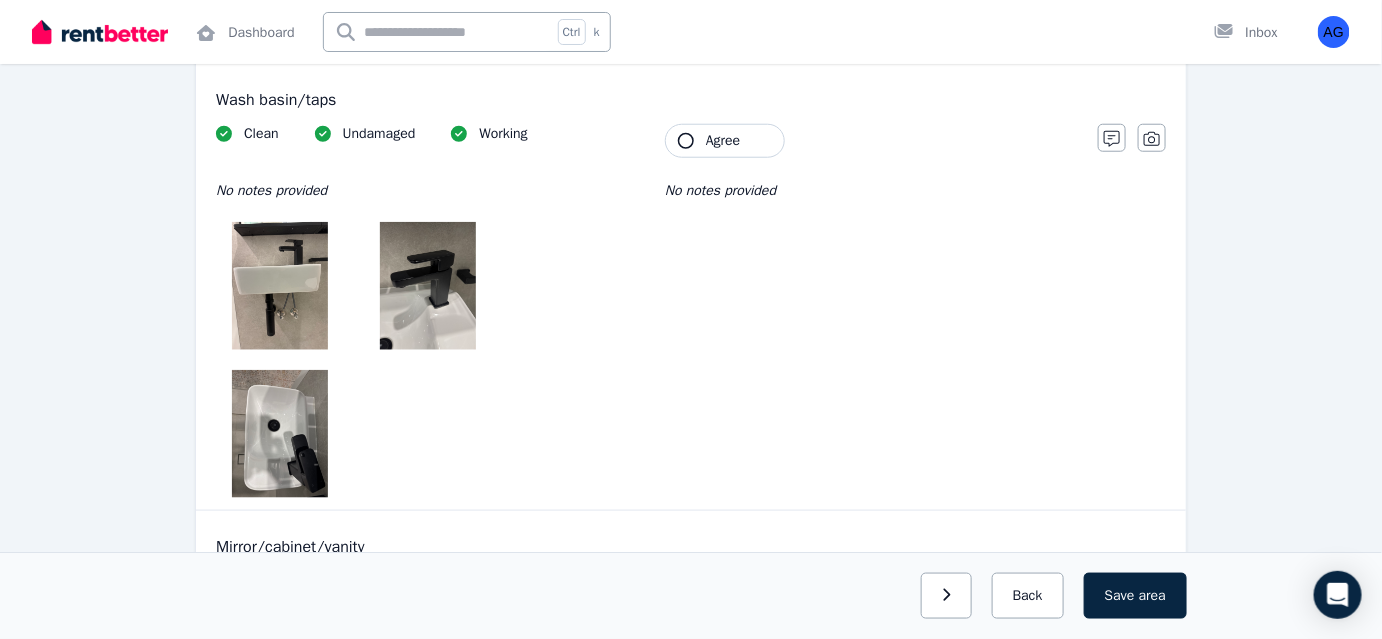 click on "Agree" at bounding box center [723, 141] 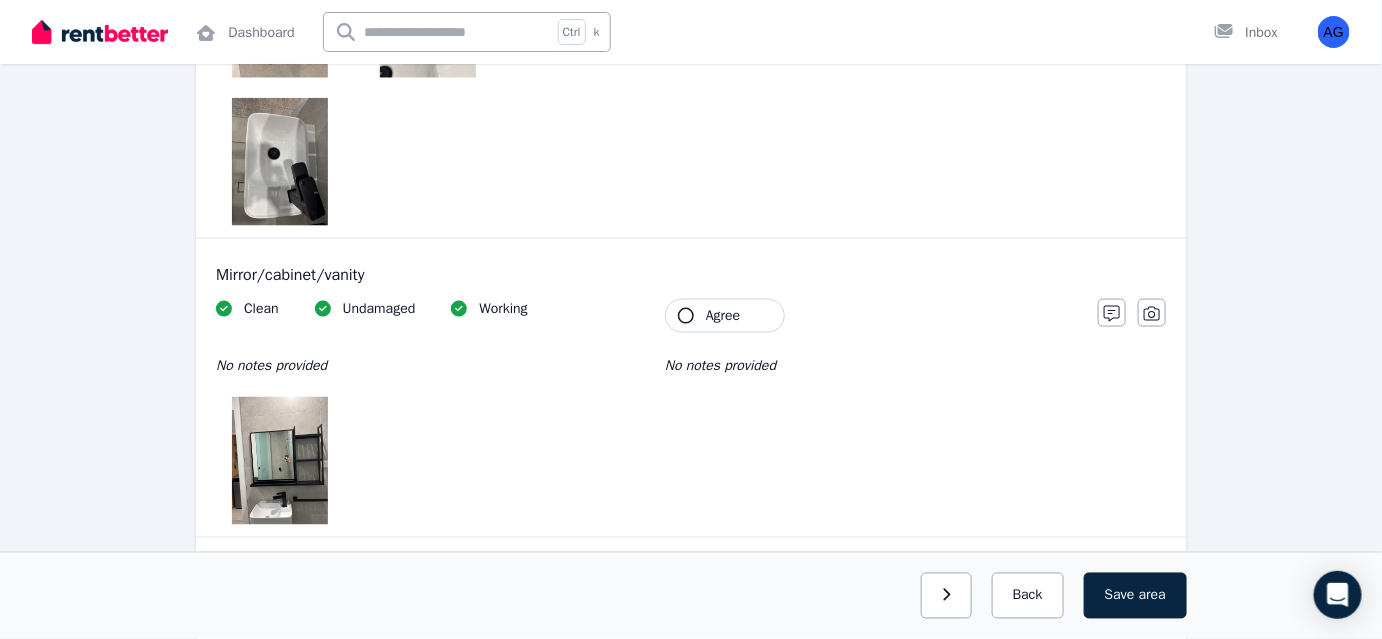 scroll, scrollTop: 3358, scrollLeft: 0, axis: vertical 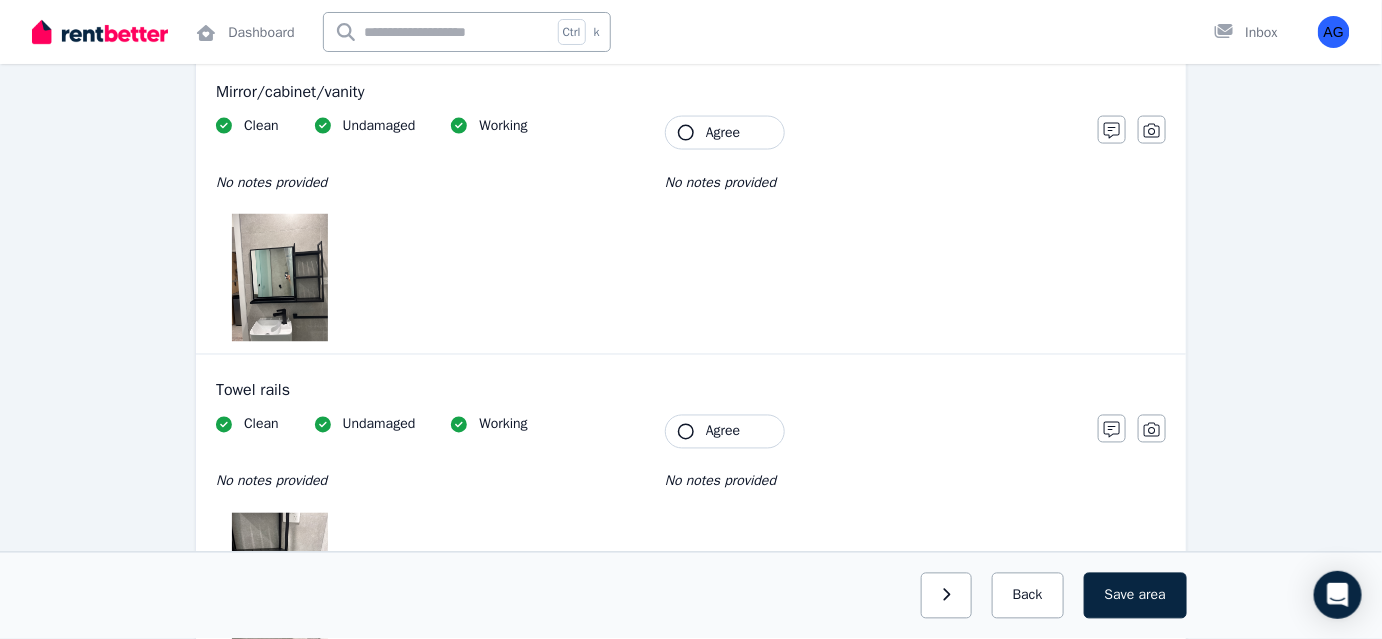 click on "Agree" at bounding box center (723, 133) 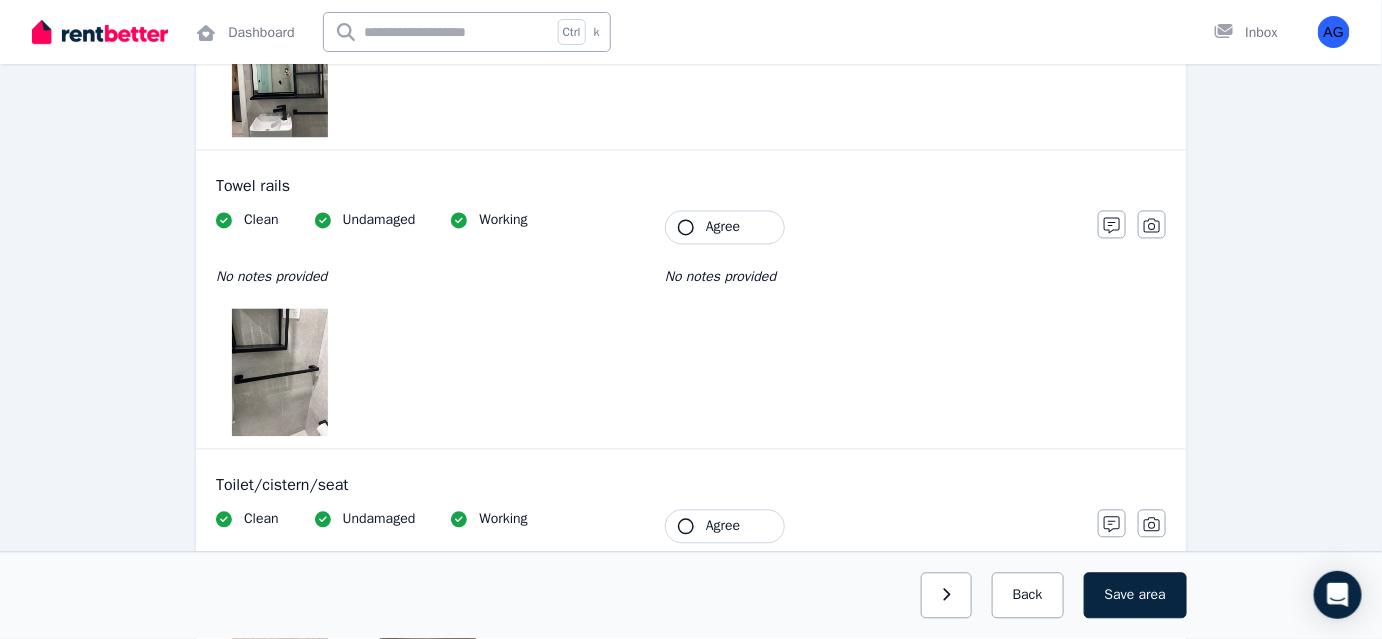 scroll, scrollTop: 3813, scrollLeft: 0, axis: vertical 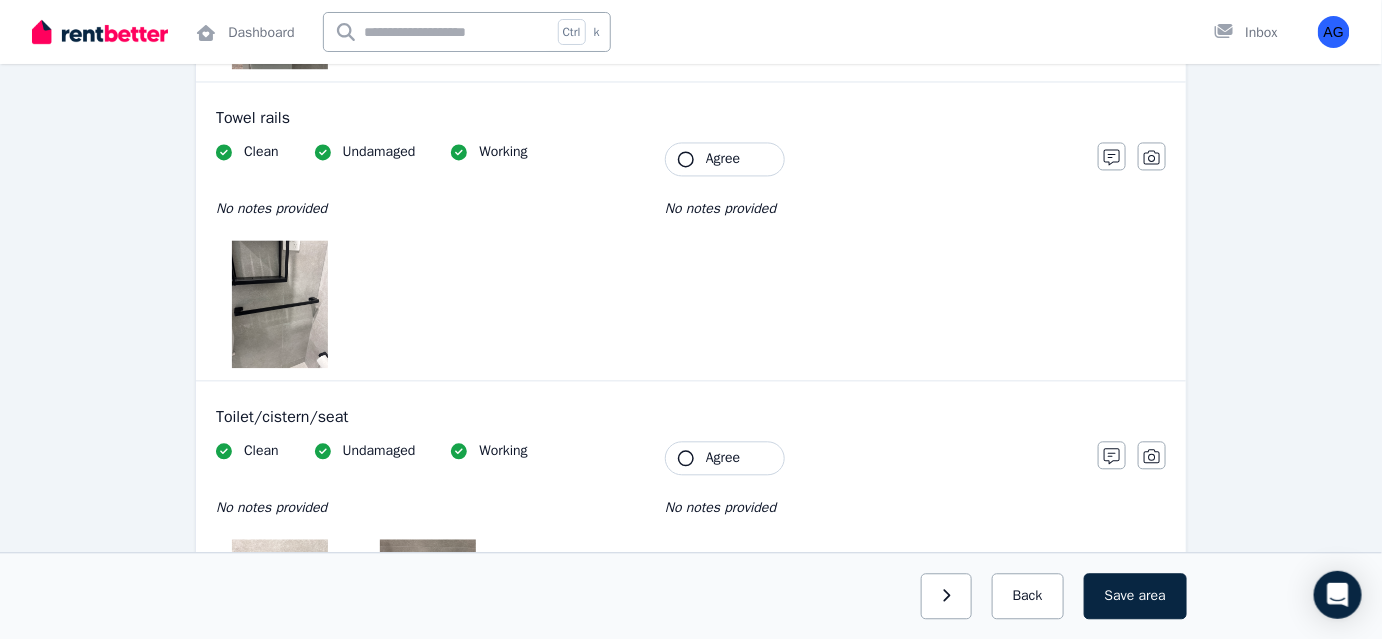 click on "Agree" at bounding box center (723, 159) 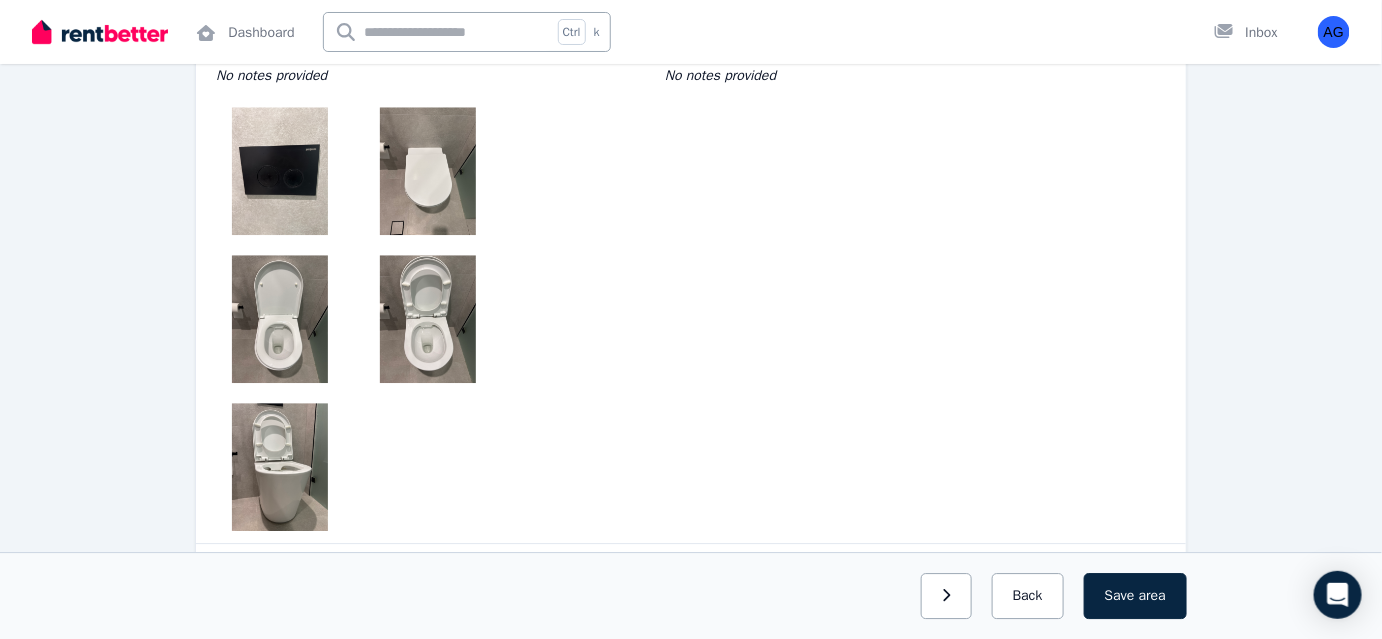 scroll, scrollTop: 4085, scrollLeft: 0, axis: vertical 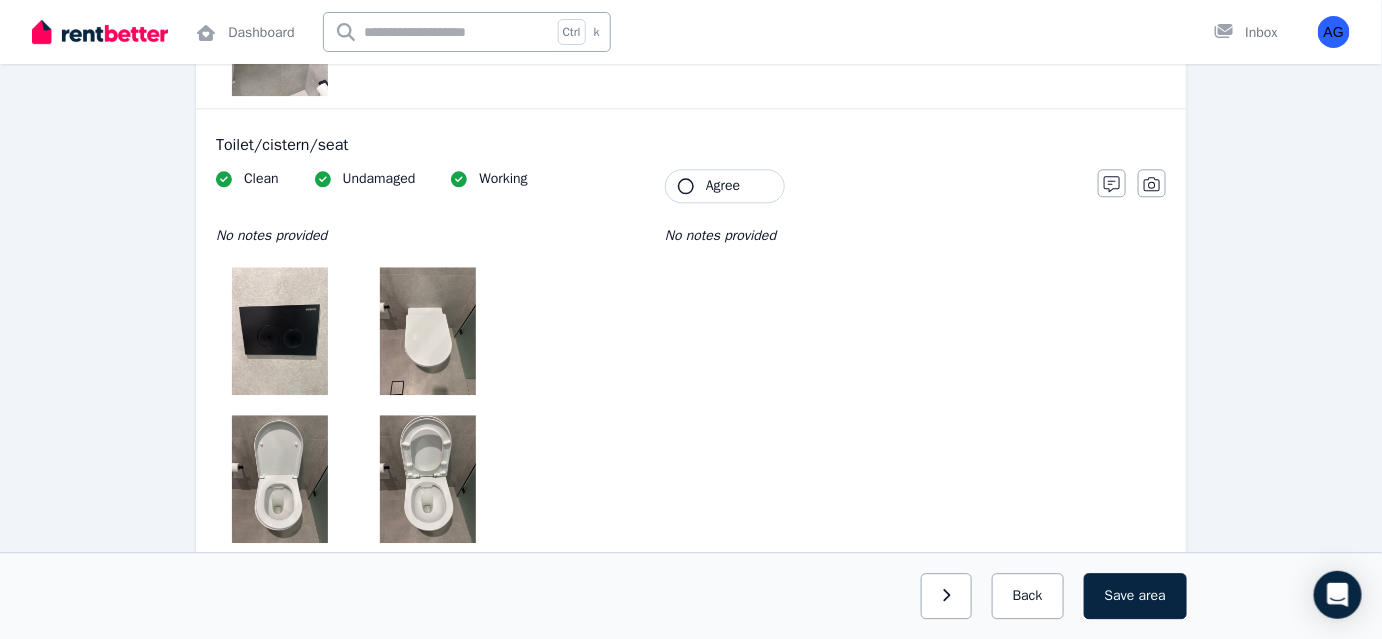 click on "Clean Undamaged Working No notes provided Tenant Agree No notes provided" at bounding box center (647, 430) 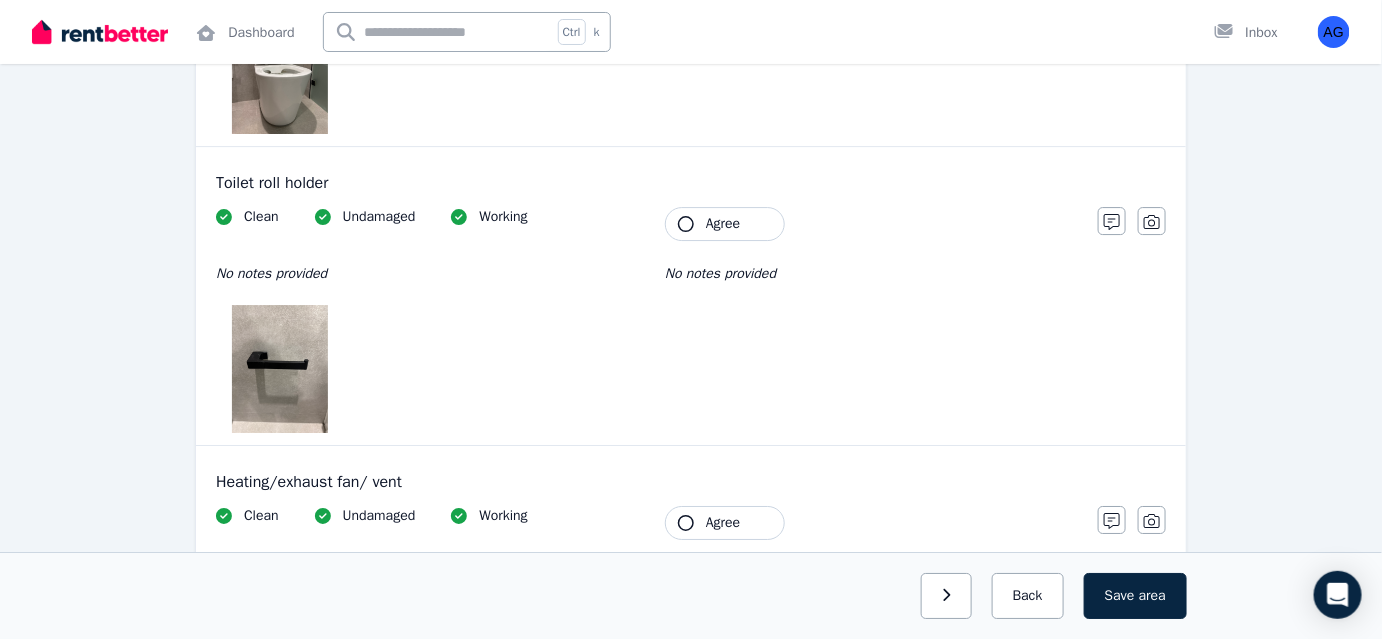 scroll, scrollTop: 4722, scrollLeft: 0, axis: vertical 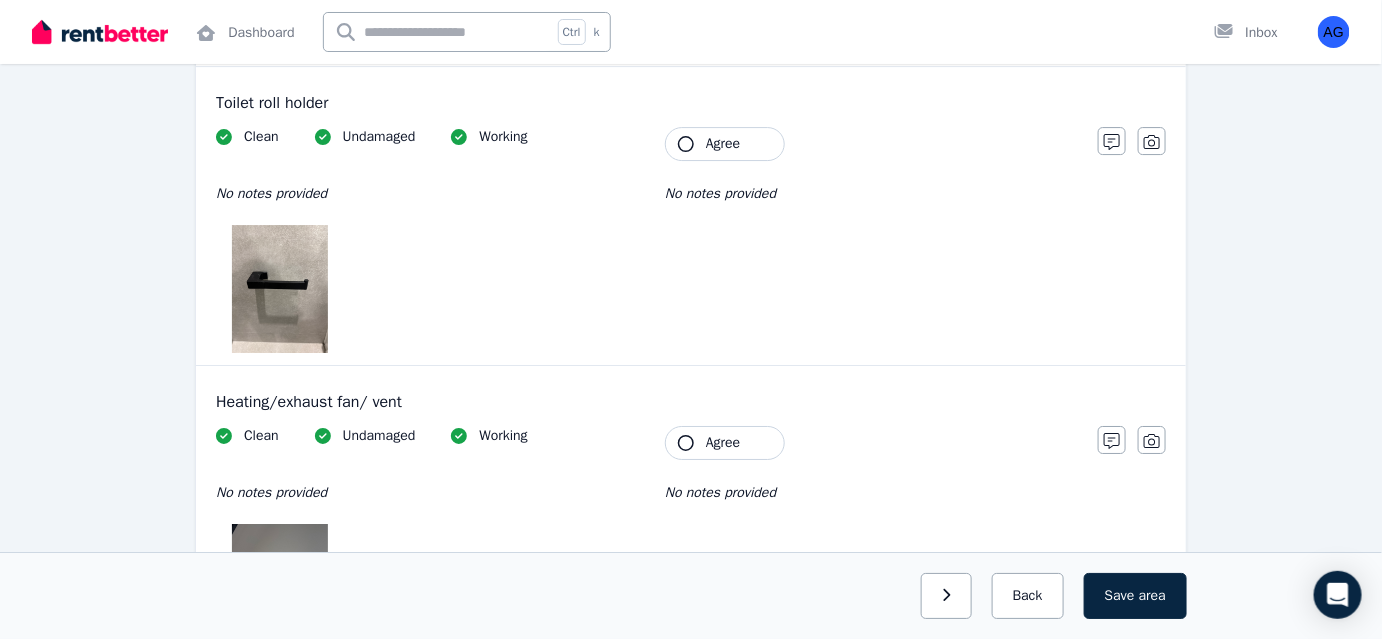 click 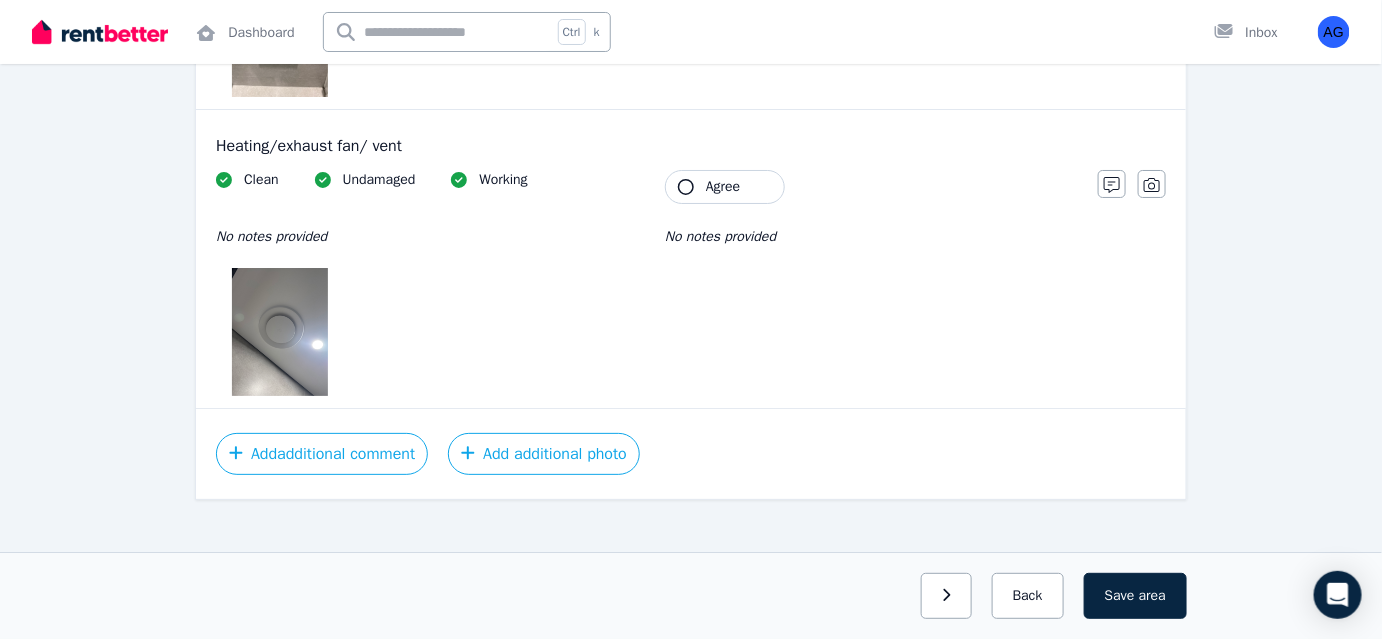 scroll, scrollTop: 4984, scrollLeft: 0, axis: vertical 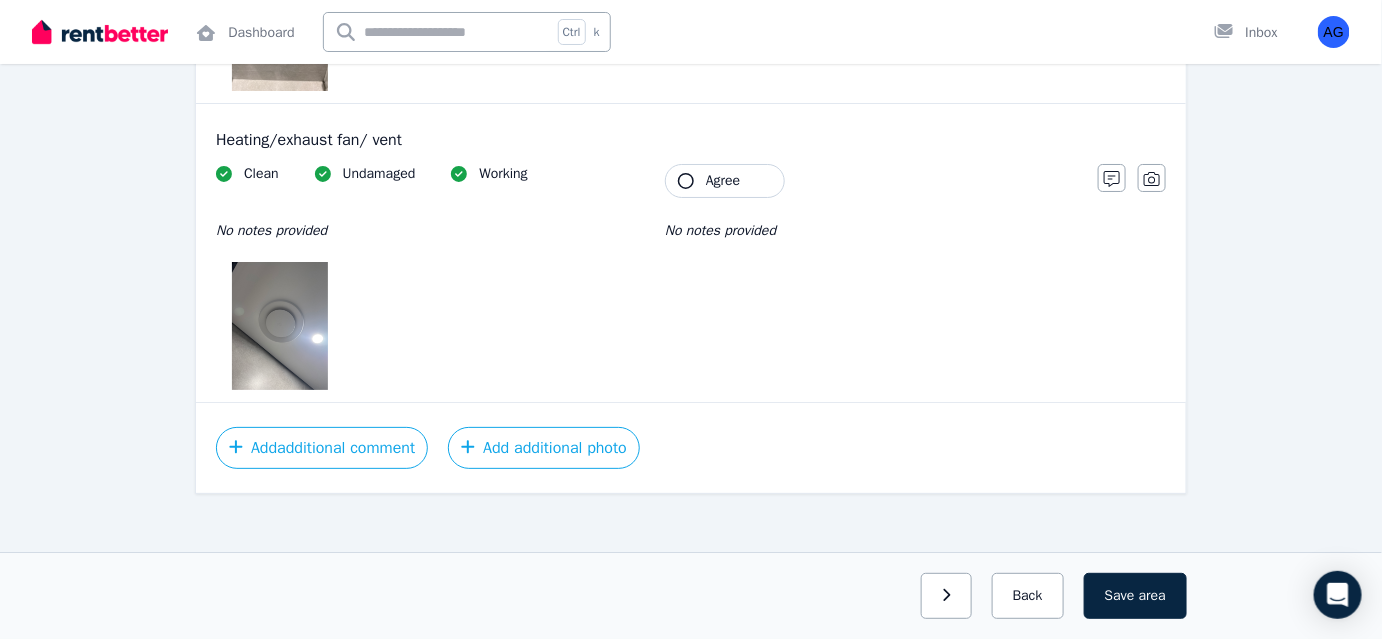 click on "Agree" at bounding box center [723, 181] 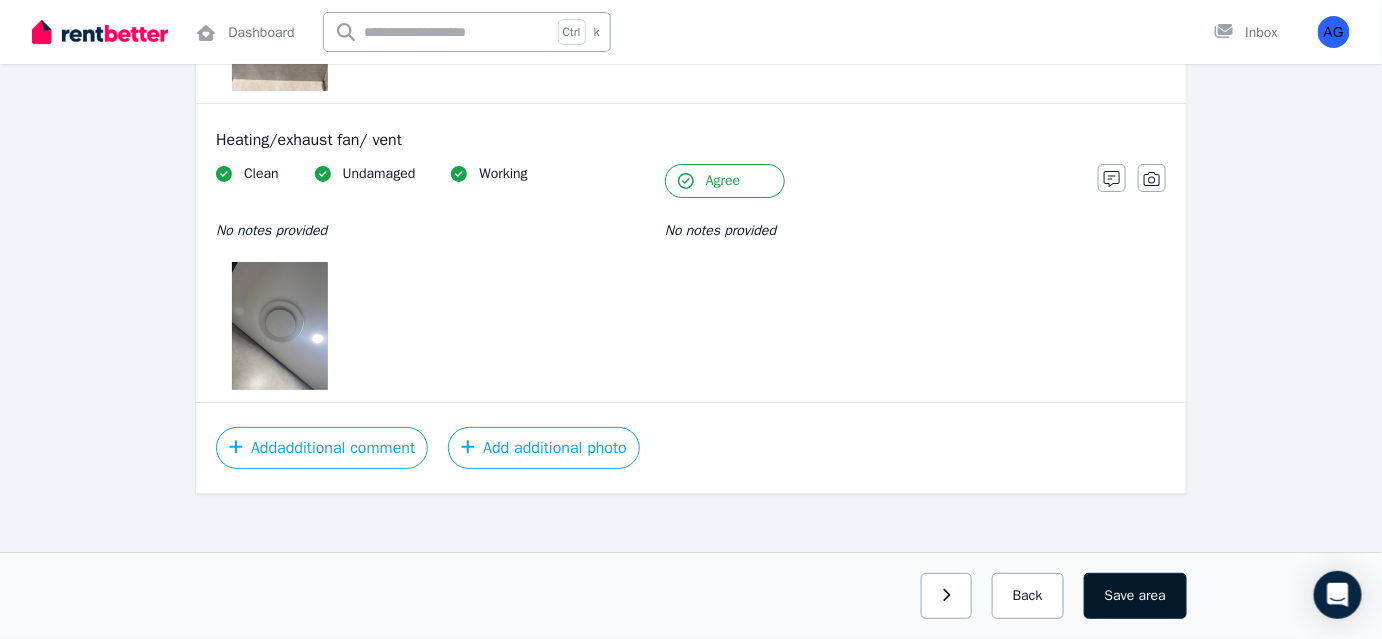 click on "Save   area" at bounding box center (1135, 596) 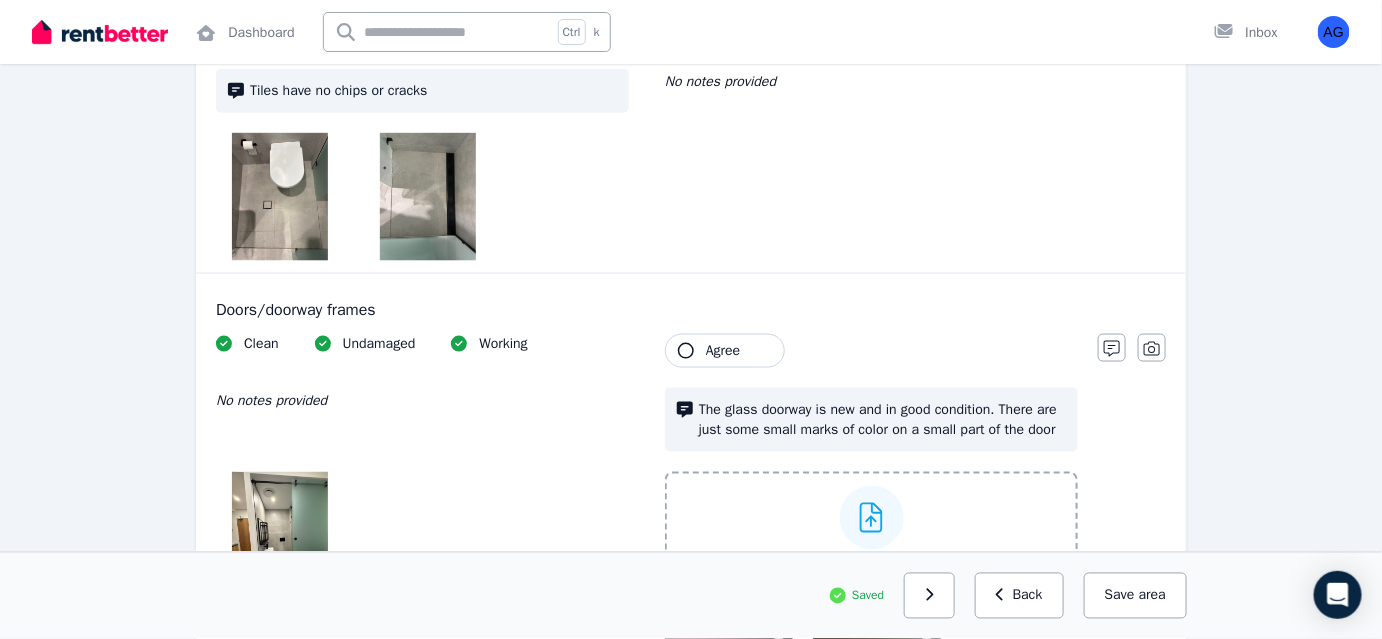 scroll, scrollTop: 818, scrollLeft: 0, axis: vertical 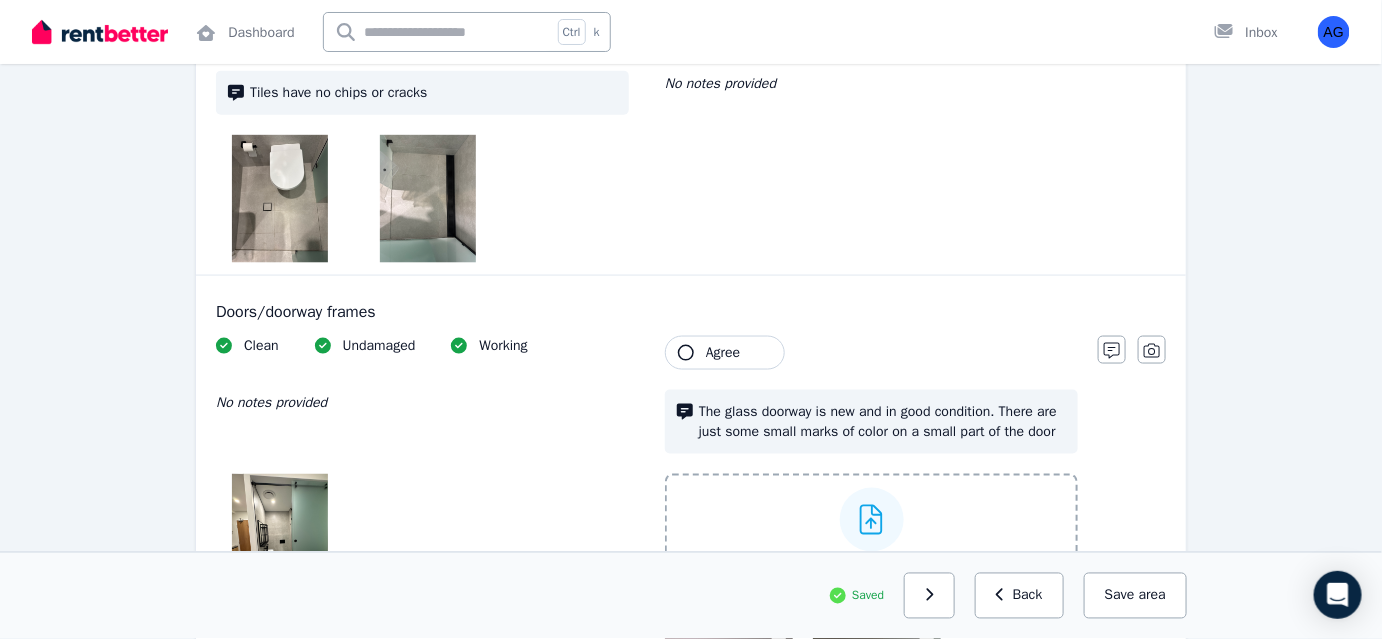 click on "Agree" at bounding box center (723, 353) 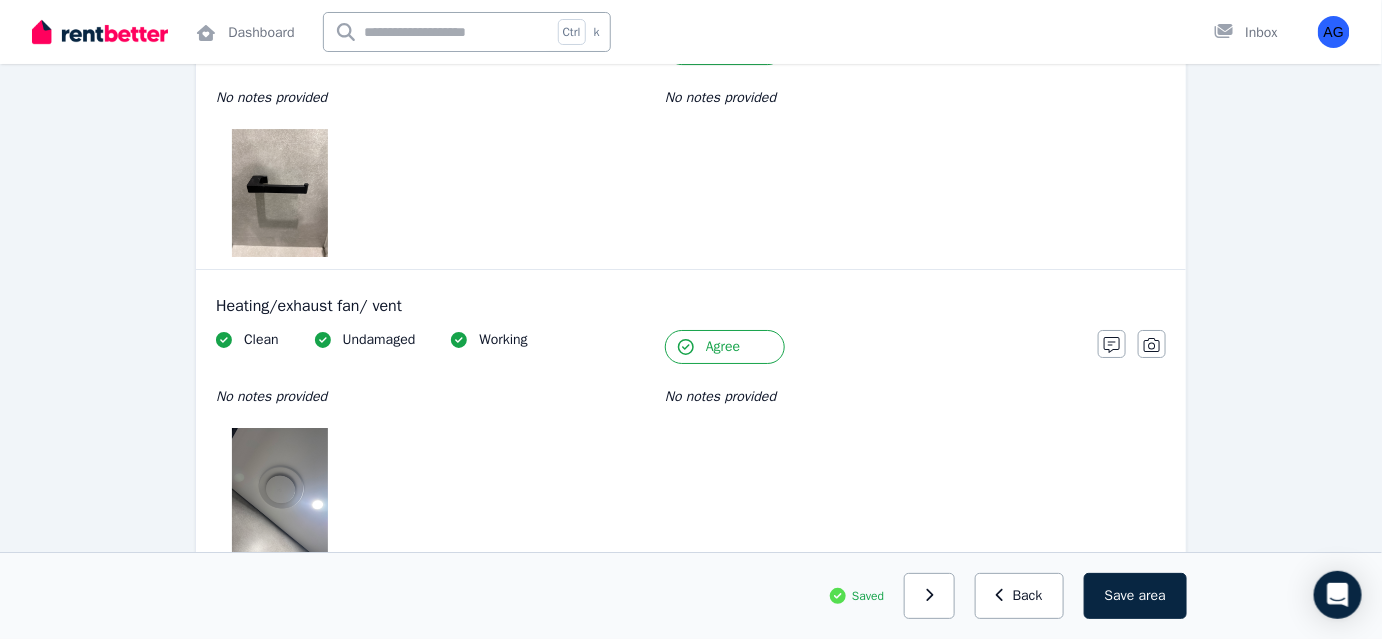 scroll, scrollTop: 4984, scrollLeft: 0, axis: vertical 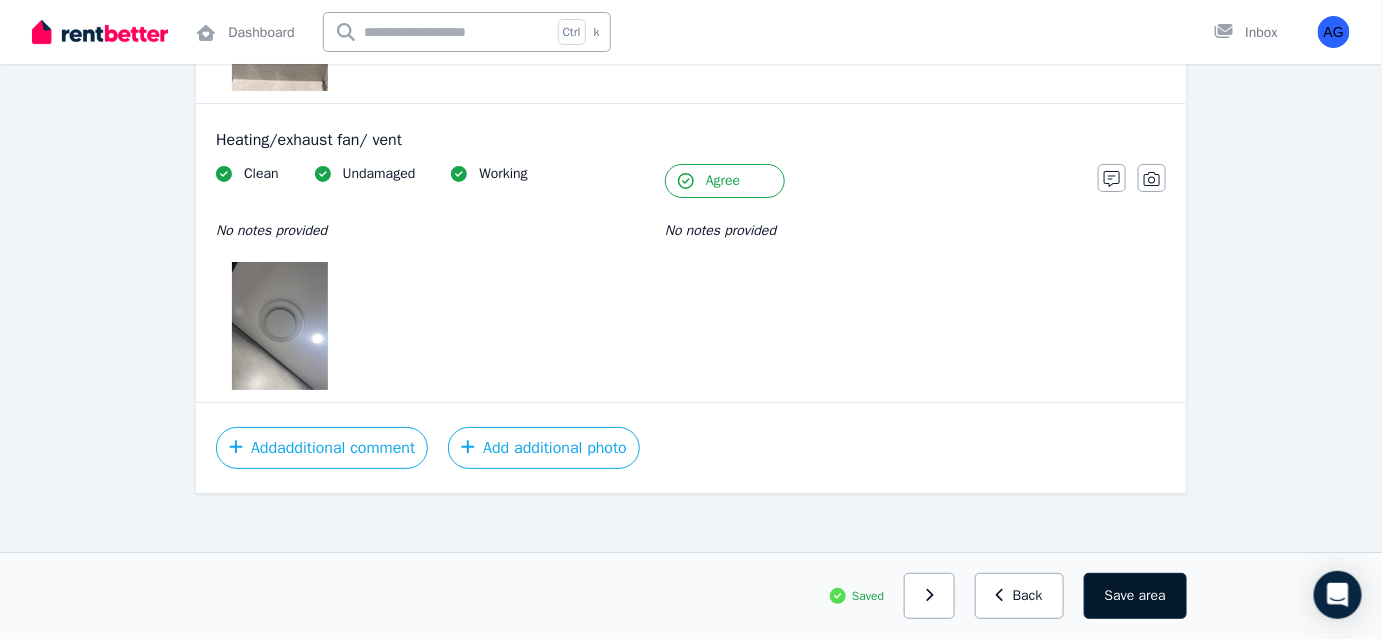 click on "Save   area" at bounding box center [1135, 596] 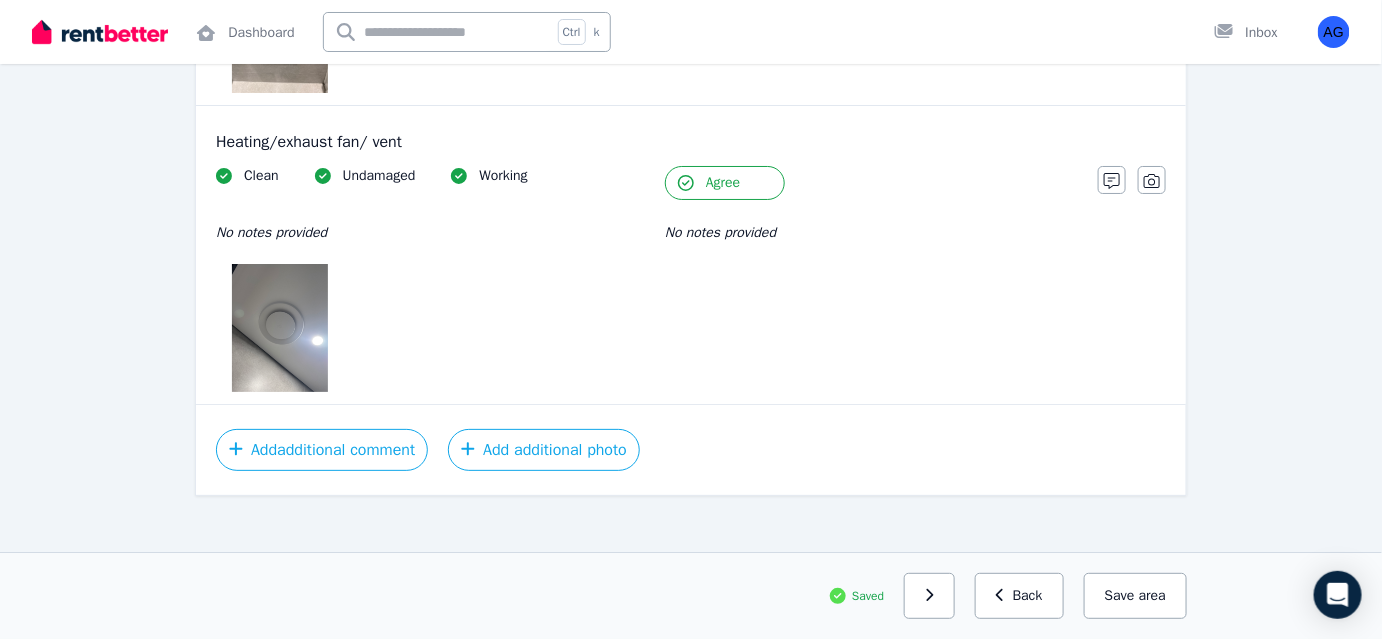 scroll, scrollTop: 4984, scrollLeft: 0, axis: vertical 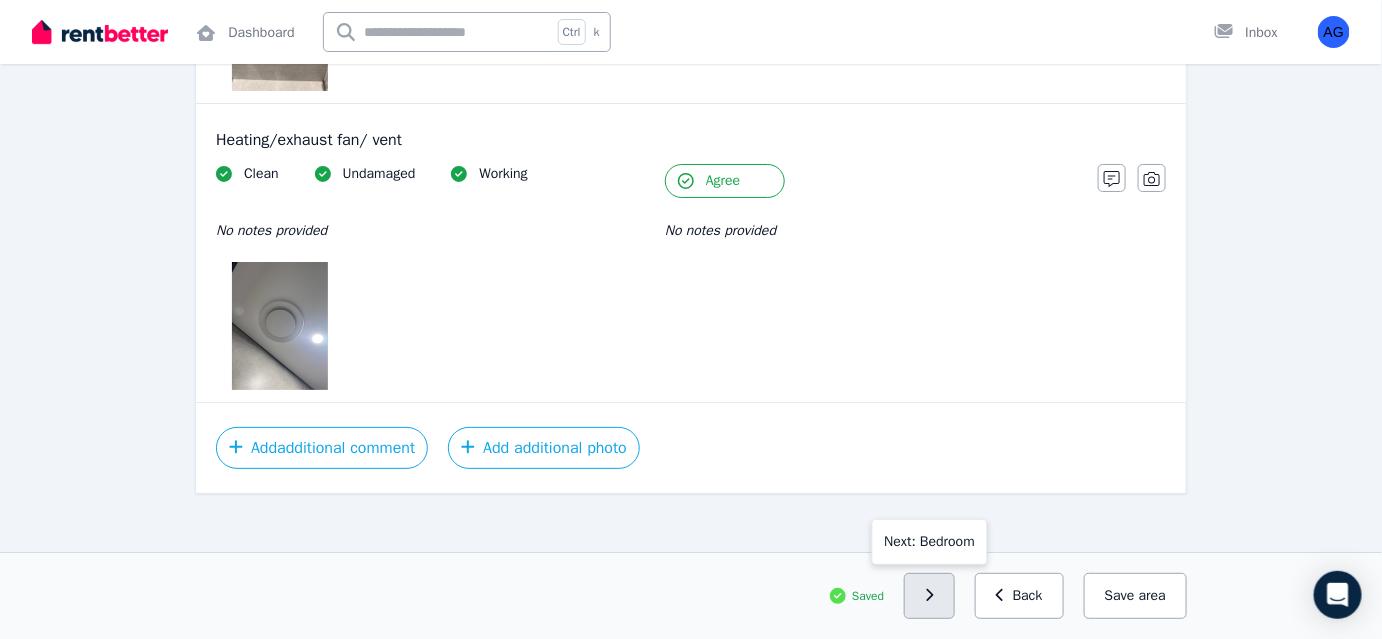 click at bounding box center [929, 596] 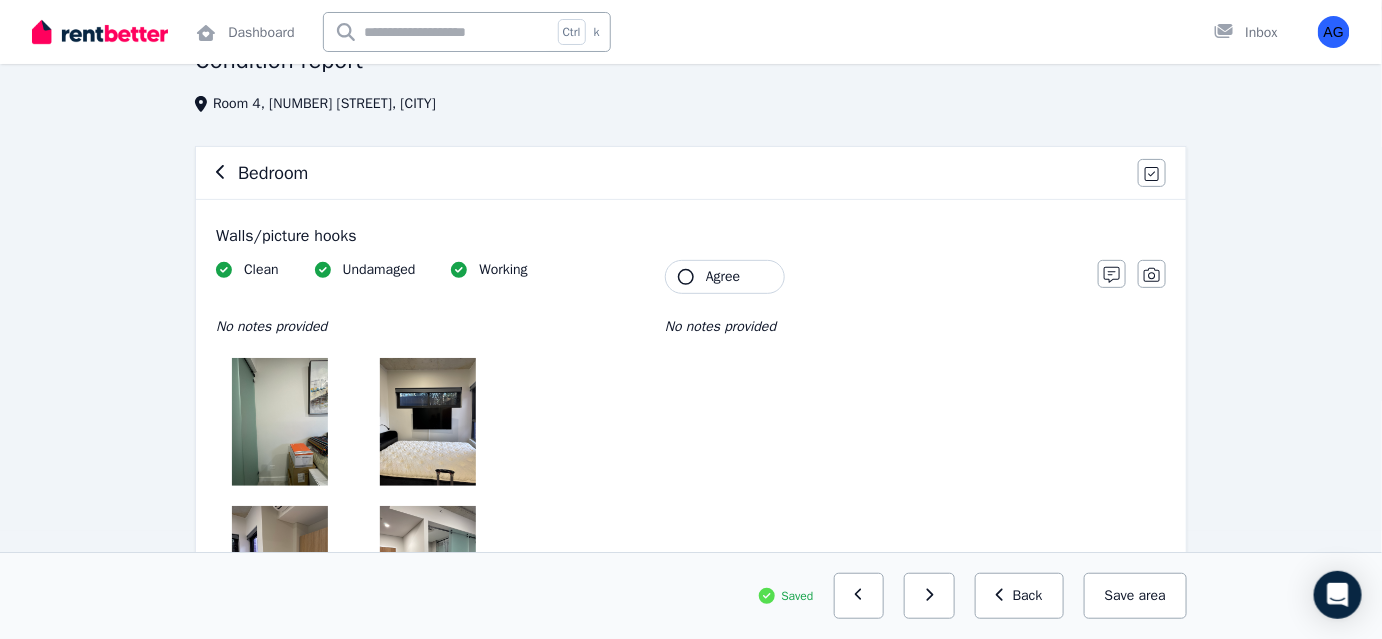 scroll, scrollTop: 0, scrollLeft: 0, axis: both 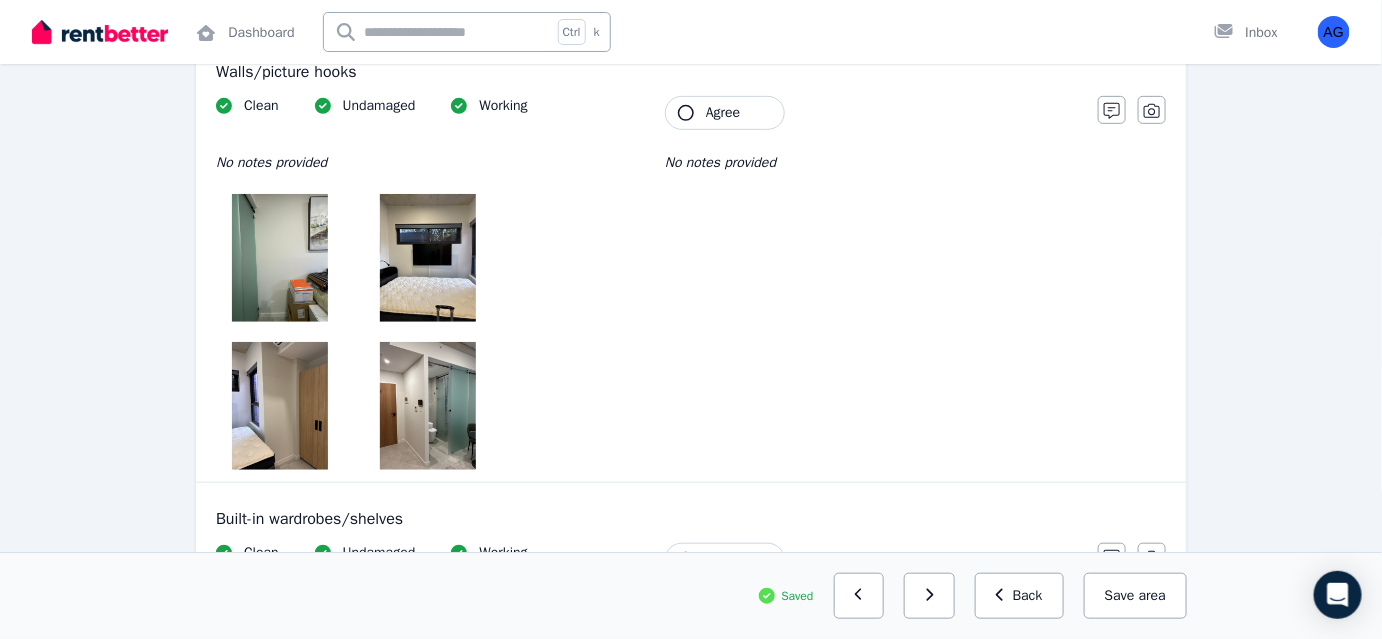 click on "Agree" at bounding box center [725, 113] 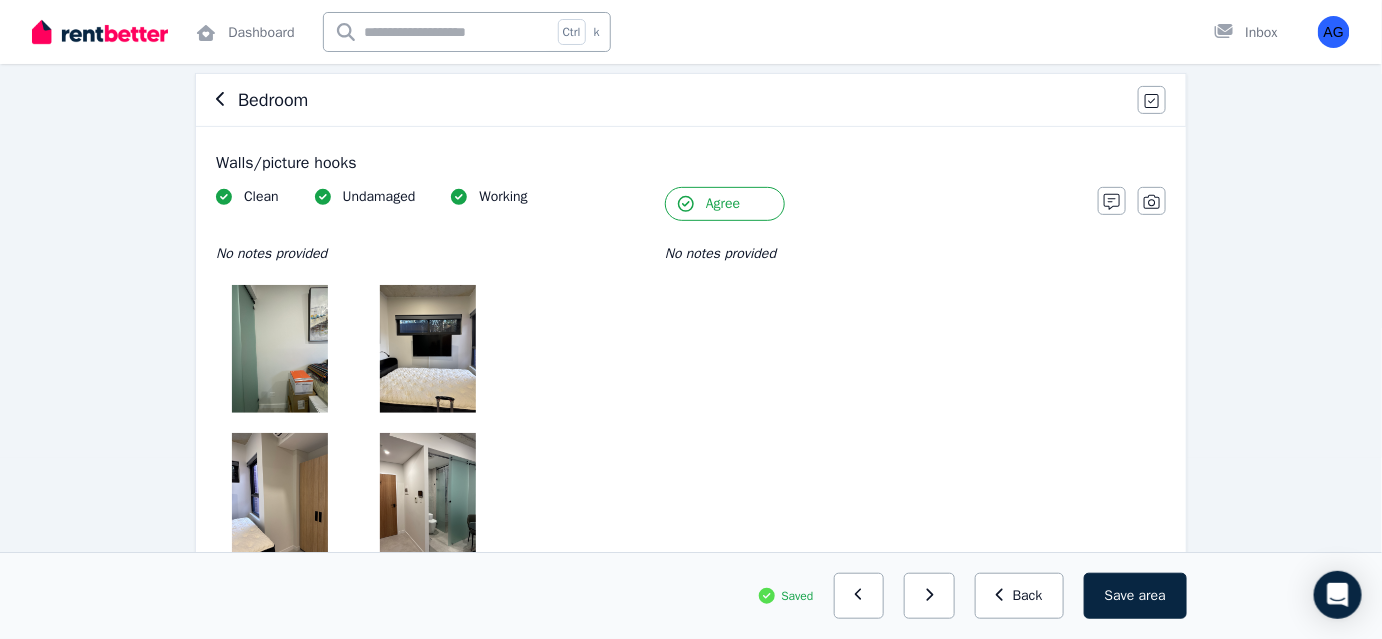 scroll, scrollTop: 272, scrollLeft: 0, axis: vertical 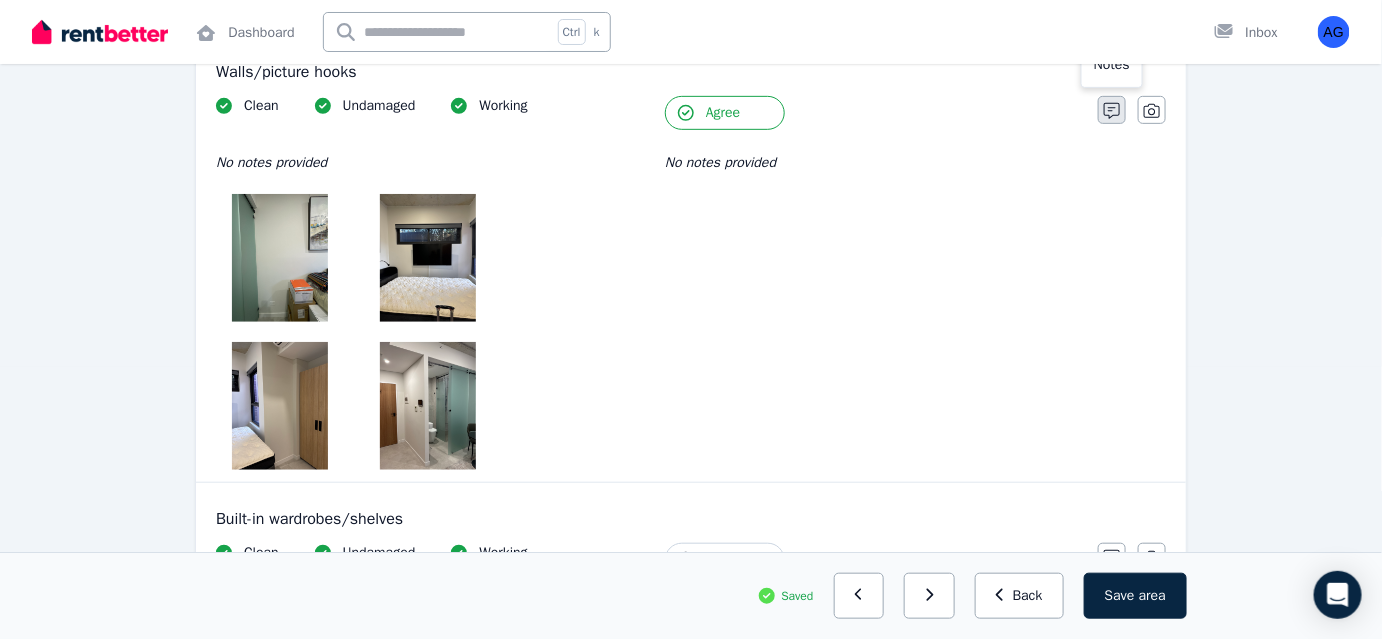 click 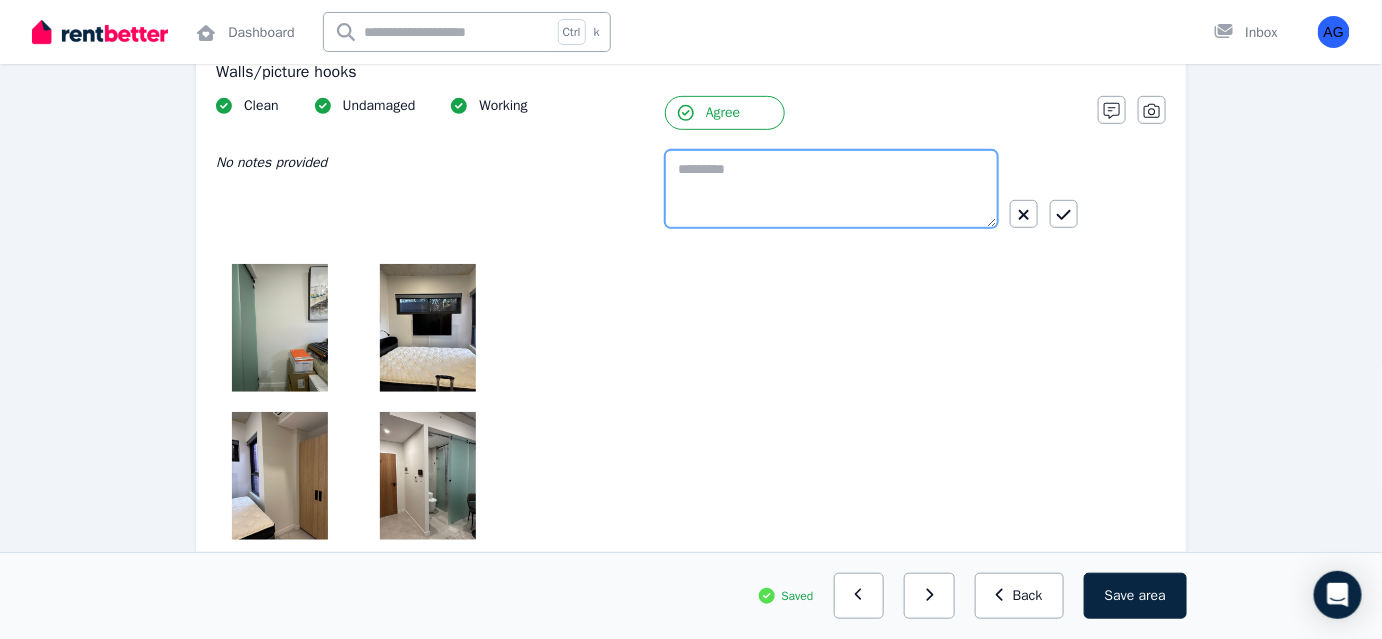 click at bounding box center [831, 189] 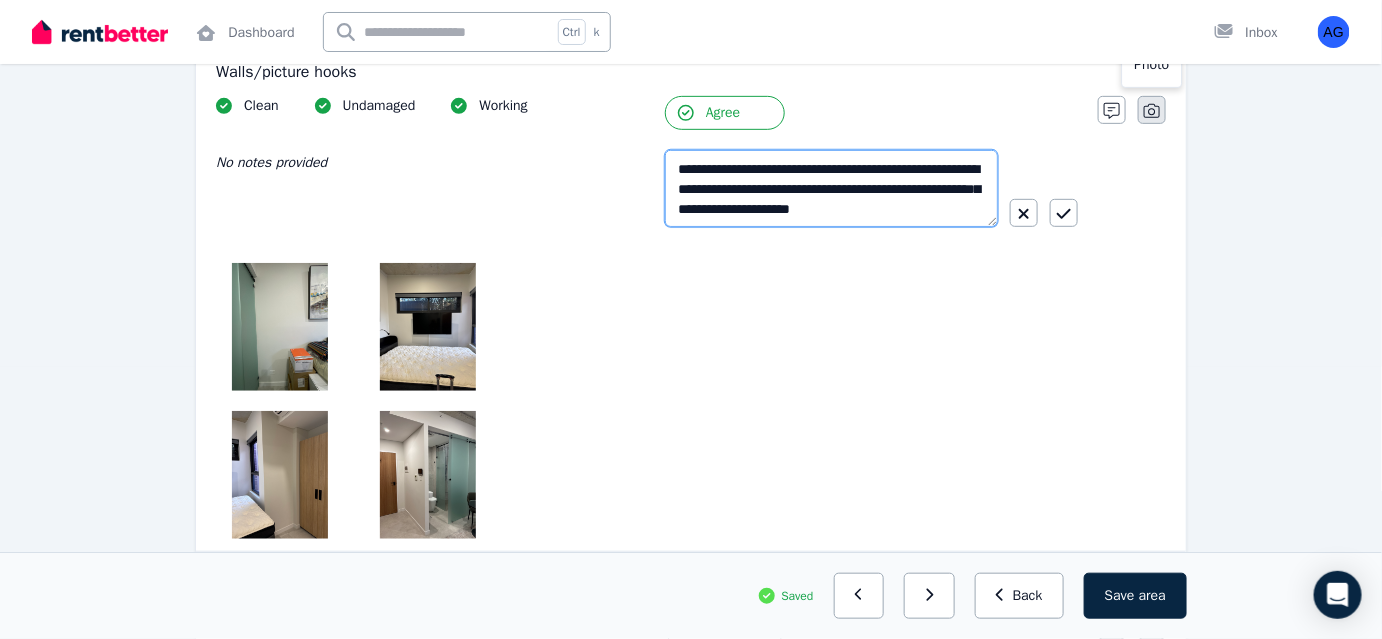type on "**********" 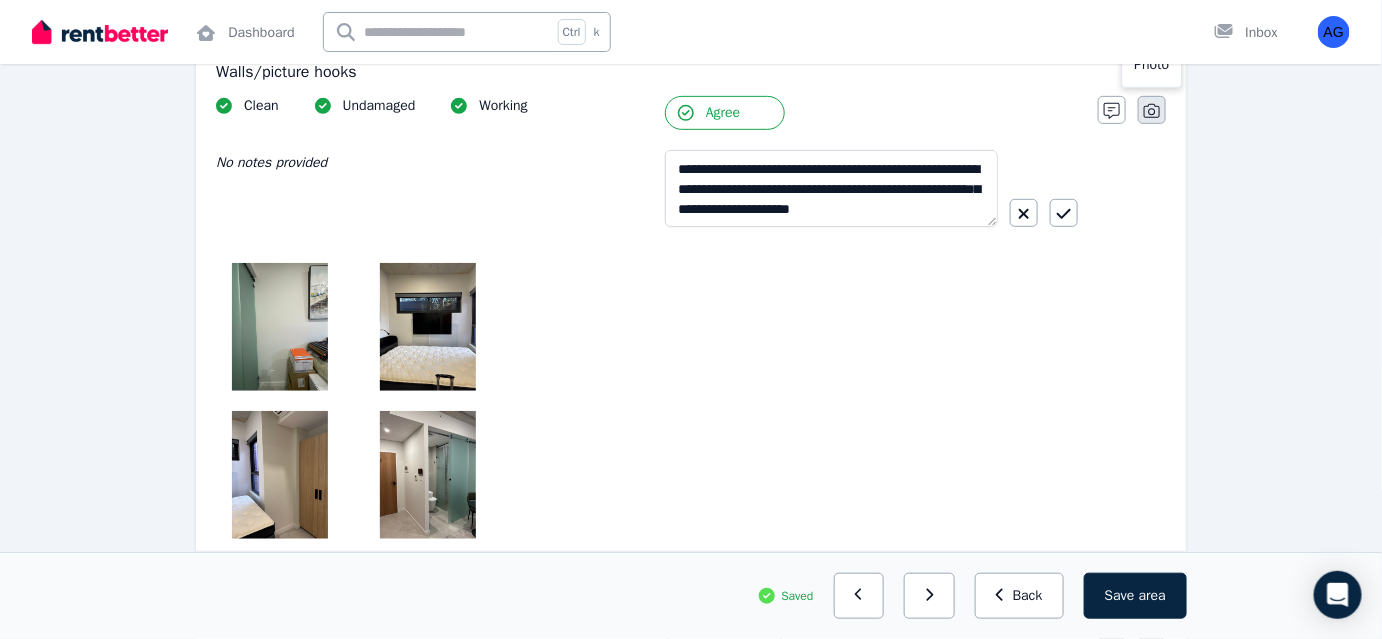 click 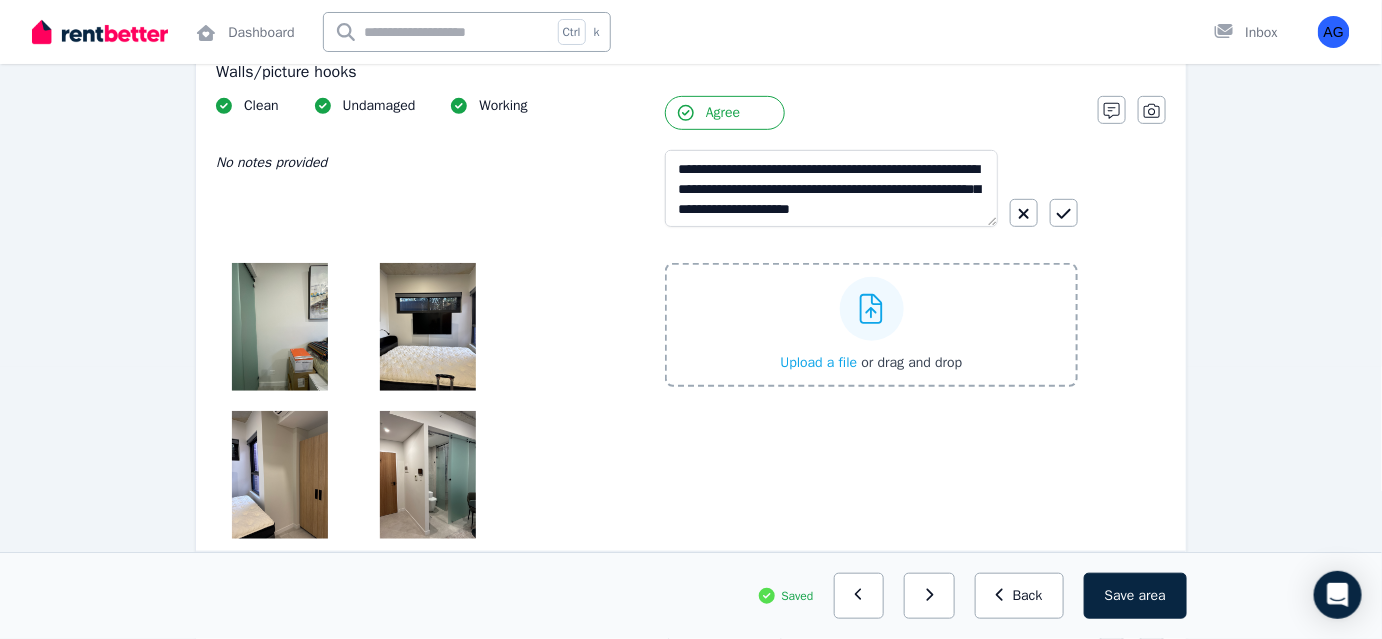 click on "Upload a file" at bounding box center [818, 362] 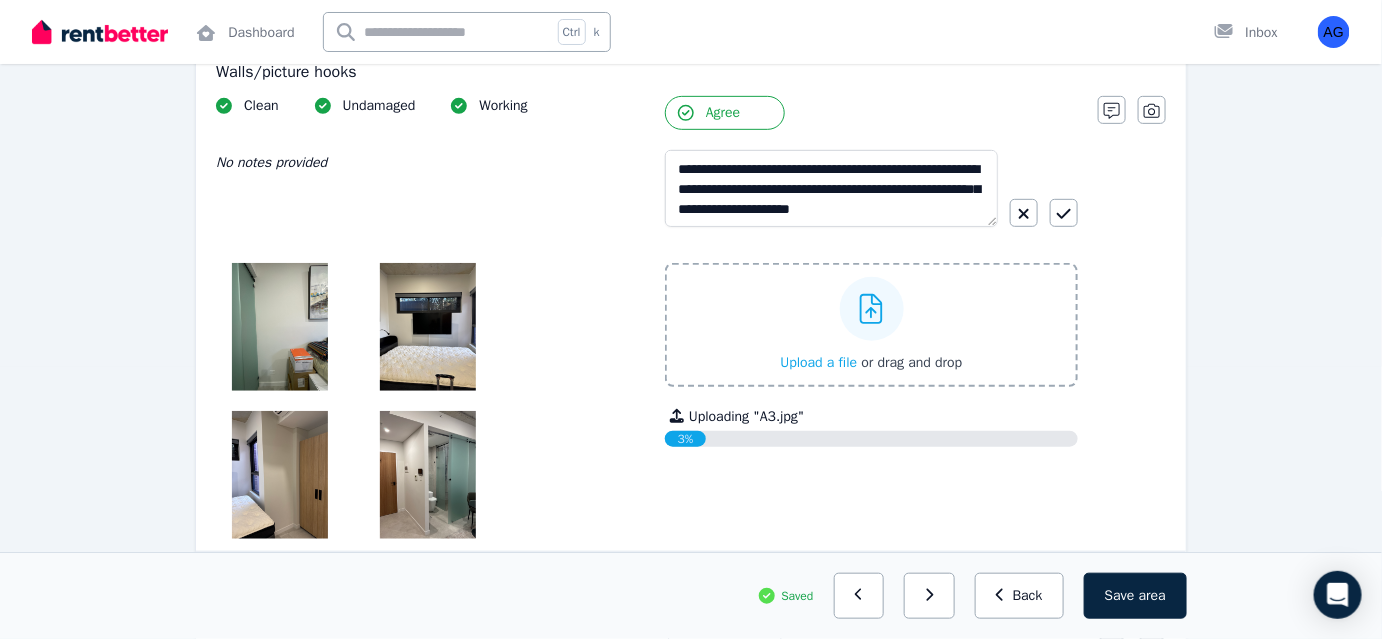 click on "Upload a file   or drag and drop" at bounding box center [871, 325] 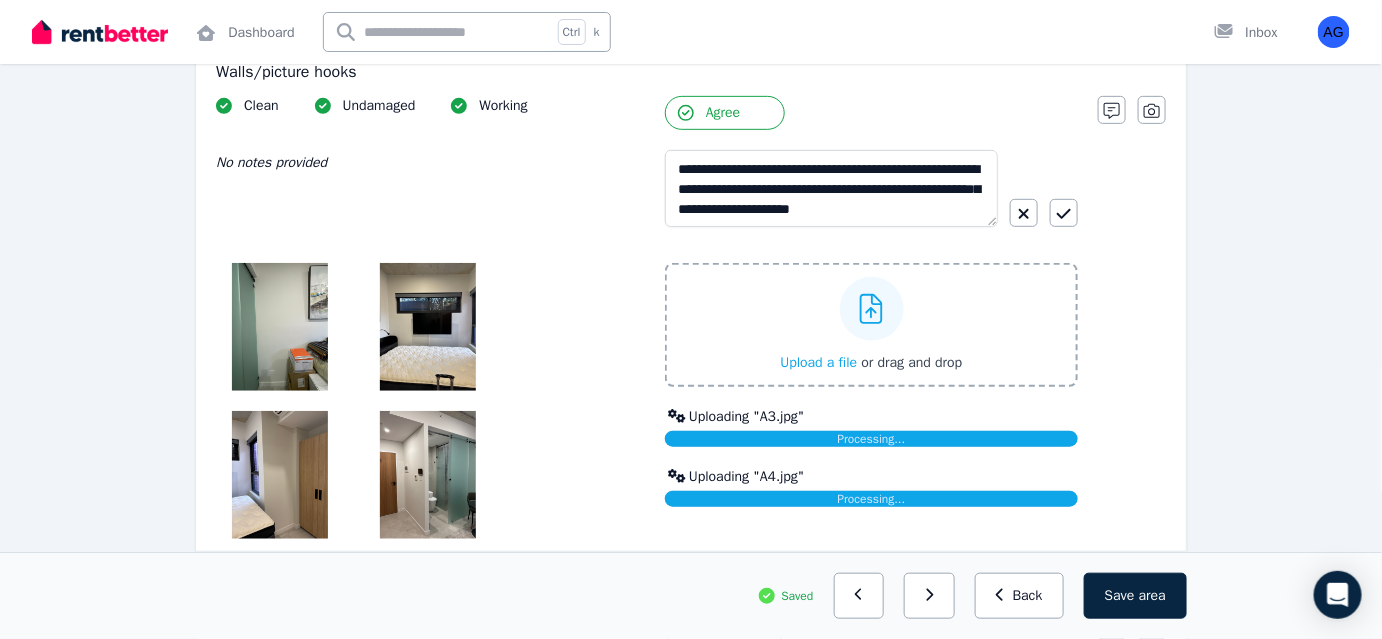 click at bounding box center [872, 309] 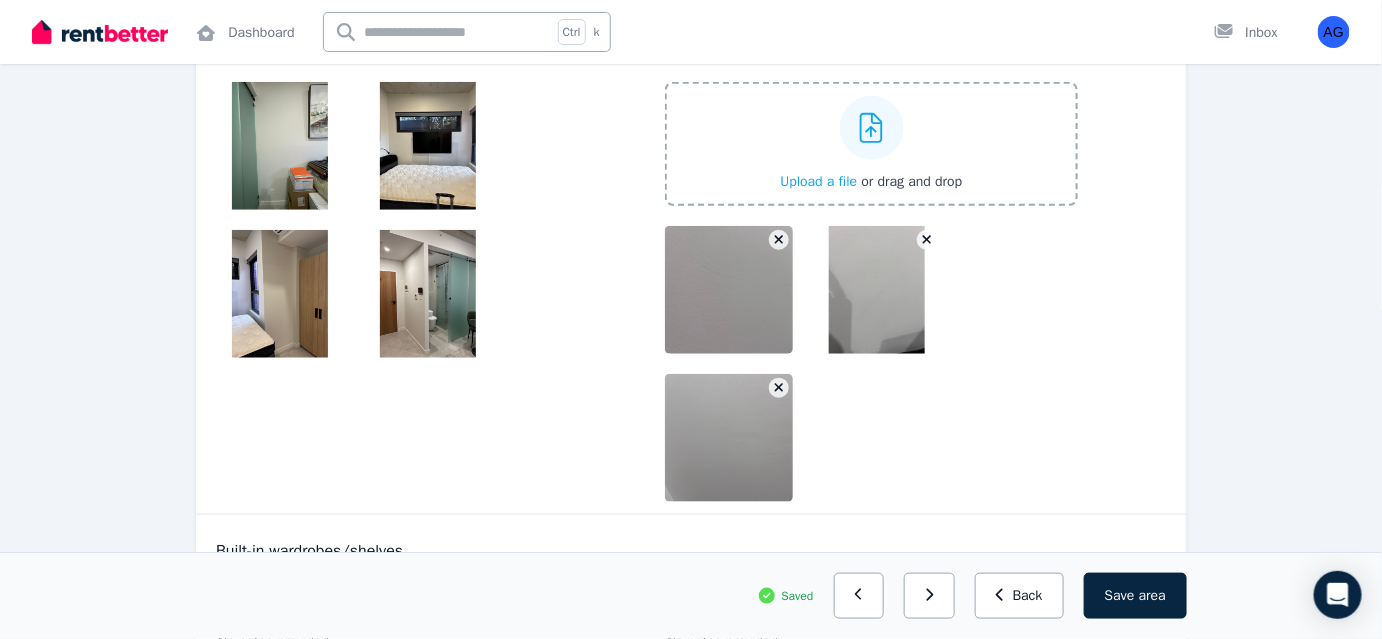 scroll, scrollTop: 272, scrollLeft: 0, axis: vertical 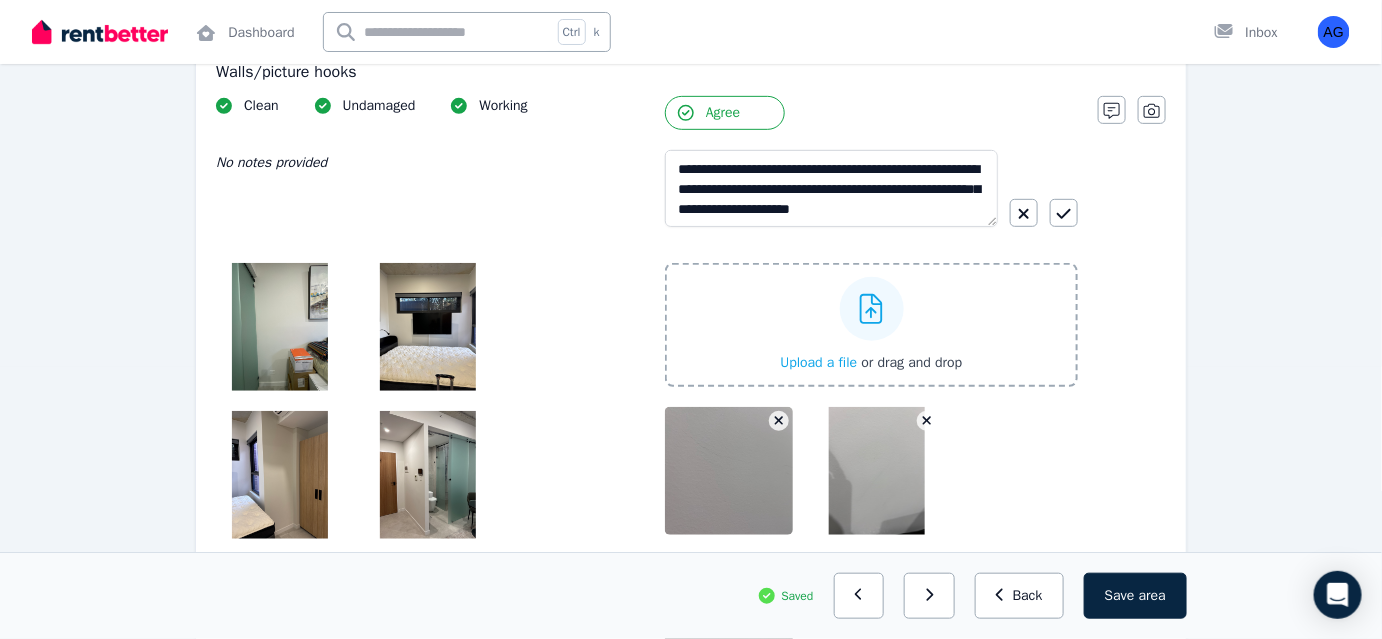 click on "**********" at bounding box center [691, 389] 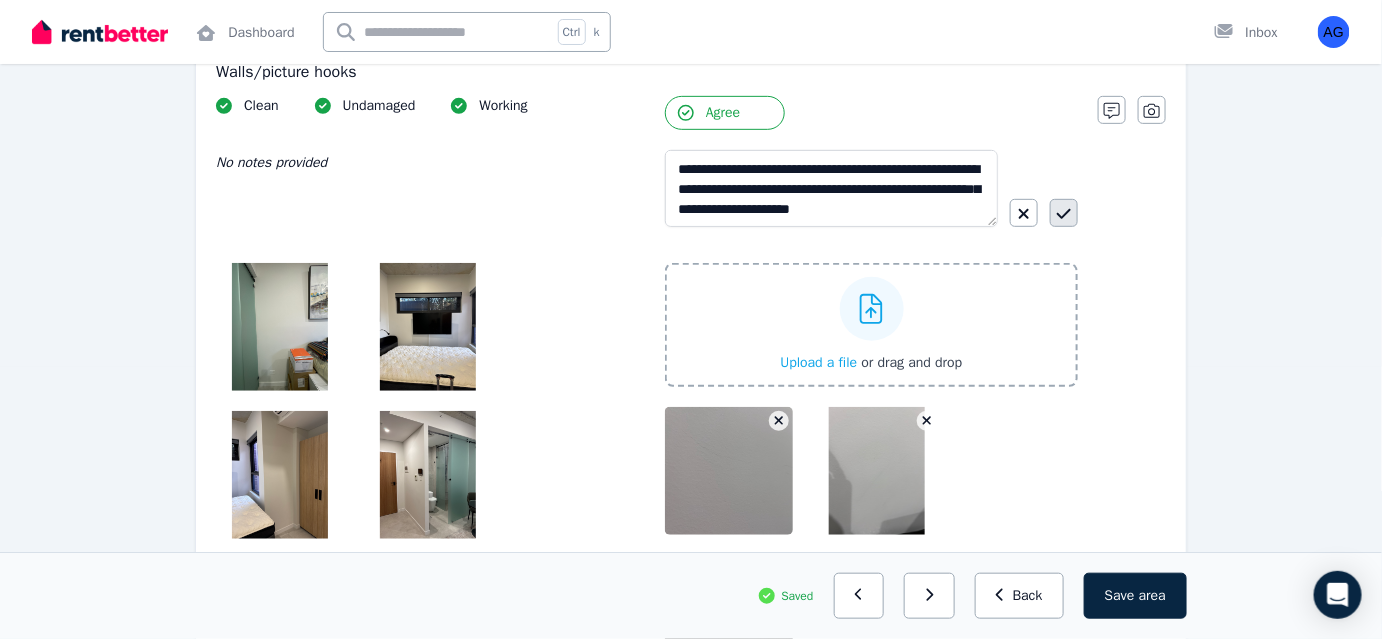 click at bounding box center [1064, 213] 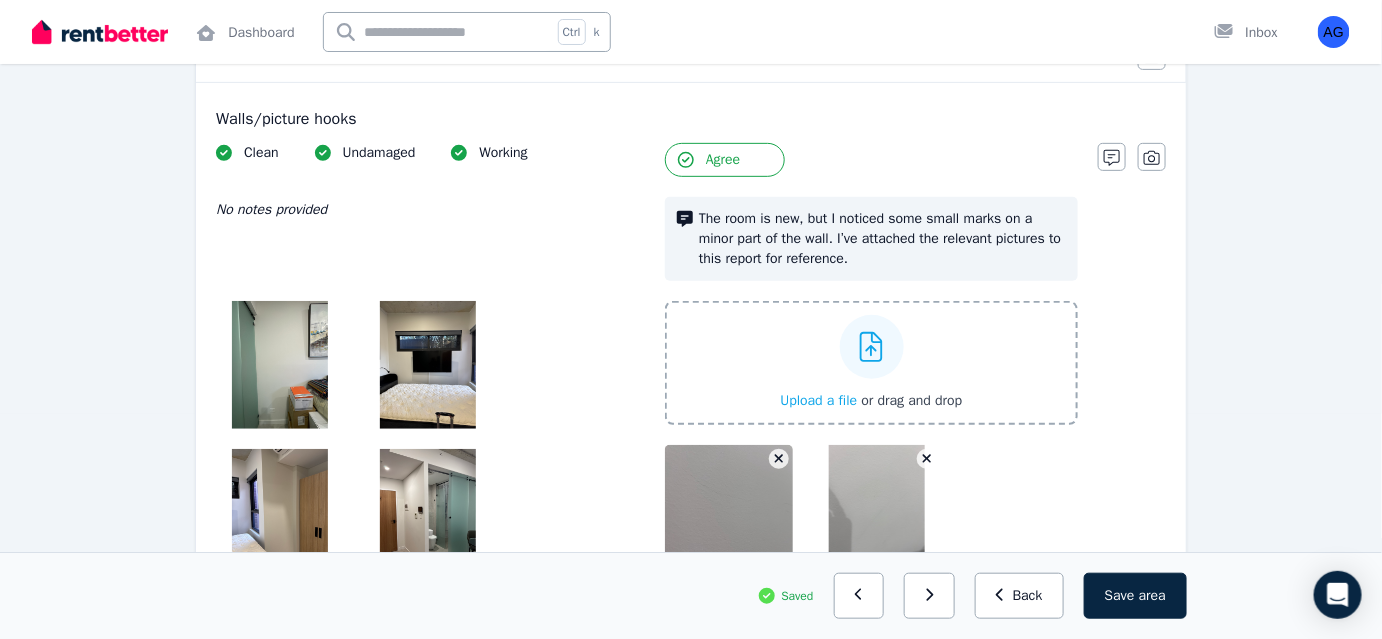 scroll, scrollTop: 181, scrollLeft: 0, axis: vertical 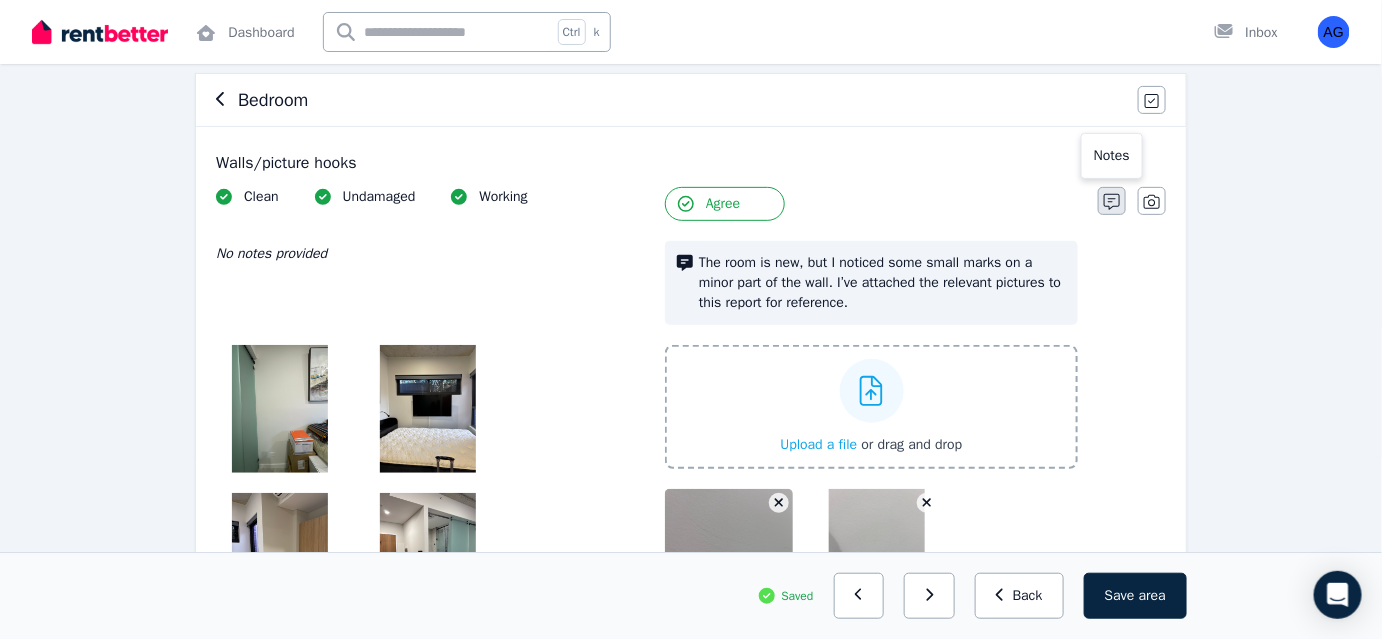 click 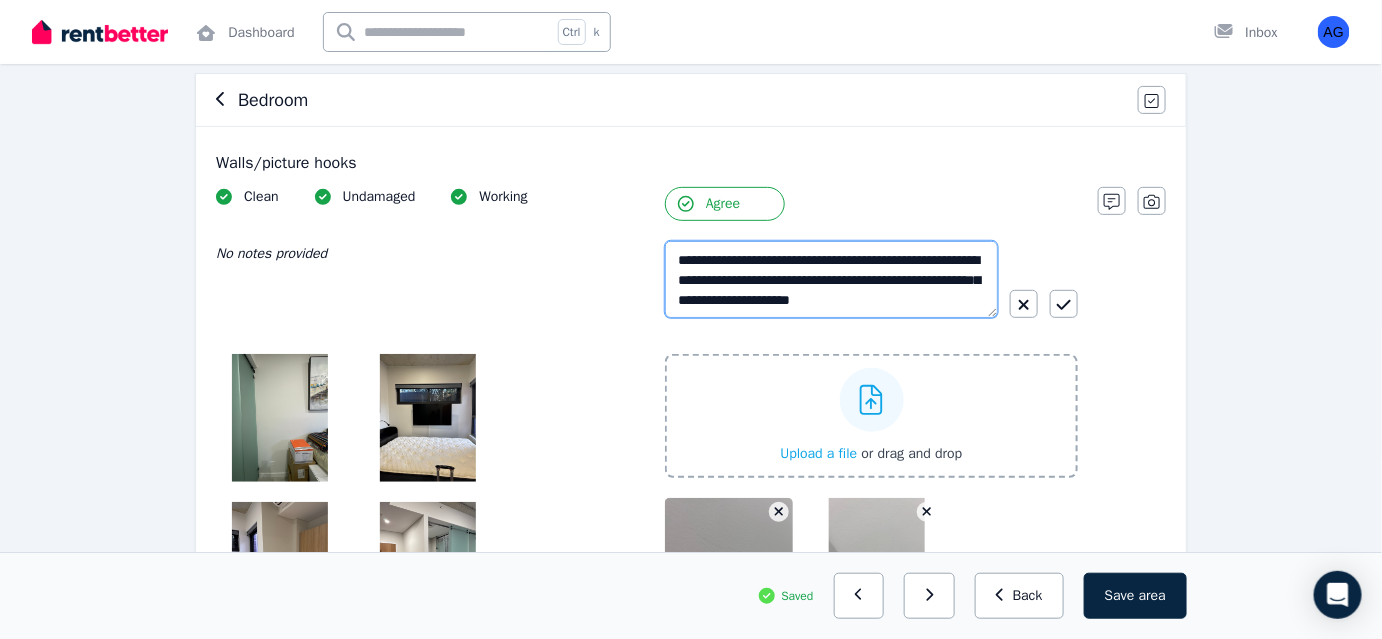 click on "**********" at bounding box center (831, 279) 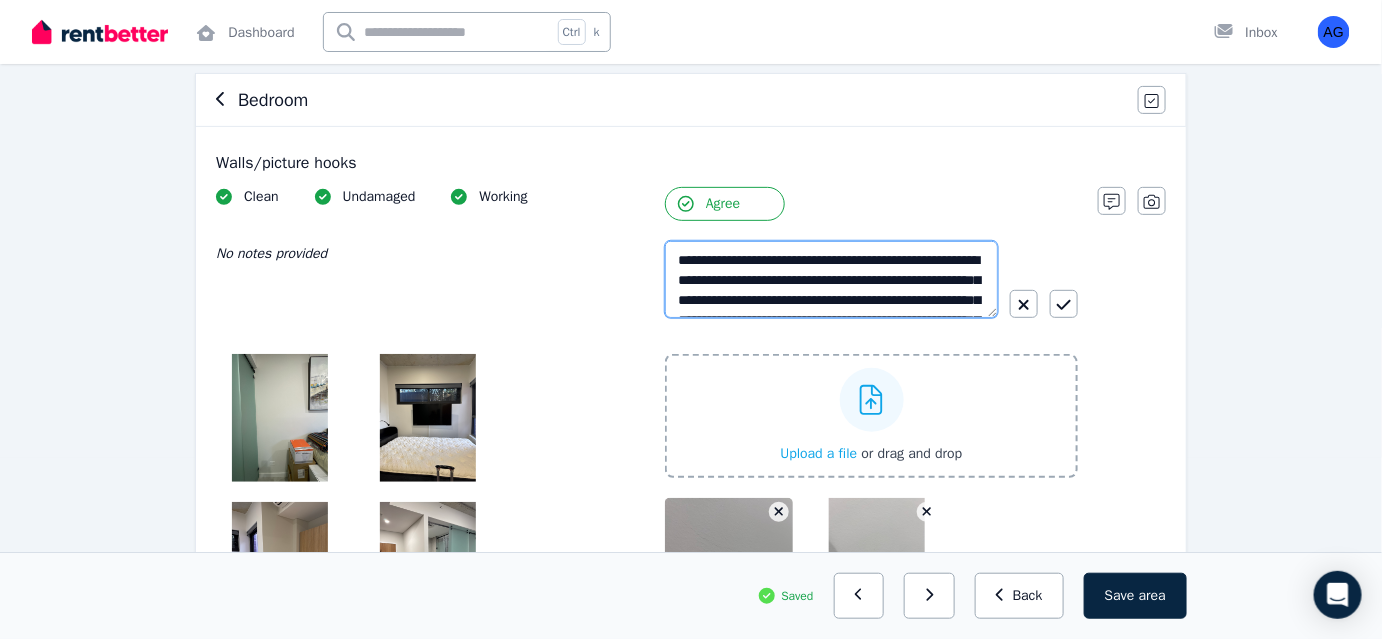scroll, scrollTop: 51, scrollLeft: 0, axis: vertical 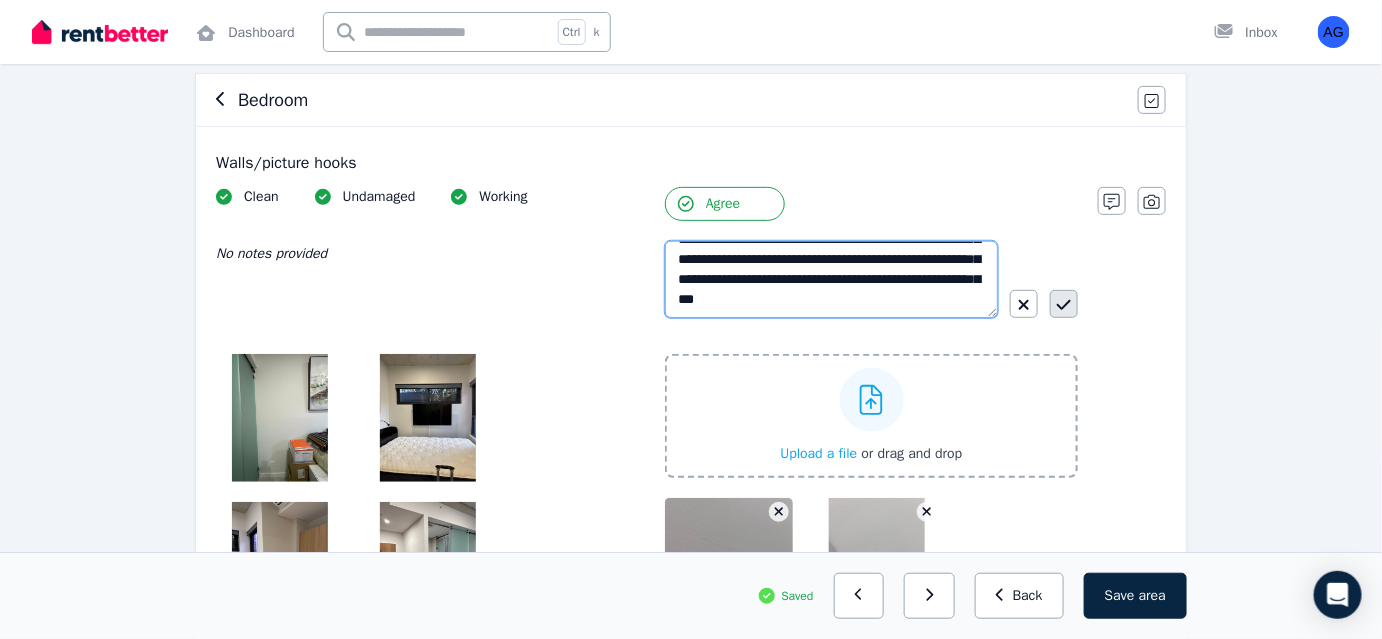 type on "**********" 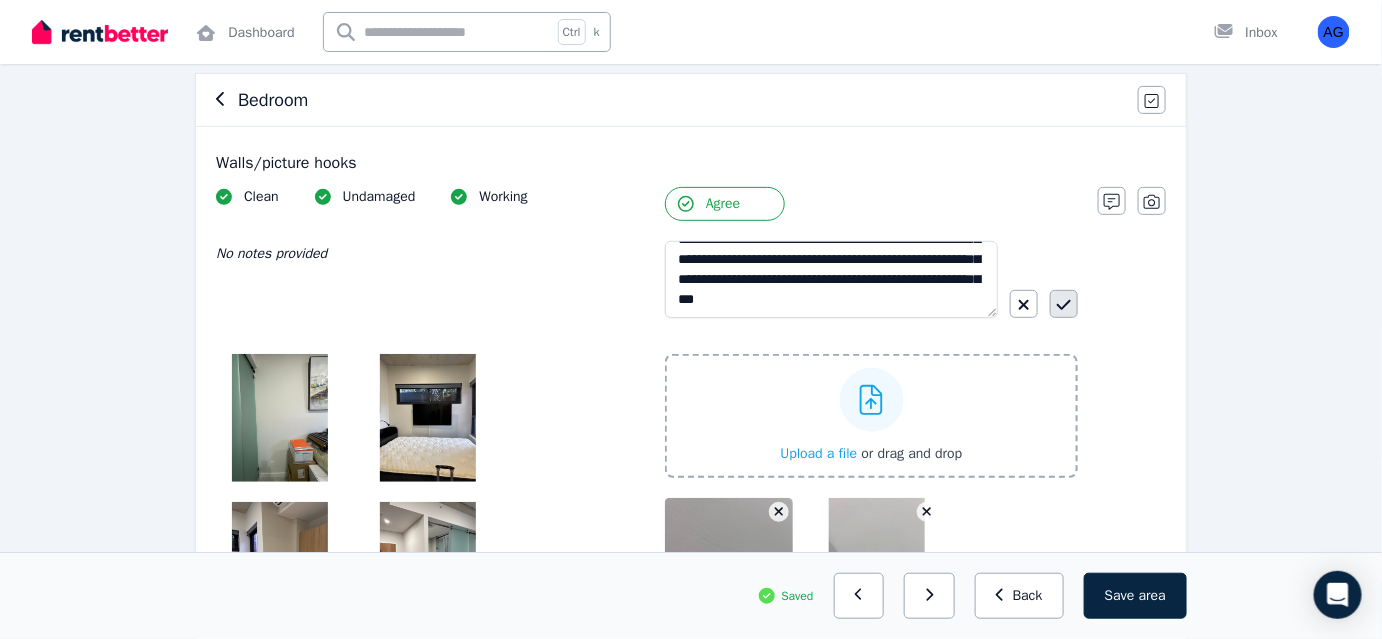 click 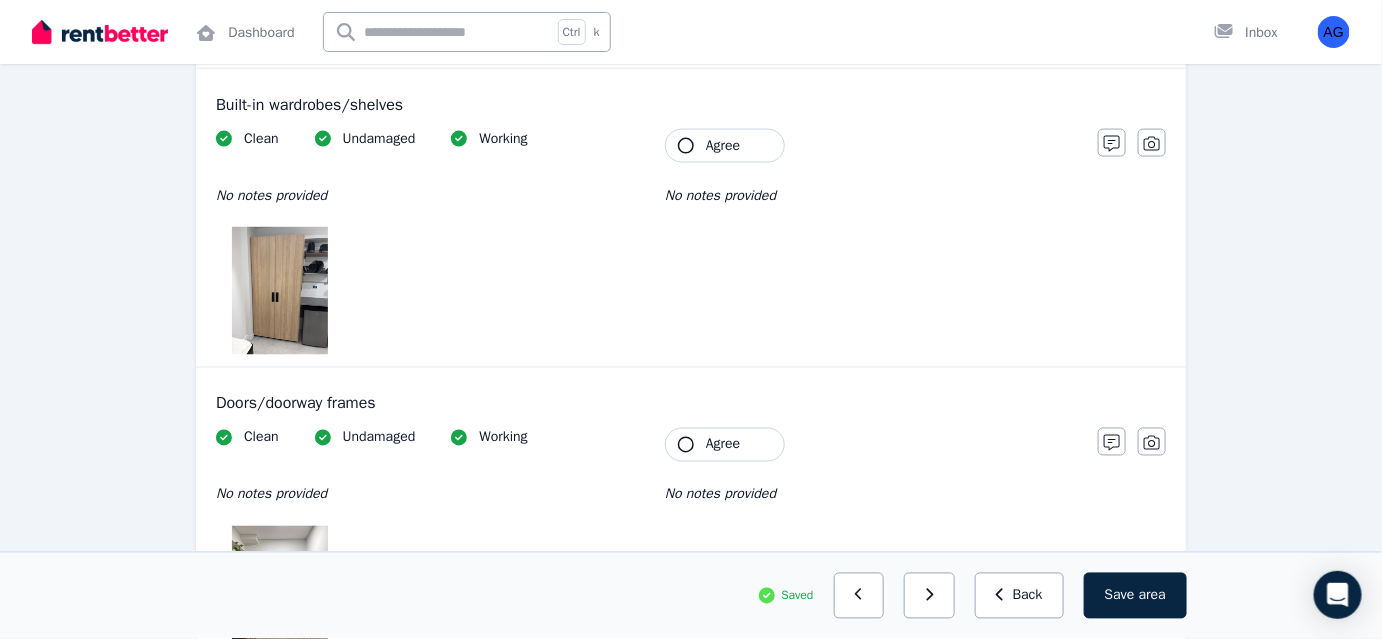 scroll, scrollTop: 909, scrollLeft: 0, axis: vertical 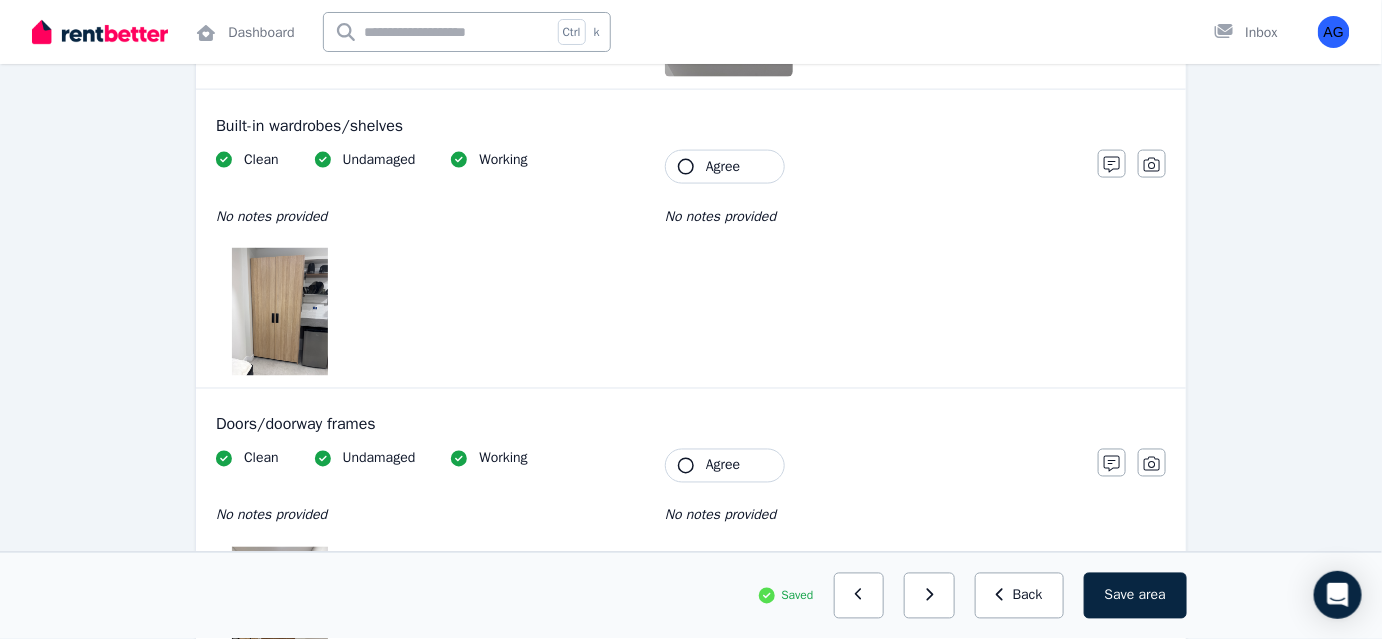 click on "Agree" at bounding box center (725, 167) 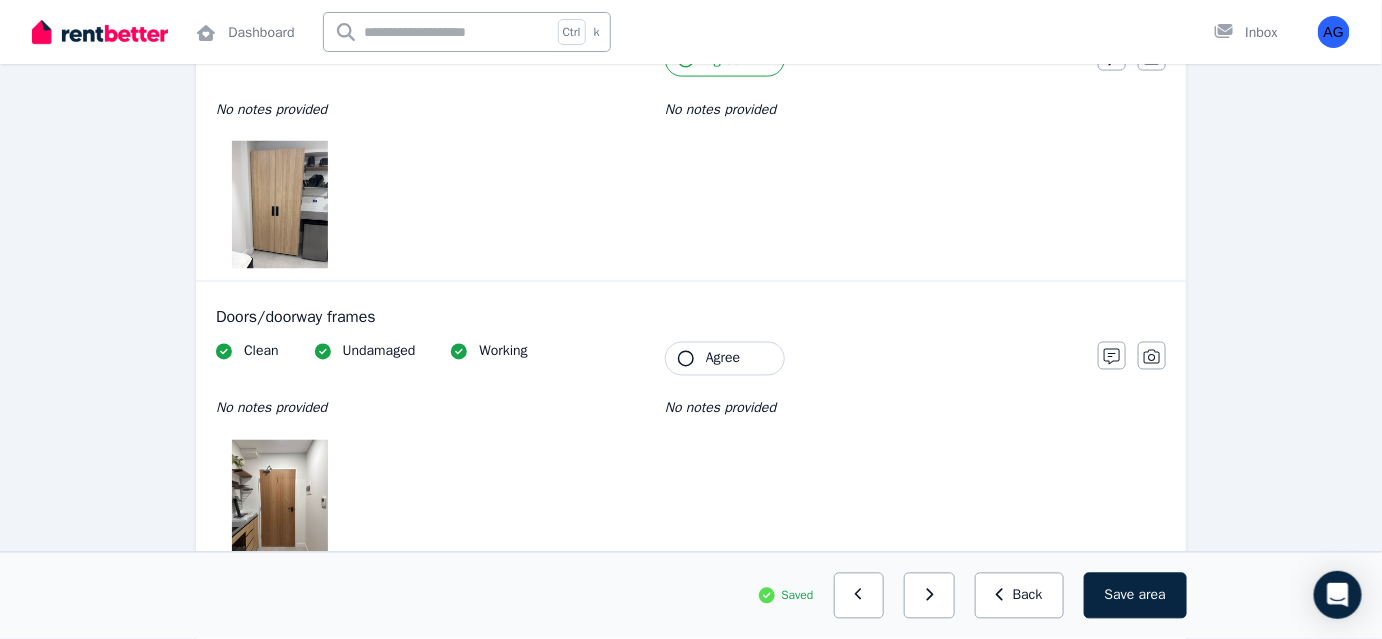 scroll, scrollTop: 1000, scrollLeft: 0, axis: vertical 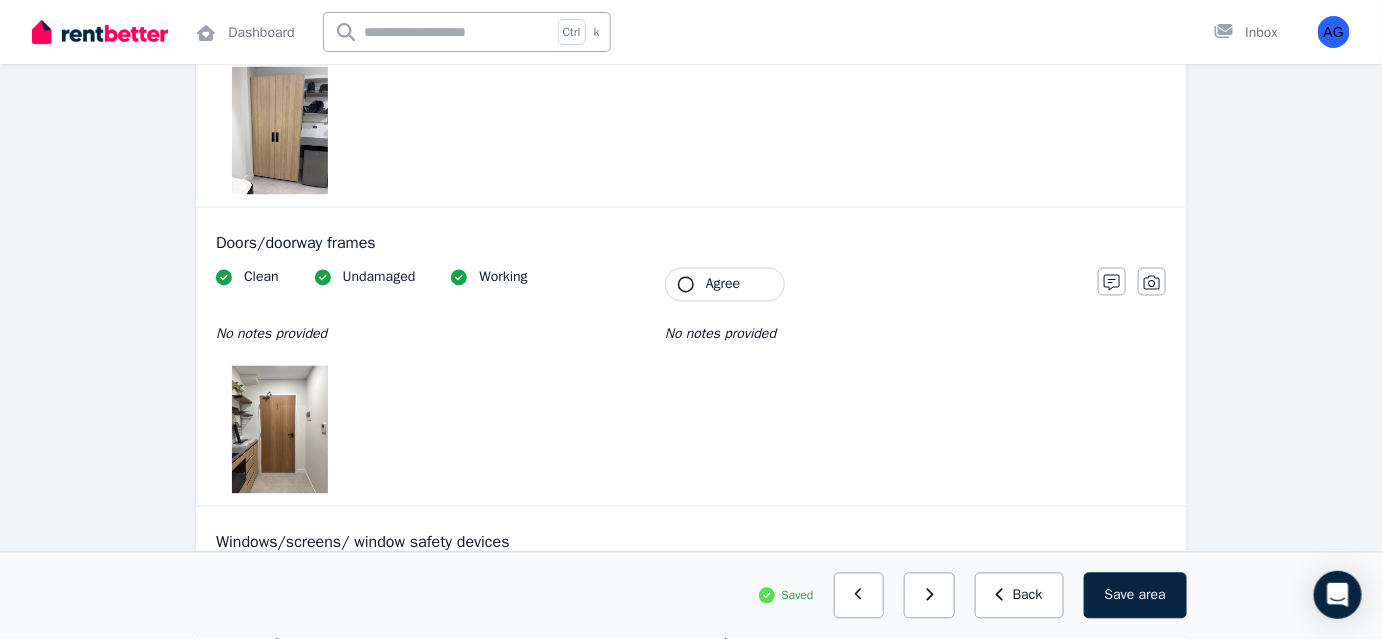 click on "Agree" at bounding box center [723, 285] 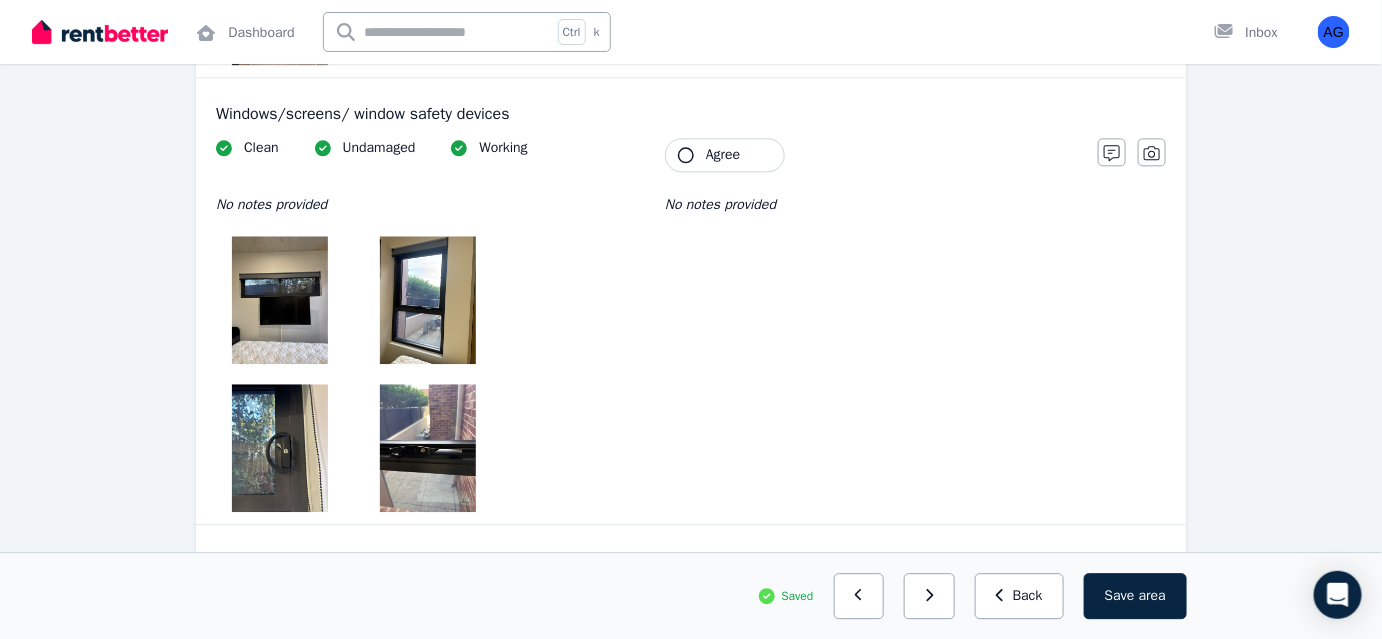 scroll, scrollTop: 1545, scrollLeft: 0, axis: vertical 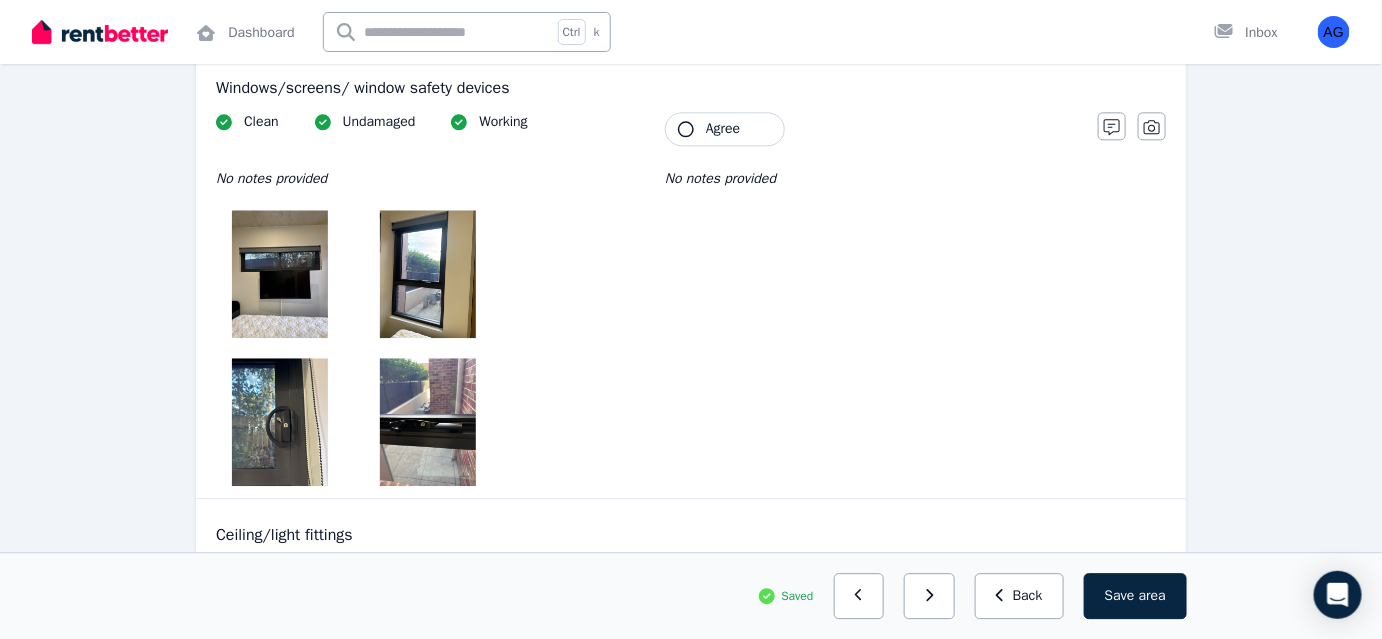 drag, startPoint x: 722, startPoint y: 120, endPoint x: 687, endPoint y: 179, distance: 68.60029 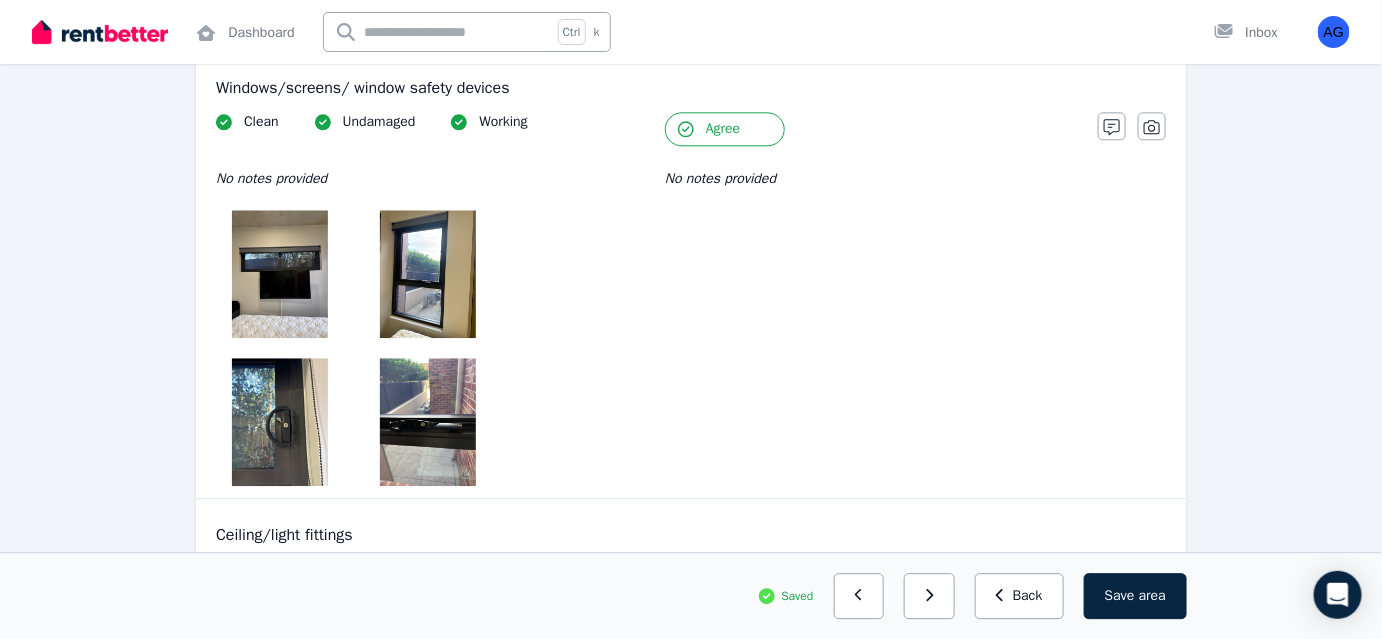 scroll, scrollTop: 1909, scrollLeft: 0, axis: vertical 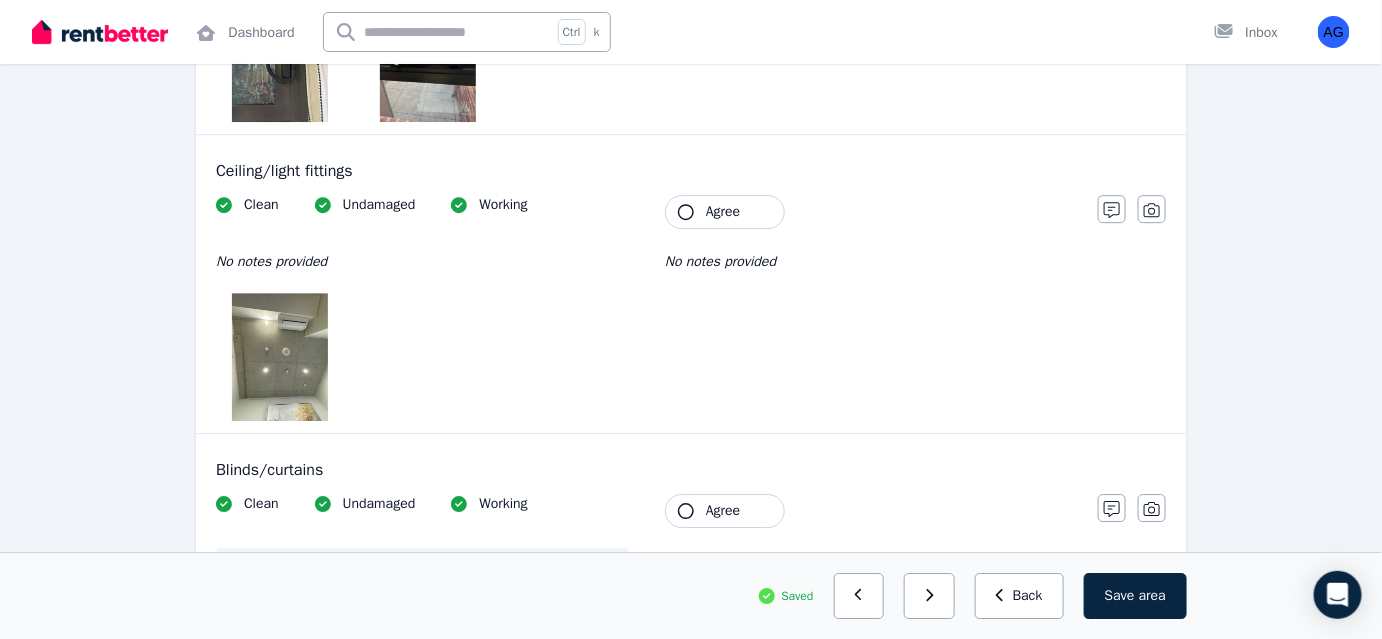 click at bounding box center [280, 357] 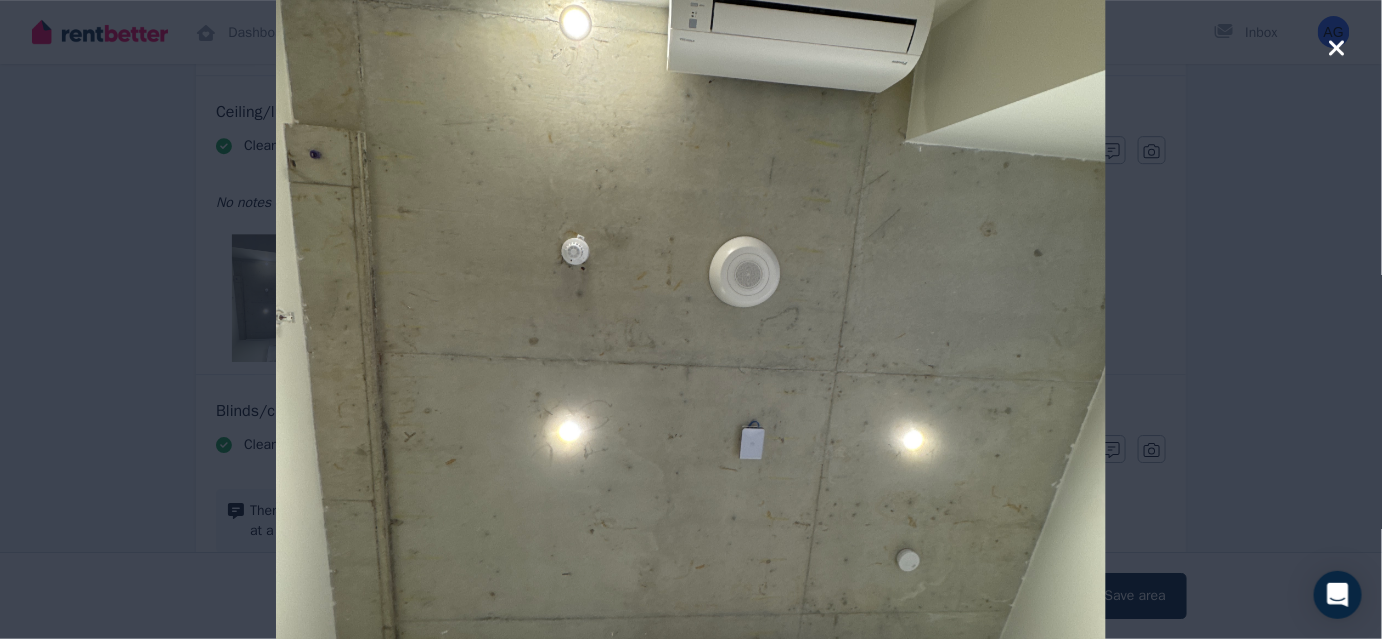 scroll, scrollTop: 1909, scrollLeft: 0, axis: vertical 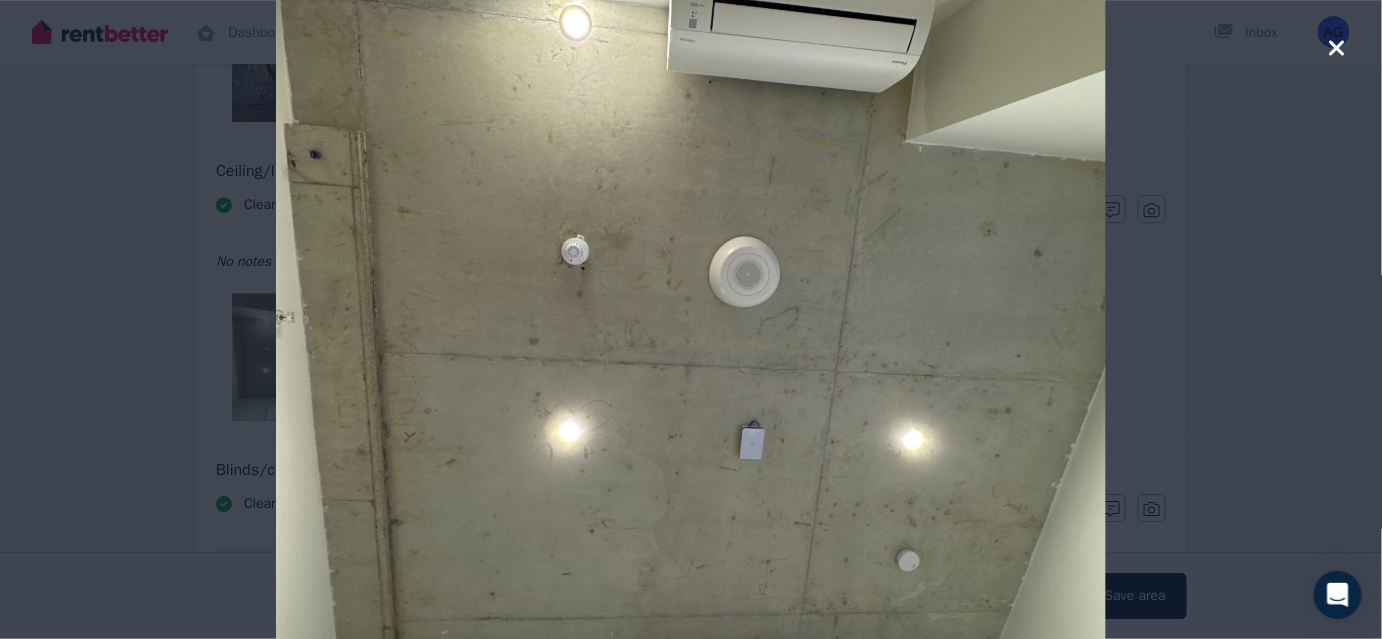 click at bounding box center (691, 319) 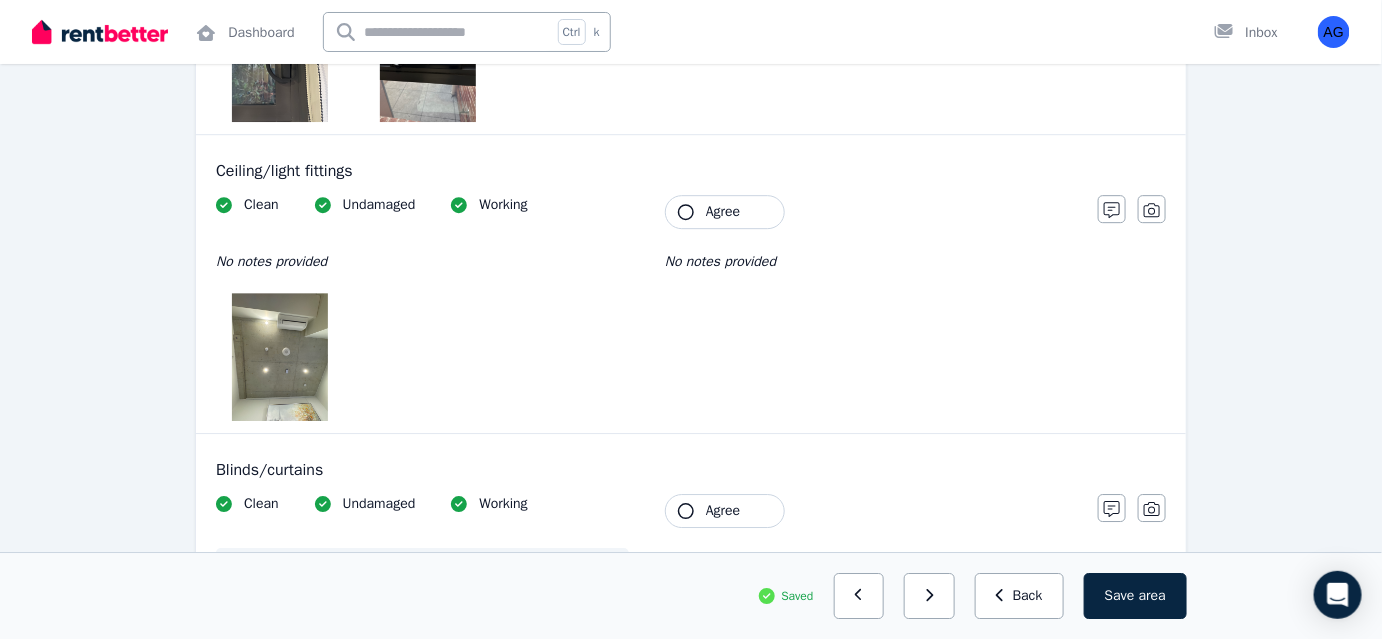 click on "Agree" at bounding box center (725, 212) 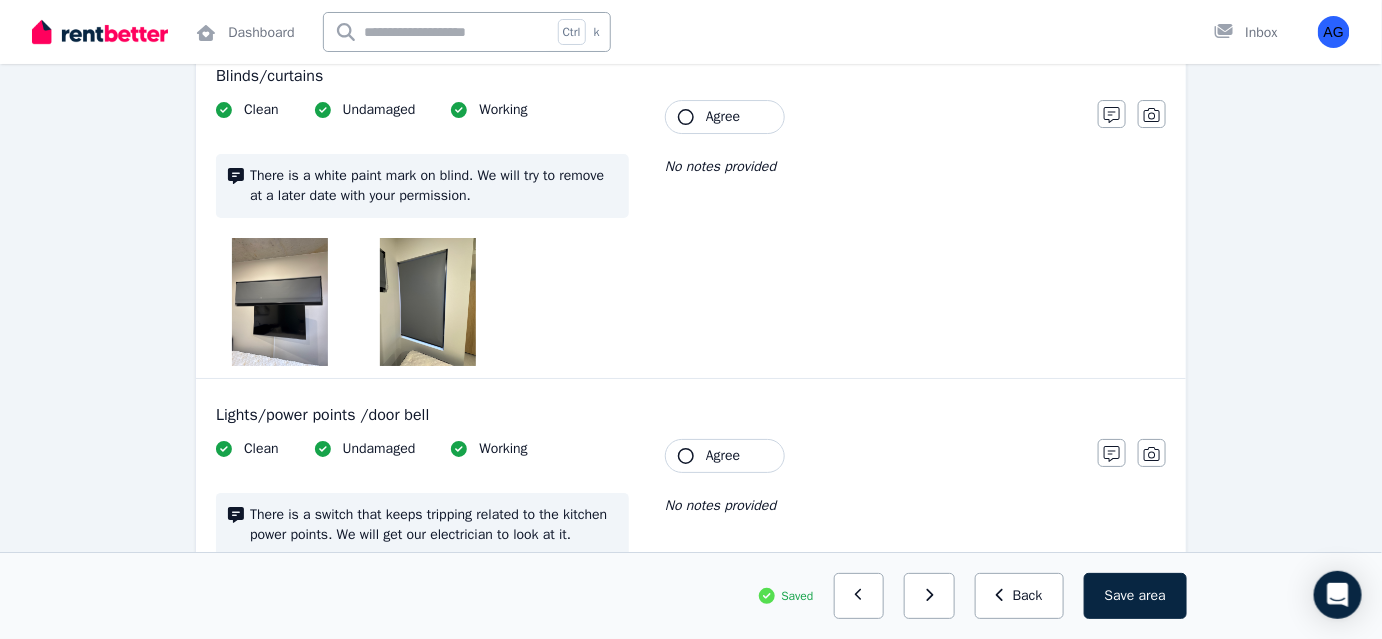 scroll, scrollTop: 2272, scrollLeft: 0, axis: vertical 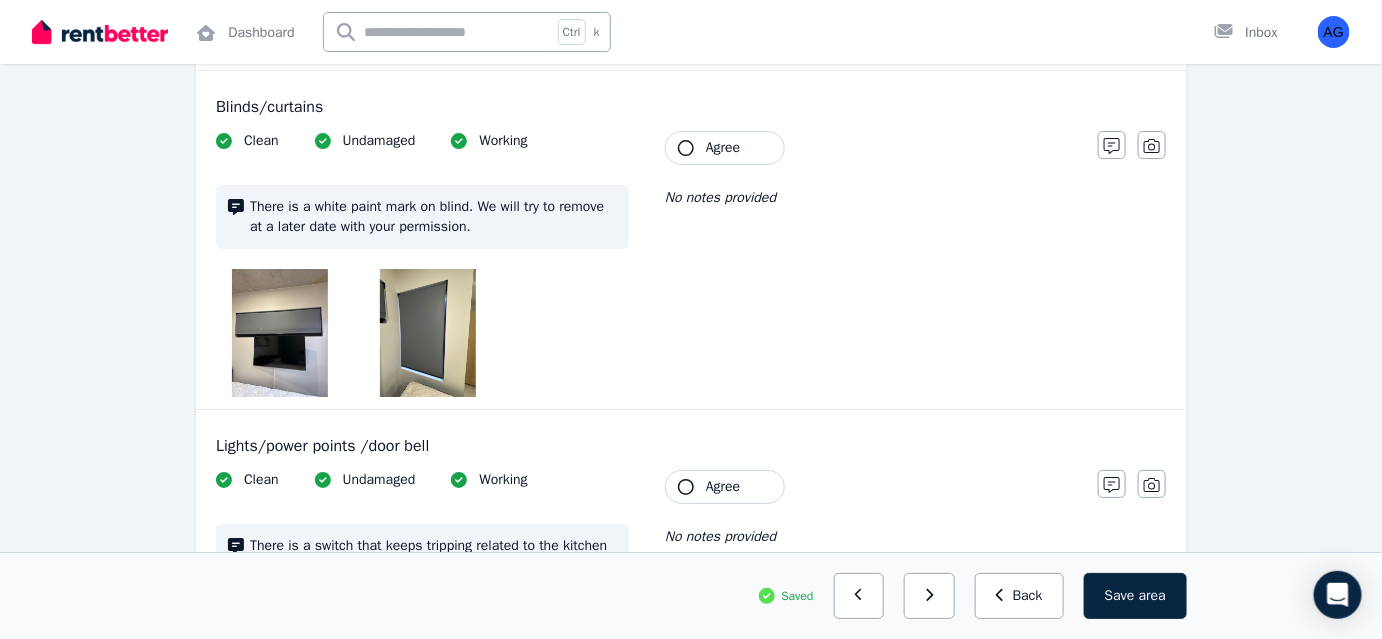 drag, startPoint x: 748, startPoint y: 139, endPoint x: 890, endPoint y: 154, distance: 142.79005 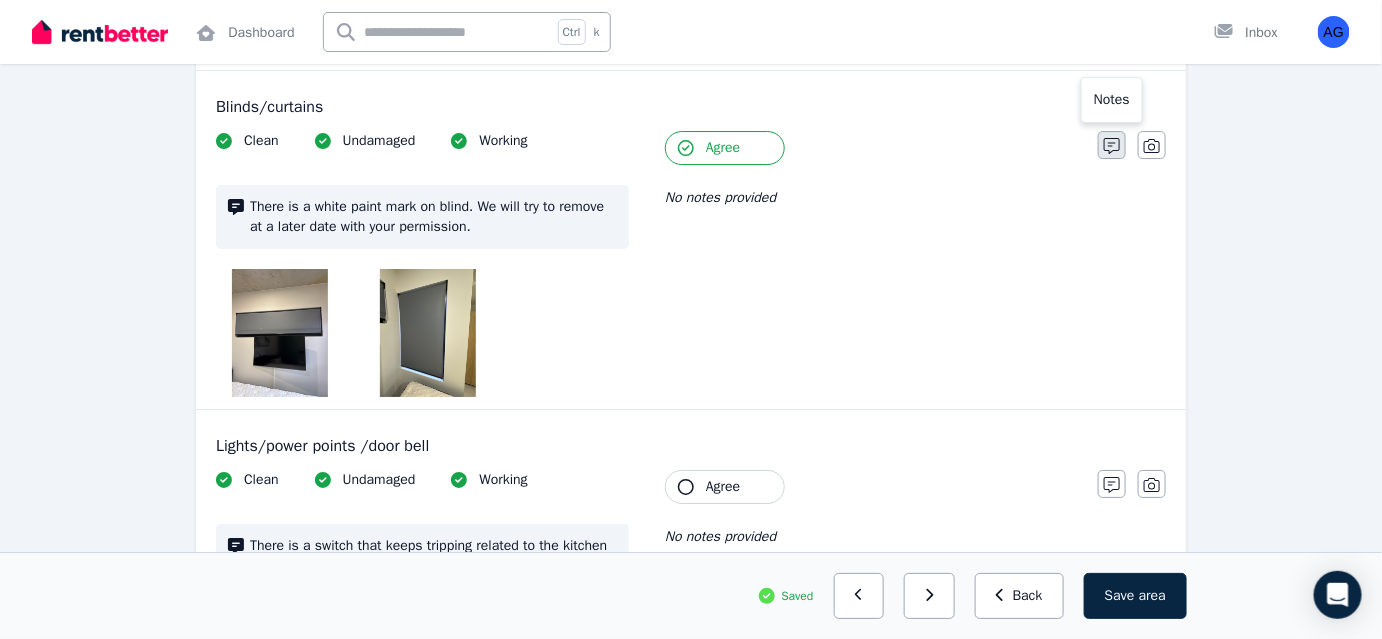 click at bounding box center [1112, 145] 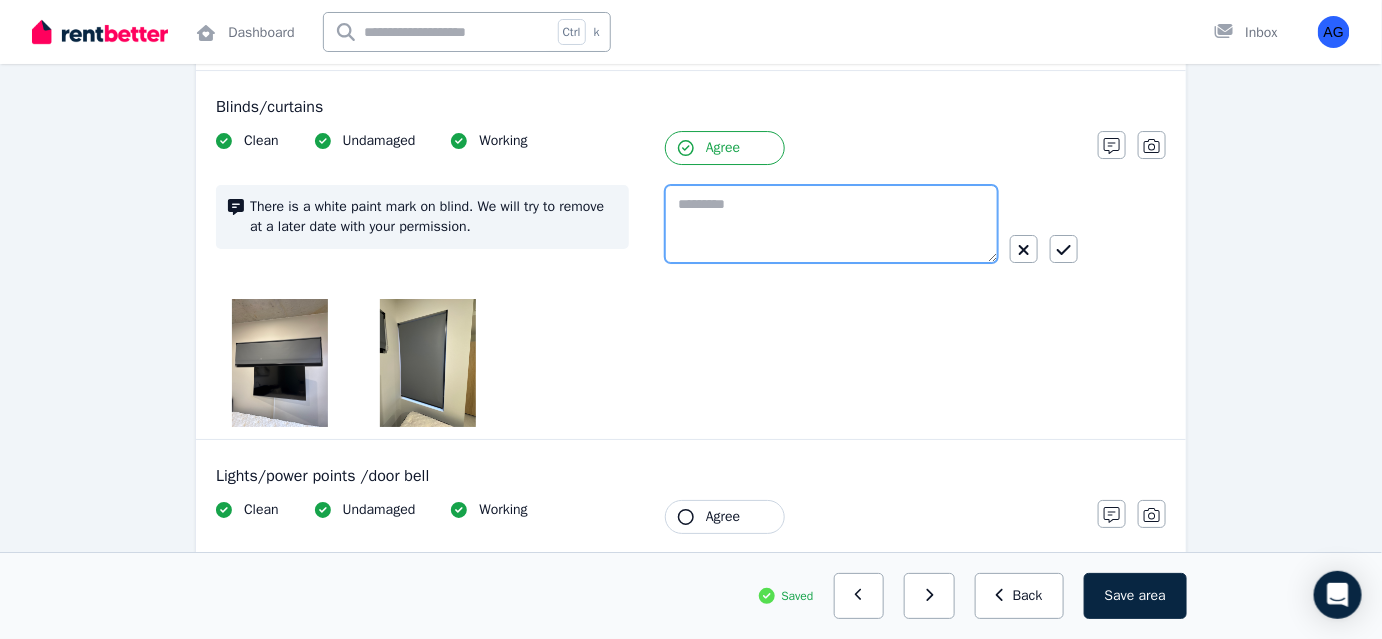 click at bounding box center [831, 224] 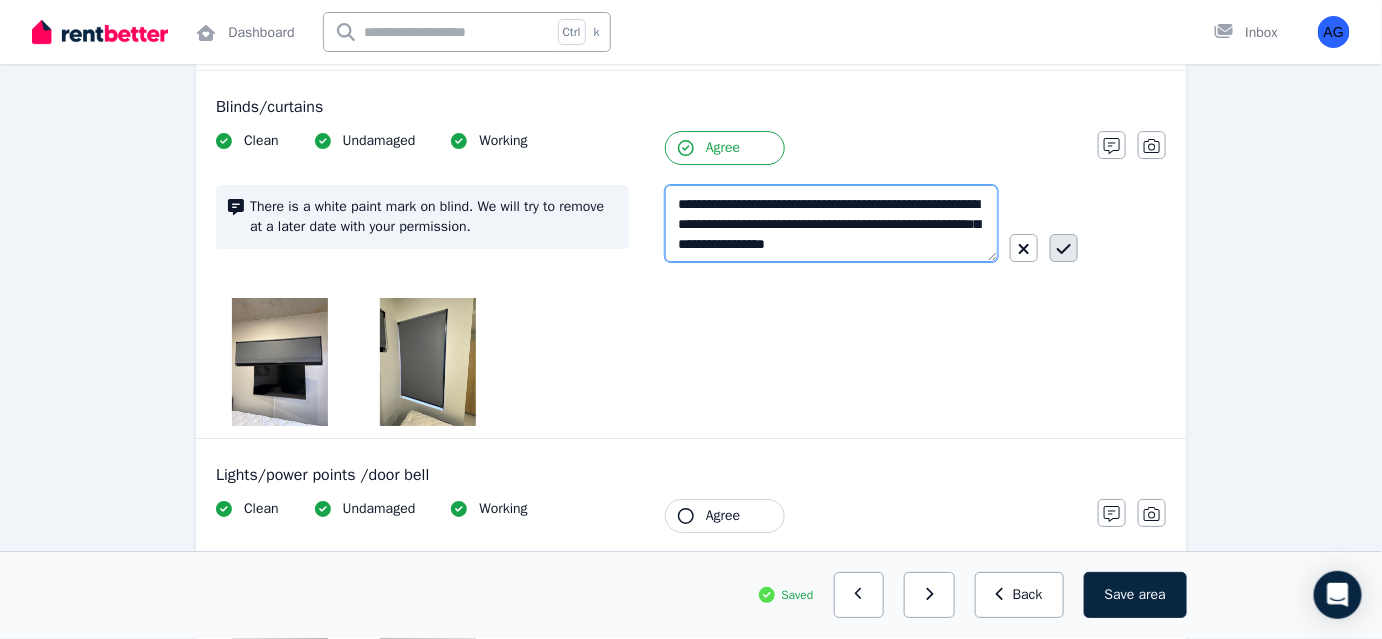 type on "**********" 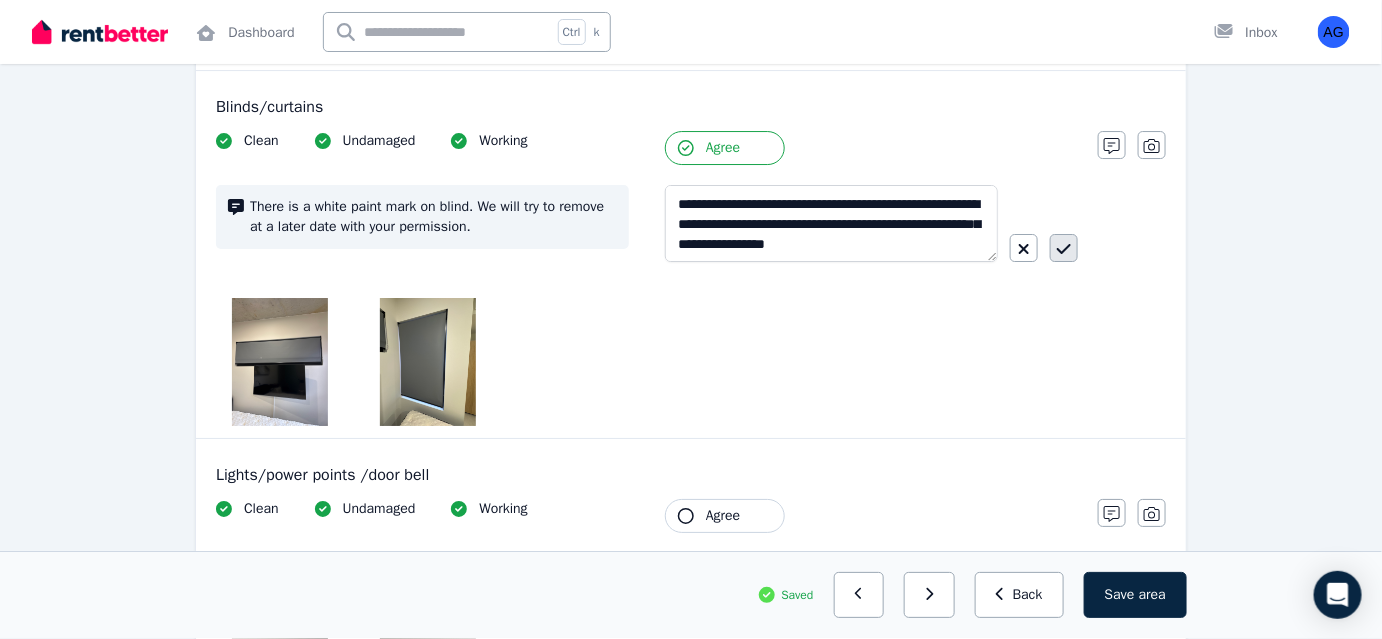 click 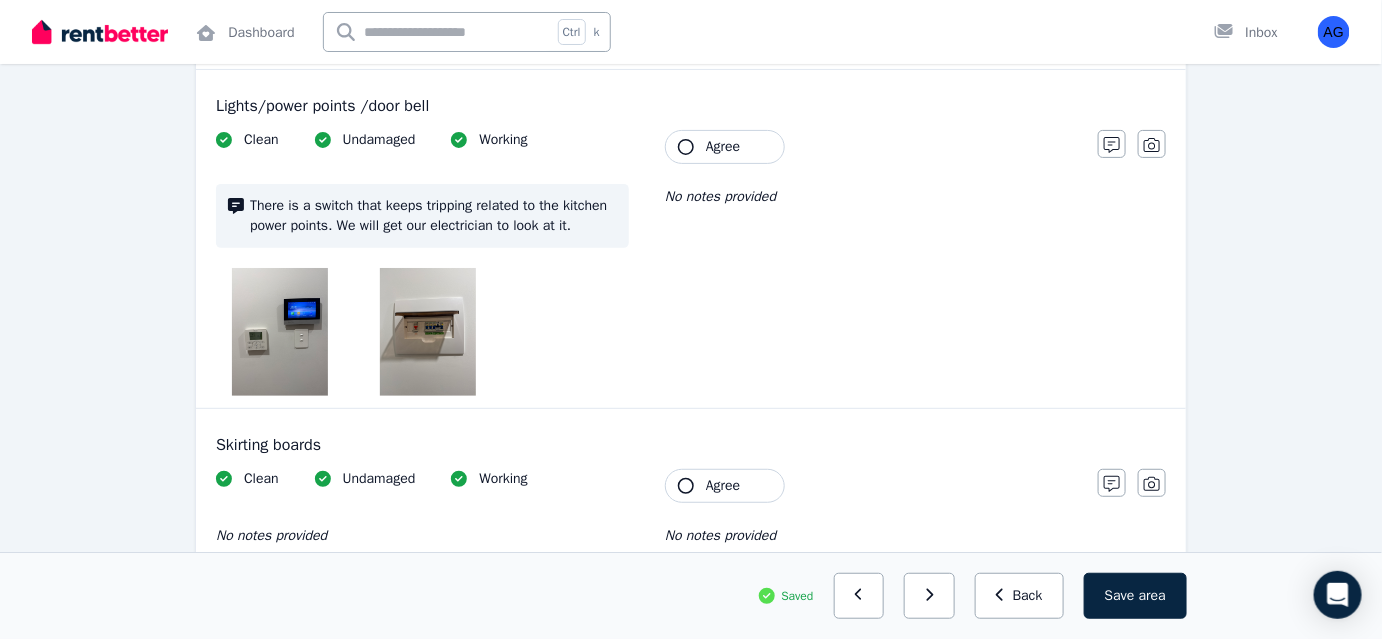 scroll, scrollTop: 2636, scrollLeft: 0, axis: vertical 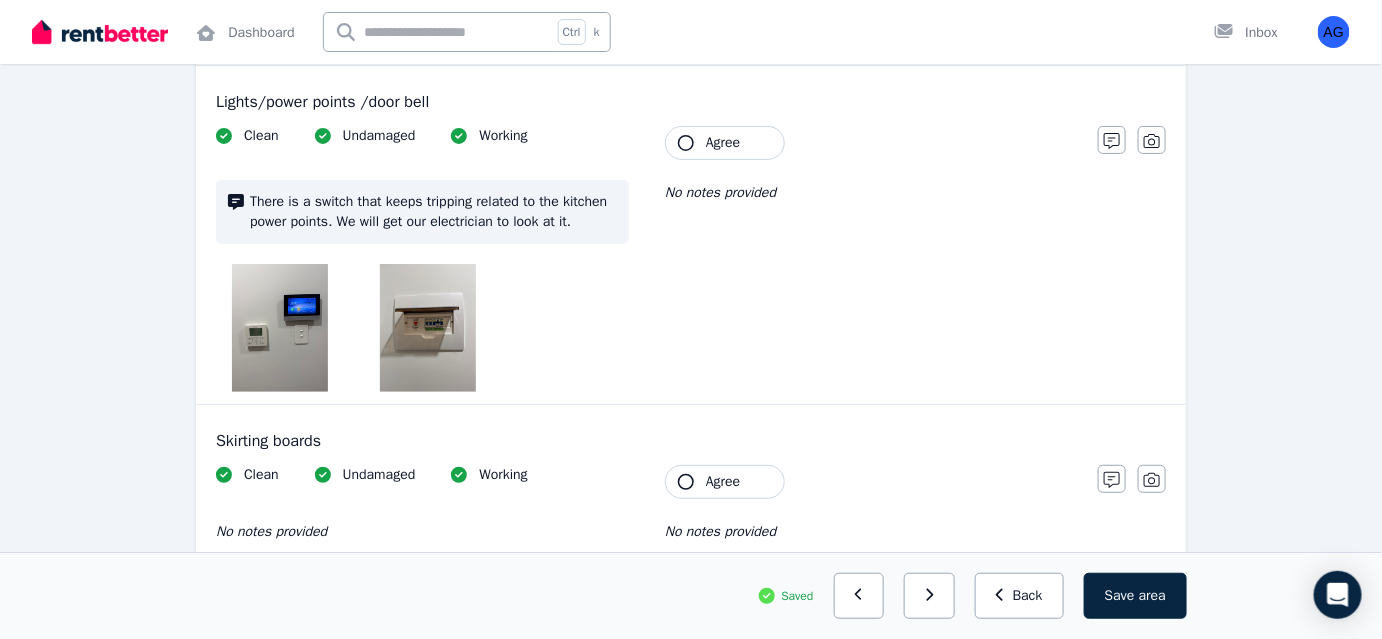 click on "Agree" at bounding box center [725, 143] 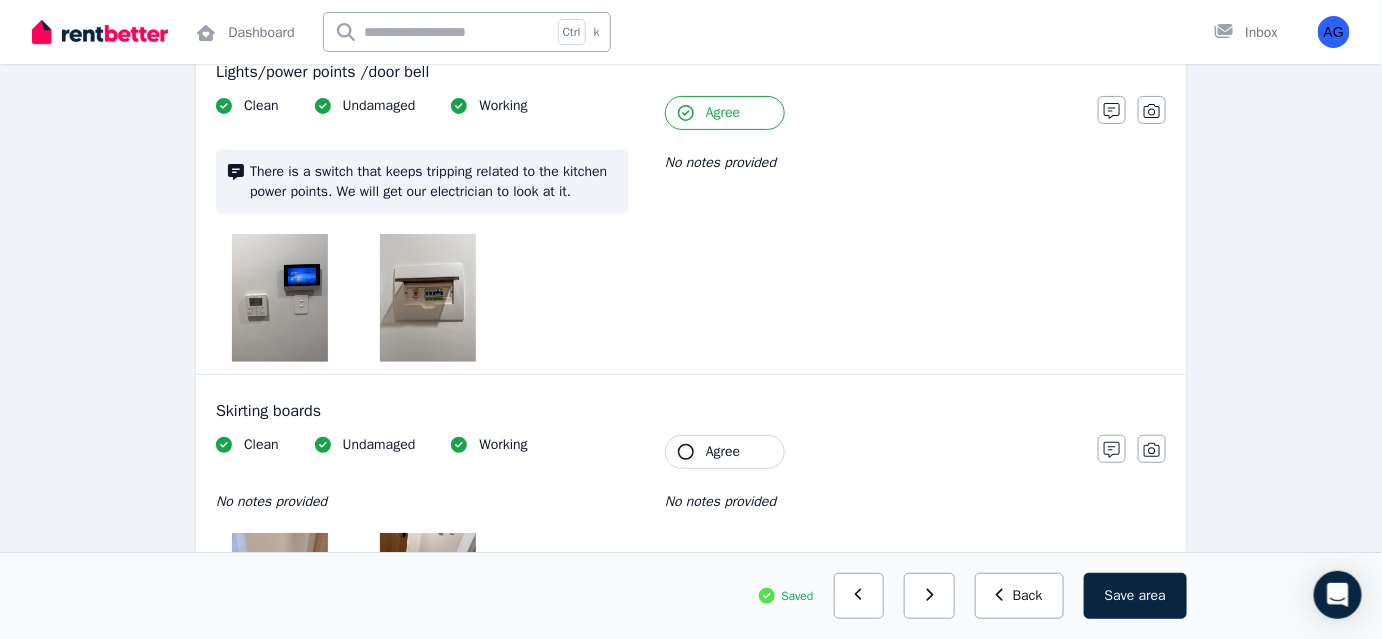 scroll, scrollTop: 2636, scrollLeft: 0, axis: vertical 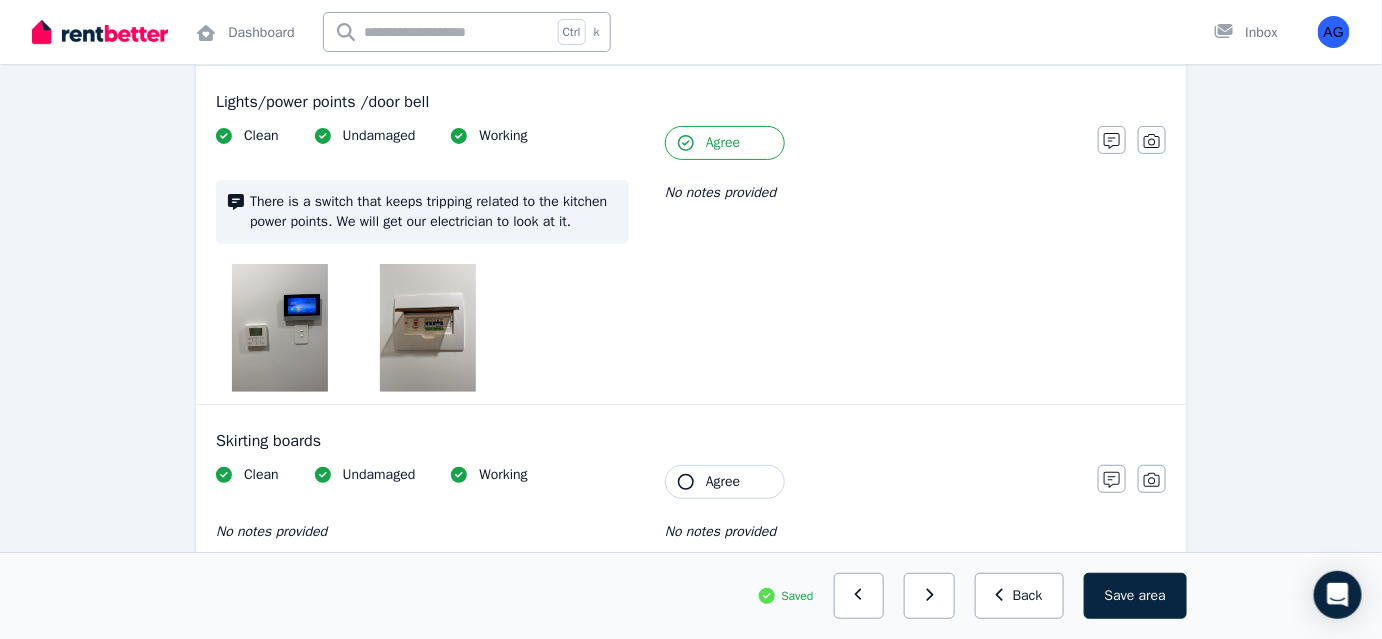 click at bounding box center (280, 328) 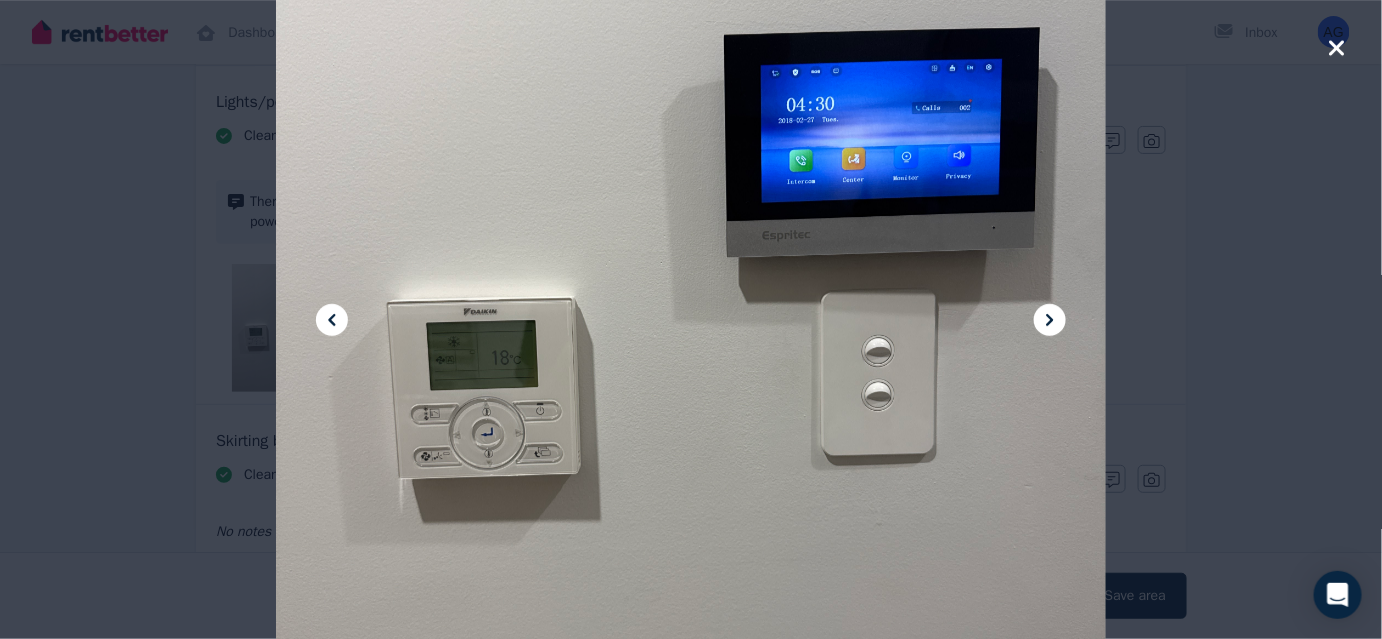 click at bounding box center [691, 319] 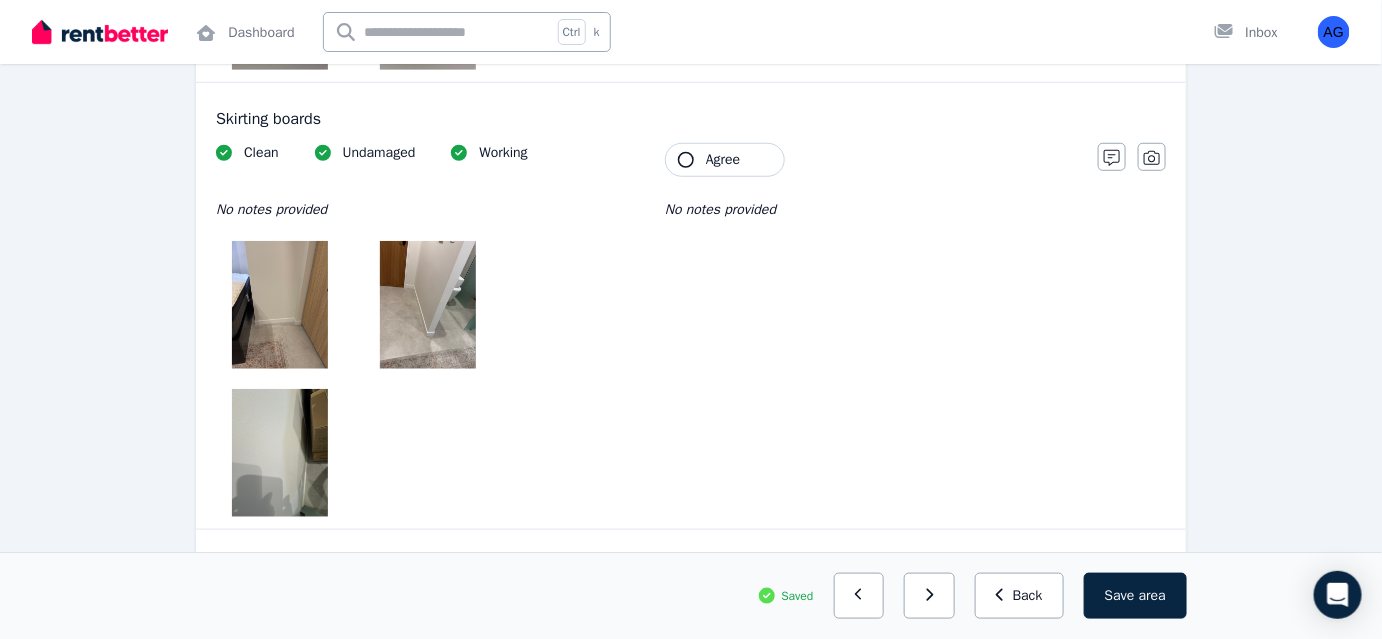 scroll, scrollTop: 3000, scrollLeft: 0, axis: vertical 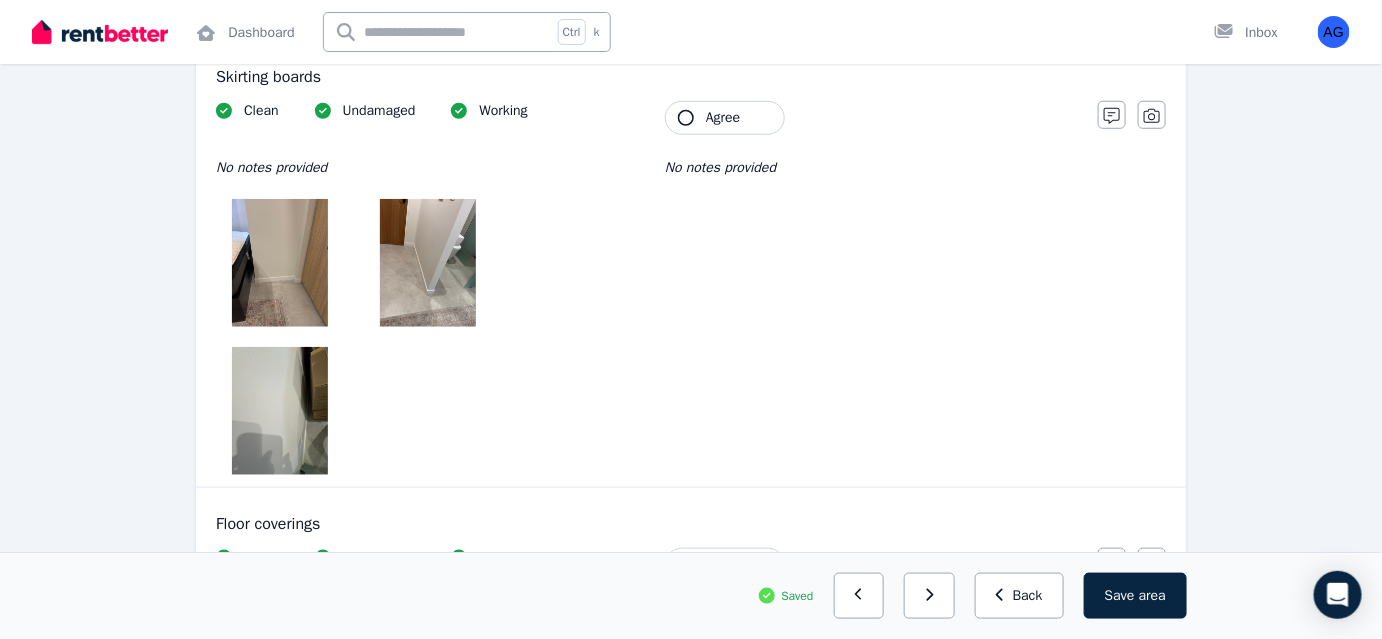 click at bounding box center (280, 263) 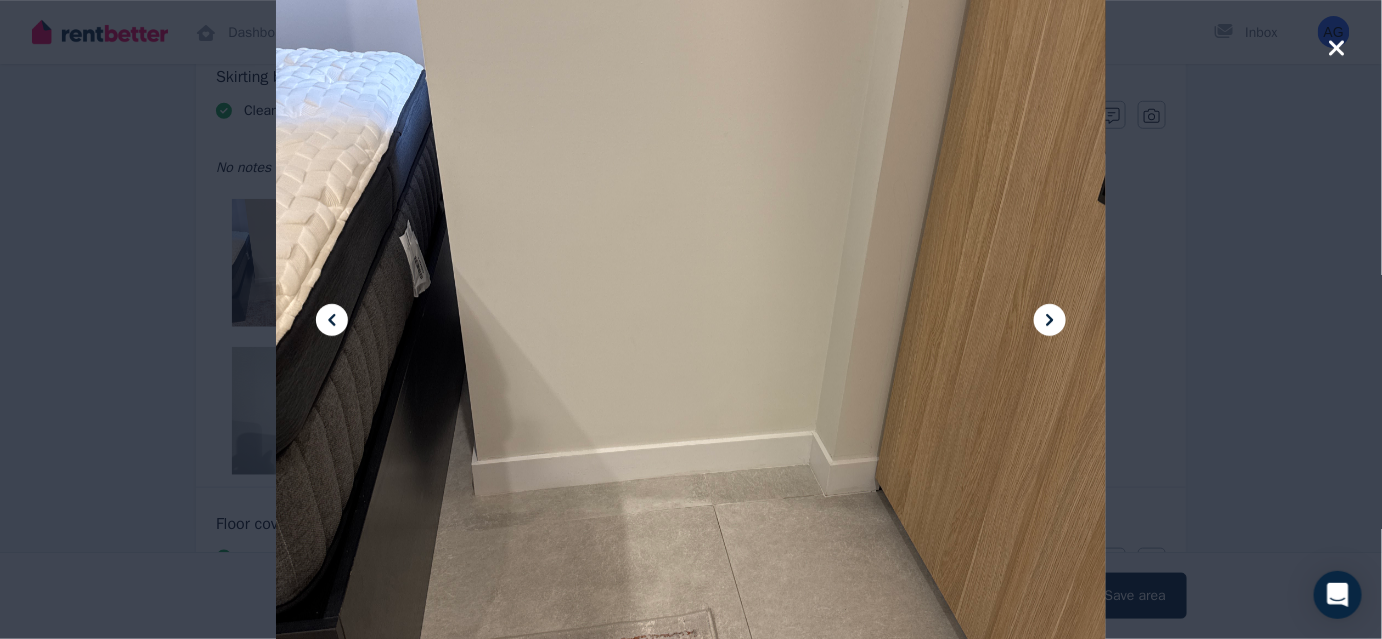 click 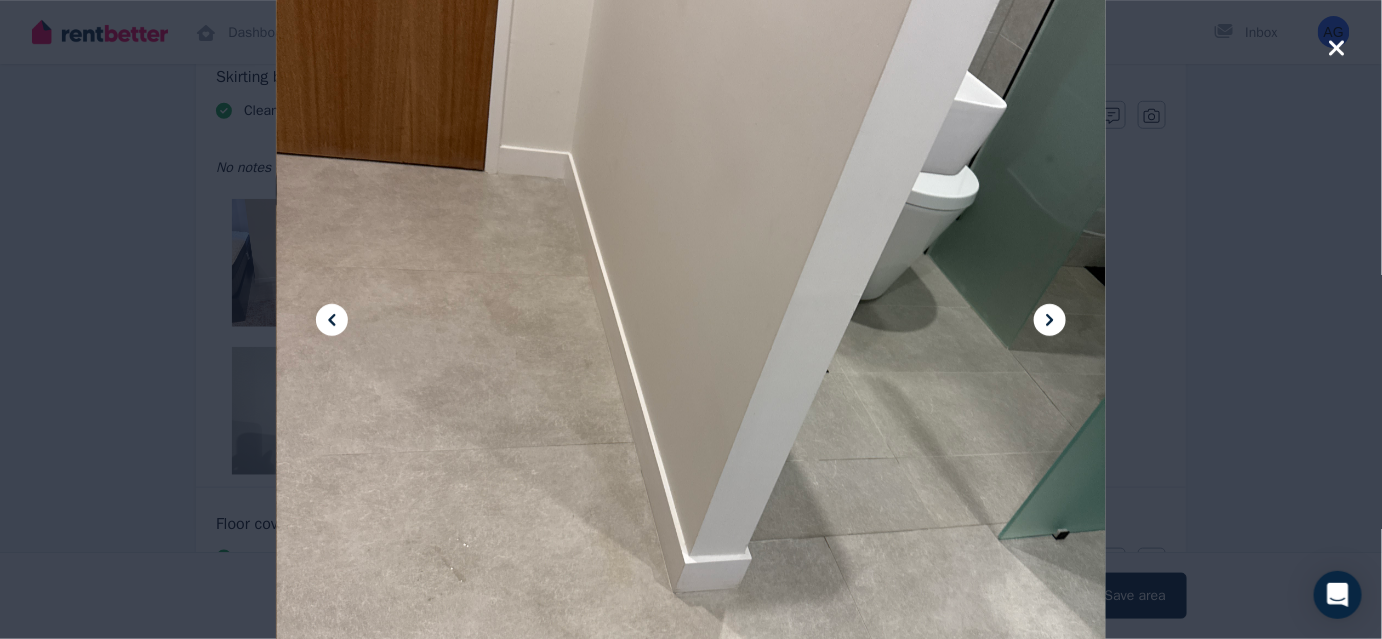 click 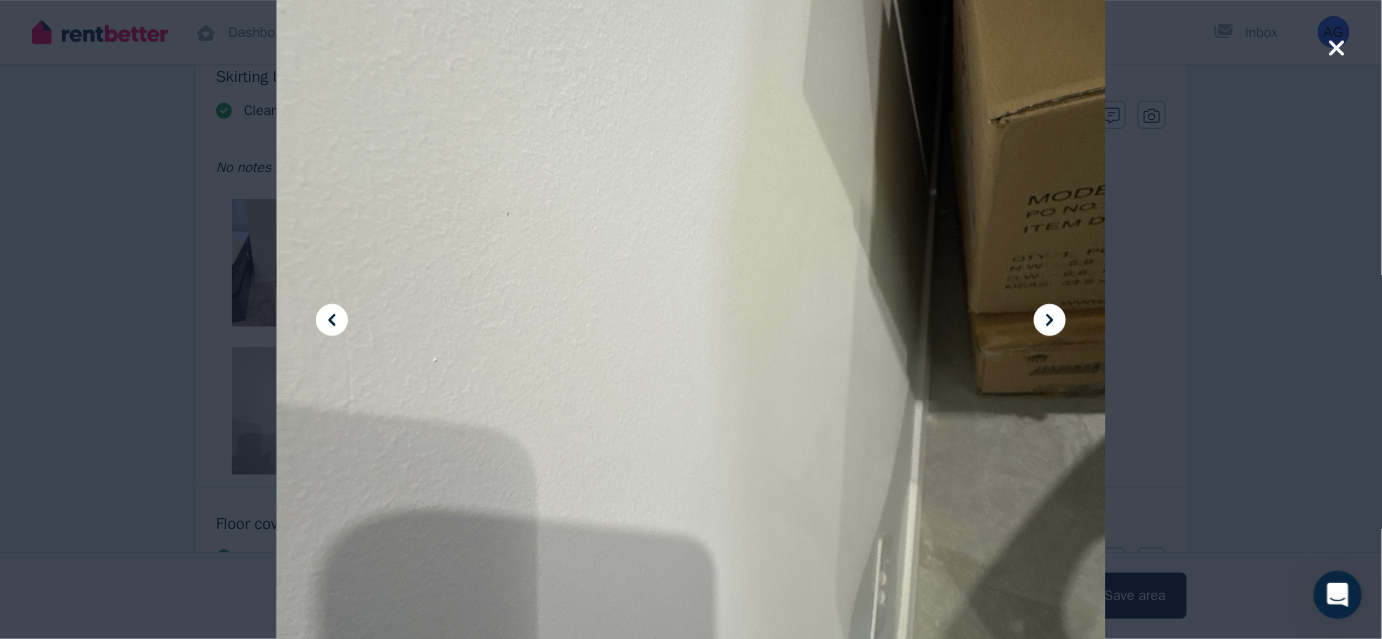 click 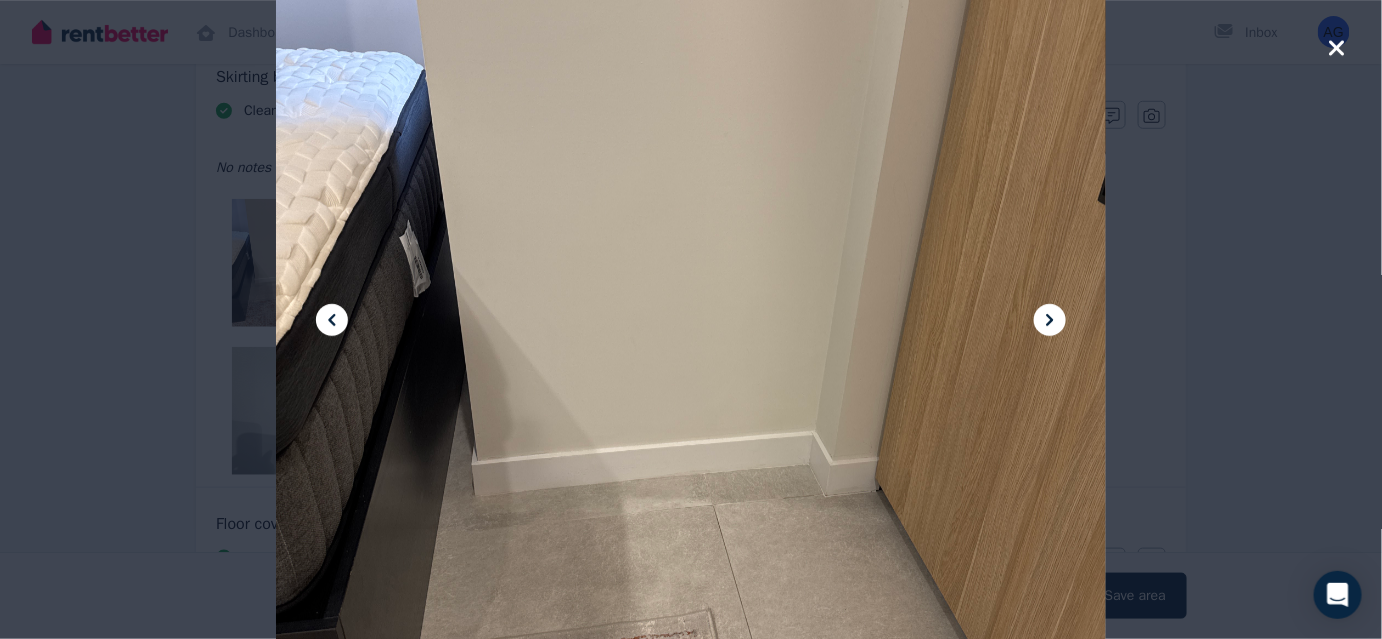 click 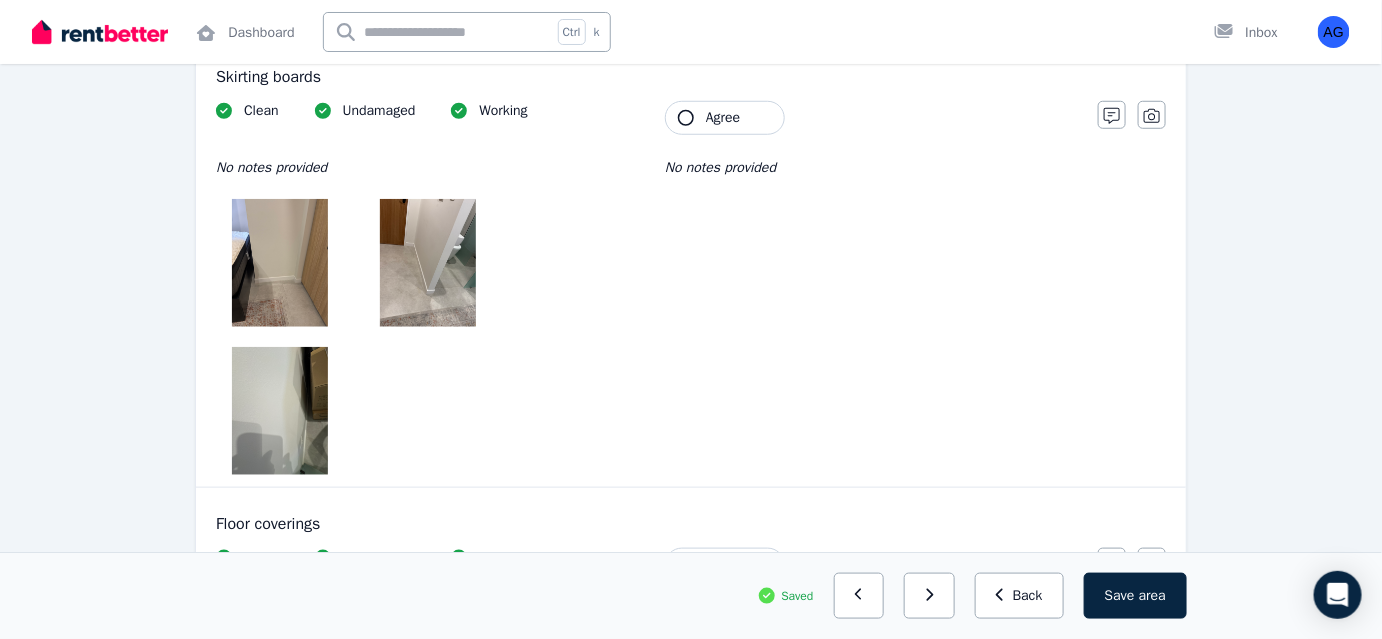 drag, startPoint x: 744, startPoint y: 97, endPoint x: 728, endPoint y: 114, distance: 23.345236 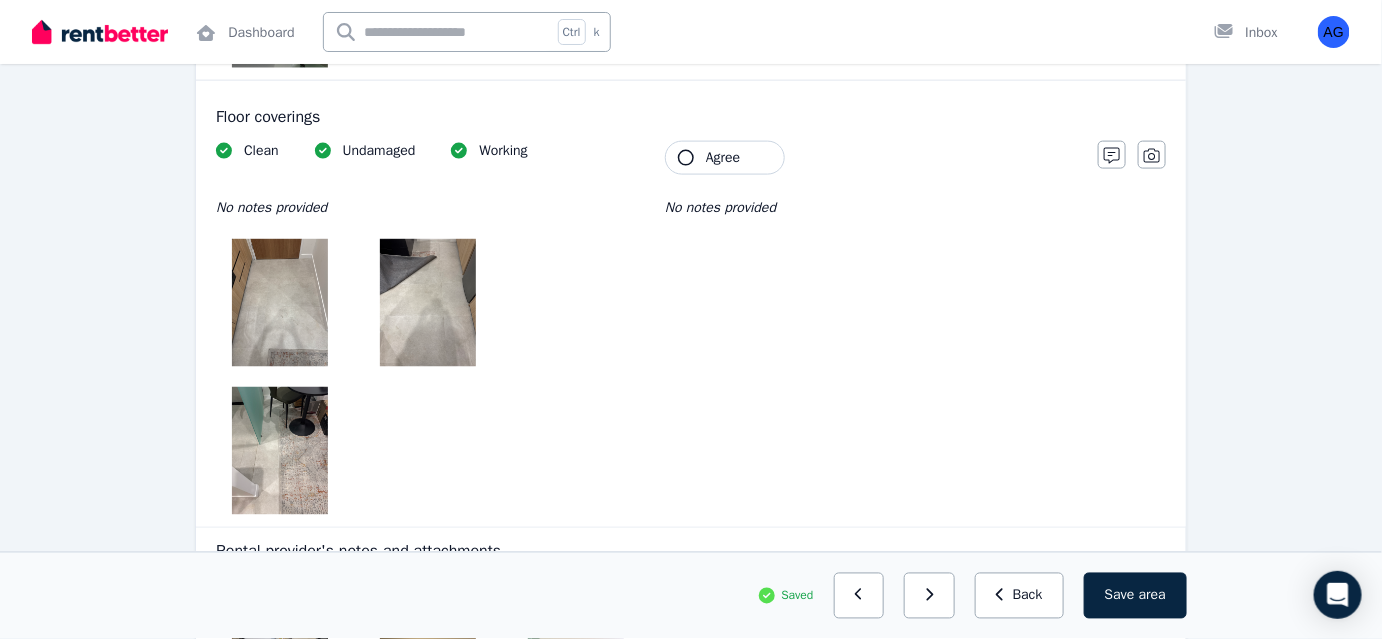 scroll, scrollTop: 3363, scrollLeft: 0, axis: vertical 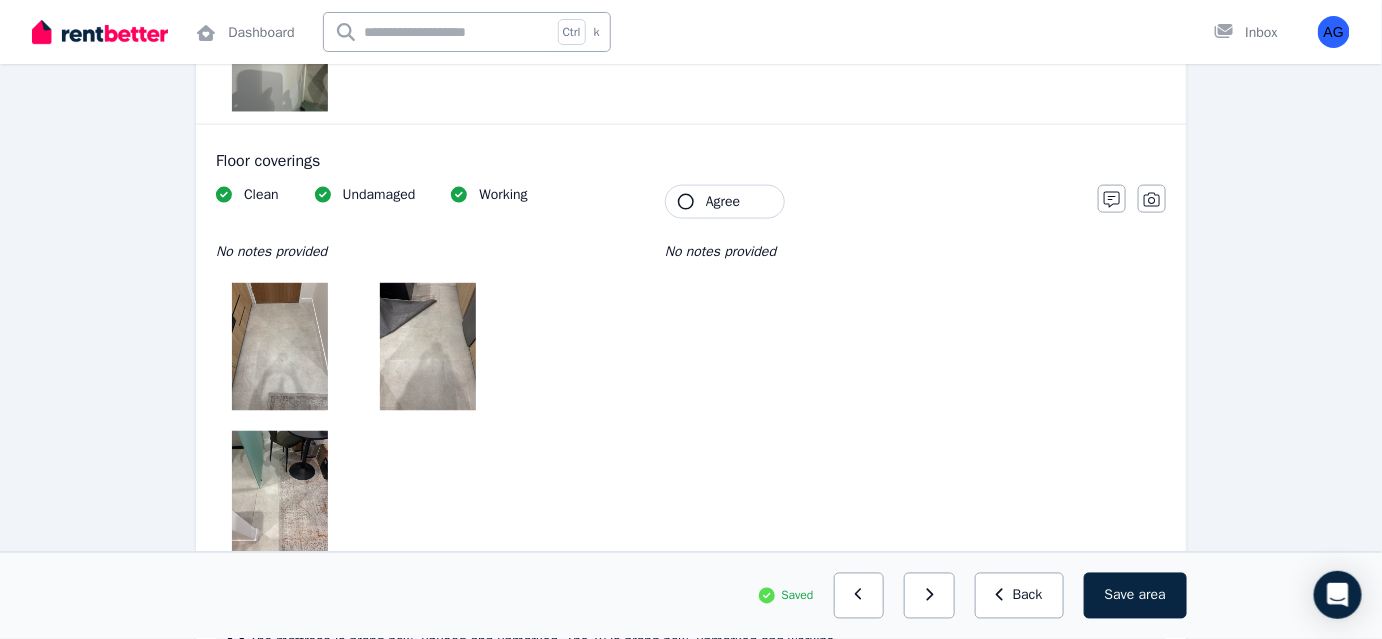 click at bounding box center (280, 347) 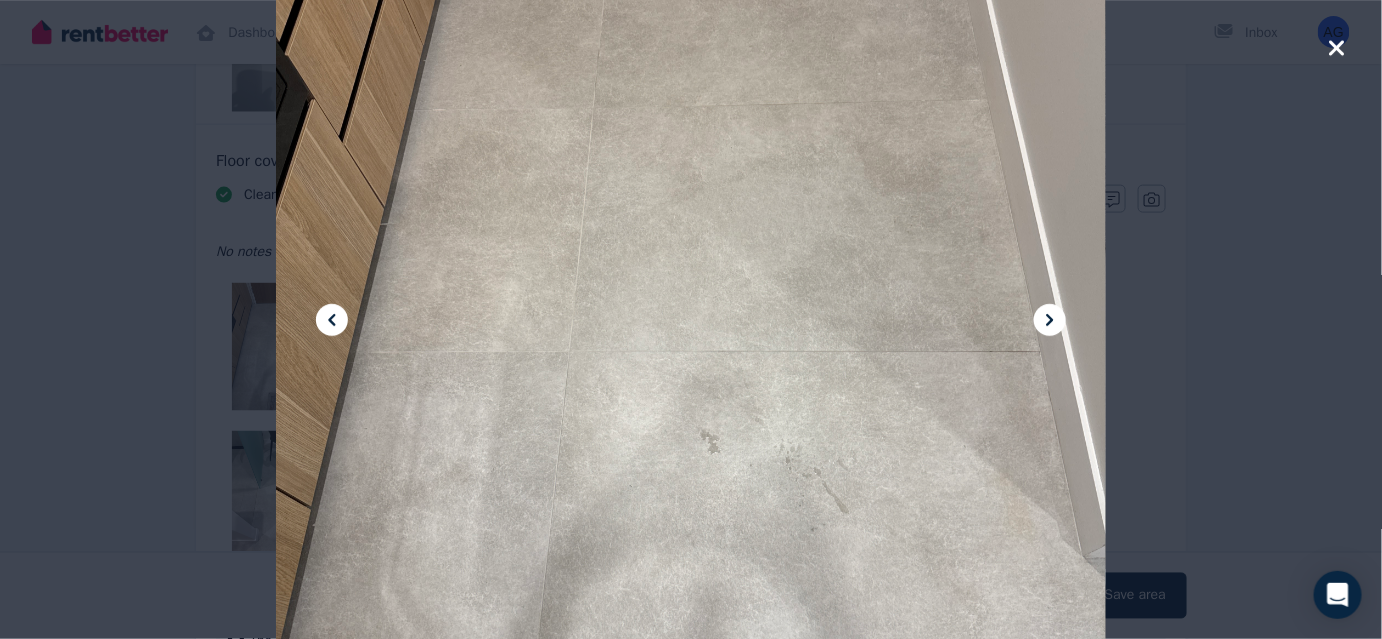 click 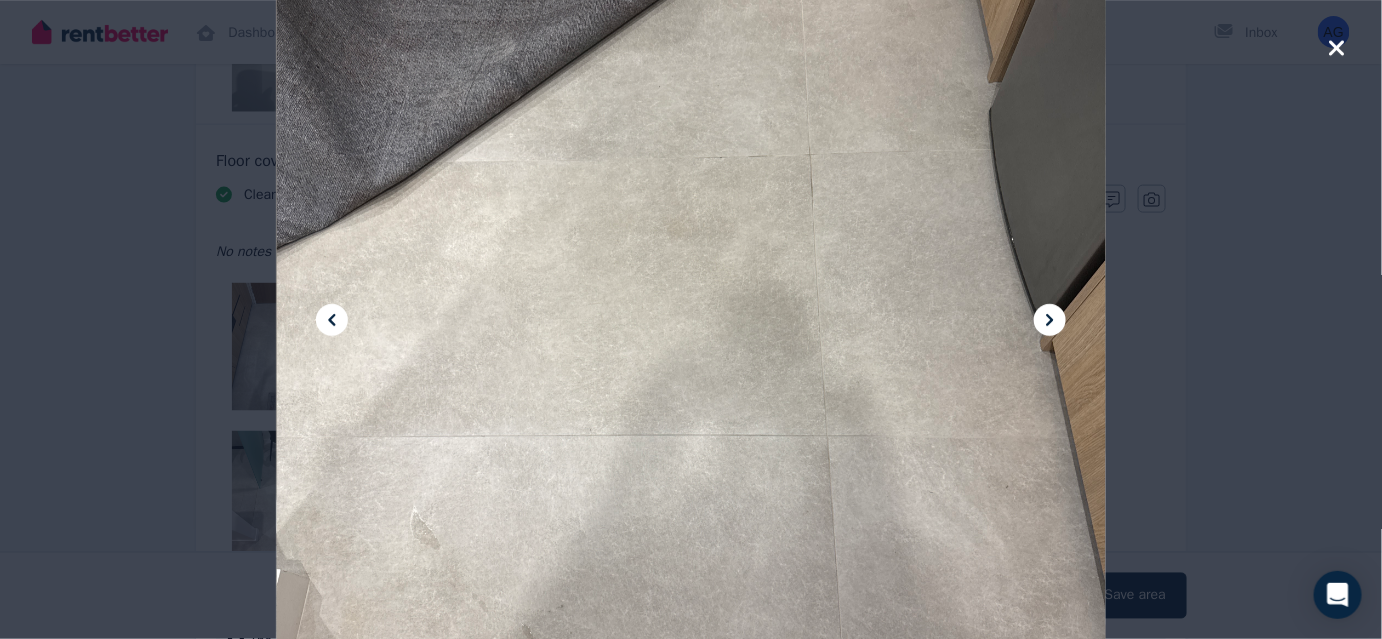 click 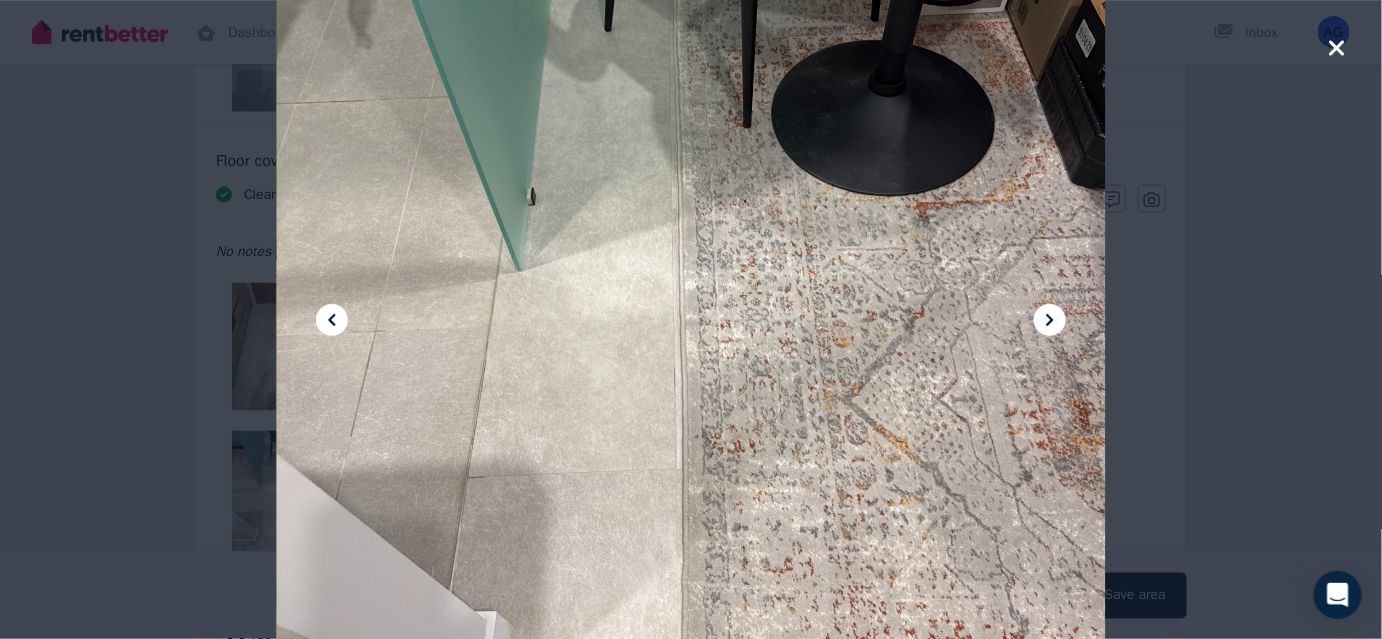 click 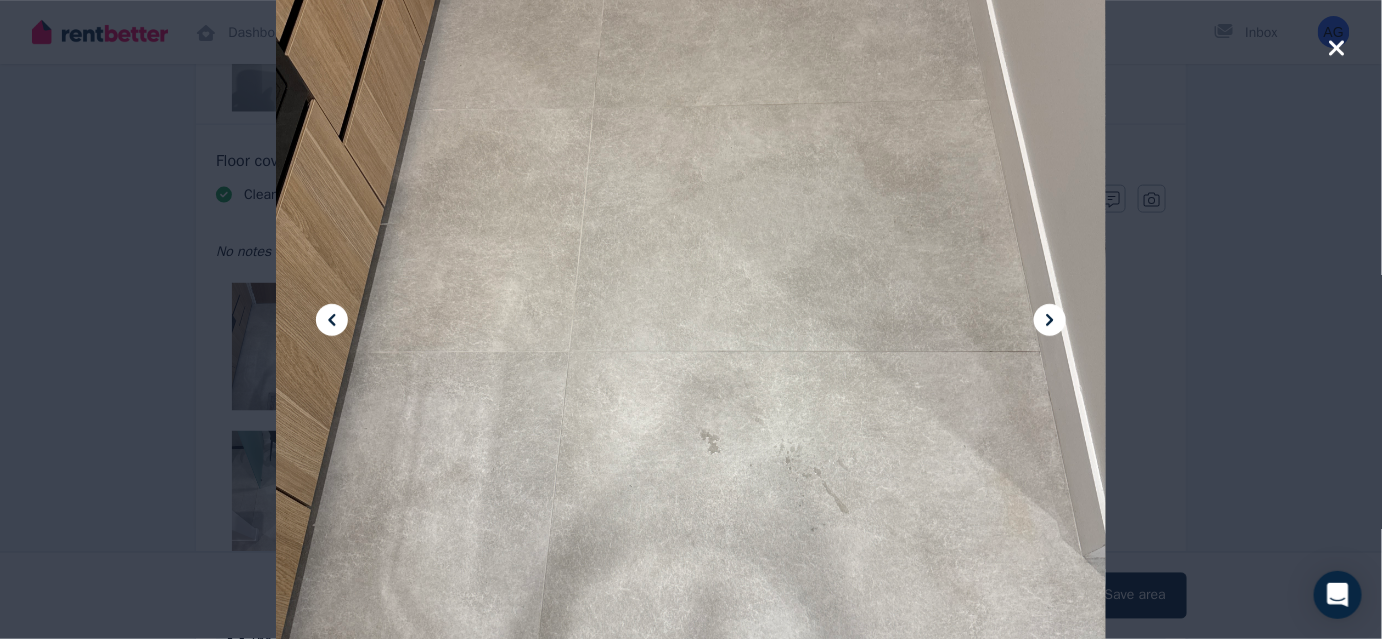 click 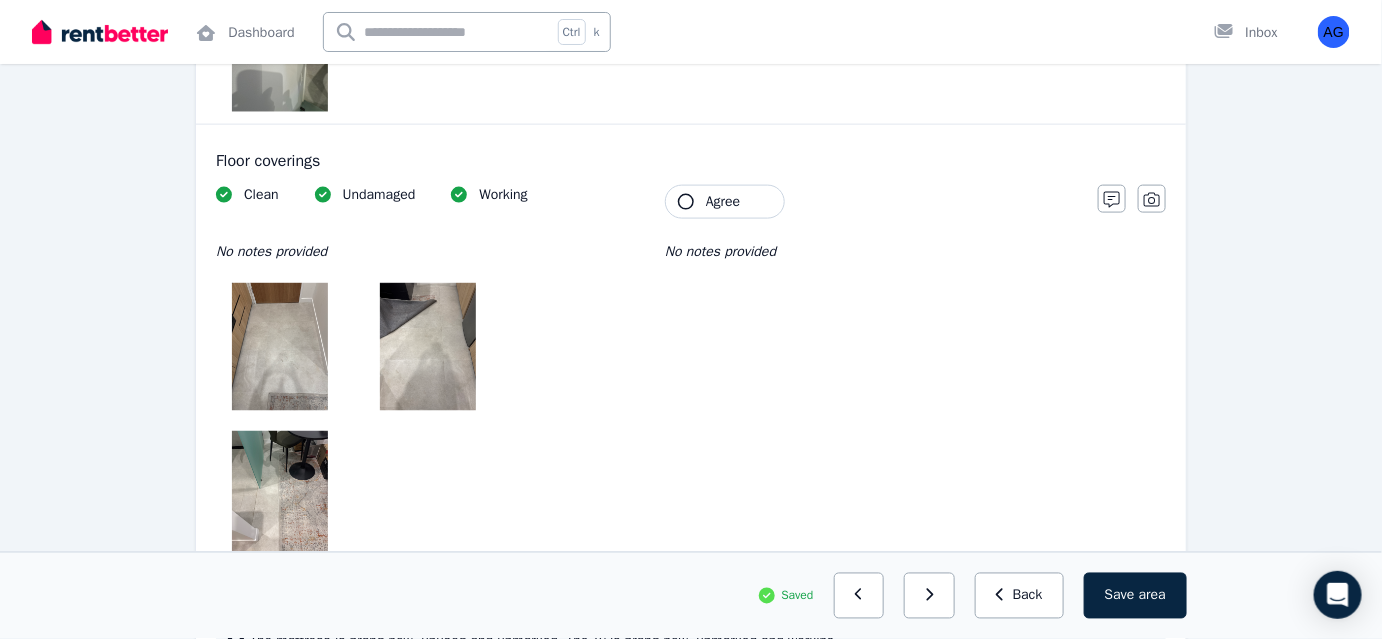 click at bounding box center [280, 495] 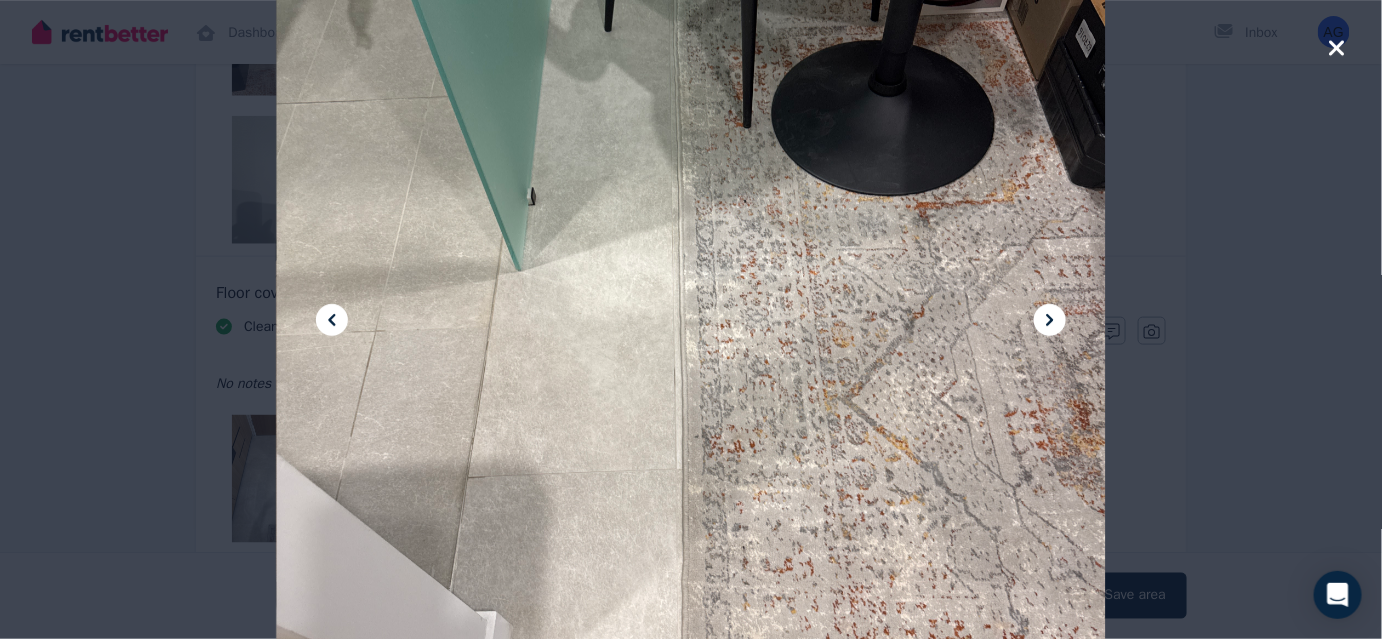 scroll, scrollTop: 3272, scrollLeft: 0, axis: vertical 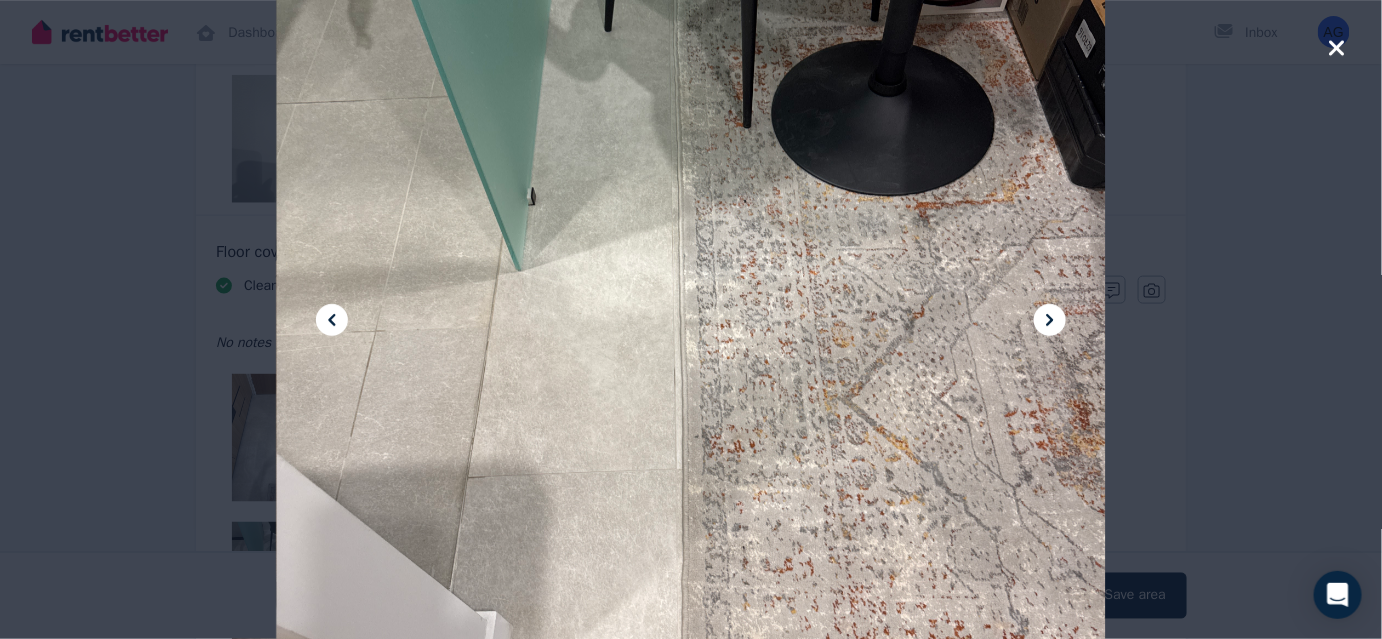 click at bounding box center (691, 319) 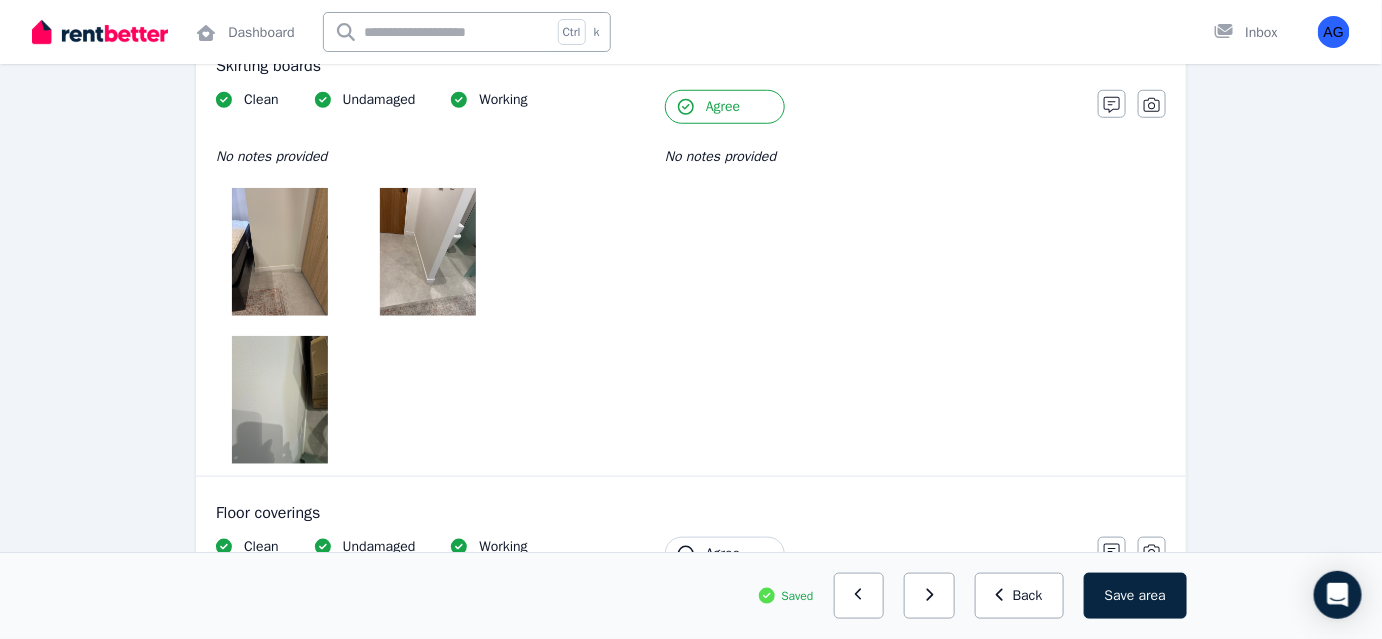 scroll, scrollTop: 3000, scrollLeft: 0, axis: vertical 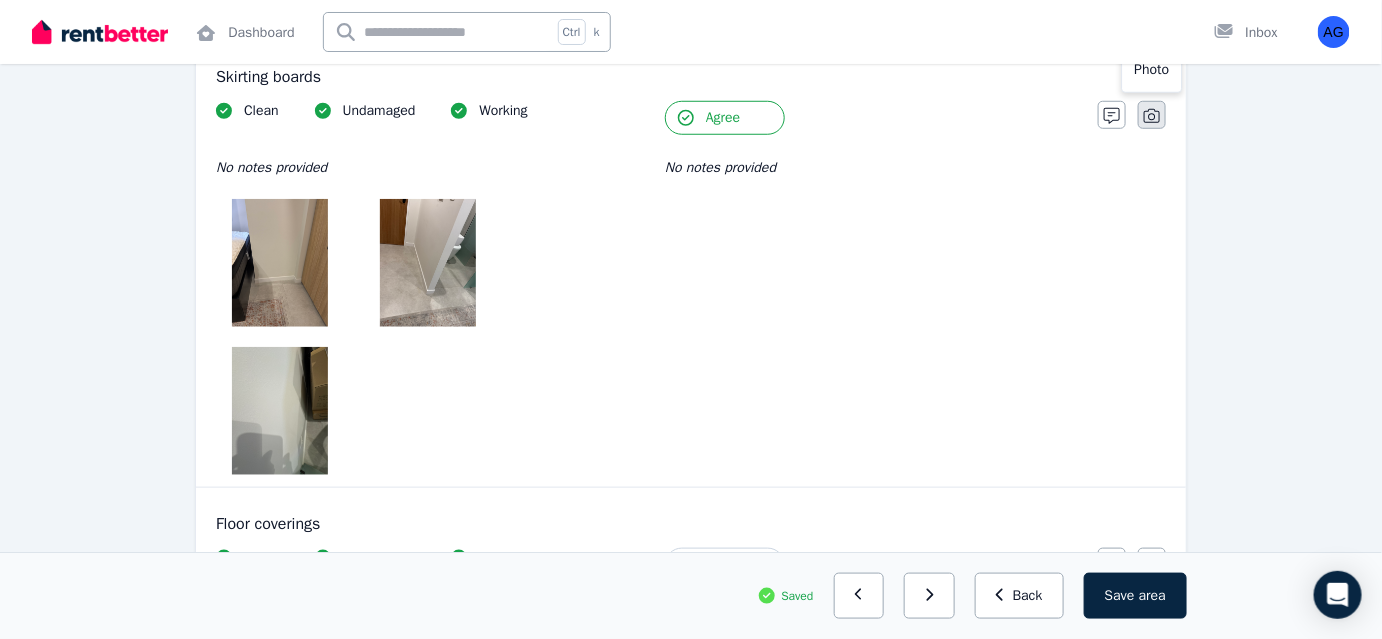 click 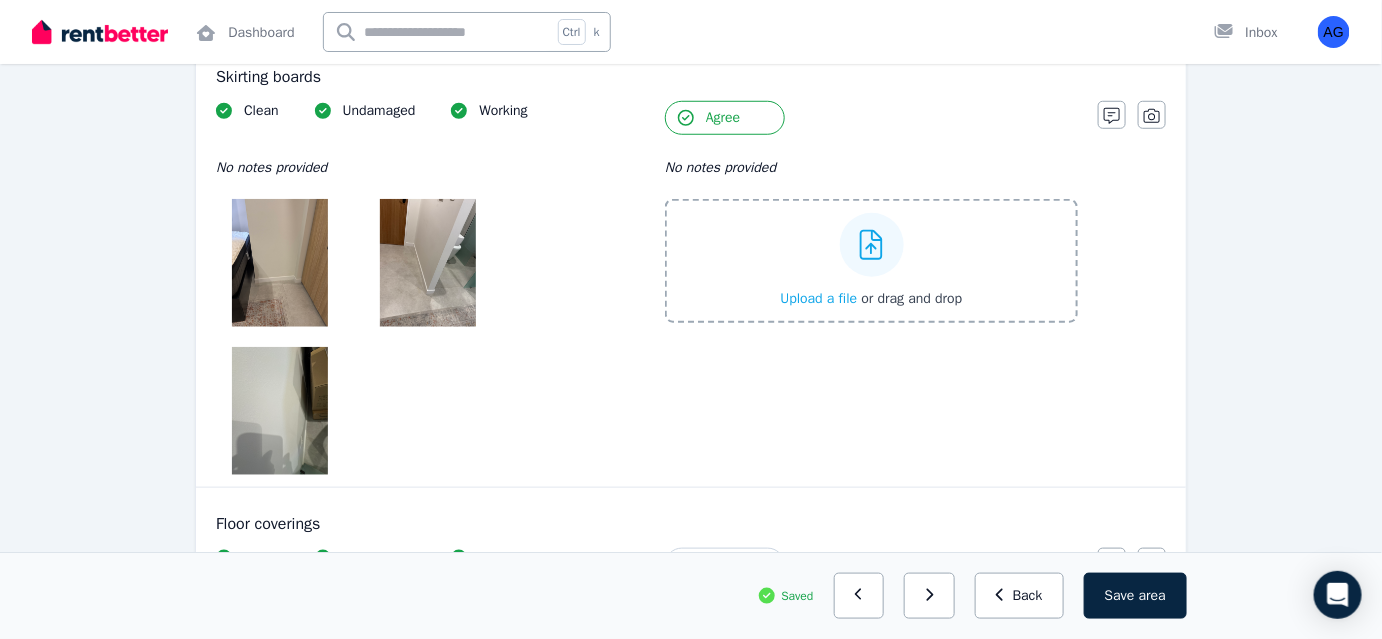 click on "Upload a file" at bounding box center (818, 298) 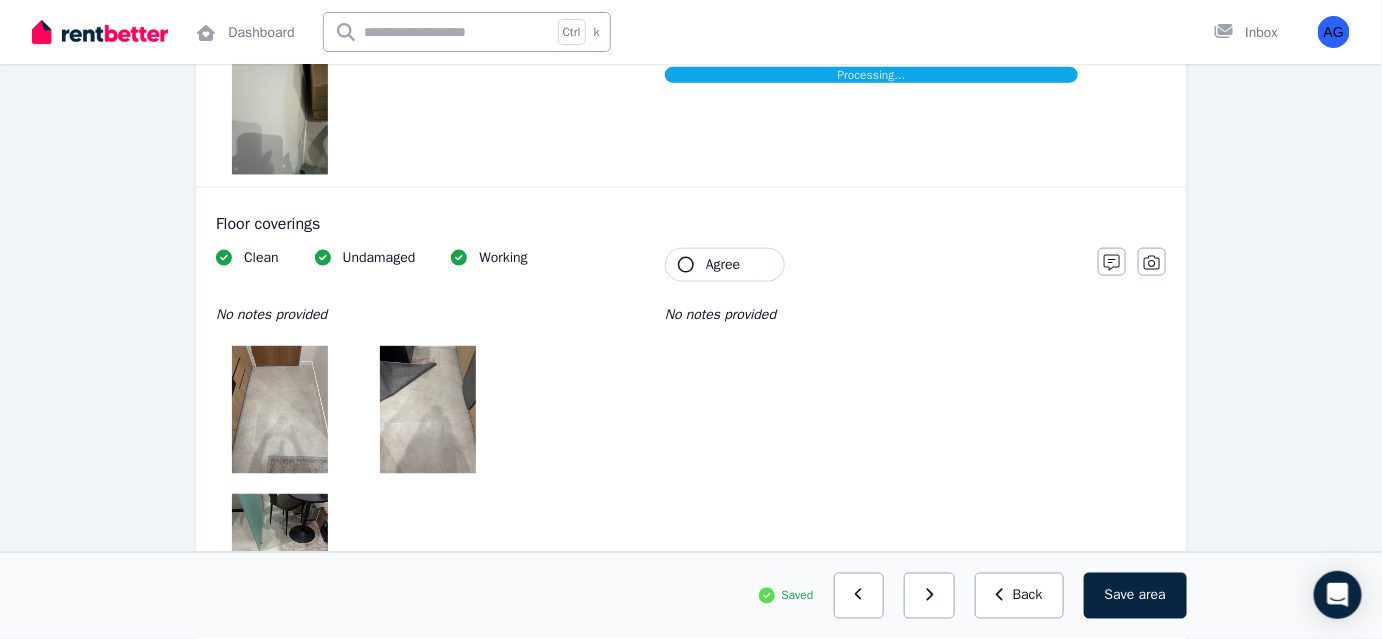 scroll, scrollTop: 3343, scrollLeft: 0, axis: vertical 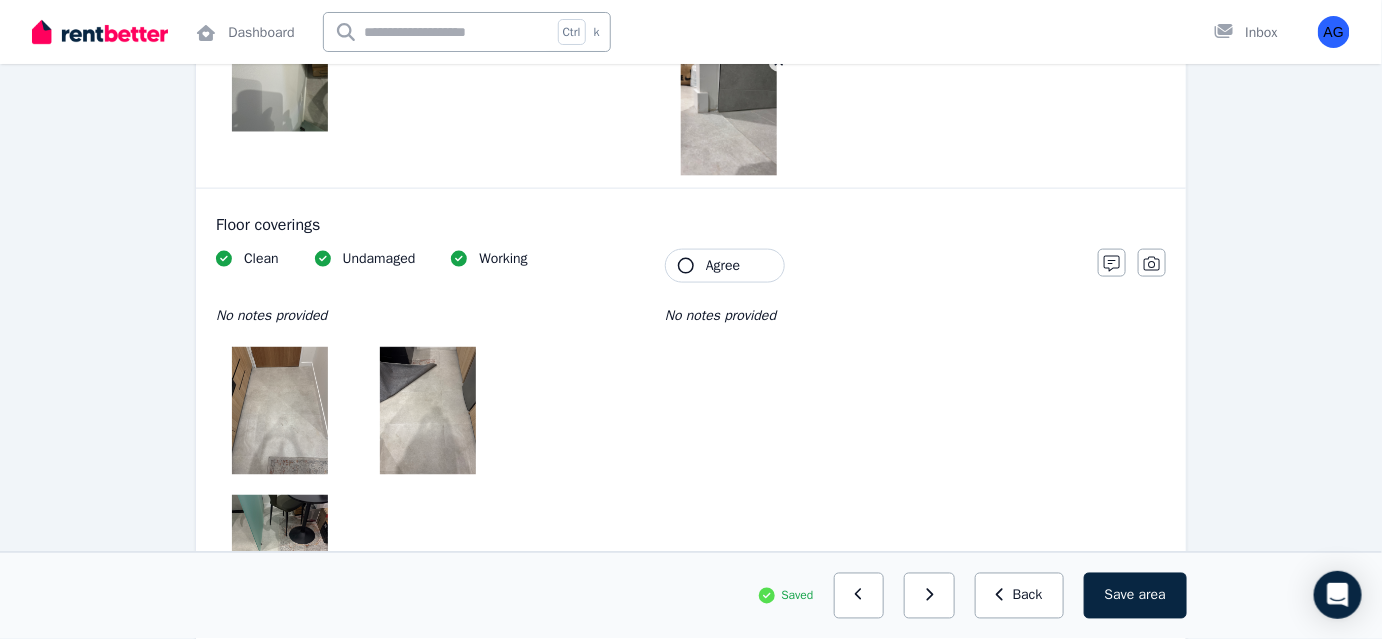 click on "Agree" at bounding box center [723, 266] 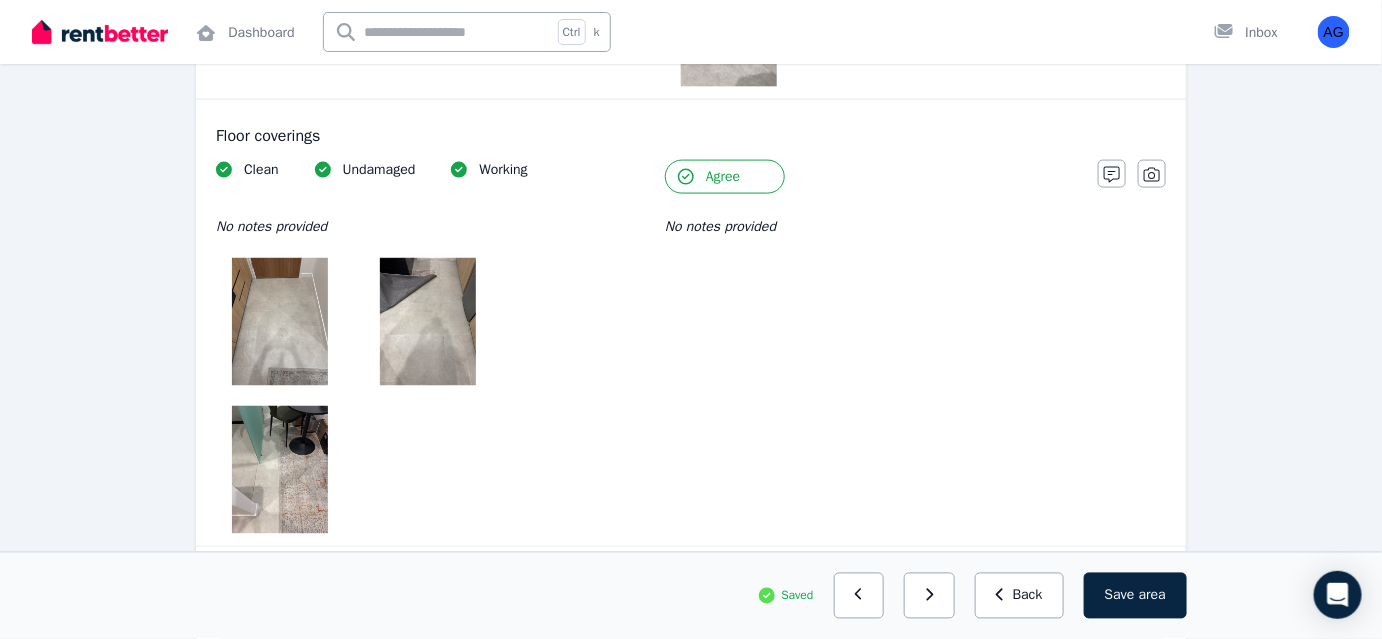 scroll, scrollTop: 3525, scrollLeft: 0, axis: vertical 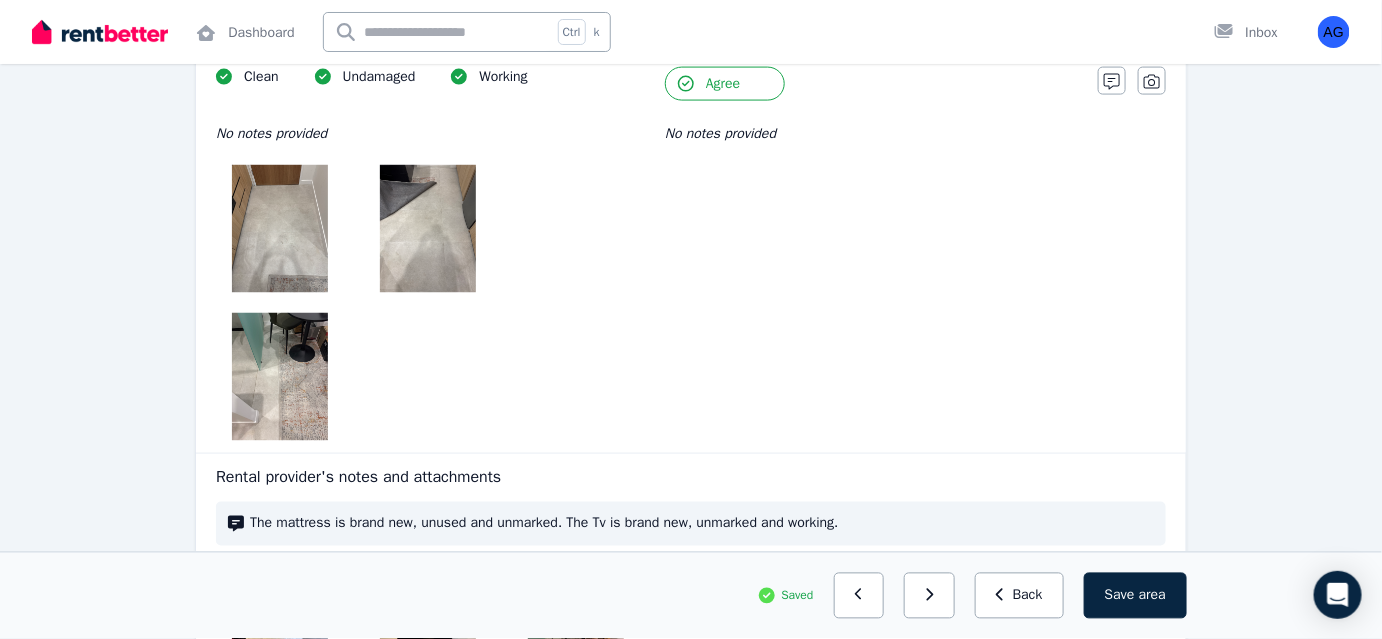 click at bounding box center [280, 229] 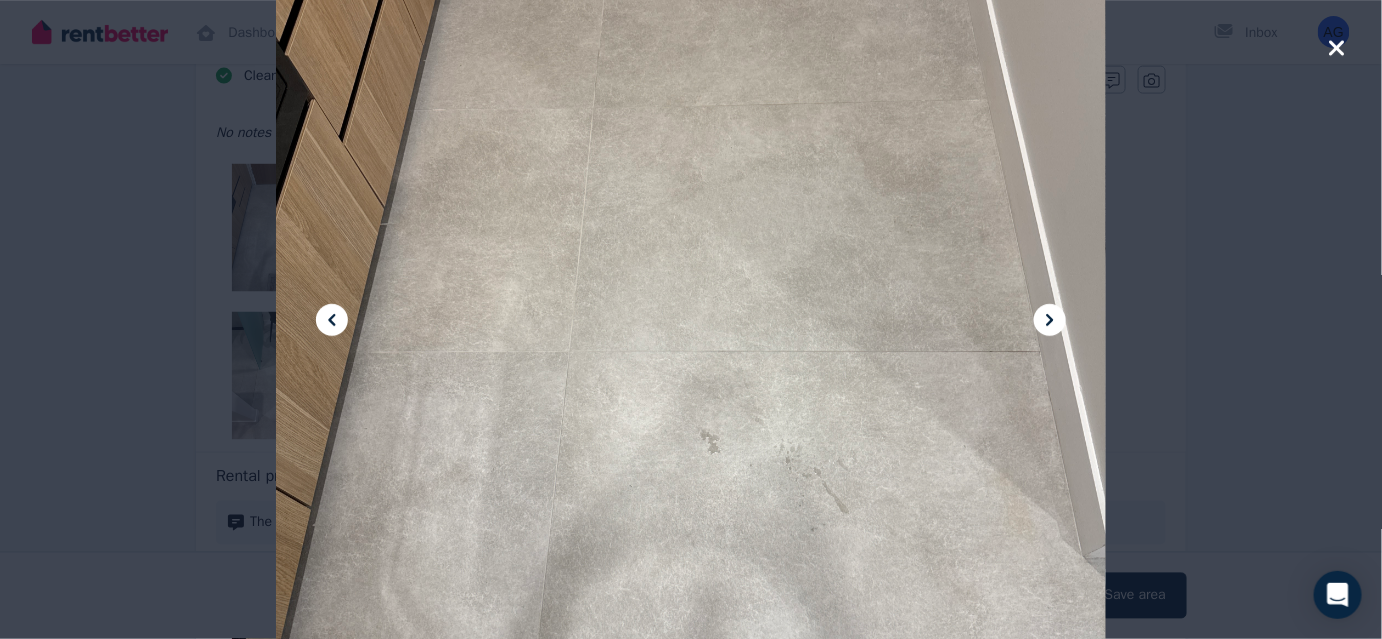 click at bounding box center (691, 319) 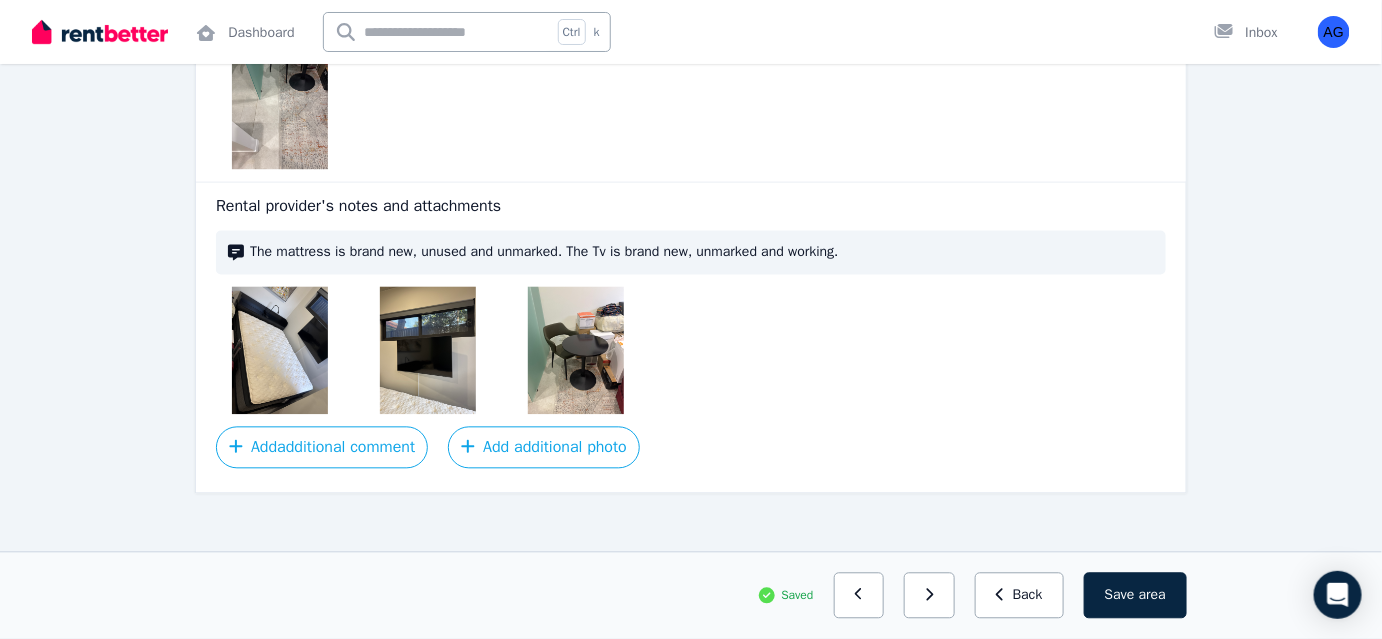 scroll, scrollTop: 3754, scrollLeft: 0, axis: vertical 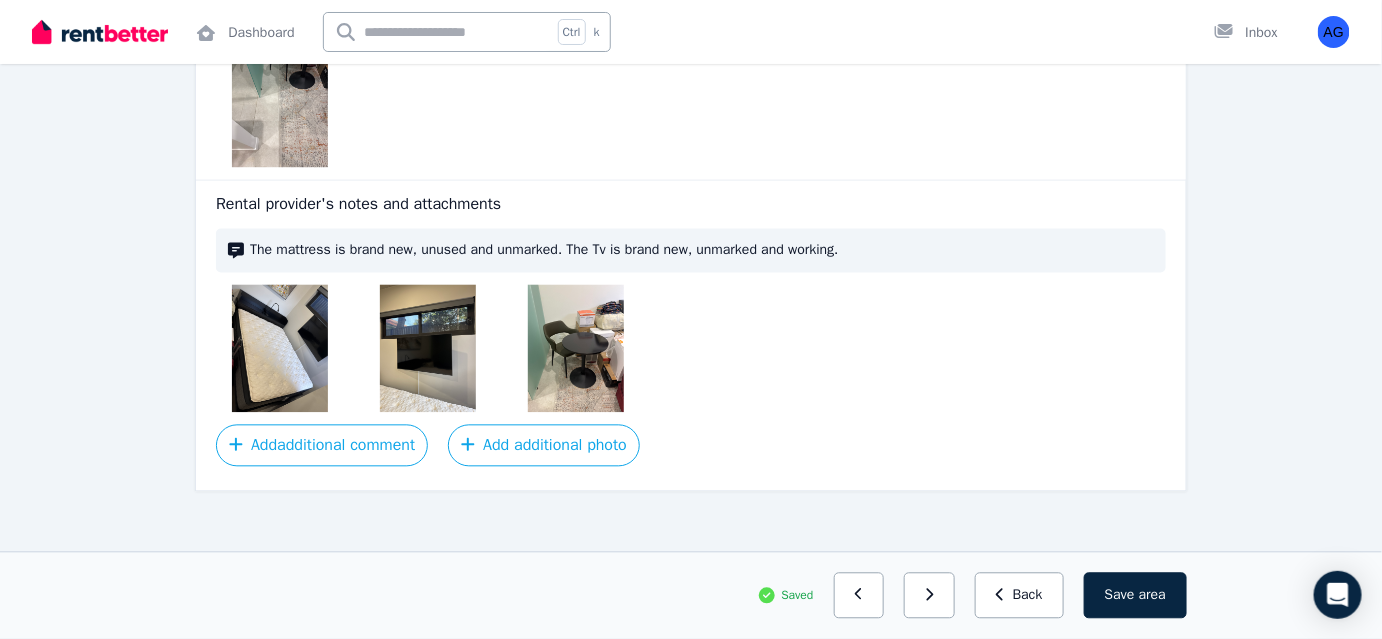 click at bounding box center (280, 349) 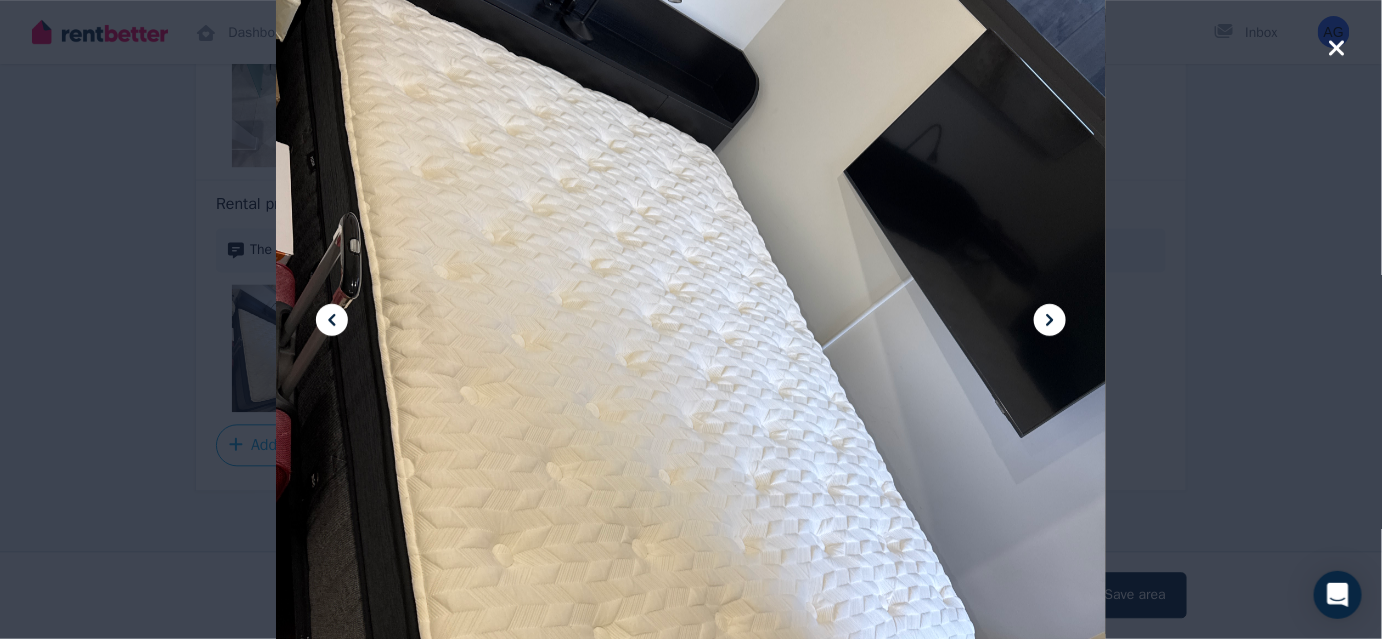 click at bounding box center [690, 320] 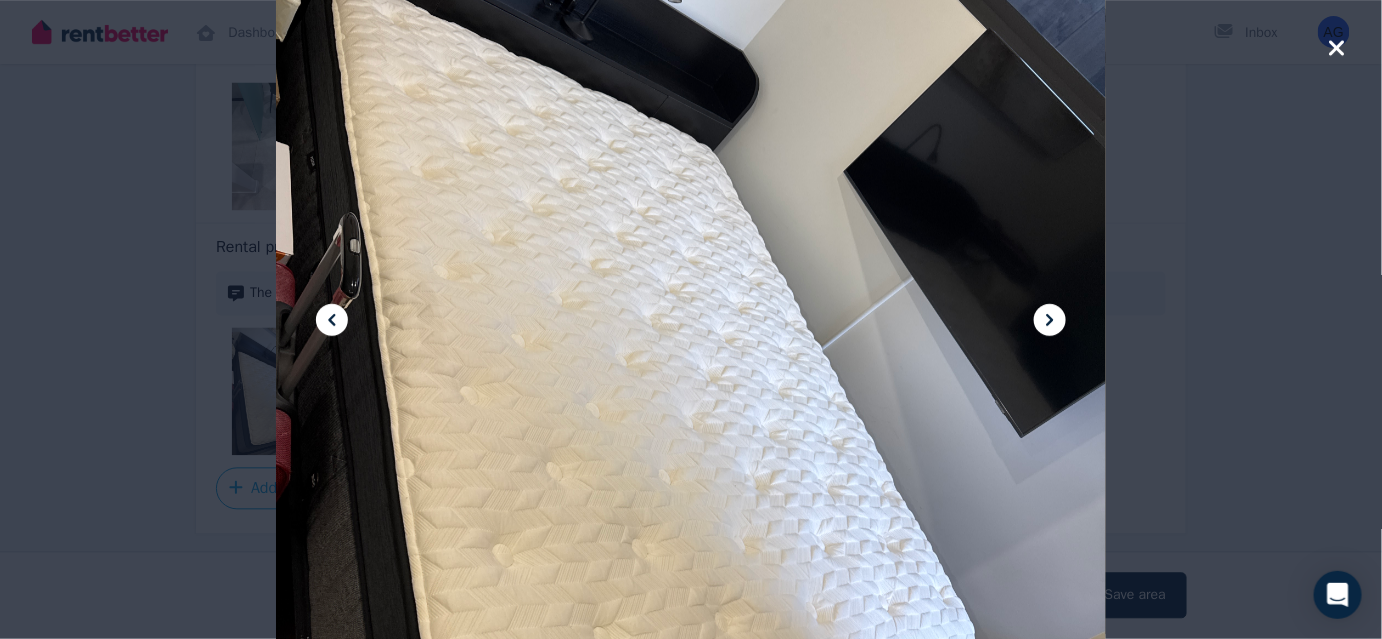 scroll, scrollTop: 3754, scrollLeft: 0, axis: vertical 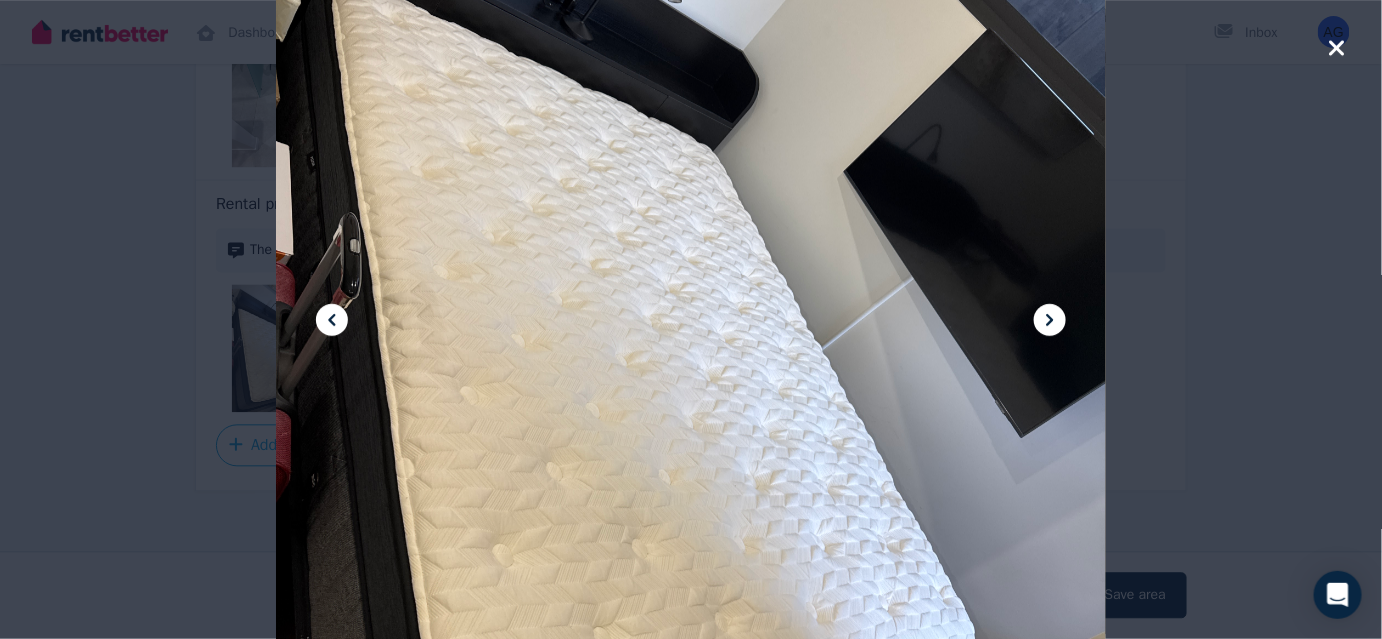 click at bounding box center [691, 319] 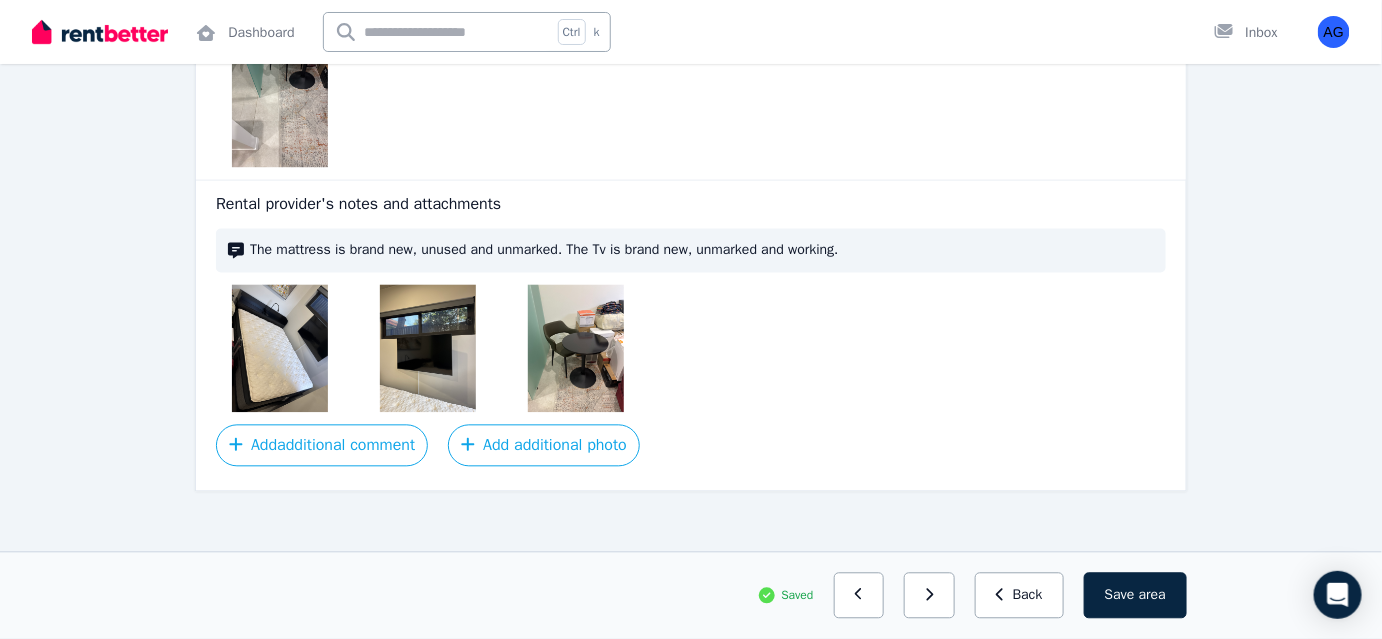 click at bounding box center [280, 349] 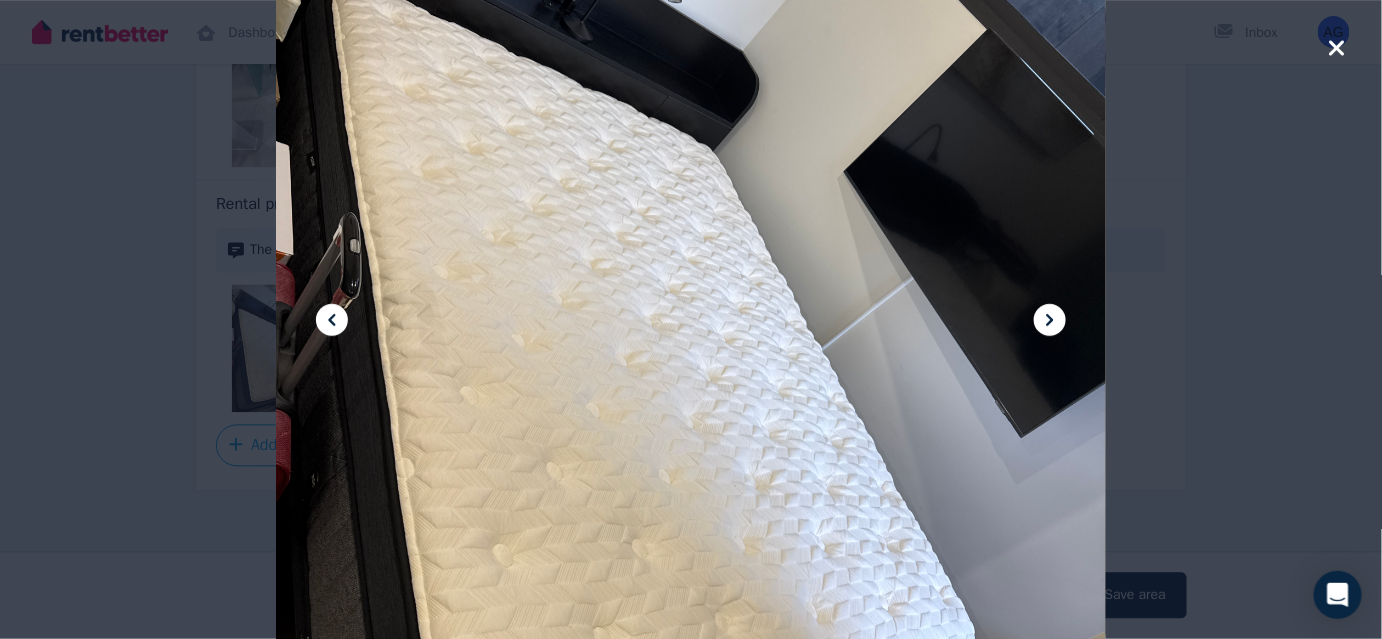 click at bounding box center (691, 319) 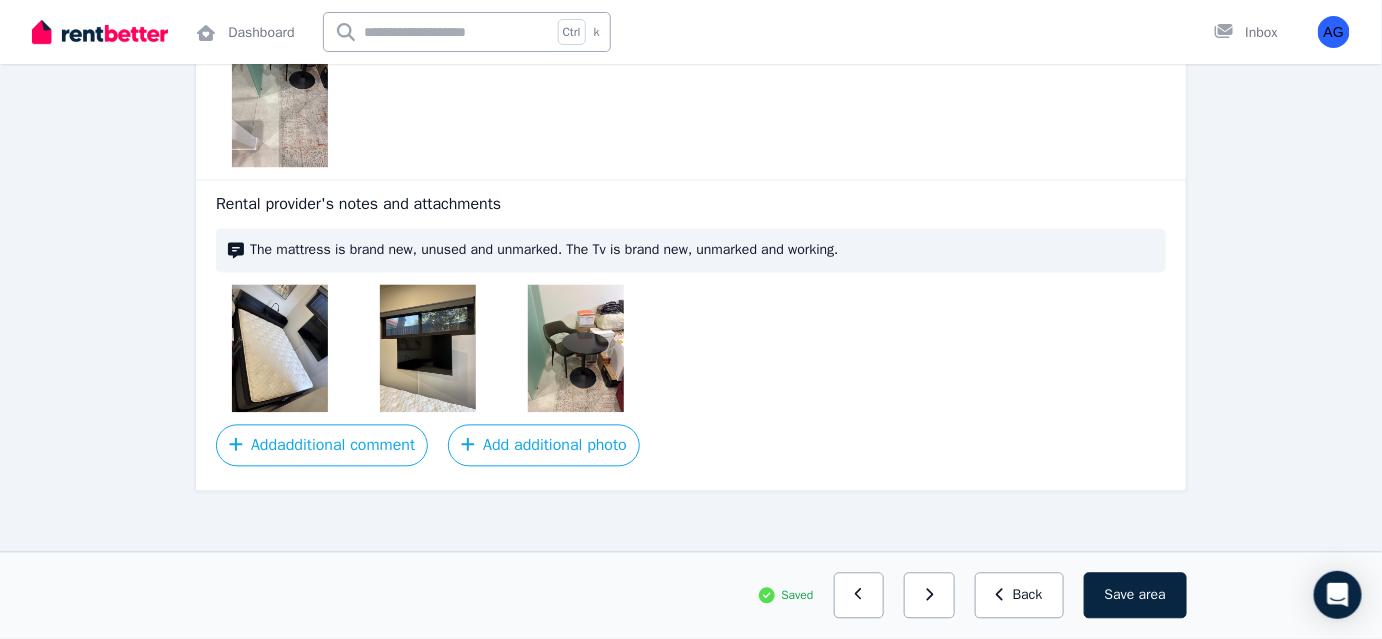 click at bounding box center [428, 349] 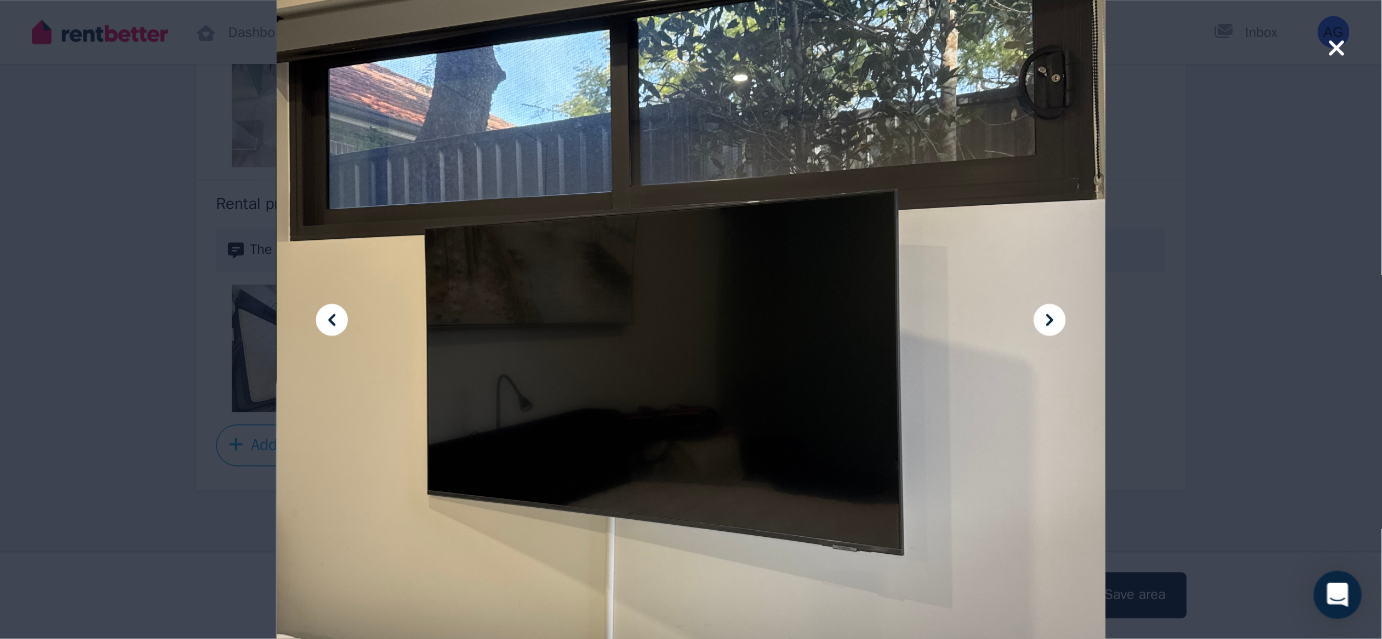 click at bounding box center [691, 319] 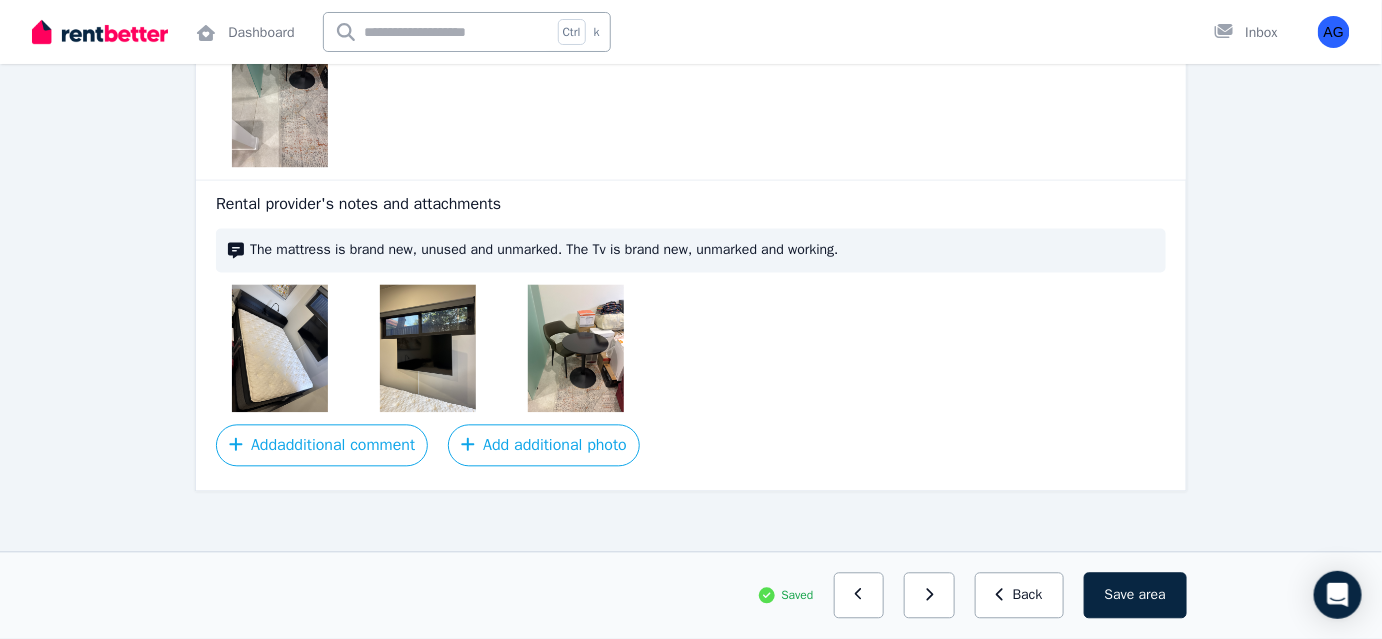 click at bounding box center [576, 349] 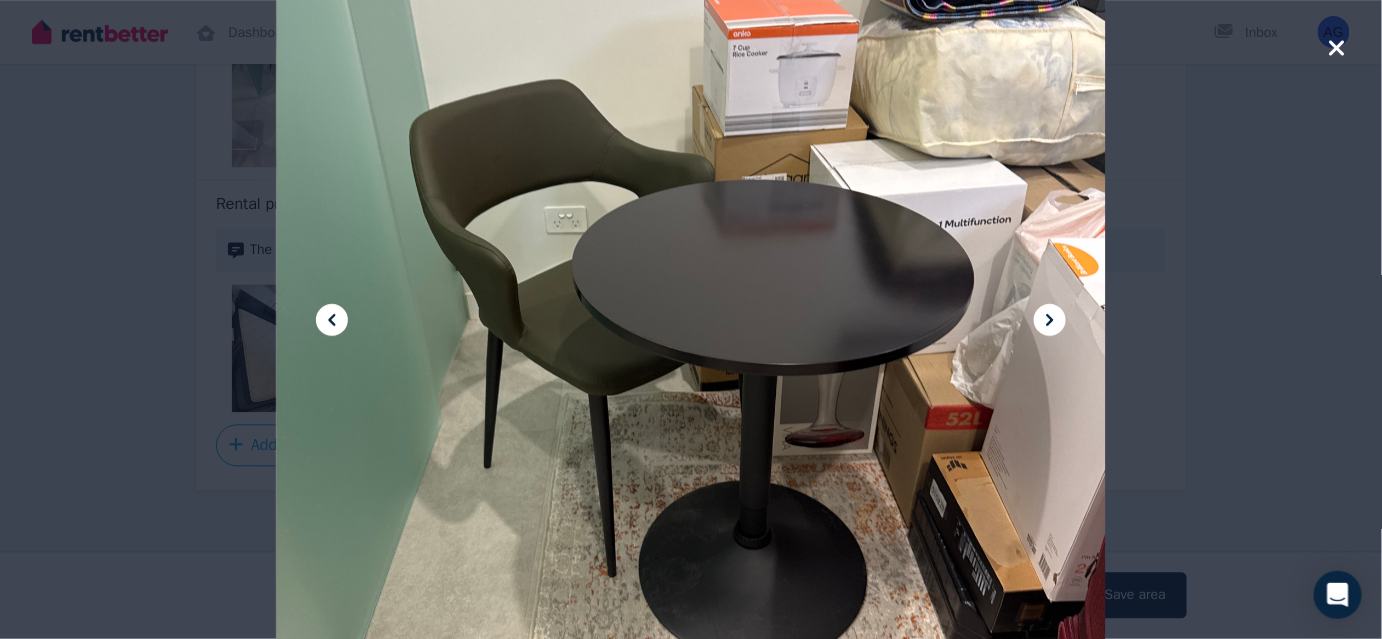 click at bounding box center [691, 319] 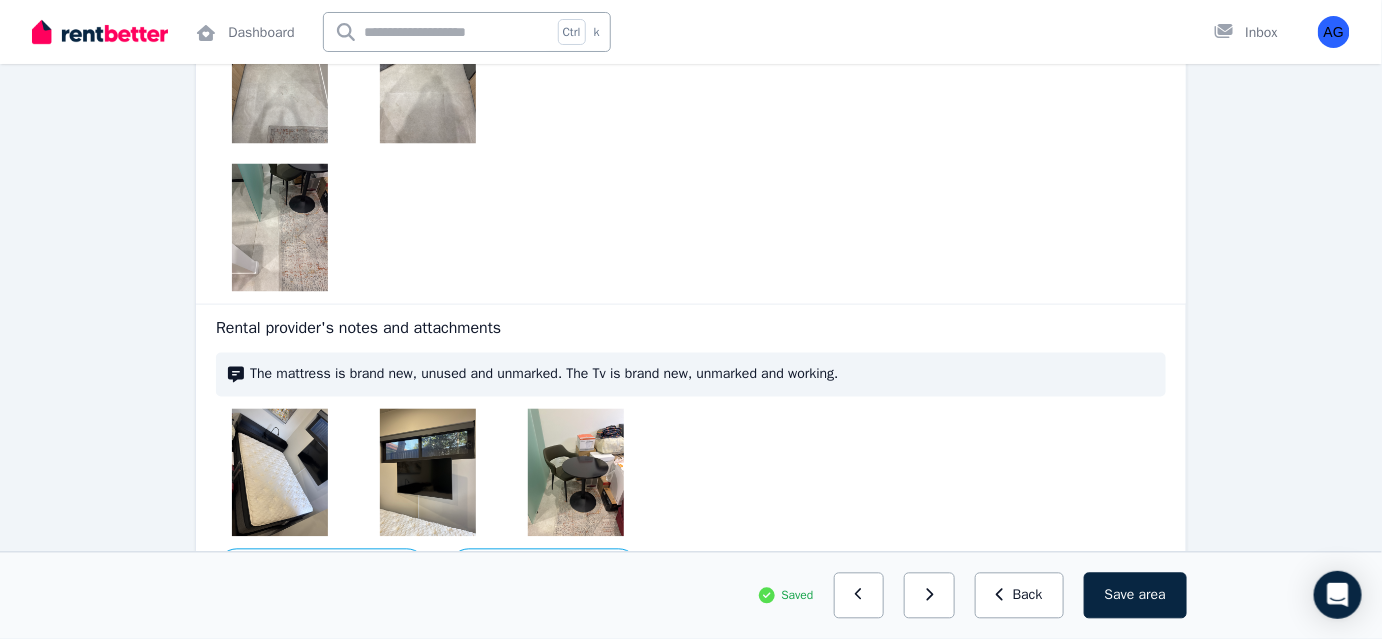 scroll, scrollTop: 3754, scrollLeft: 0, axis: vertical 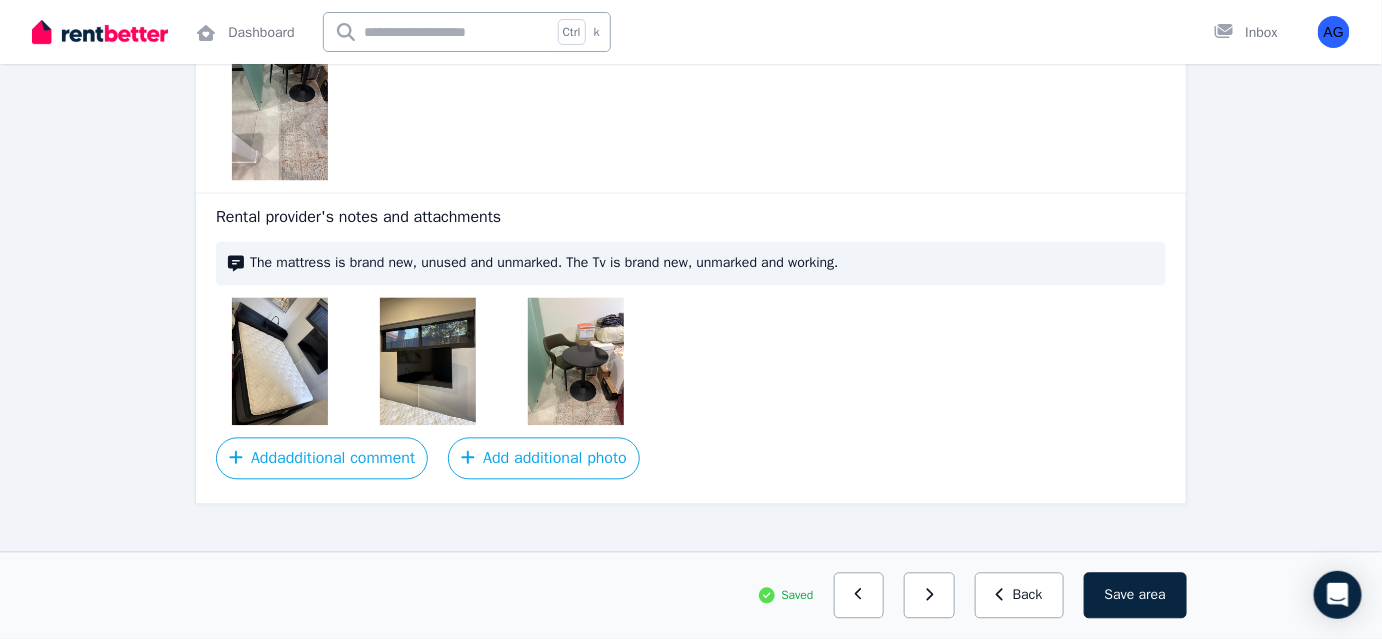 click at bounding box center (576, 362) 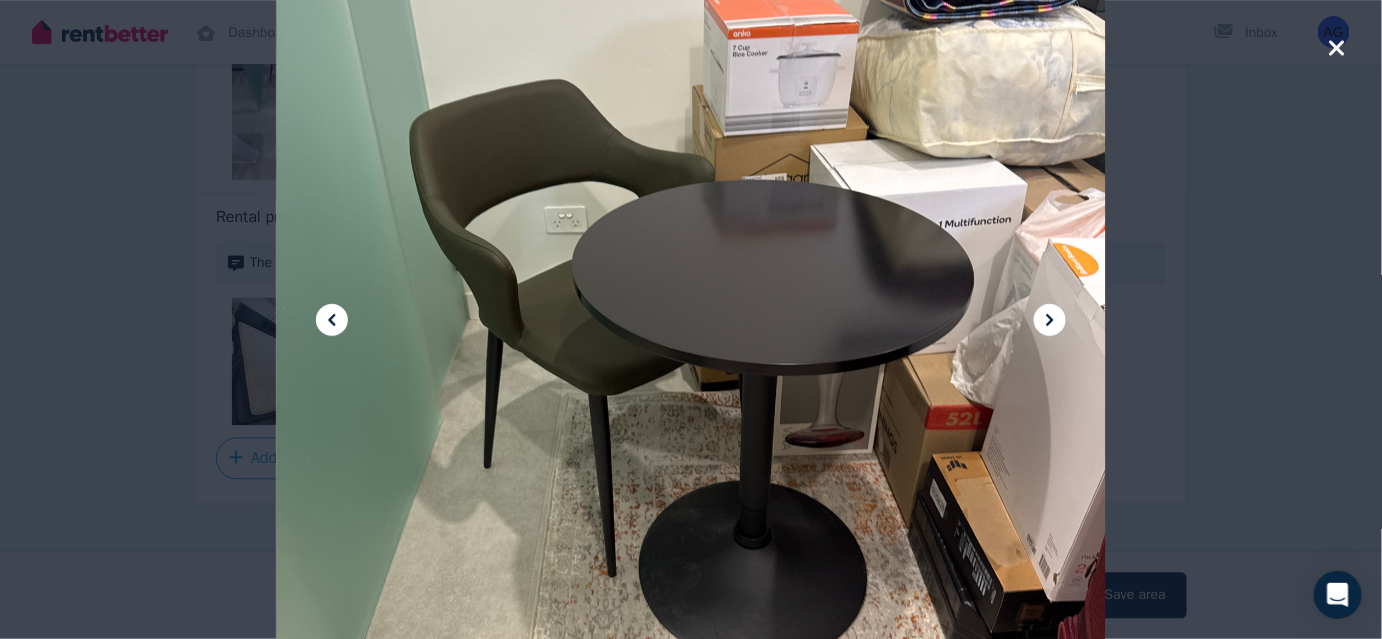 click at bounding box center (691, 319) 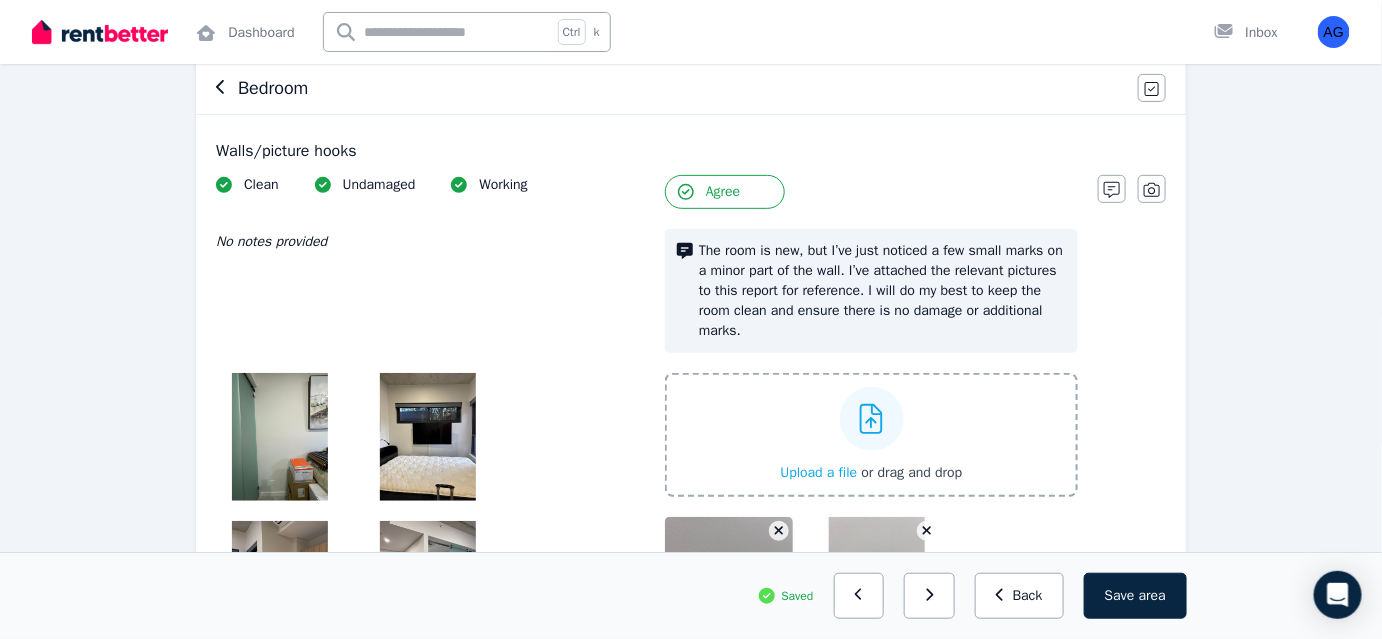 scroll, scrollTop: 181, scrollLeft: 0, axis: vertical 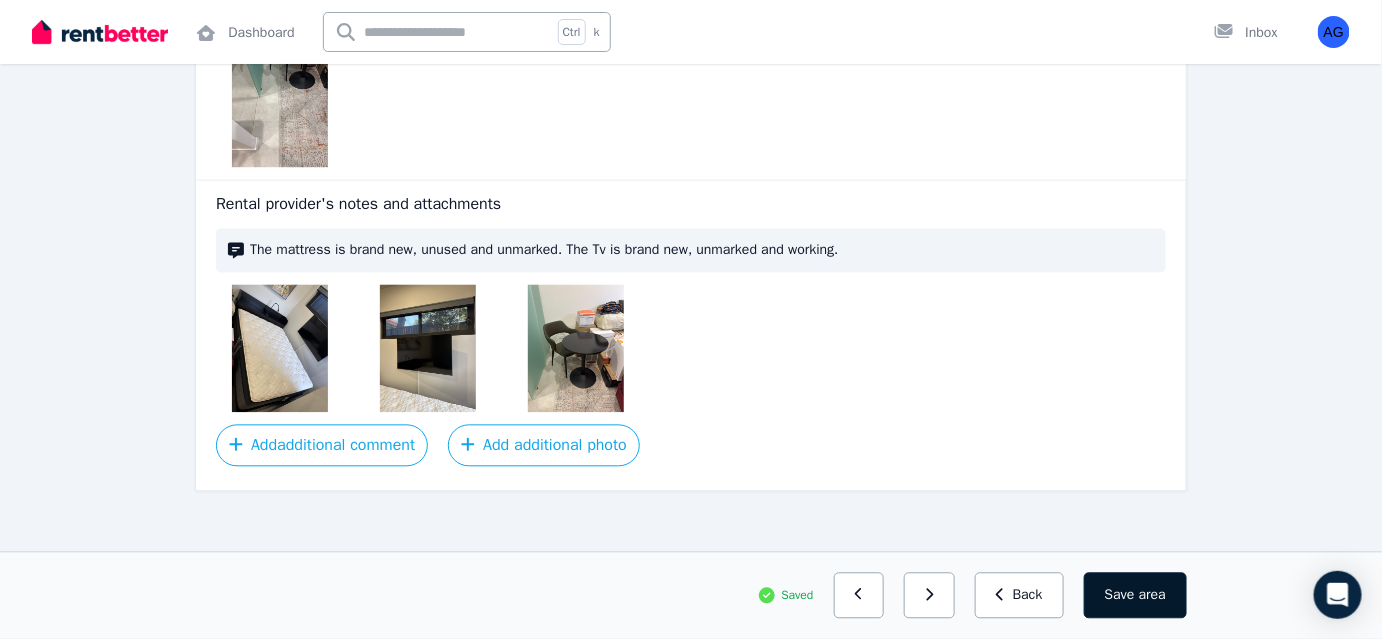 click on "Save   area" at bounding box center [1135, 596] 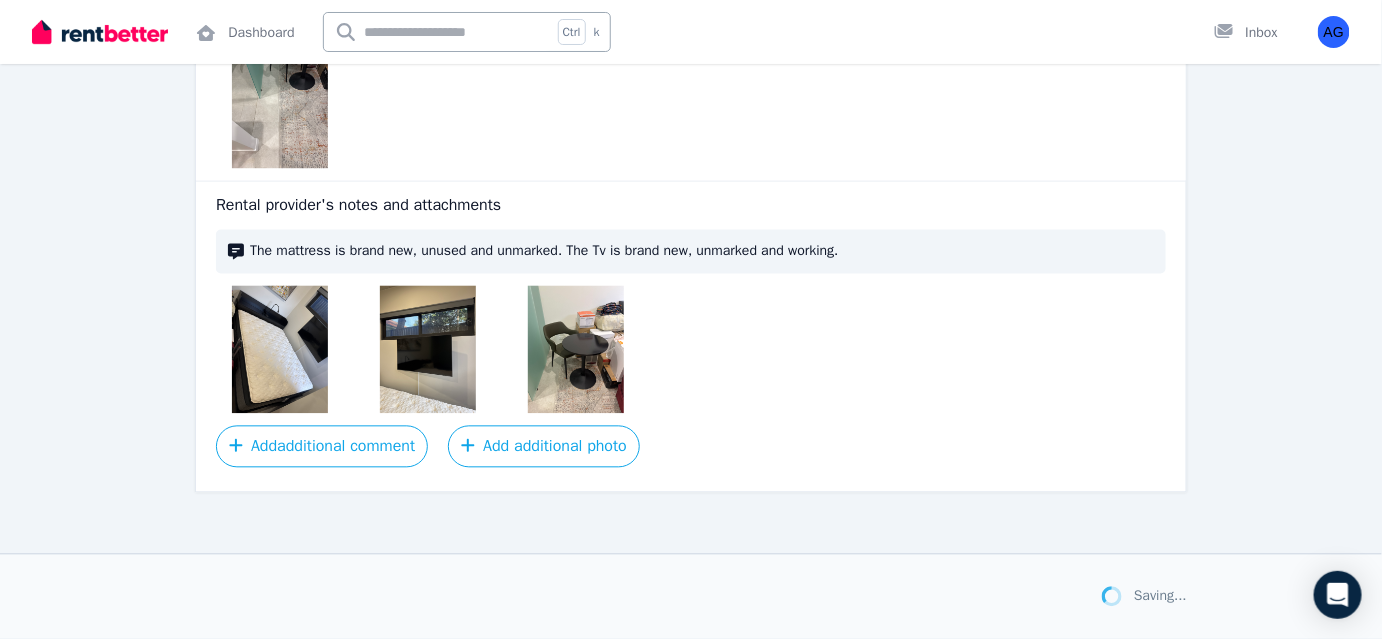 scroll, scrollTop: 3754, scrollLeft: 0, axis: vertical 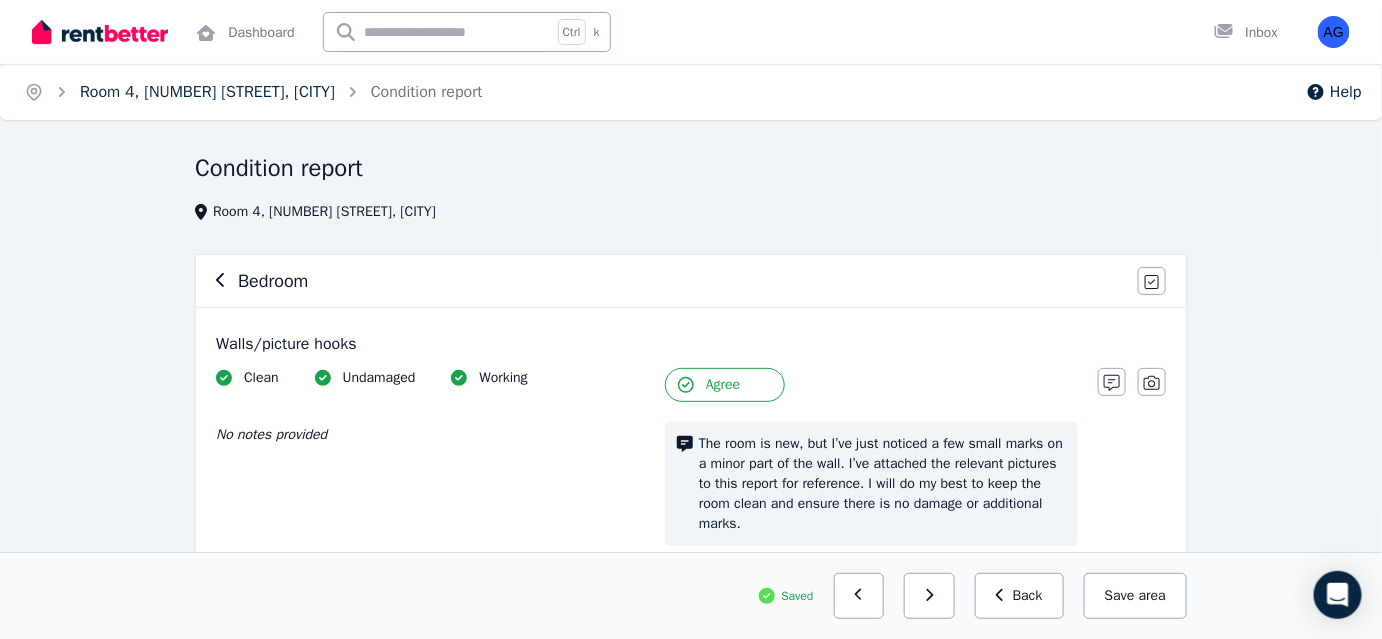 click on "Room 4, [NUMBER] [STREET], [CITY]" at bounding box center [207, 92] 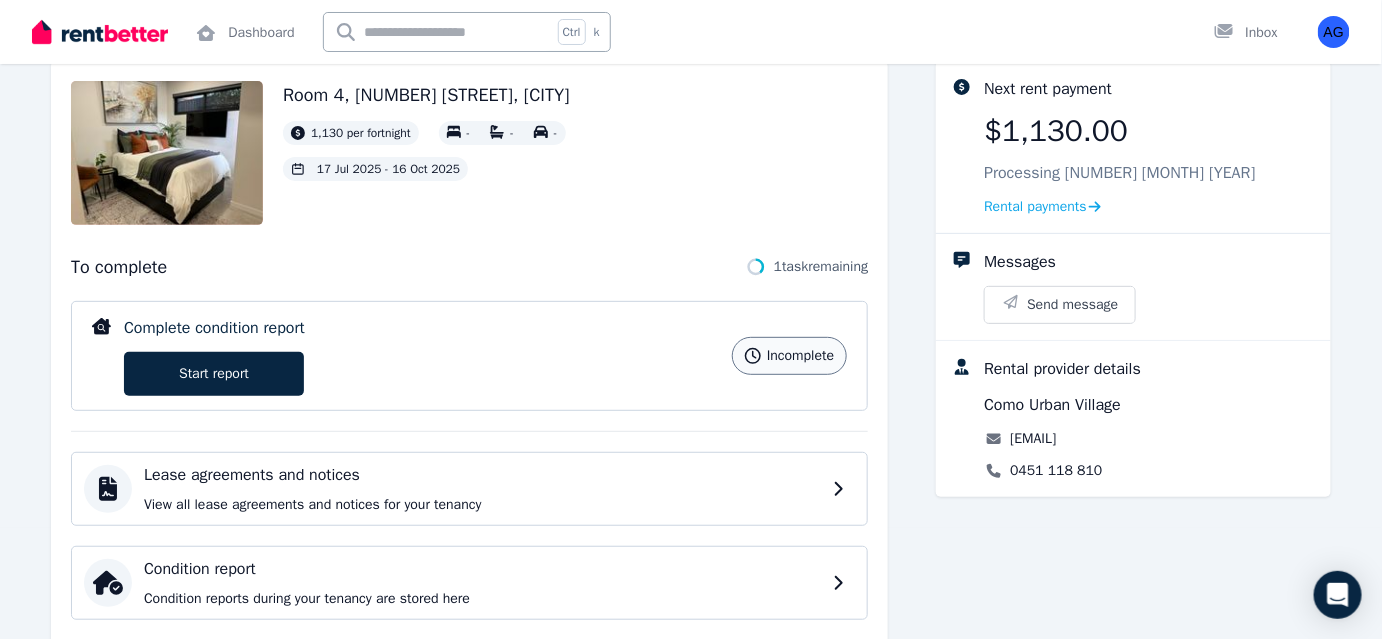 scroll, scrollTop: 181, scrollLeft: 0, axis: vertical 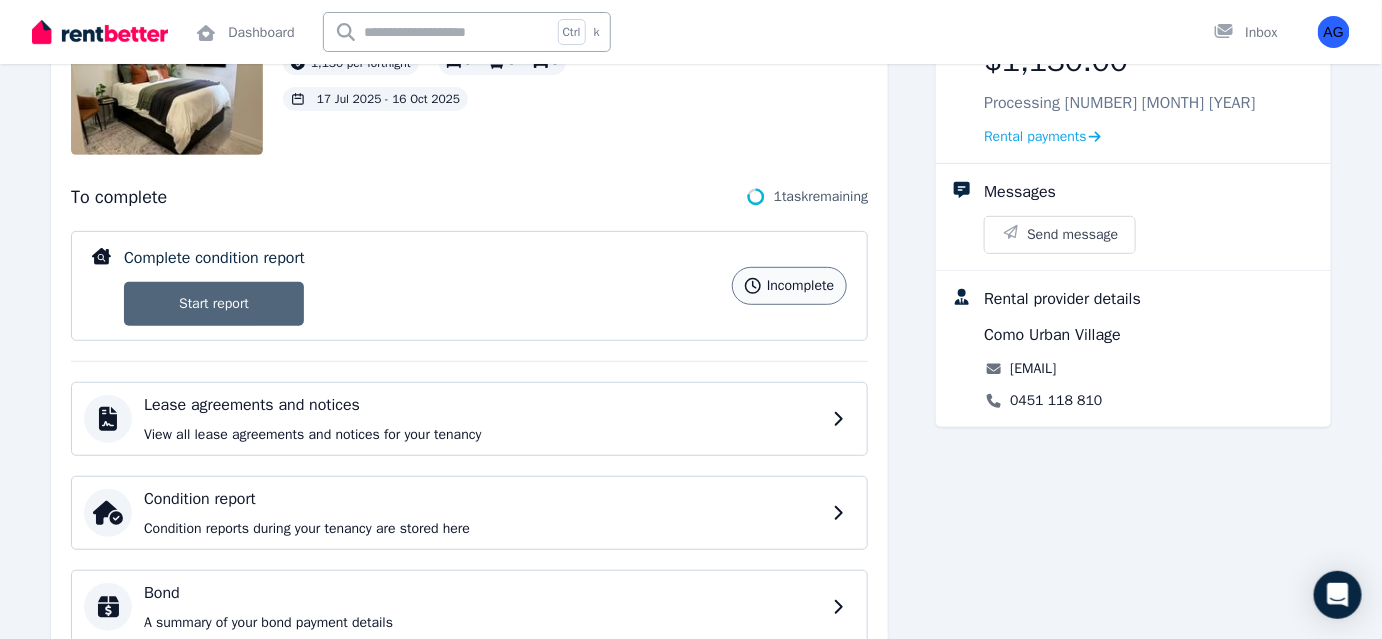 click on "Start report" at bounding box center (214, 304) 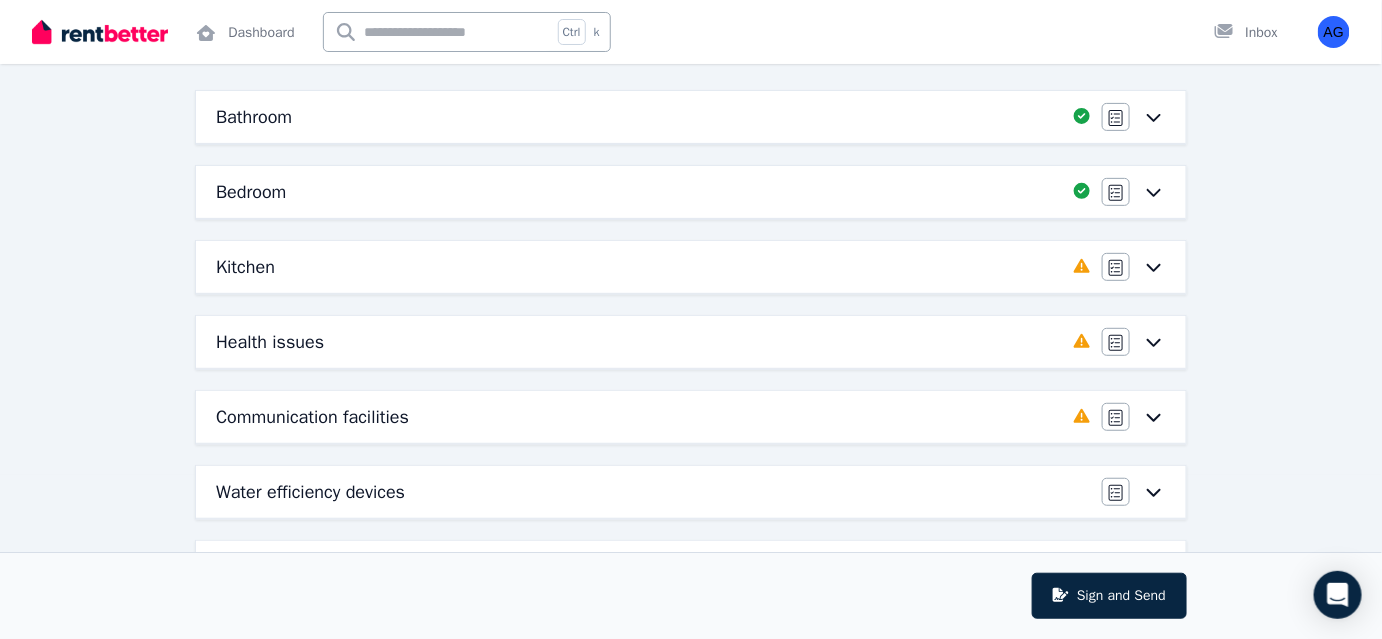 scroll, scrollTop: 181, scrollLeft: 0, axis: vertical 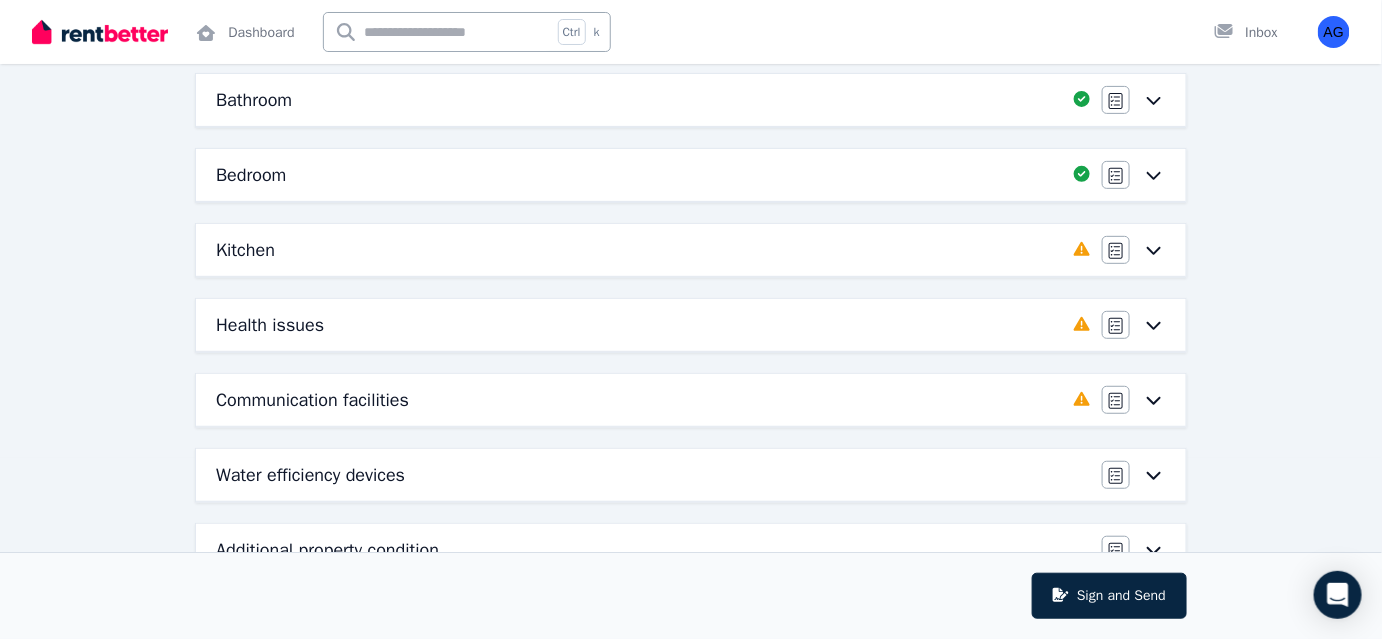click on "Kitchen" at bounding box center [639, 250] 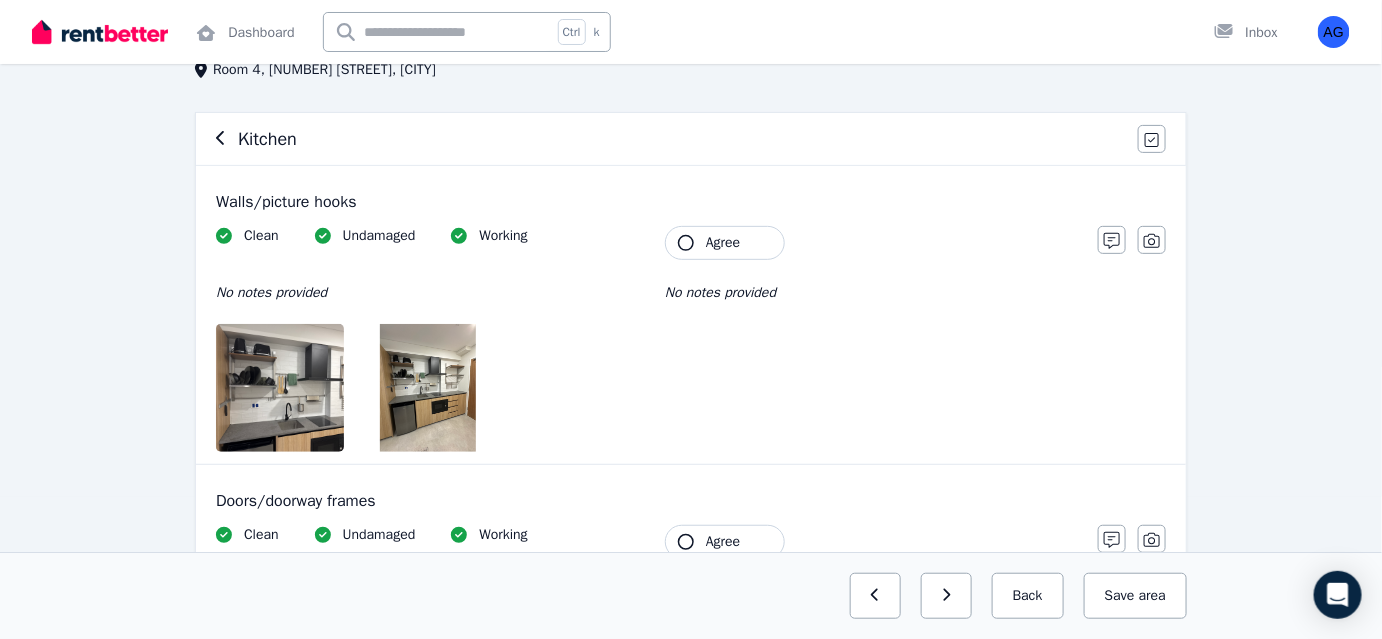 scroll, scrollTop: 181, scrollLeft: 0, axis: vertical 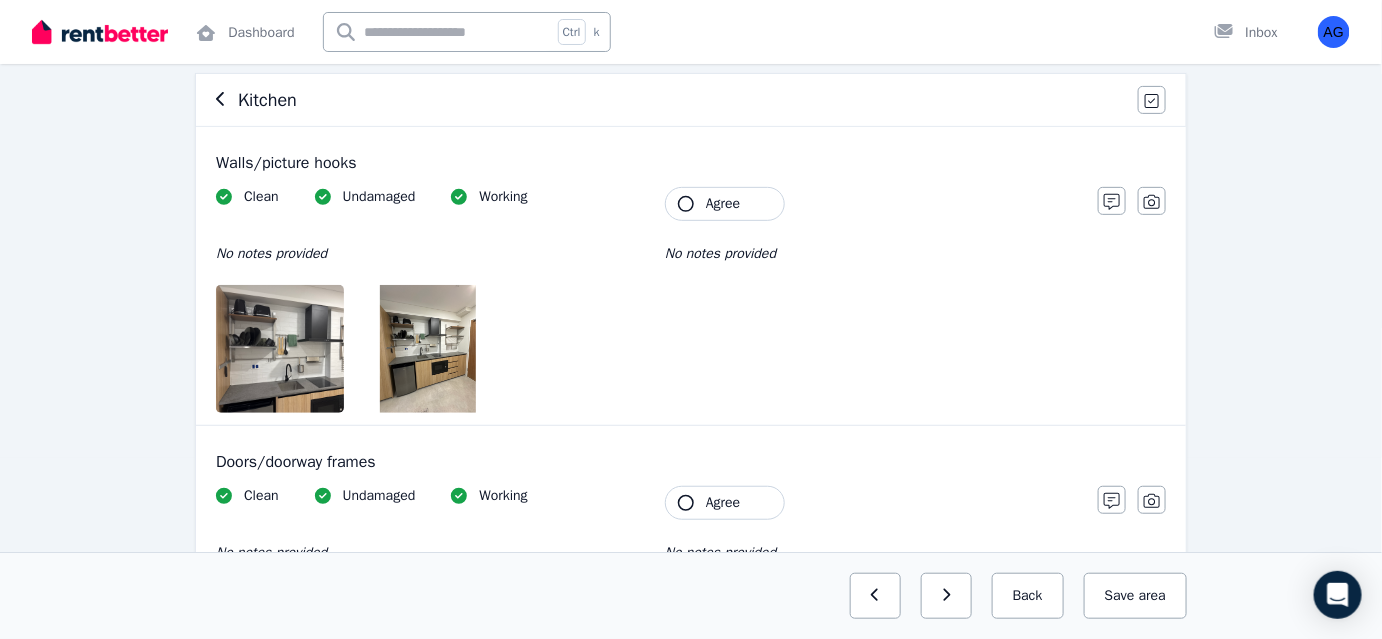 click at bounding box center [301, 349] 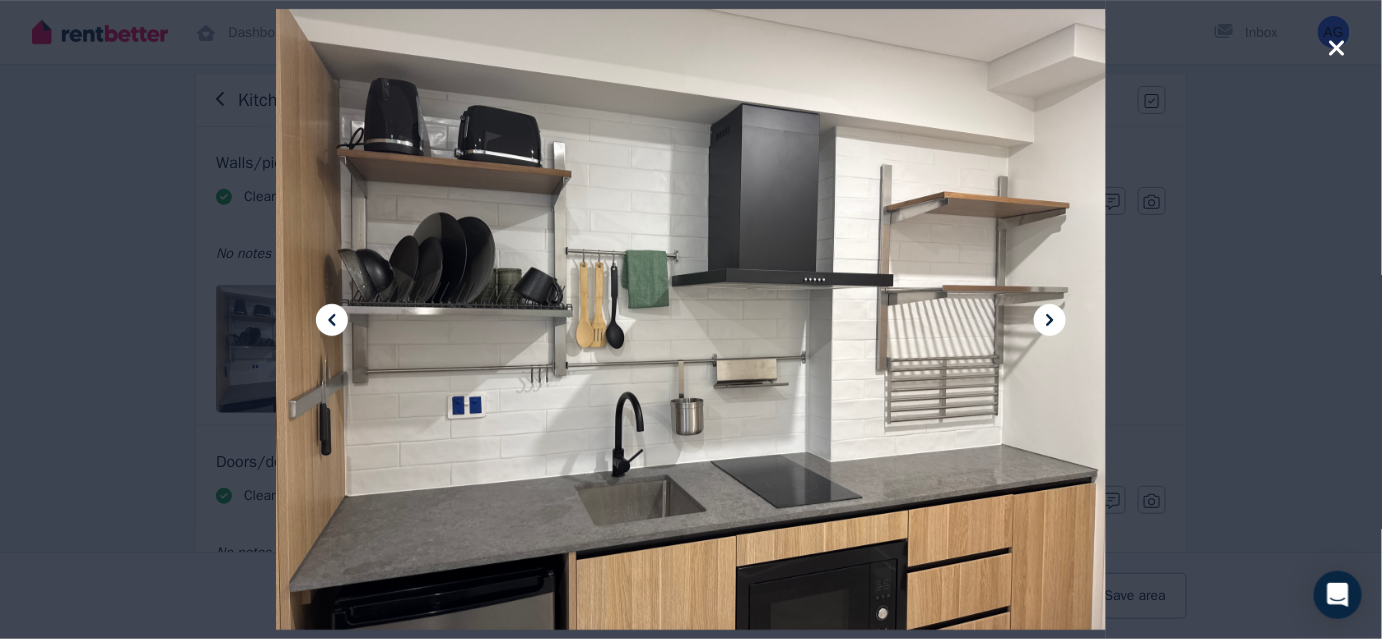 click at bounding box center (691, 319) 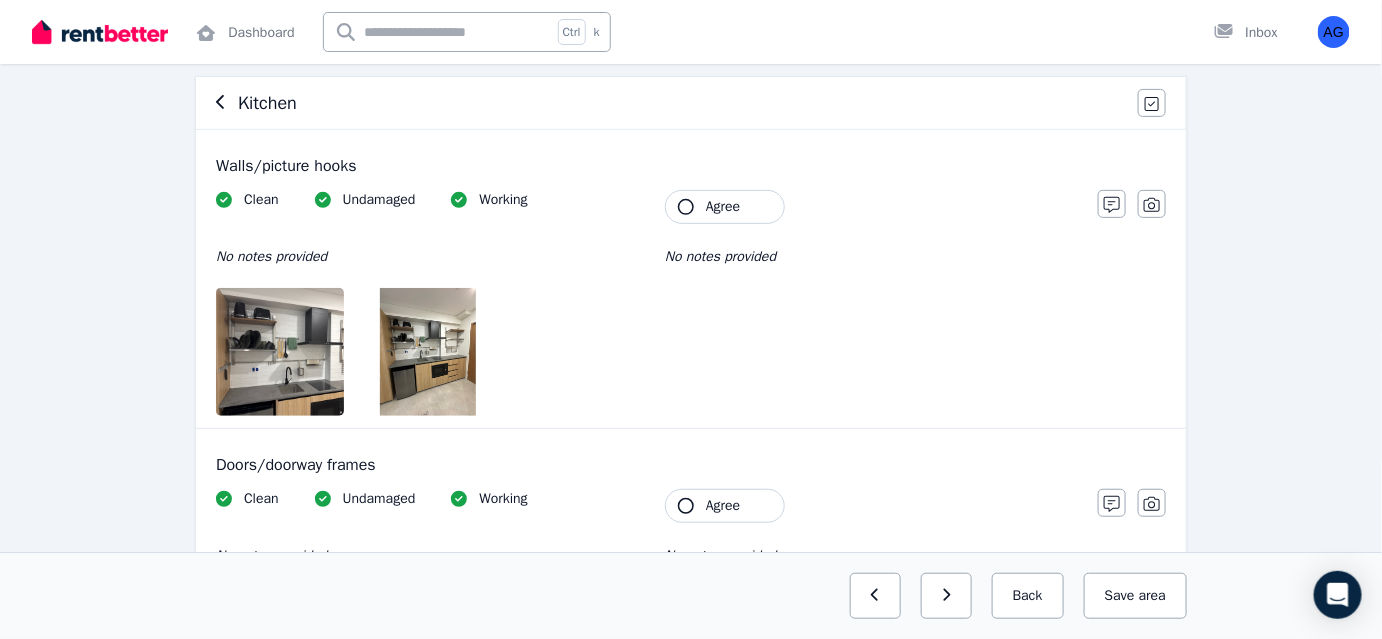 scroll, scrollTop: 181, scrollLeft: 0, axis: vertical 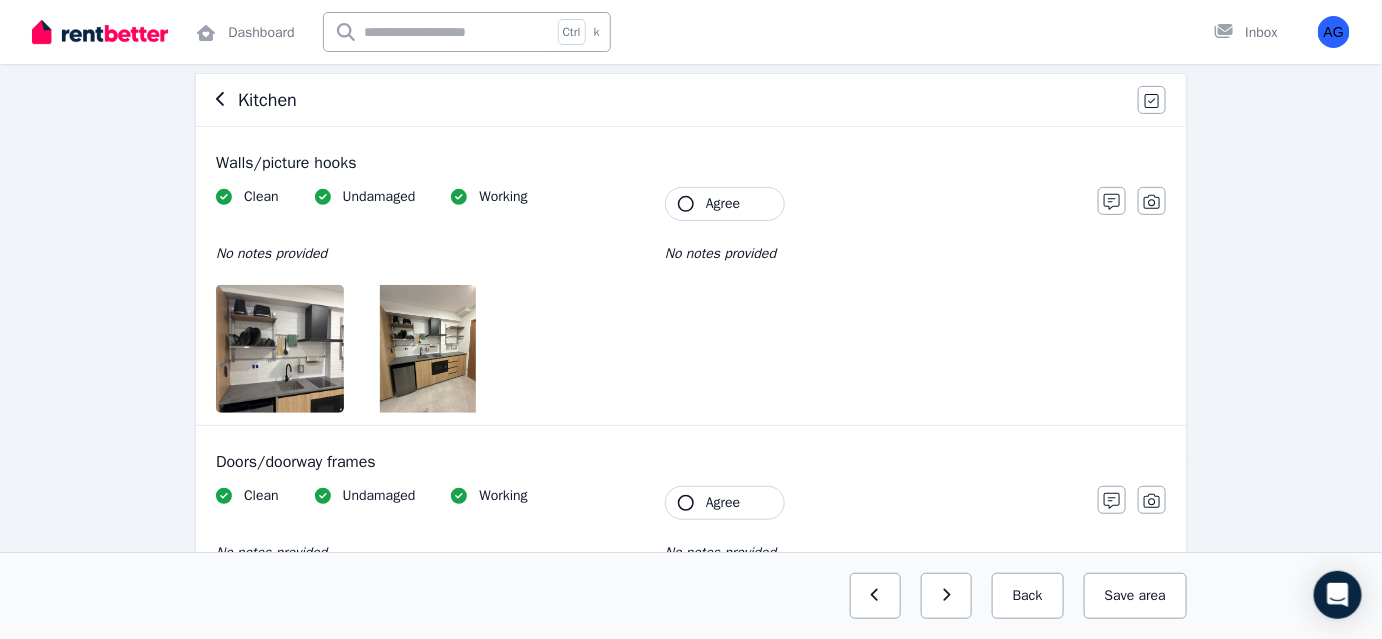 click on "Agree" at bounding box center (725, 204) 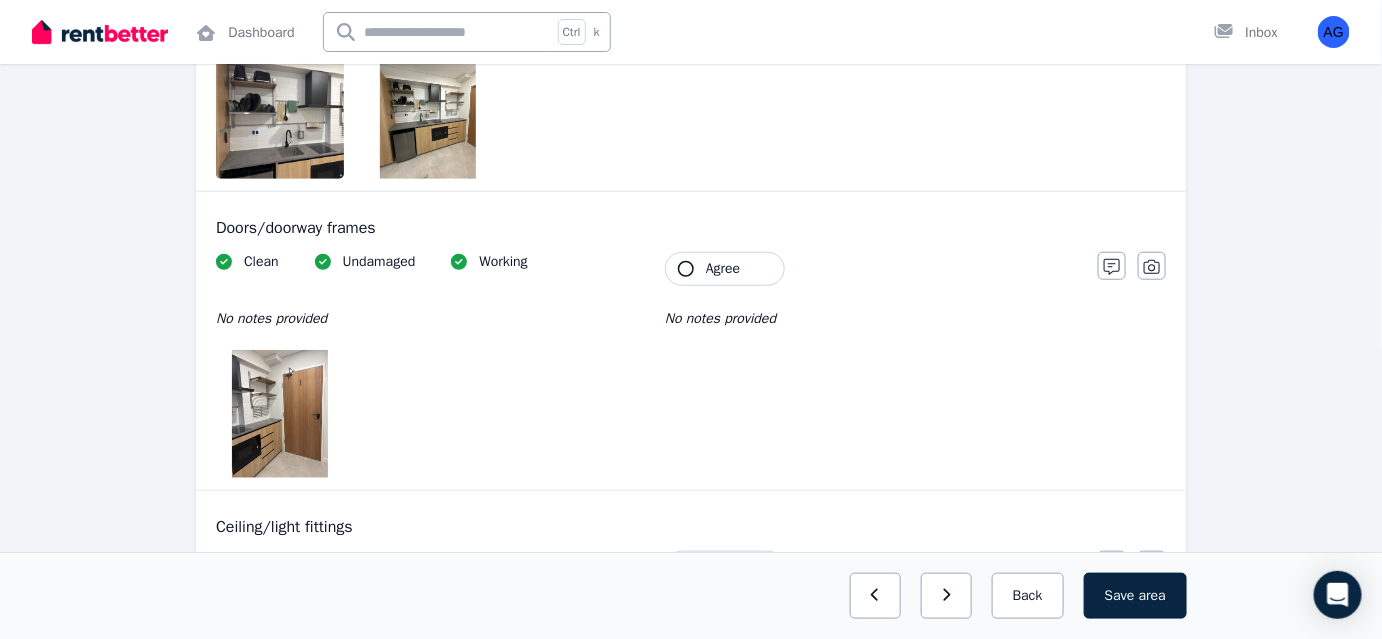 scroll, scrollTop: 454, scrollLeft: 0, axis: vertical 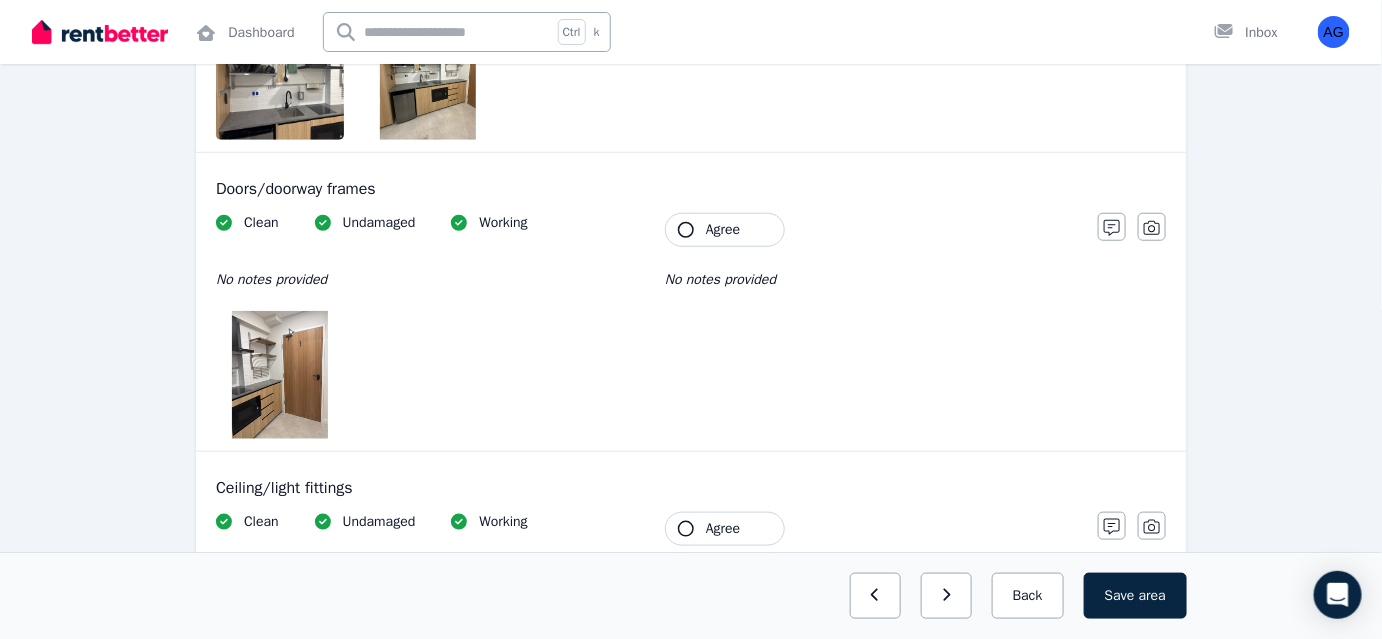 click on "Agree" at bounding box center [723, 230] 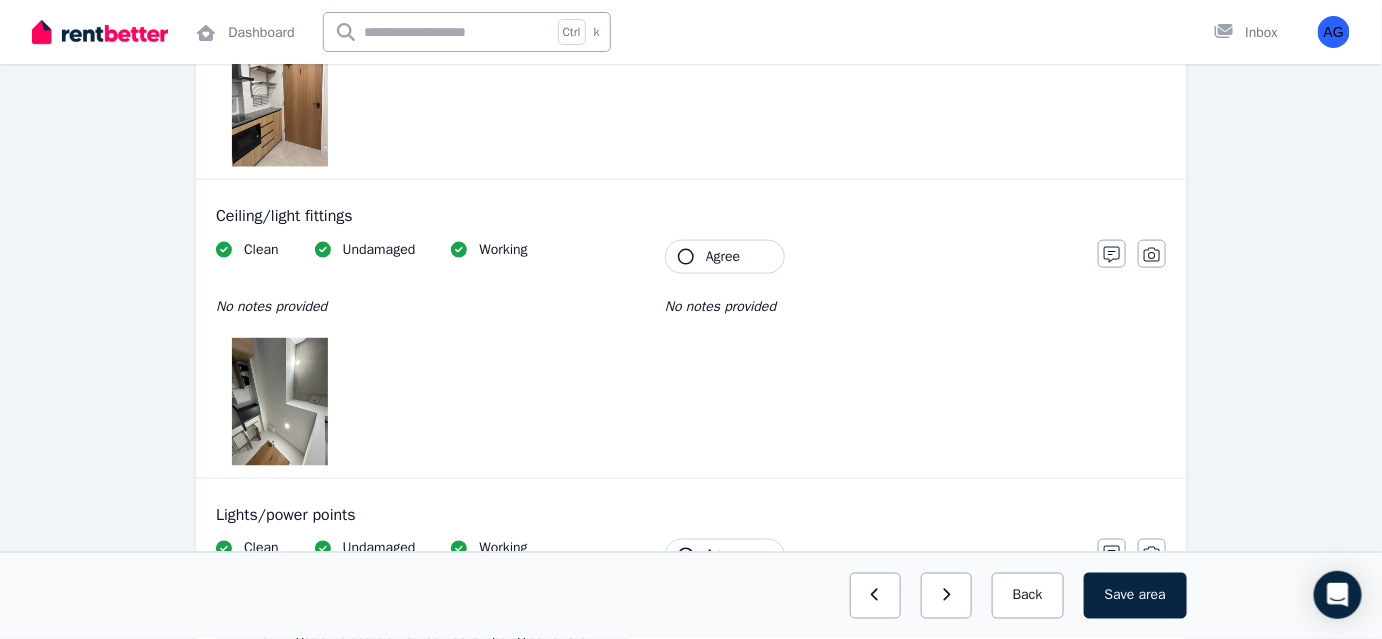 scroll, scrollTop: 727, scrollLeft: 0, axis: vertical 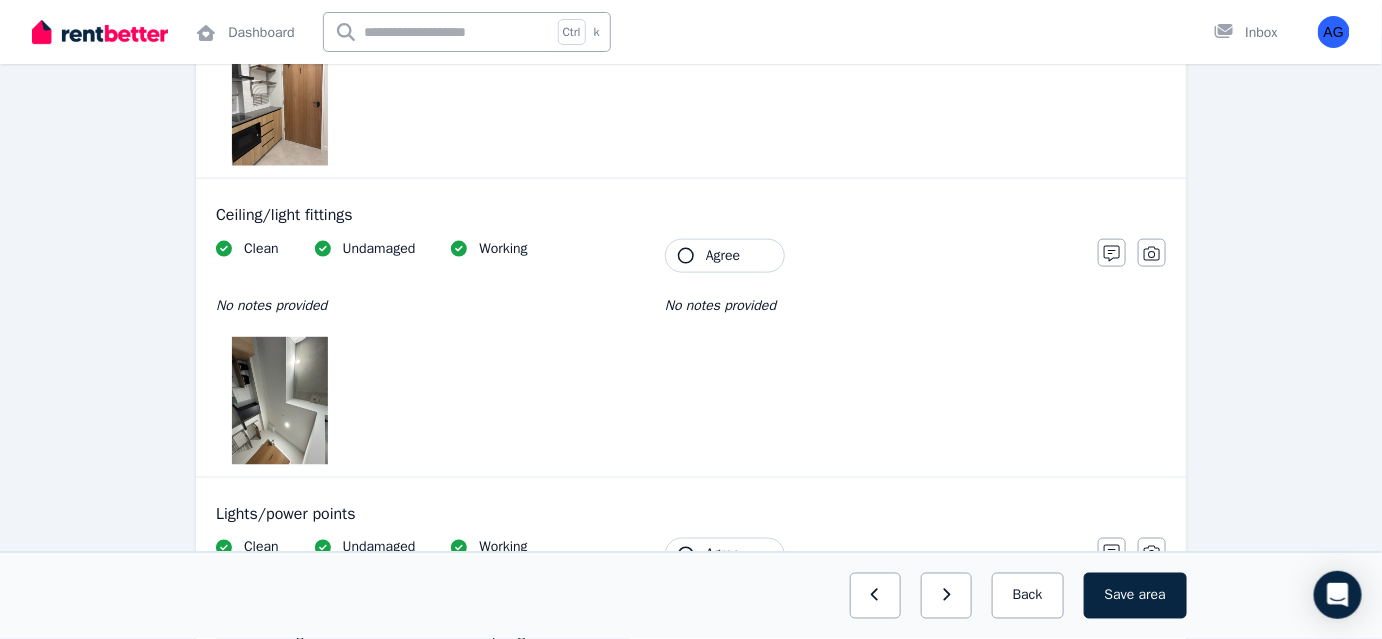 click at bounding box center [280, 401] 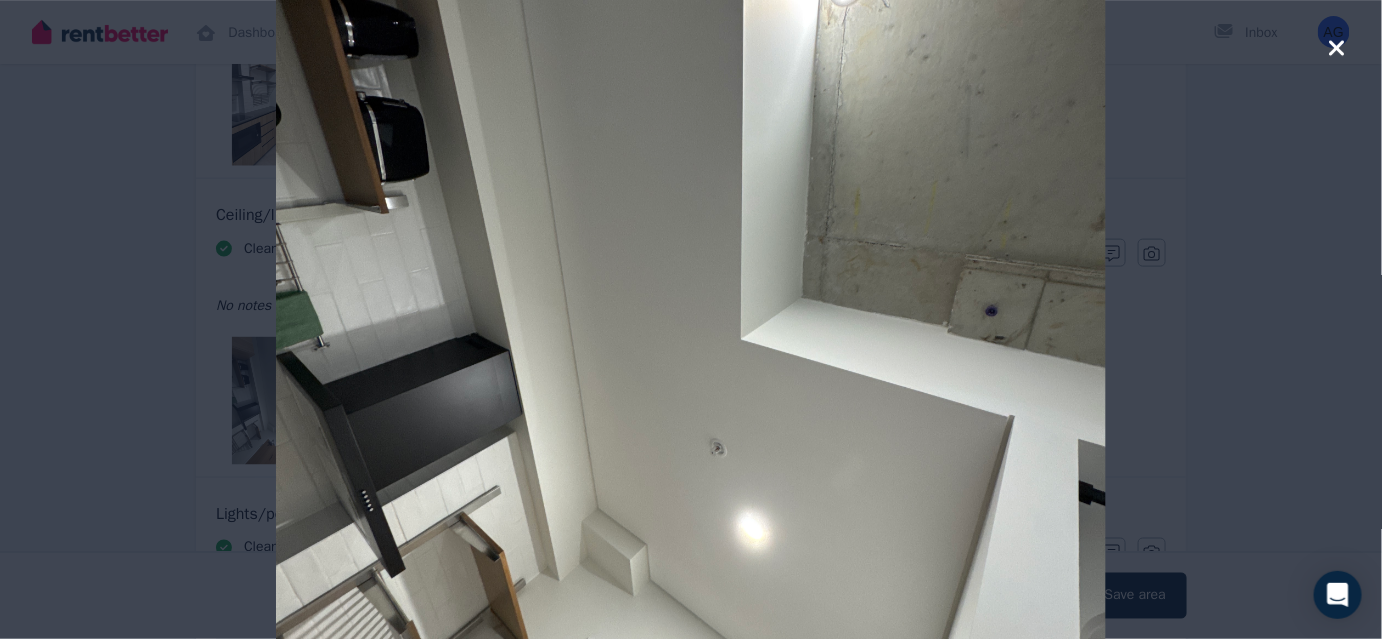 click at bounding box center (691, 319) 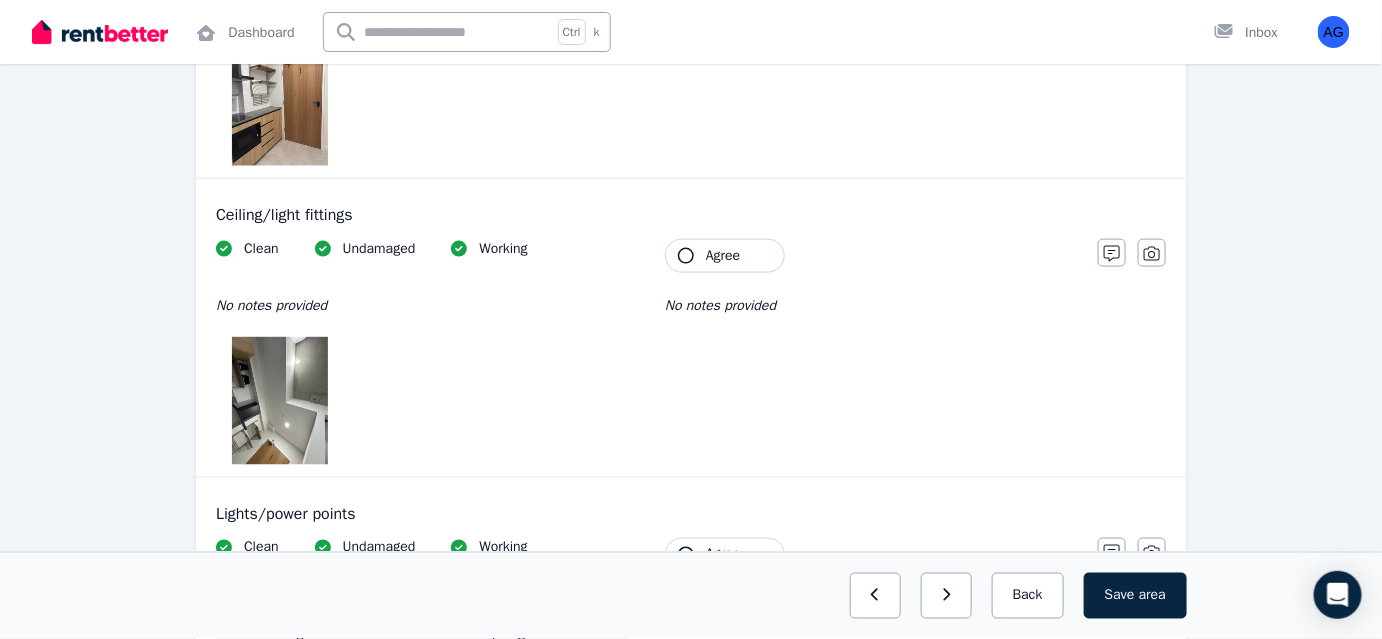 click on "Agree" at bounding box center (723, 256) 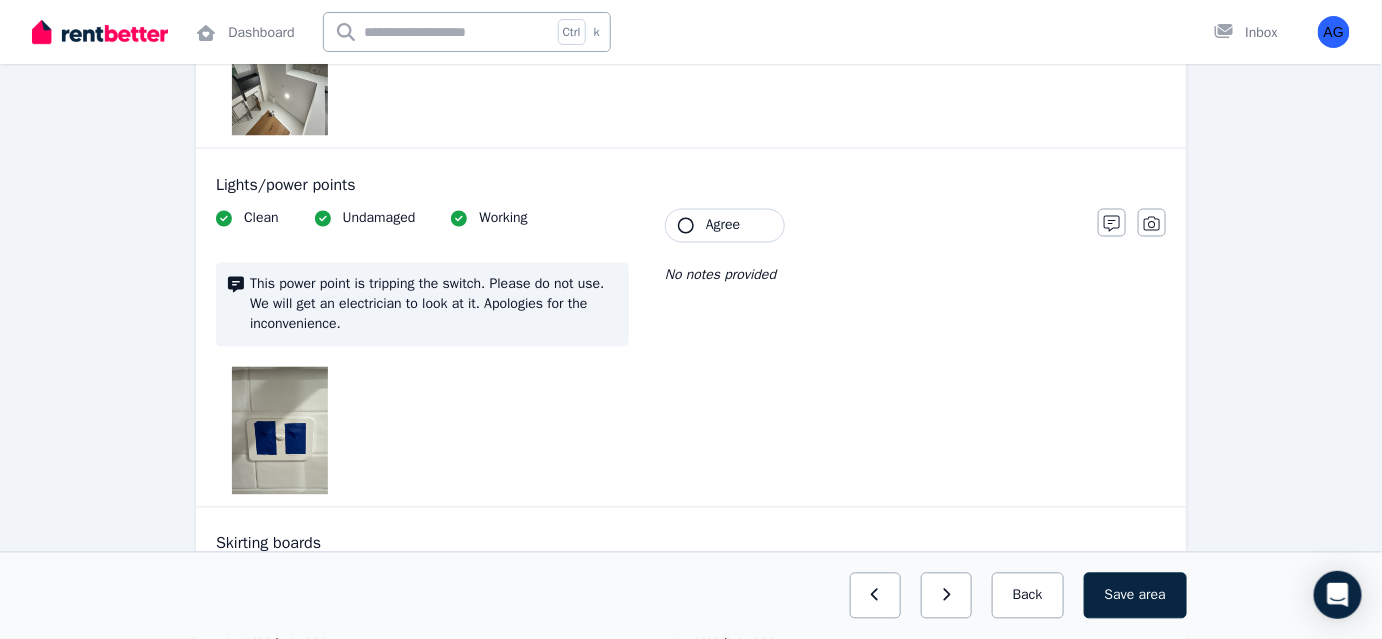 scroll, scrollTop: 1090, scrollLeft: 0, axis: vertical 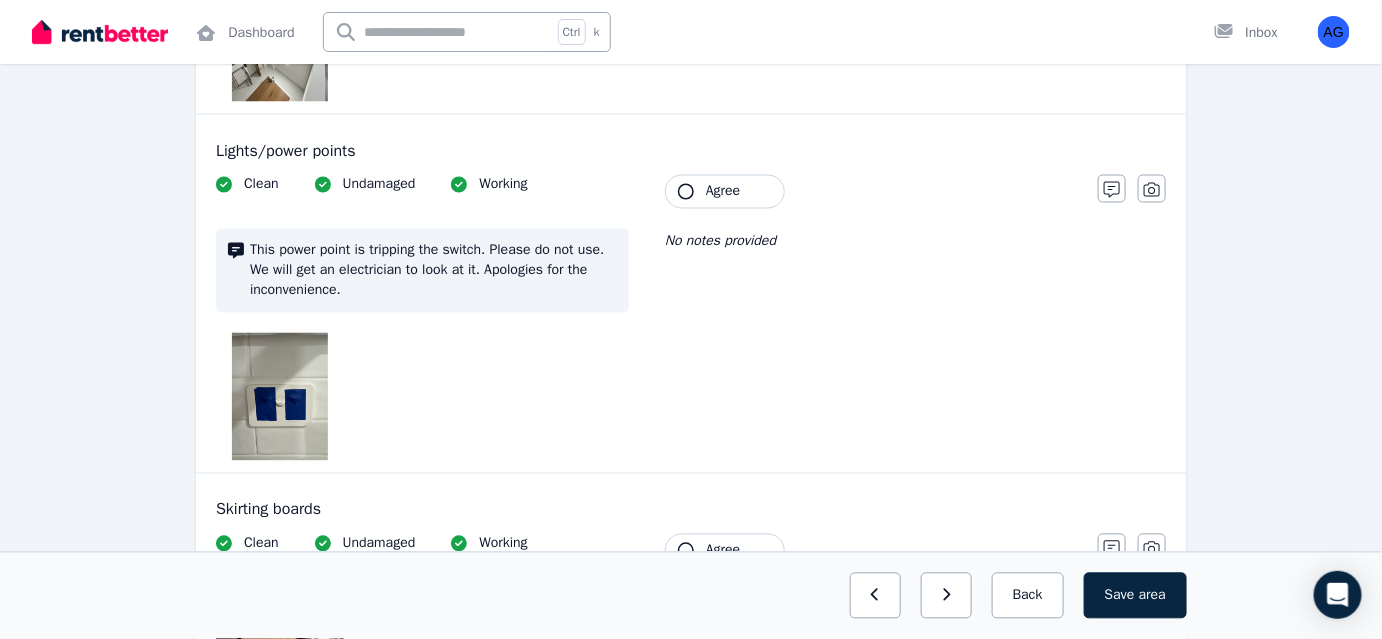 click on "Agree" at bounding box center [725, 192] 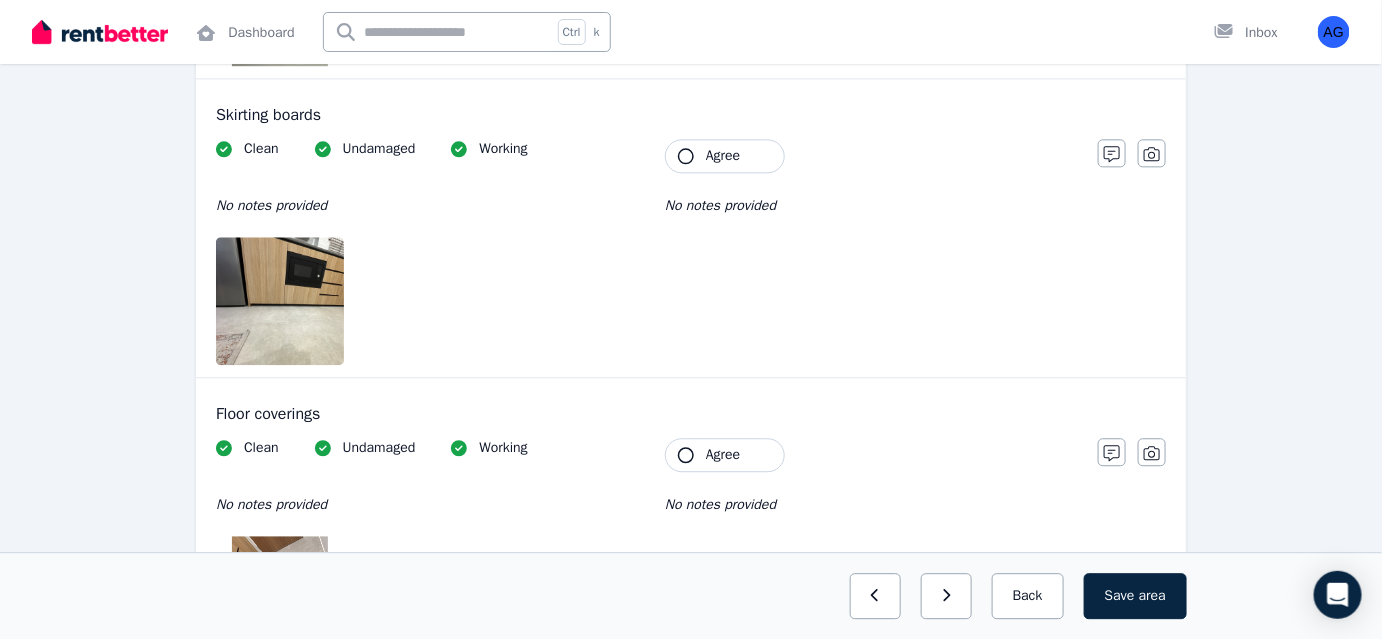 scroll, scrollTop: 1454, scrollLeft: 0, axis: vertical 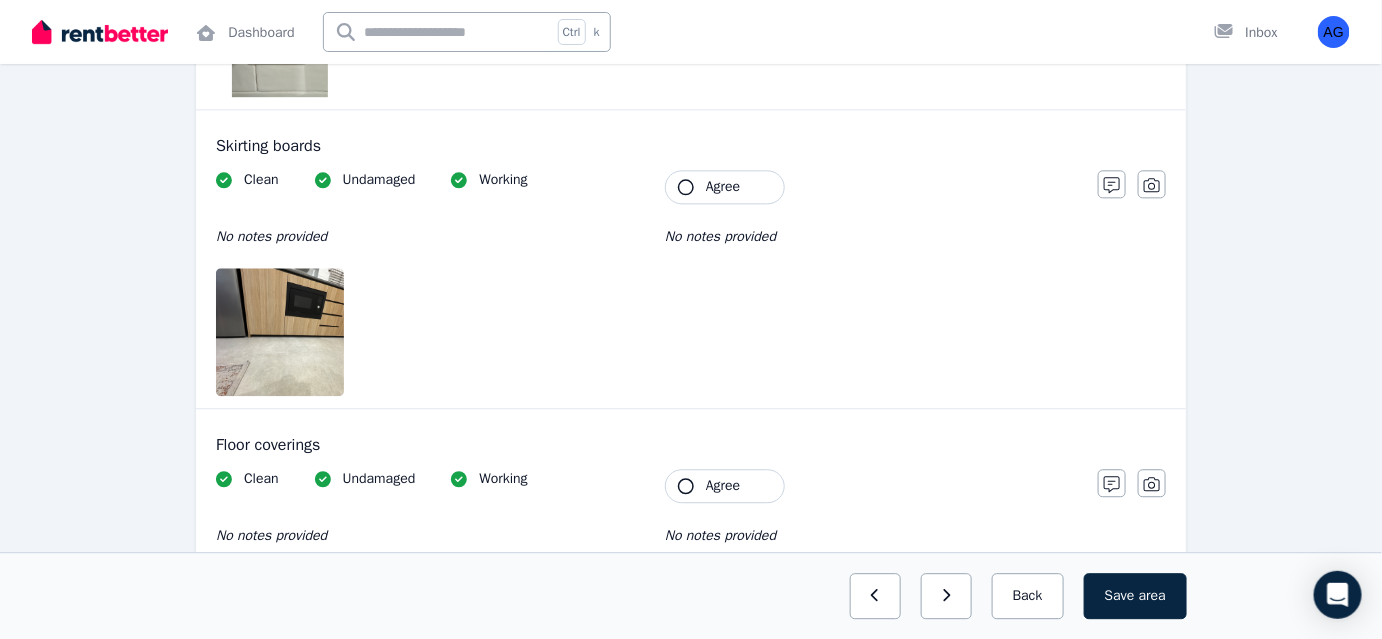 click 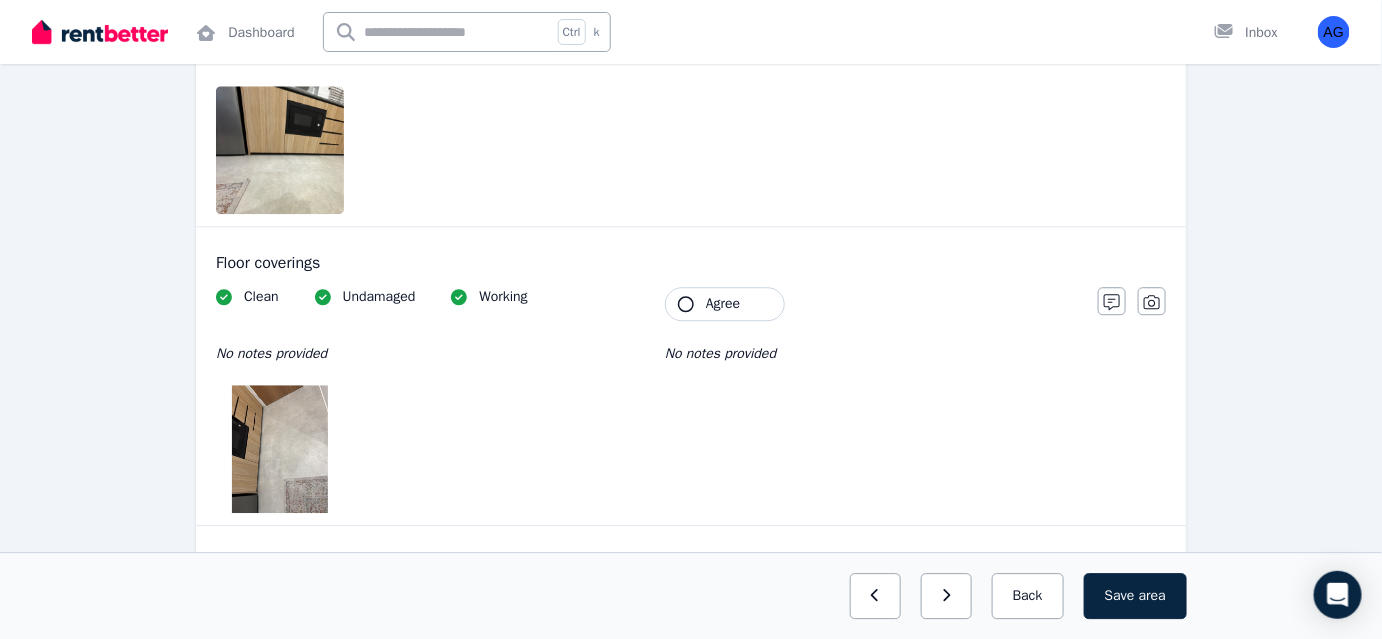 scroll, scrollTop: 1818, scrollLeft: 0, axis: vertical 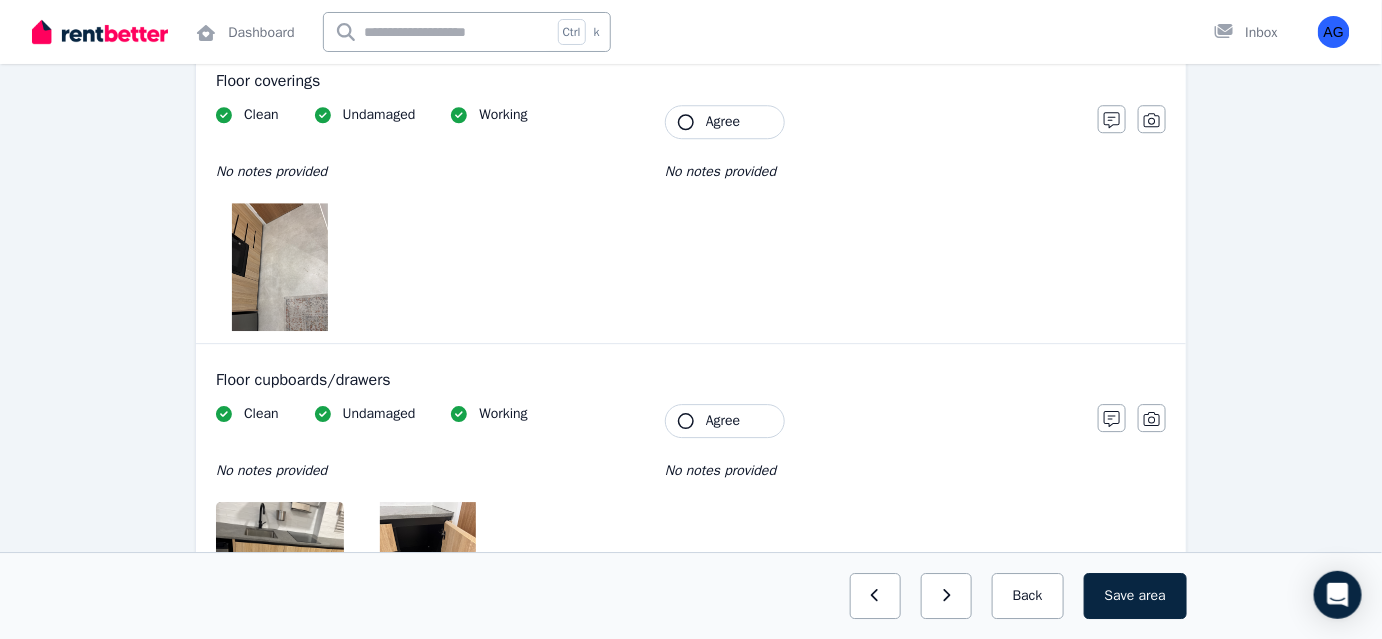 click 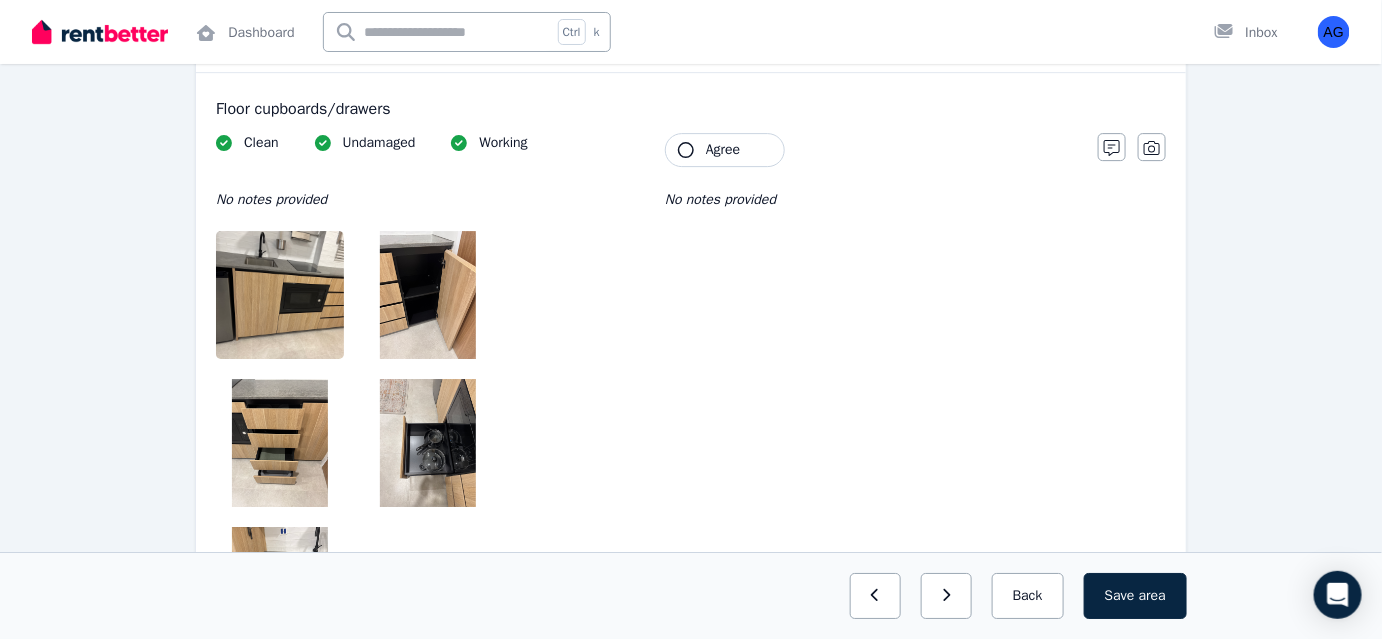 scroll, scrollTop: 2090, scrollLeft: 0, axis: vertical 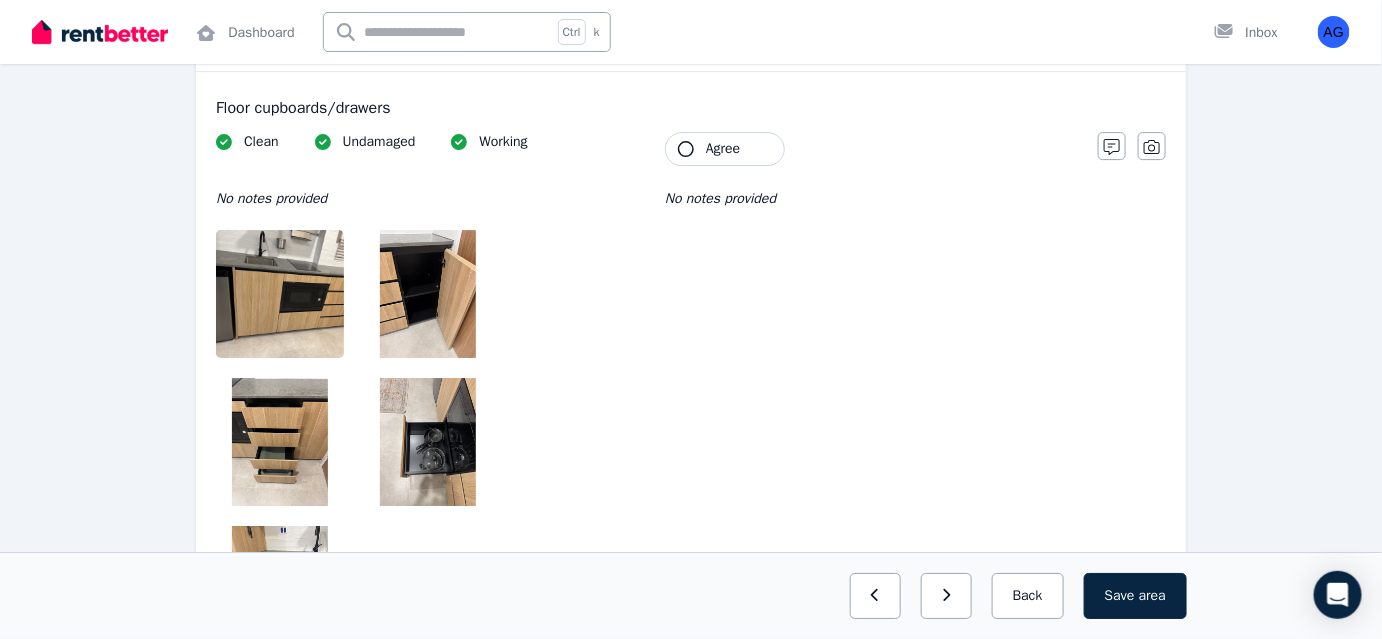 click at bounding box center (301, 294) 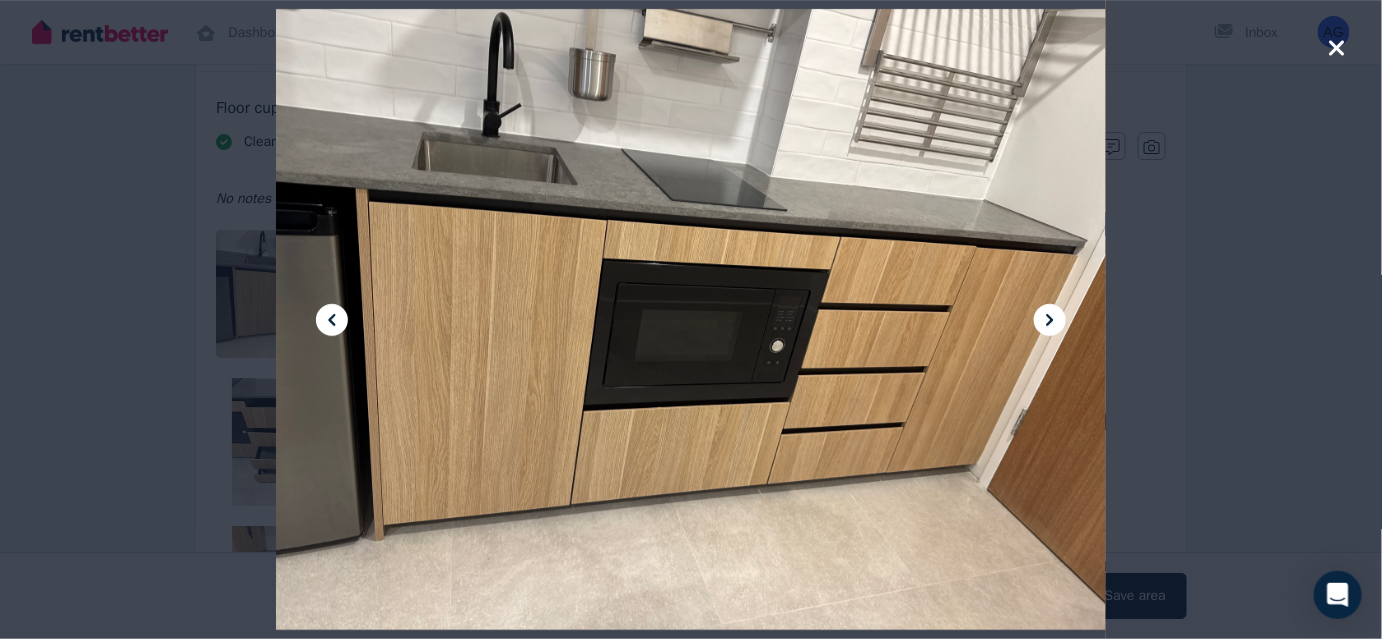 click 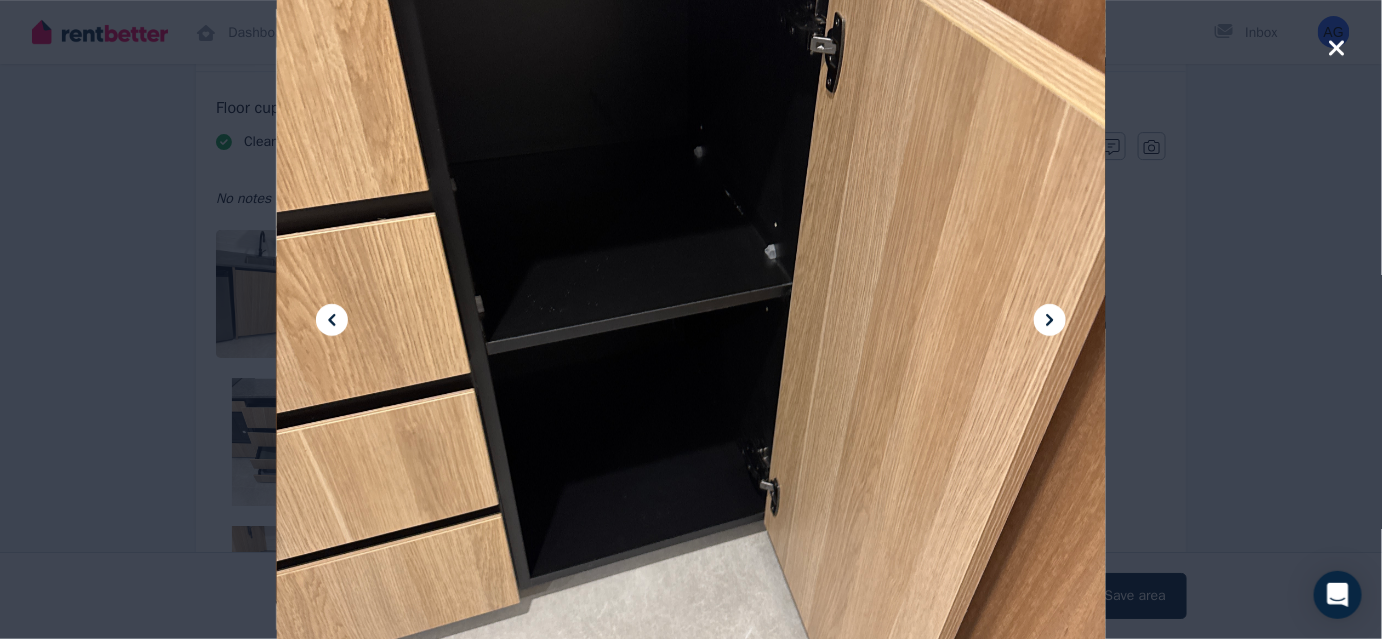 click 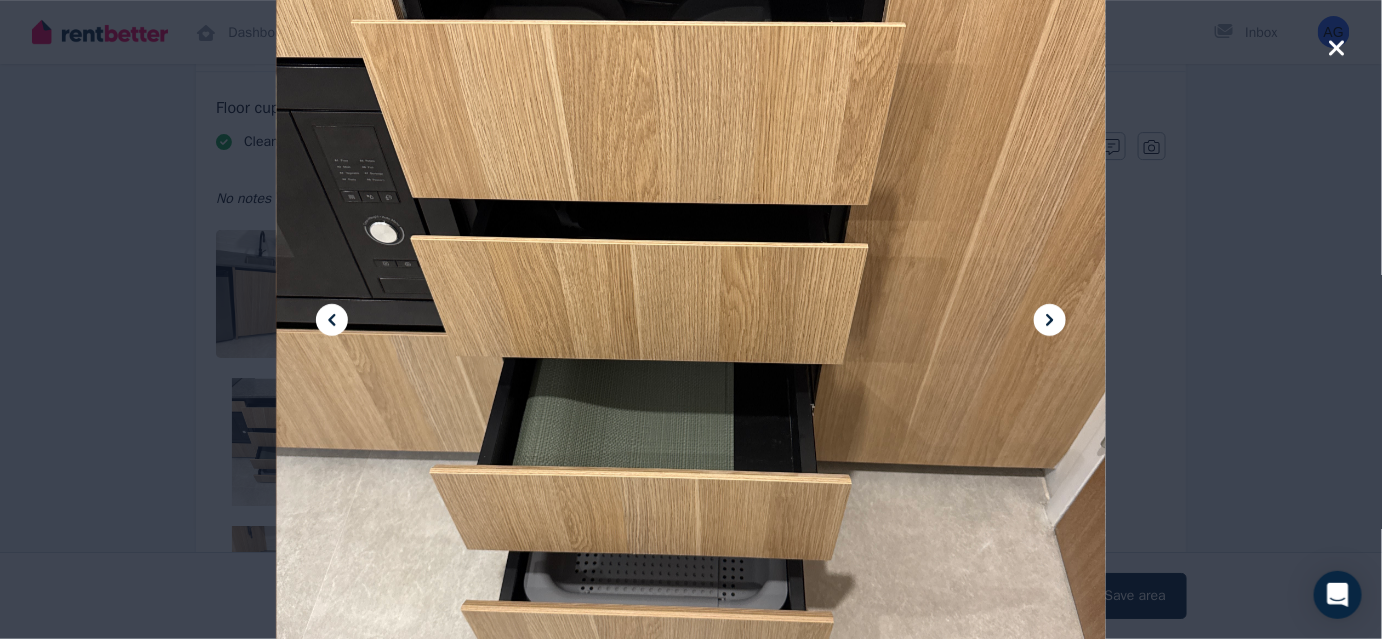 click 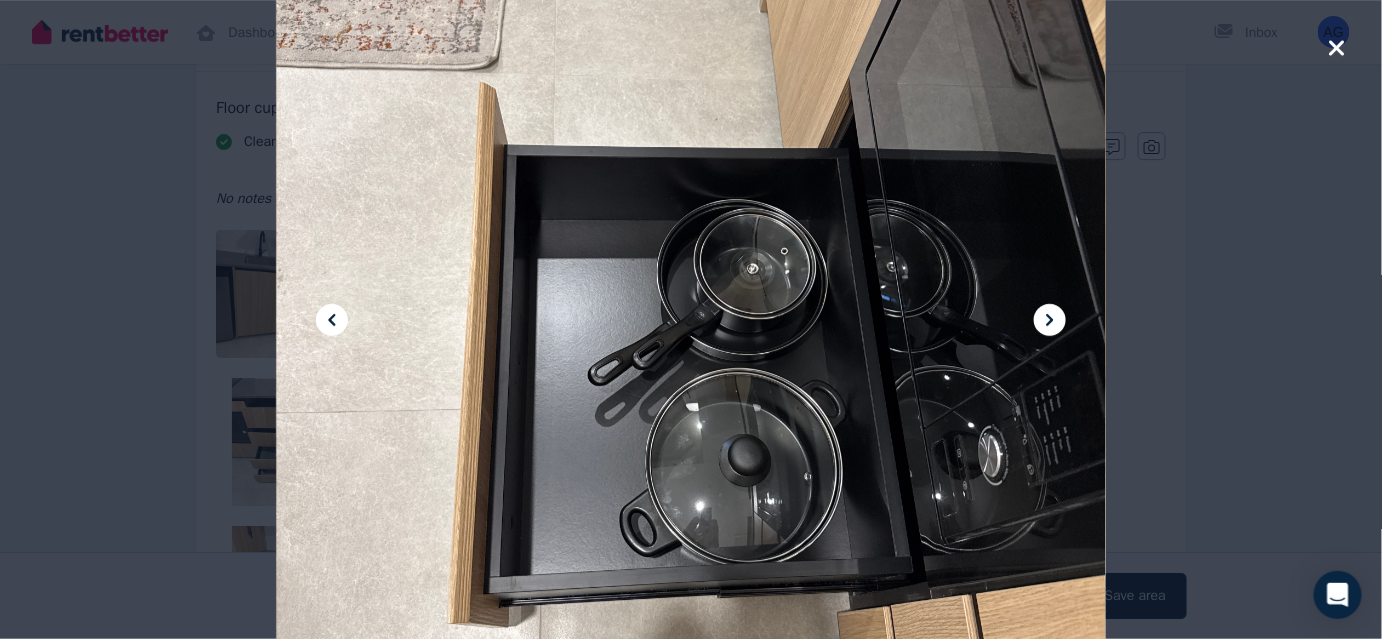 click 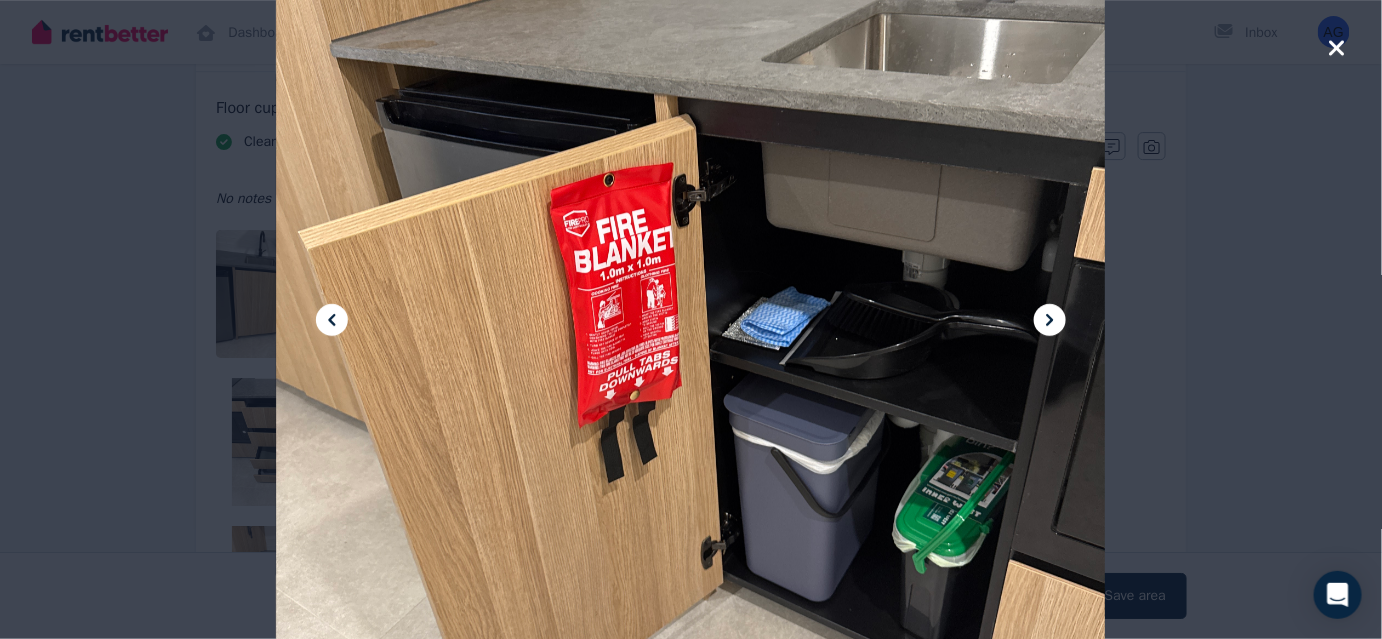 click 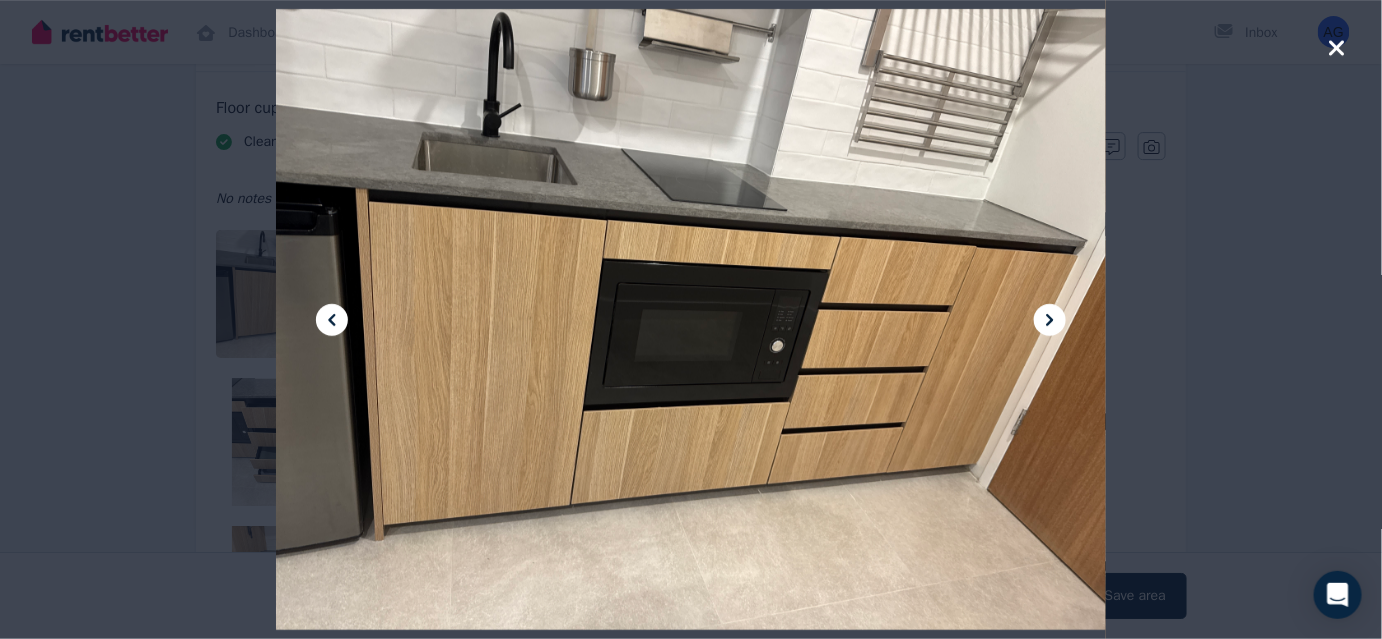 click 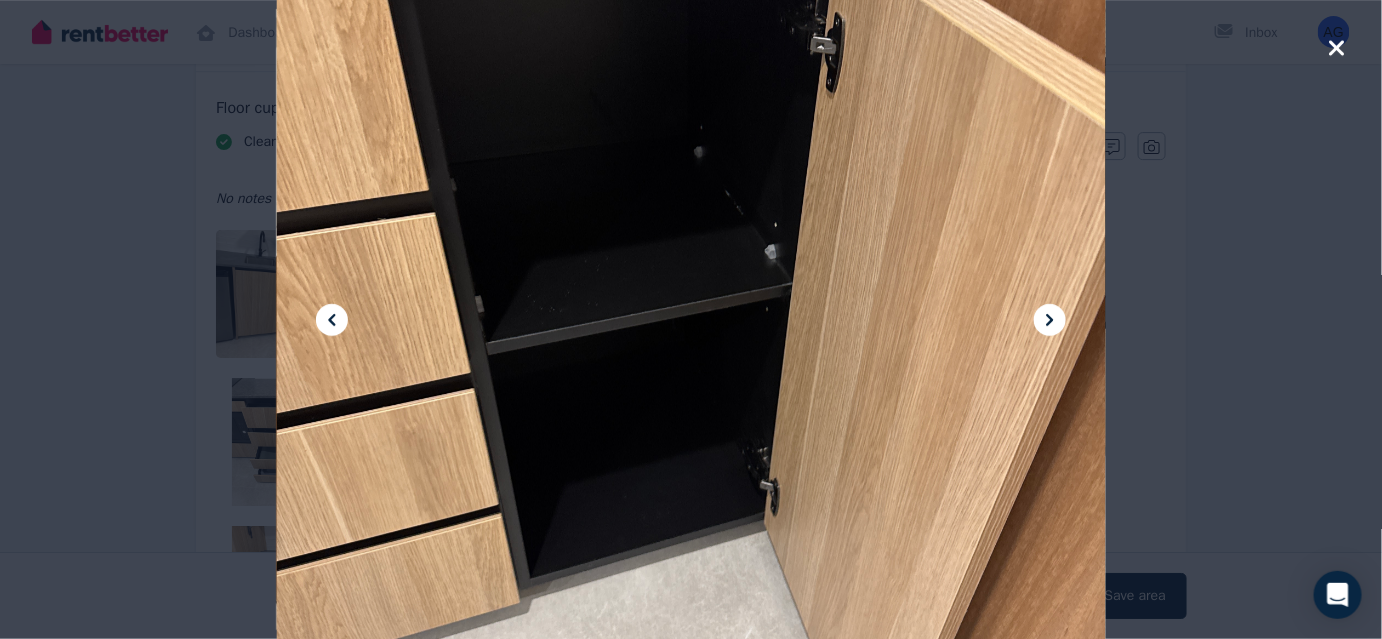 click 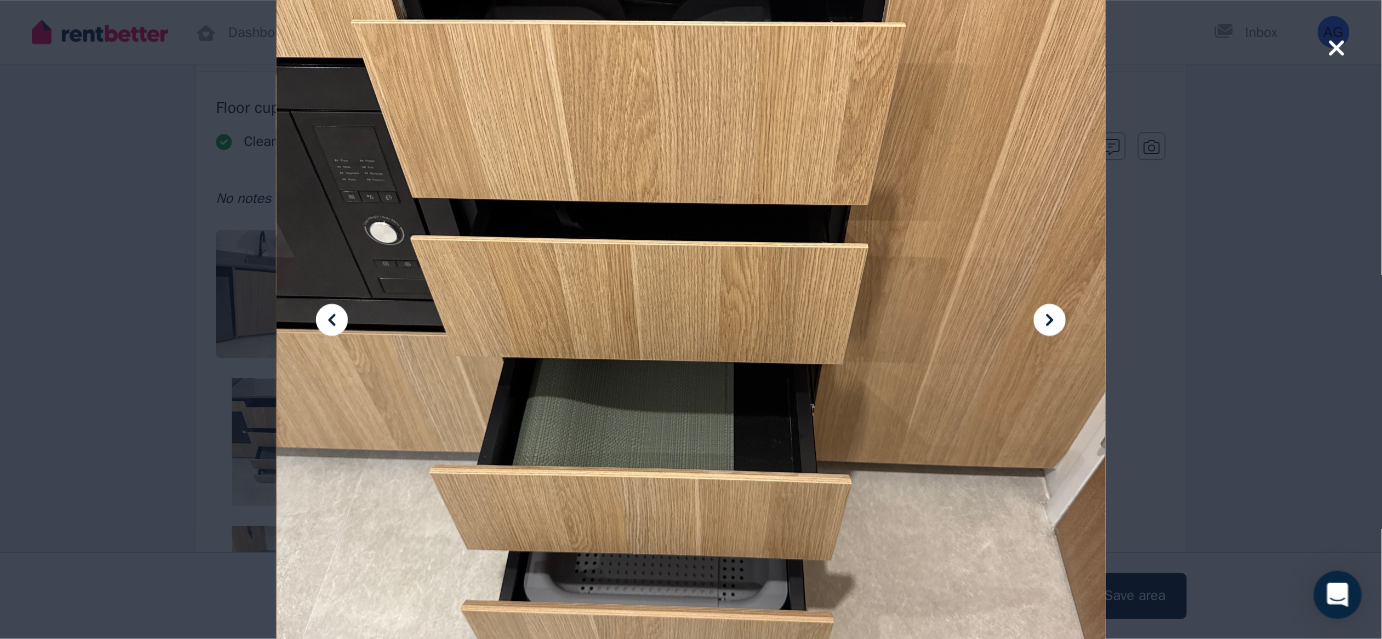 click 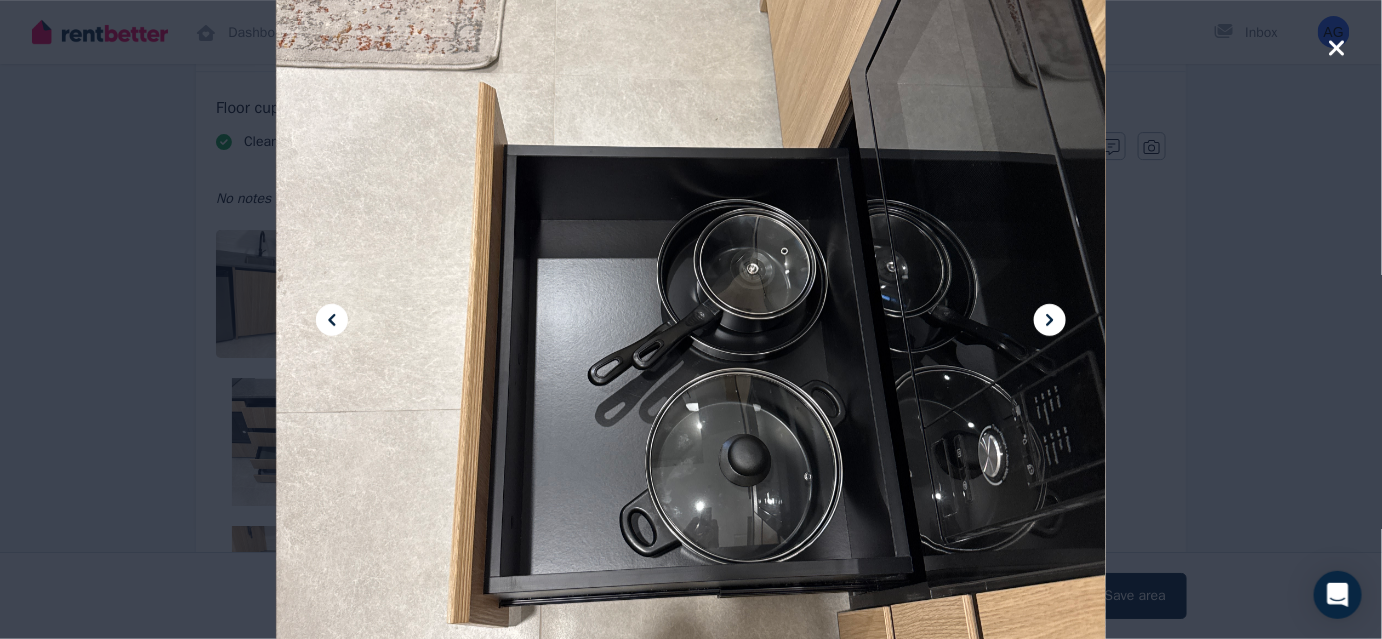 click at bounding box center (691, 319) 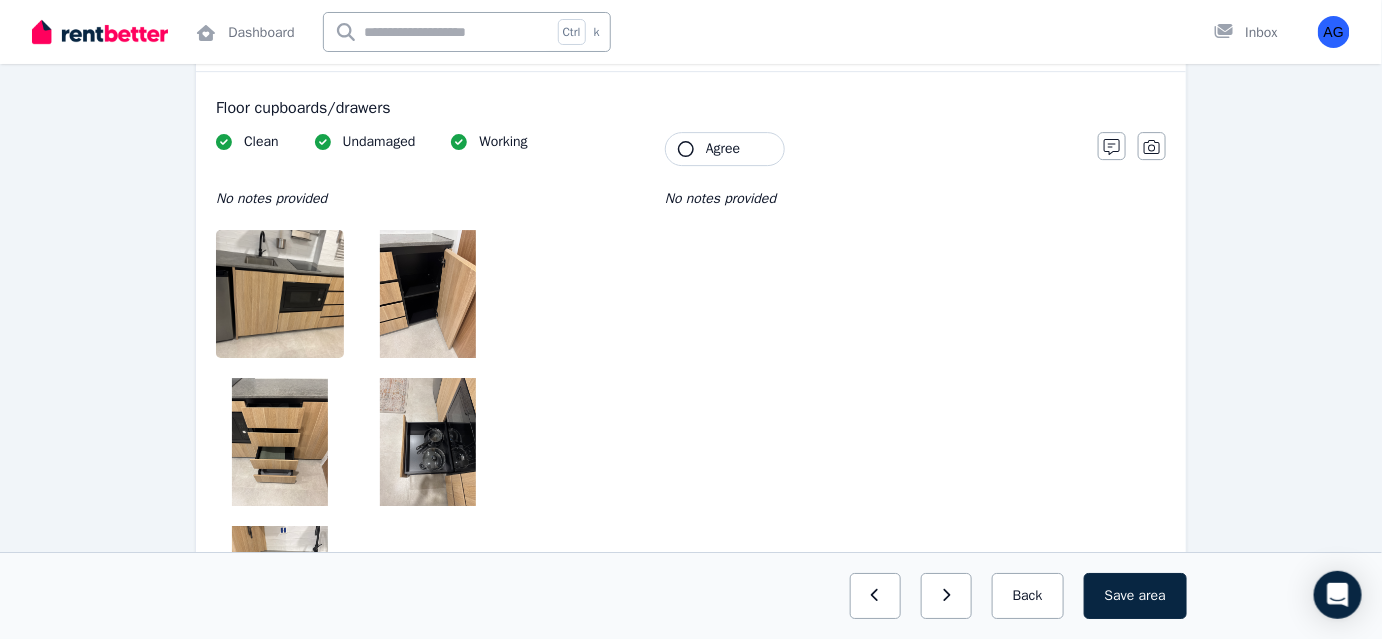 click at bounding box center [301, 294] 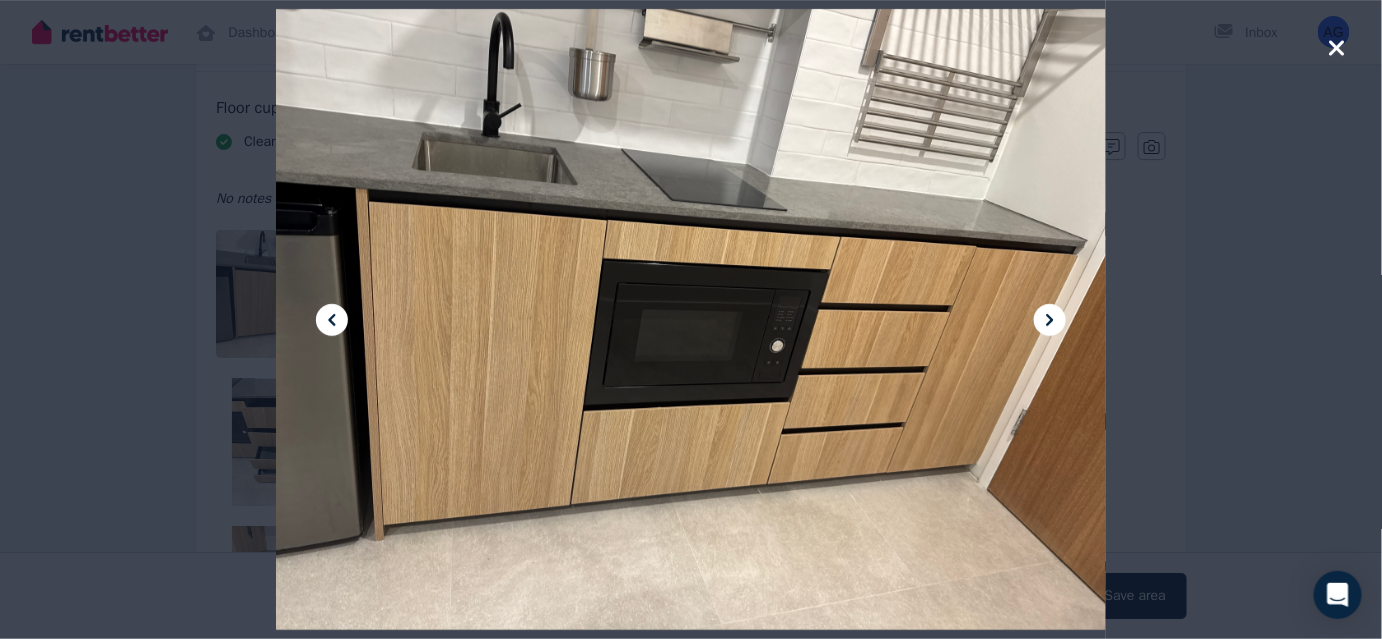 click 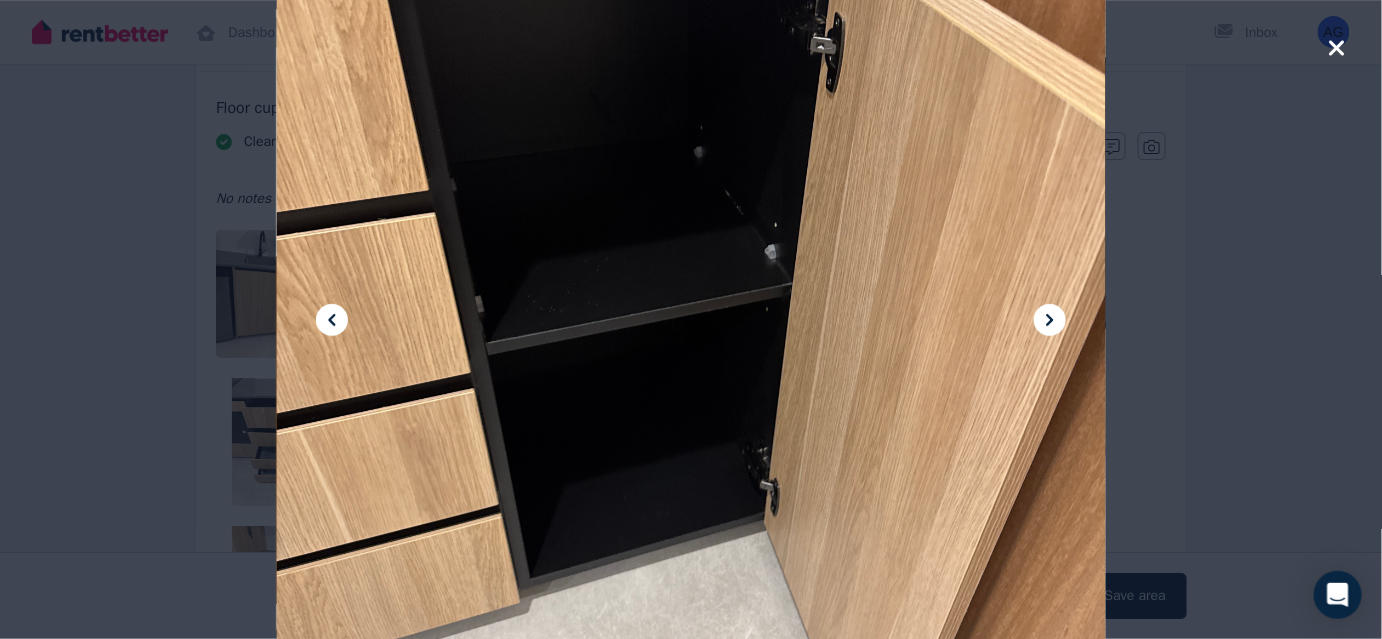 click 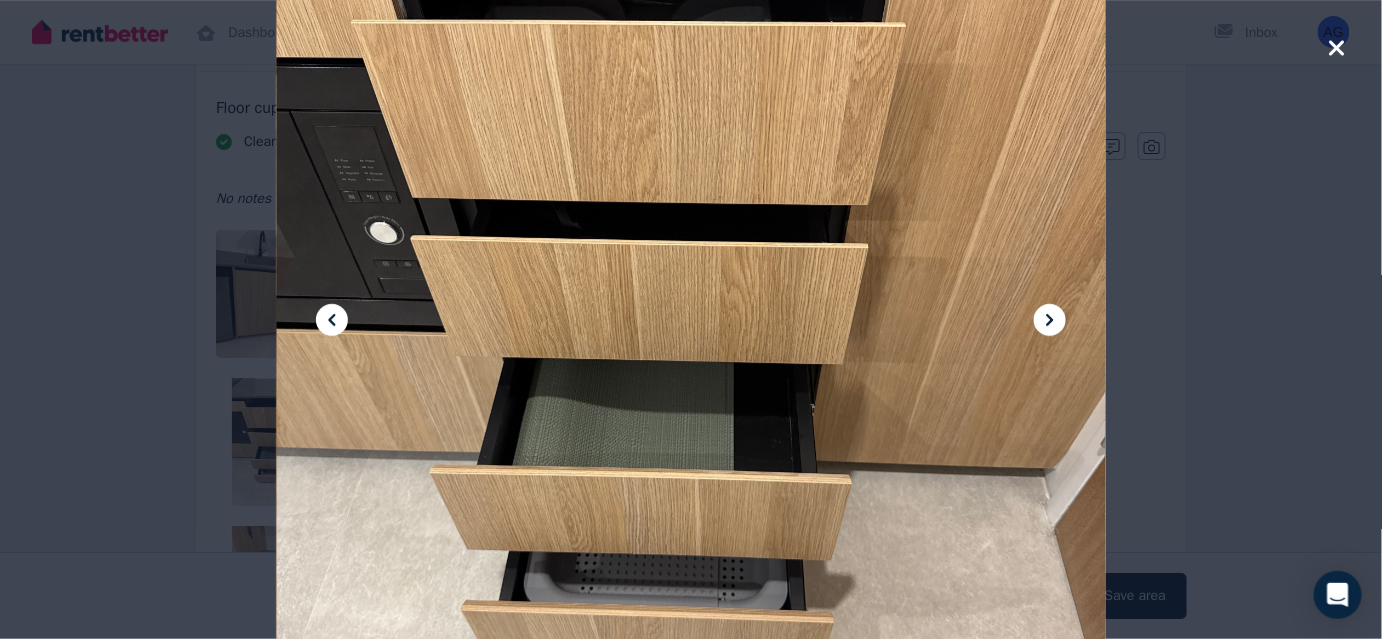 click 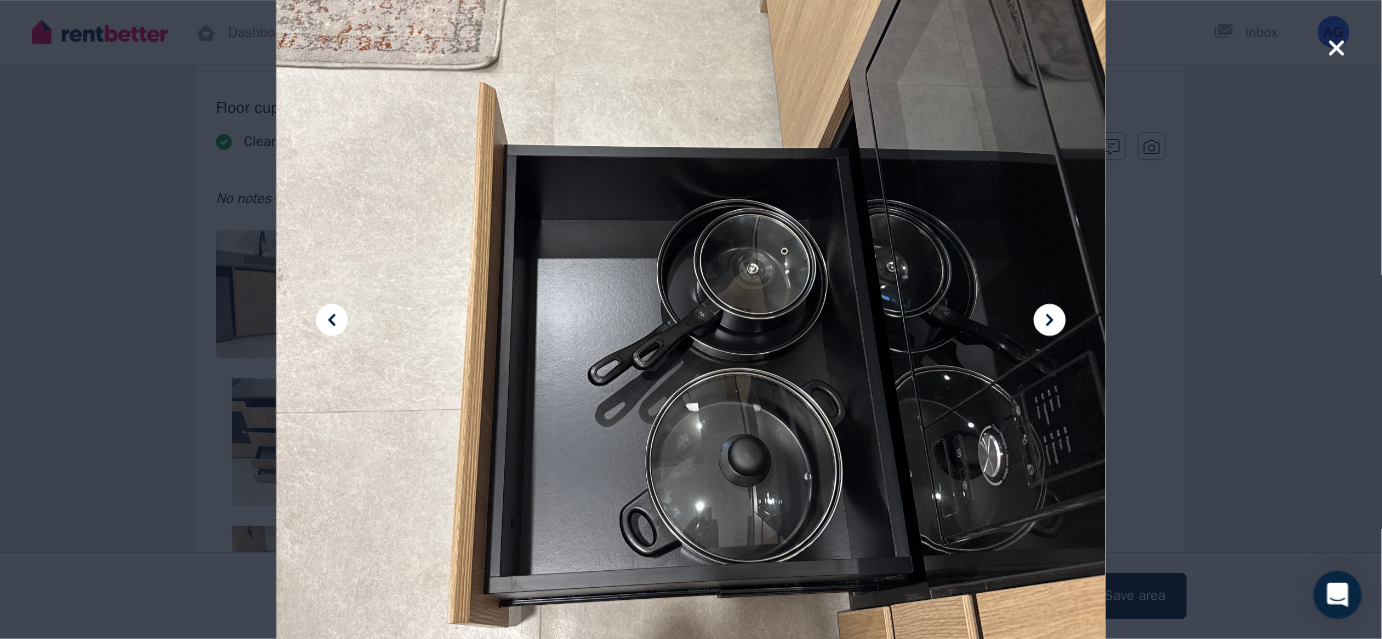 click 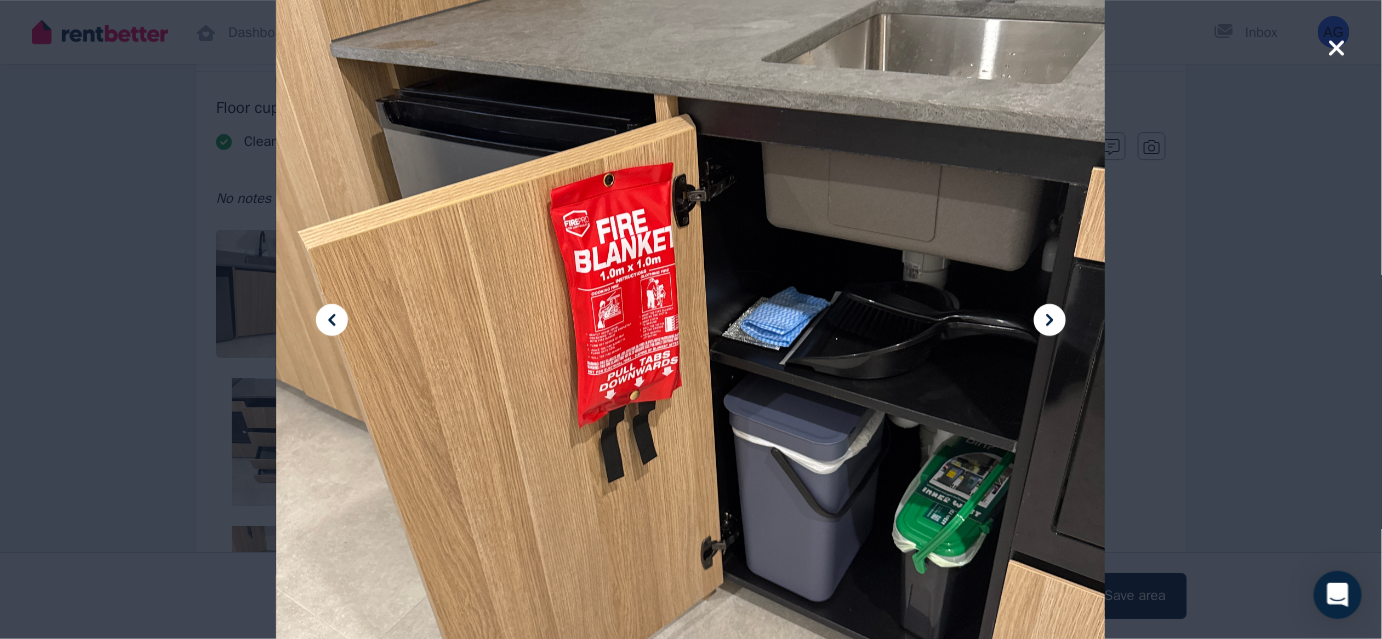 click 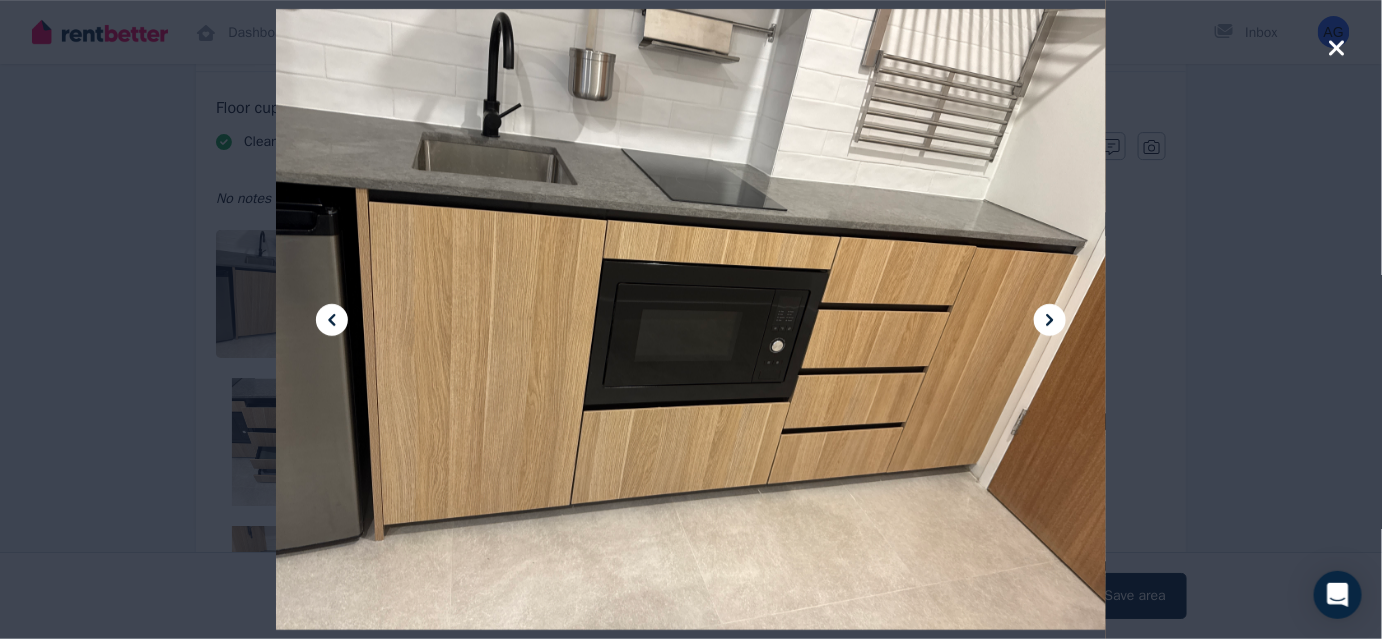 click 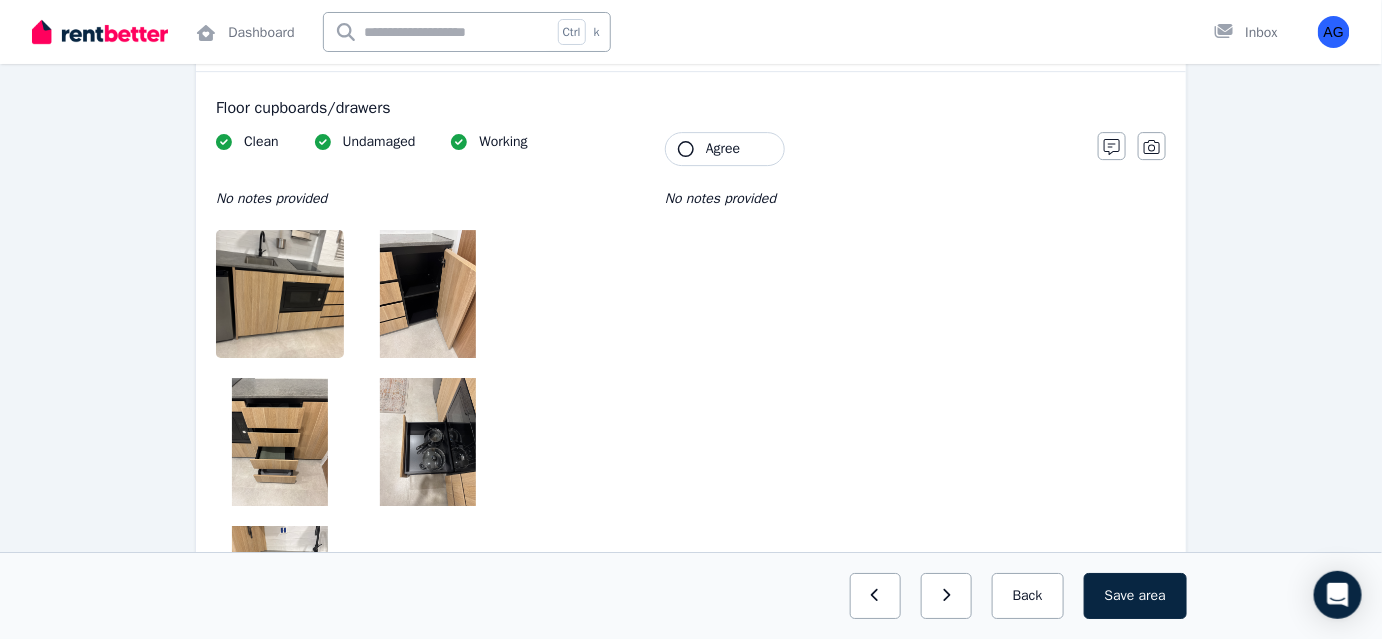 click on "Floor cupboards/drawers Clean Undamaged Working No notes provided Tenant Agree No notes provided Notes Photo" at bounding box center (691, 369) 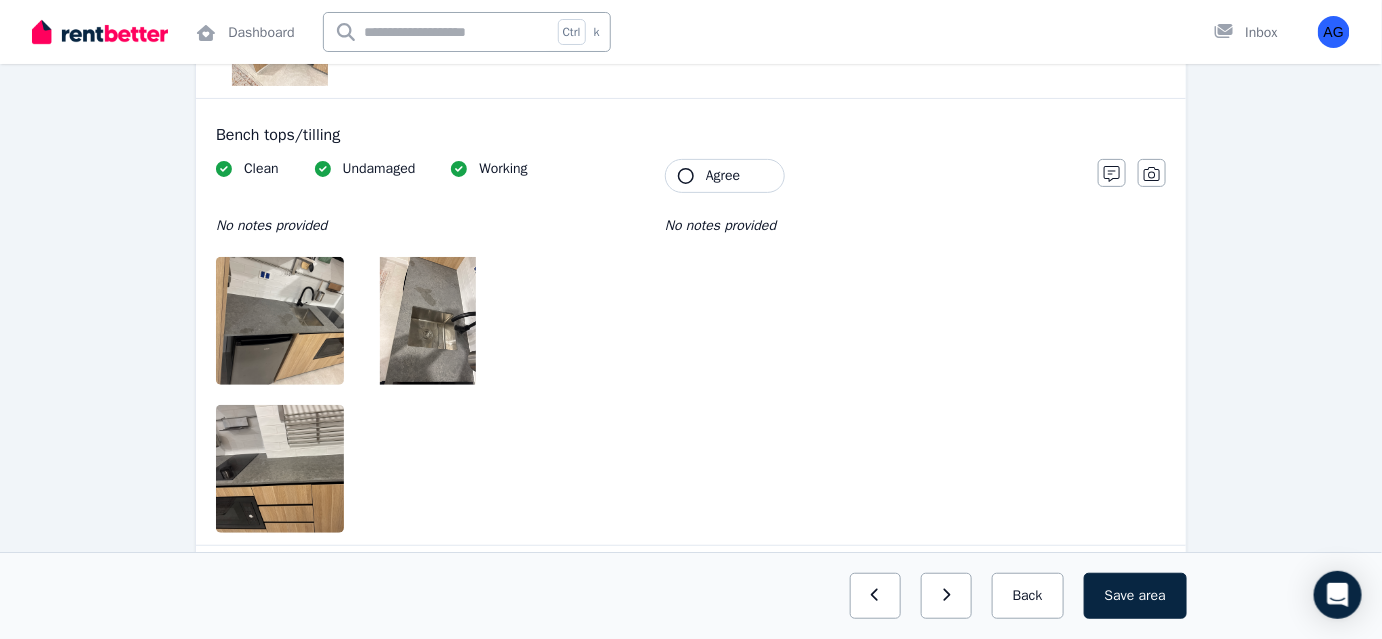 scroll, scrollTop: 2636, scrollLeft: 0, axis: vertical 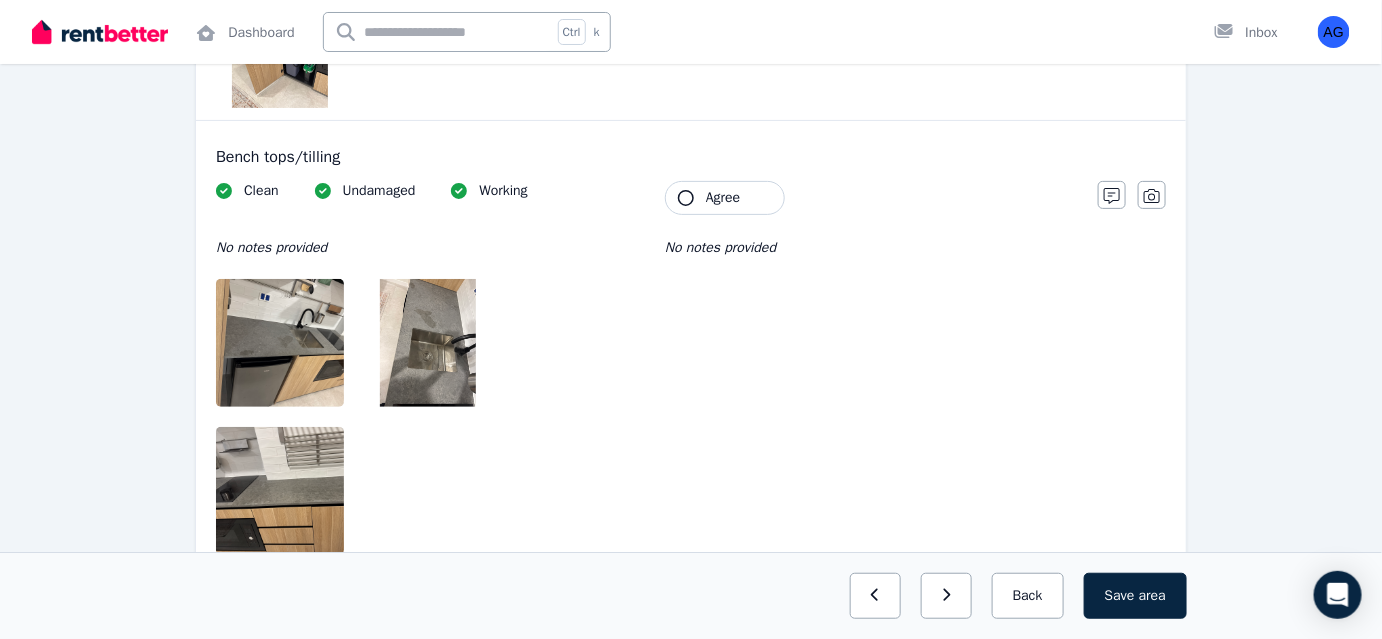 click at bounding box center (301, 343) 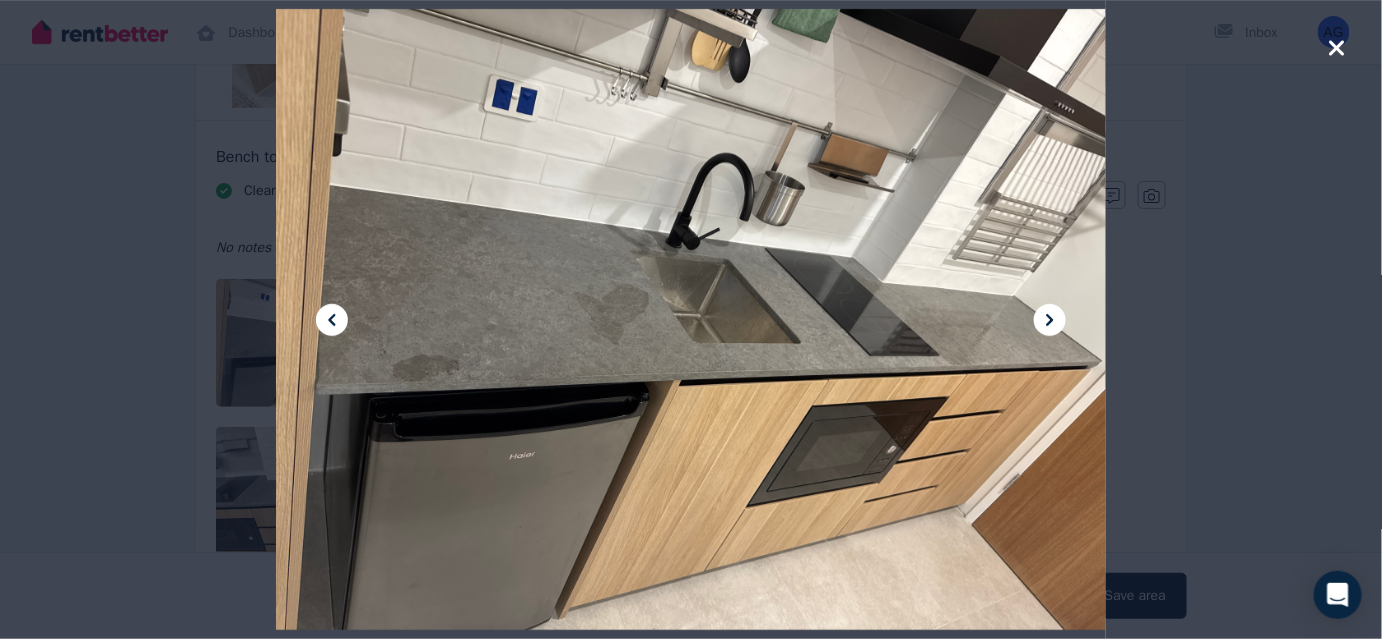 click 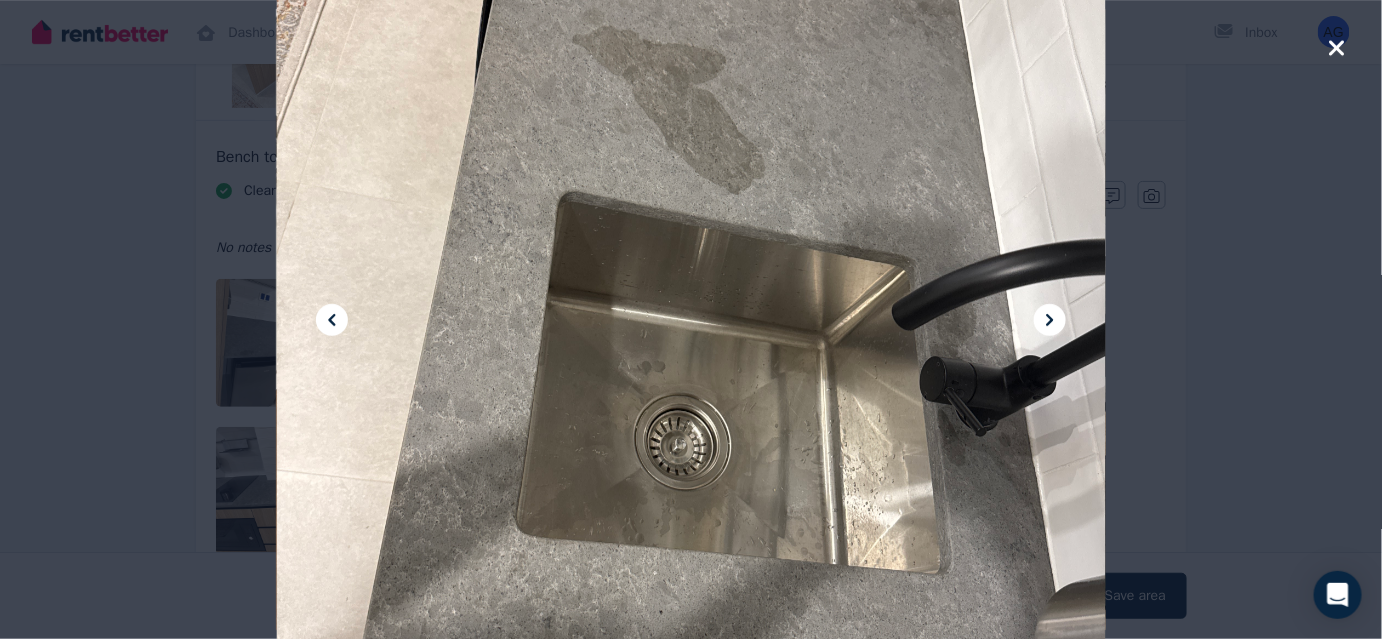 click 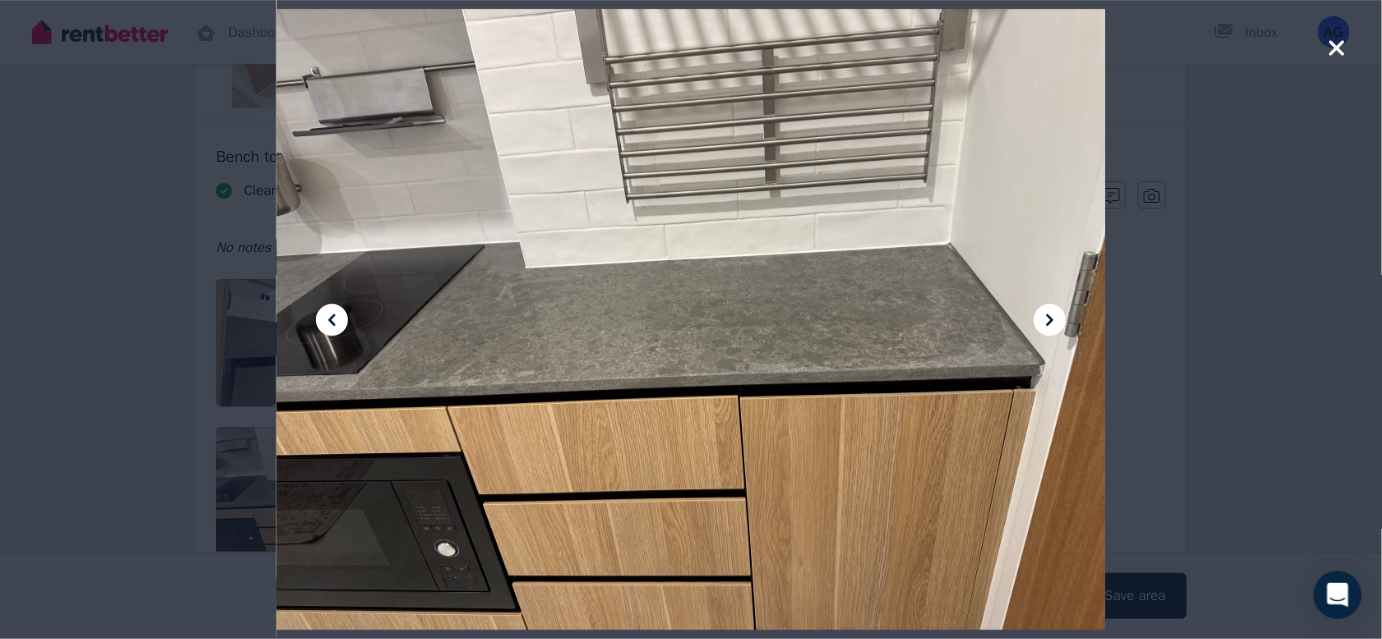 click 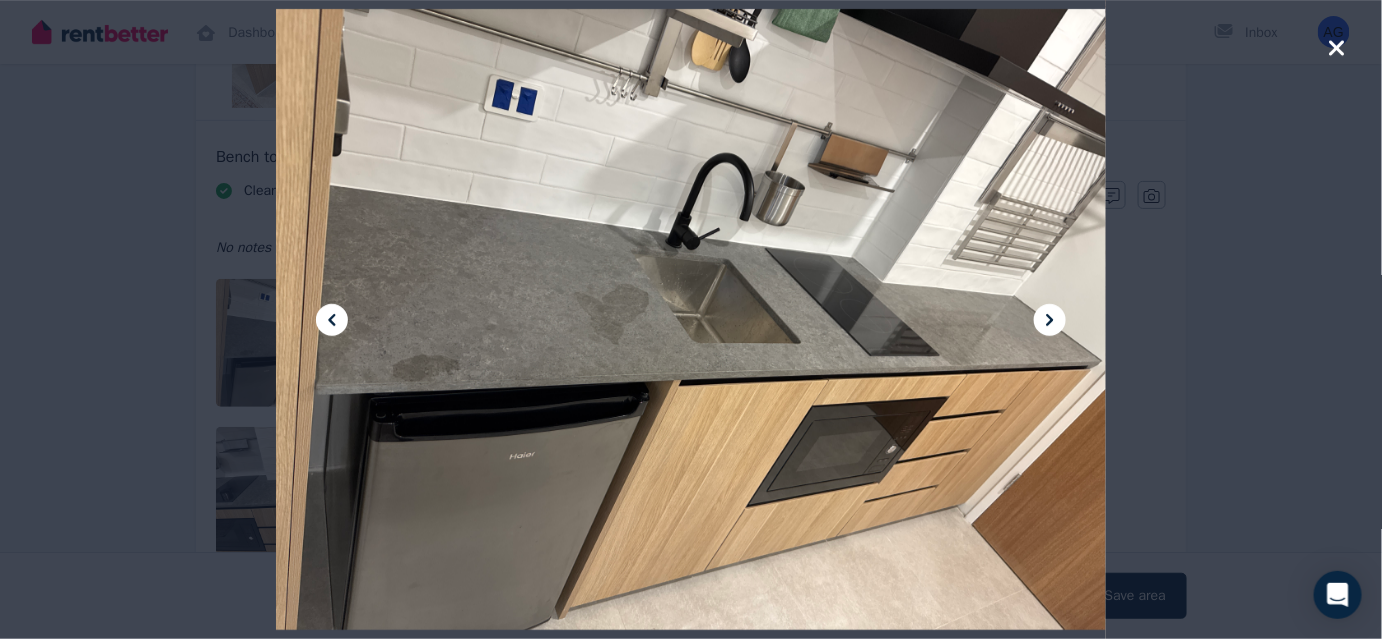 click 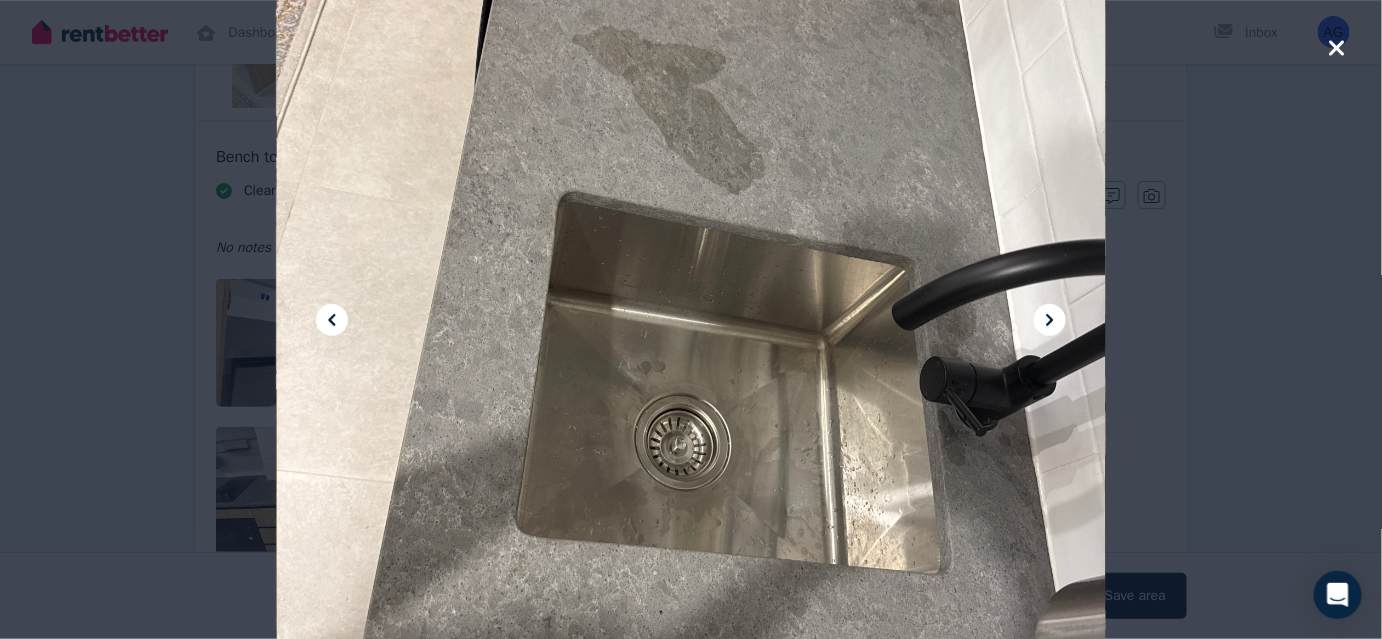 click 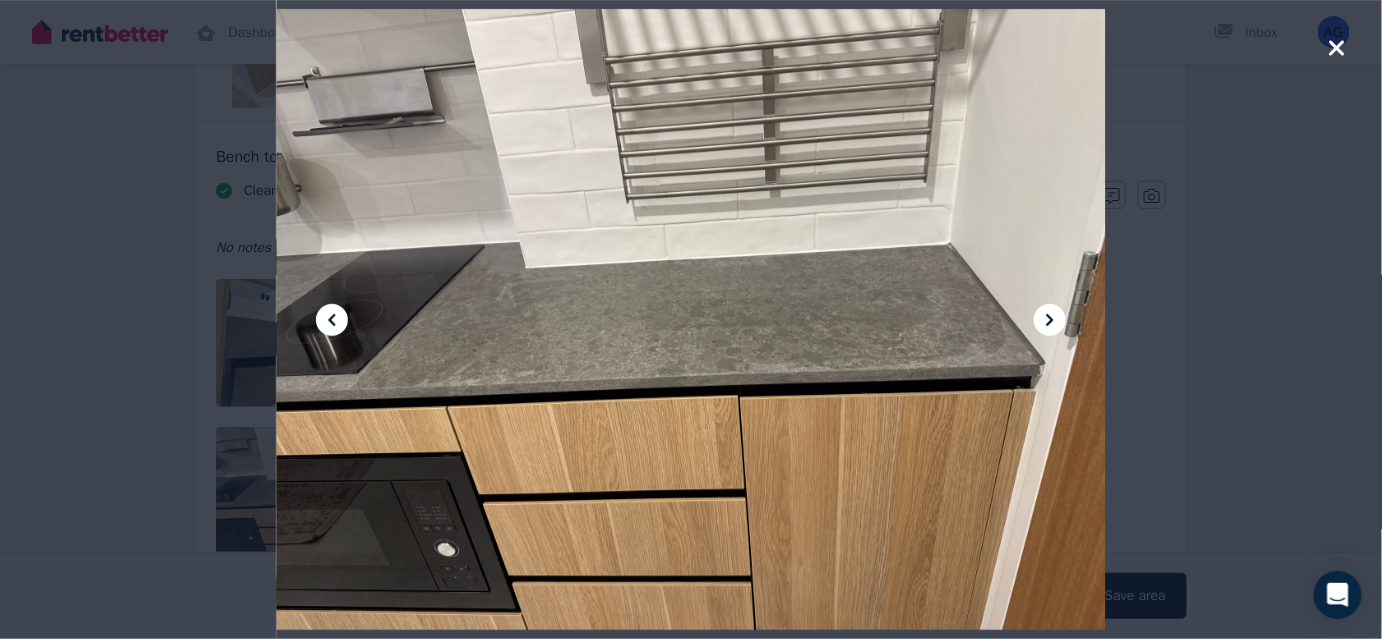 click 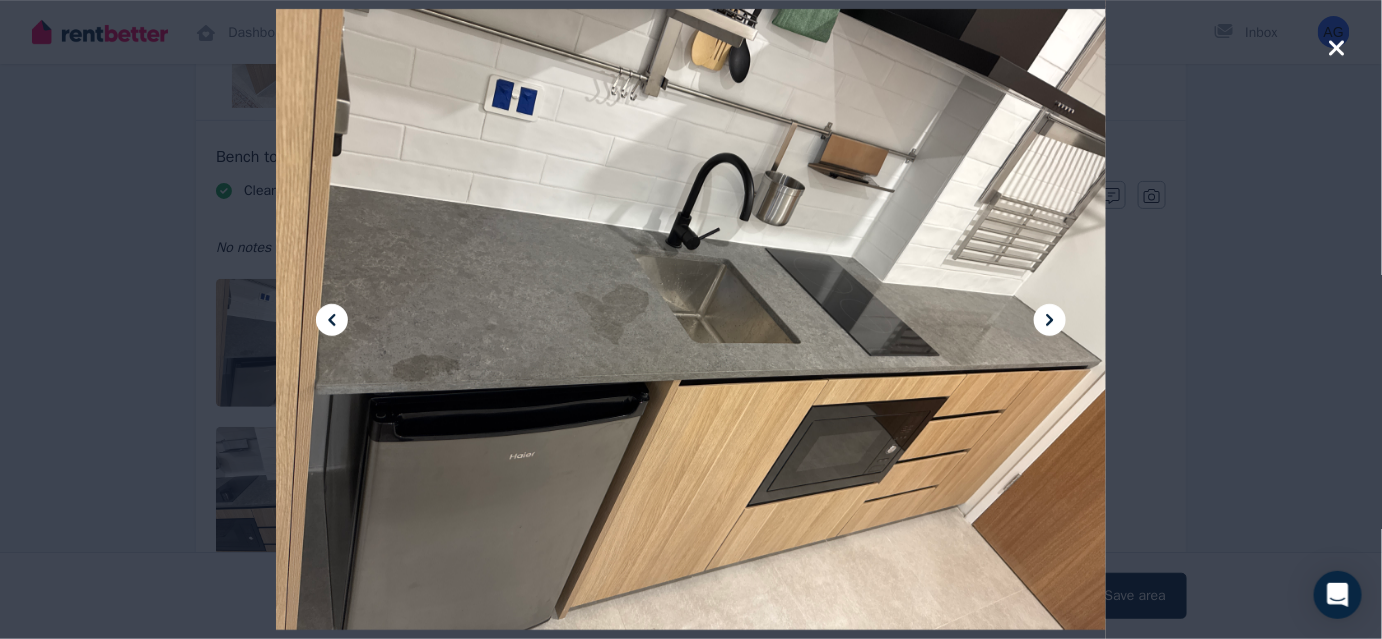 click at bounding box center [691, 319] 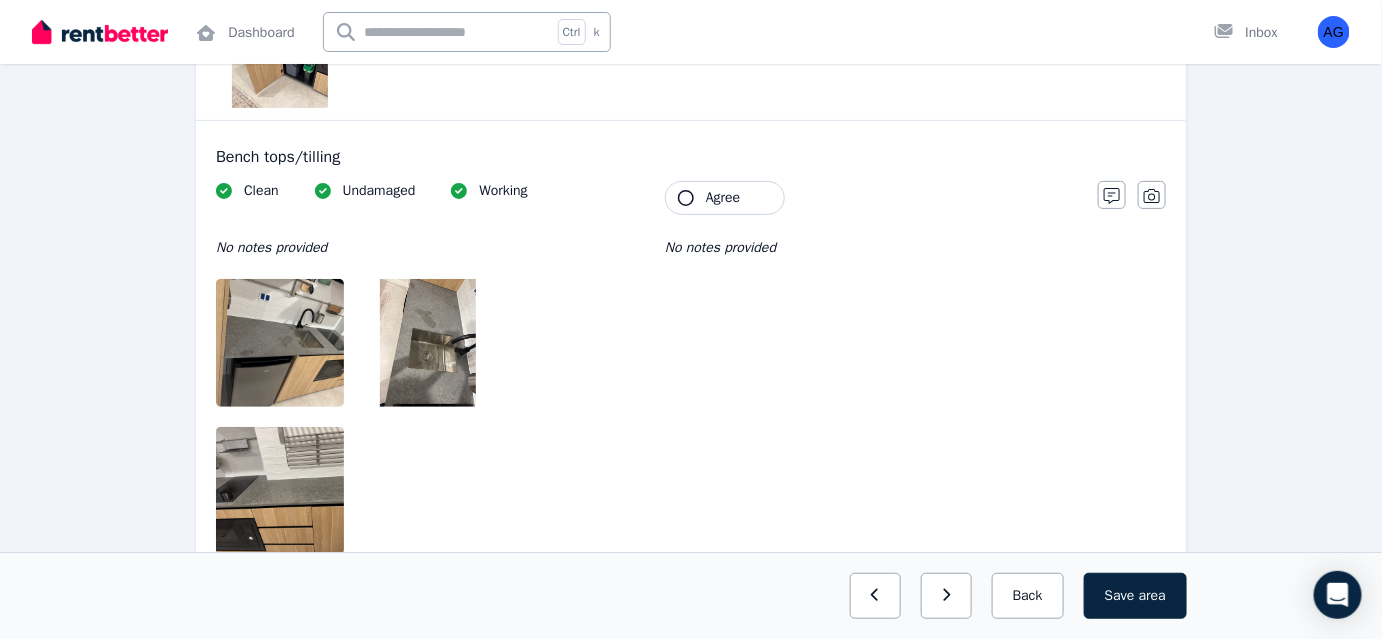 click on "Agree" at bounding box center [725, 198] 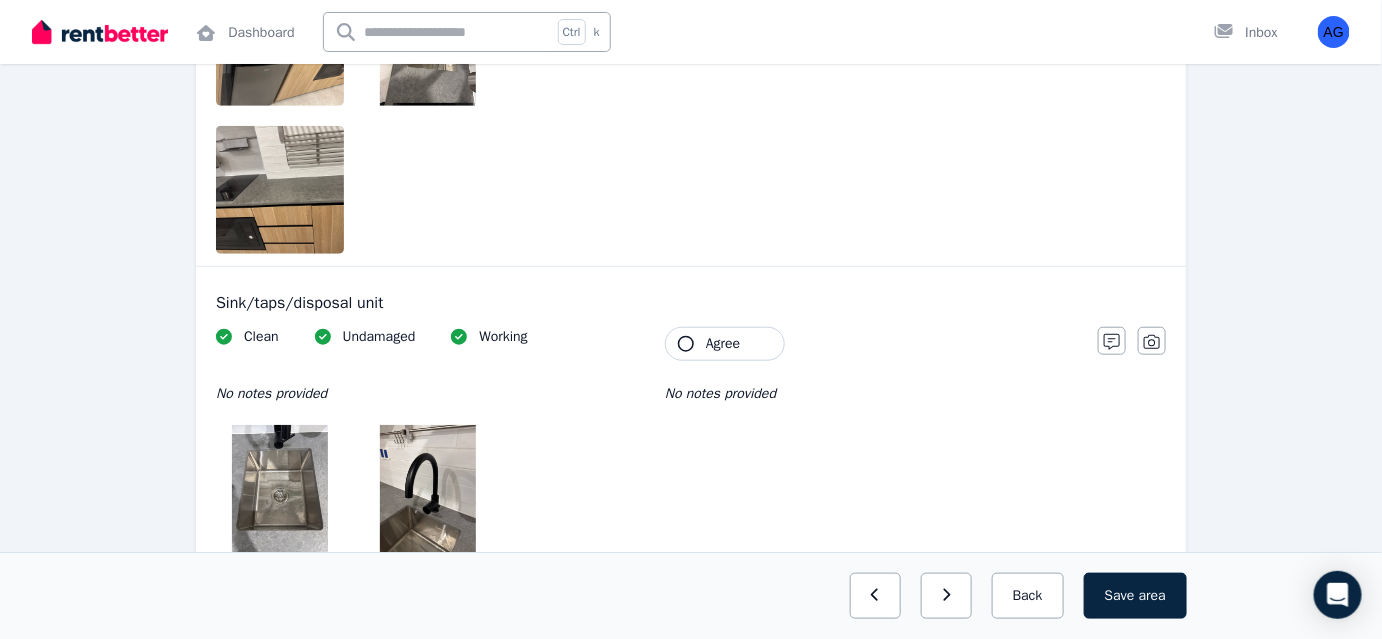 scroll, scrollTop: 3000, scrollLeft: 0, axis: vertical 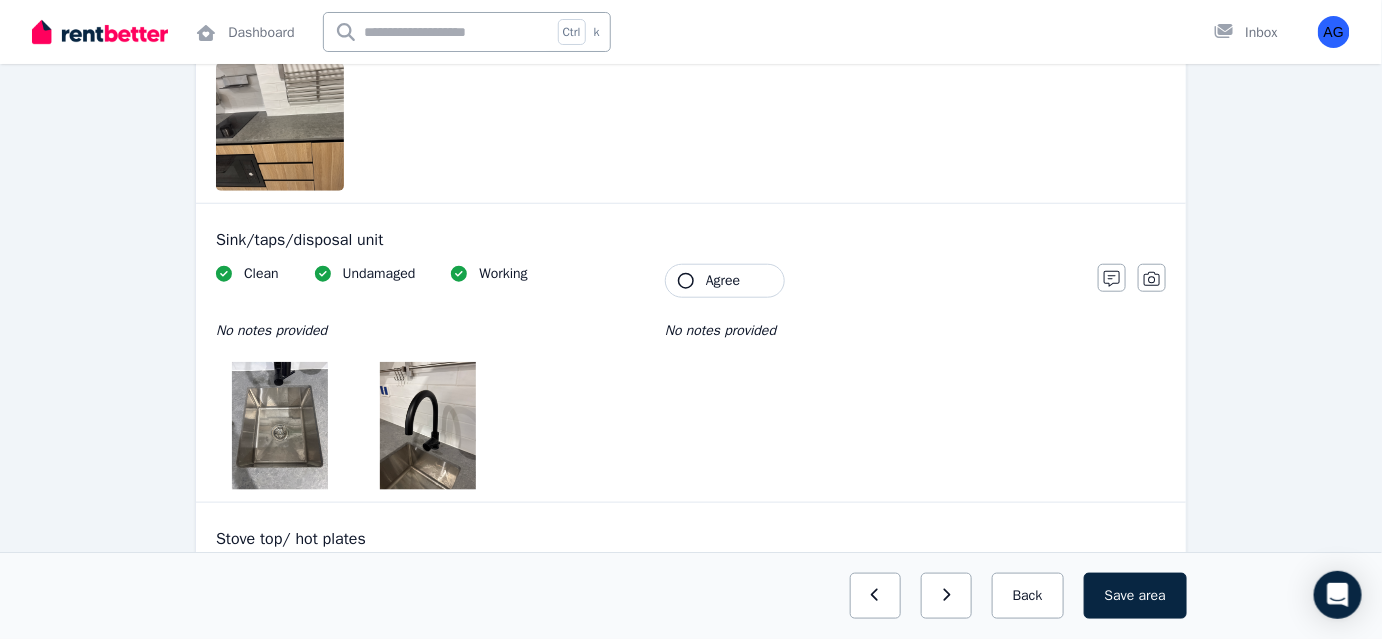 click at bounding box center [280, 426] 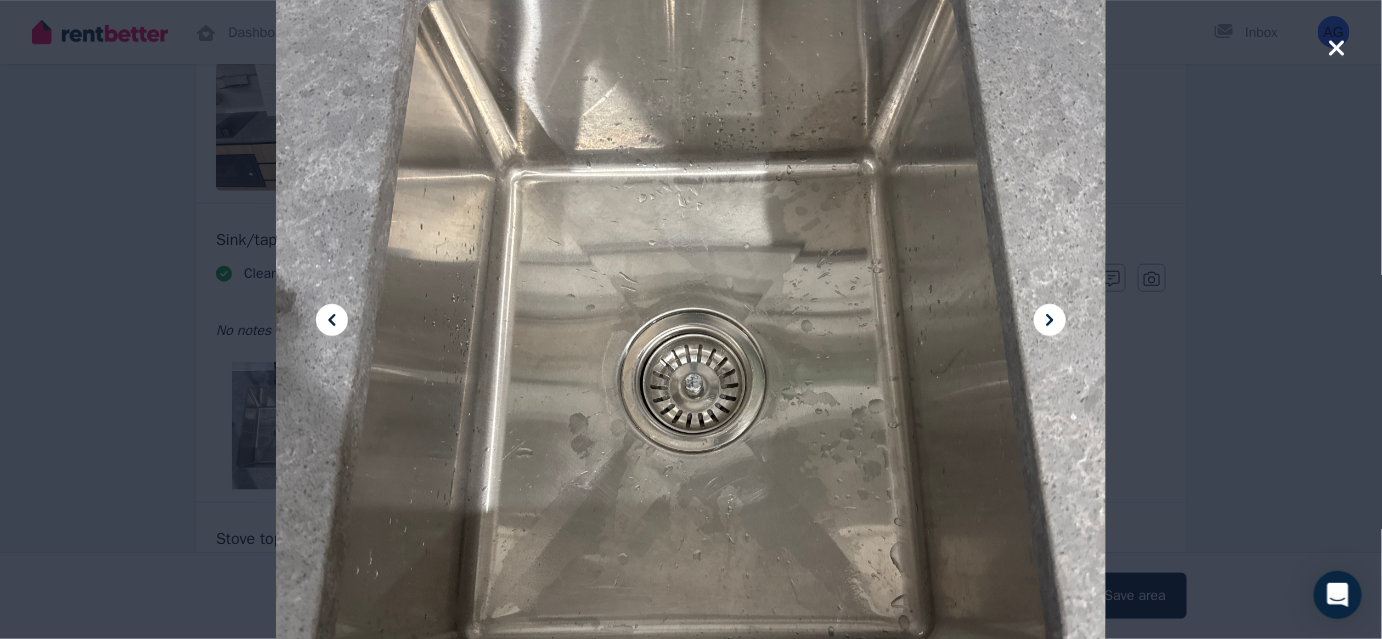 click 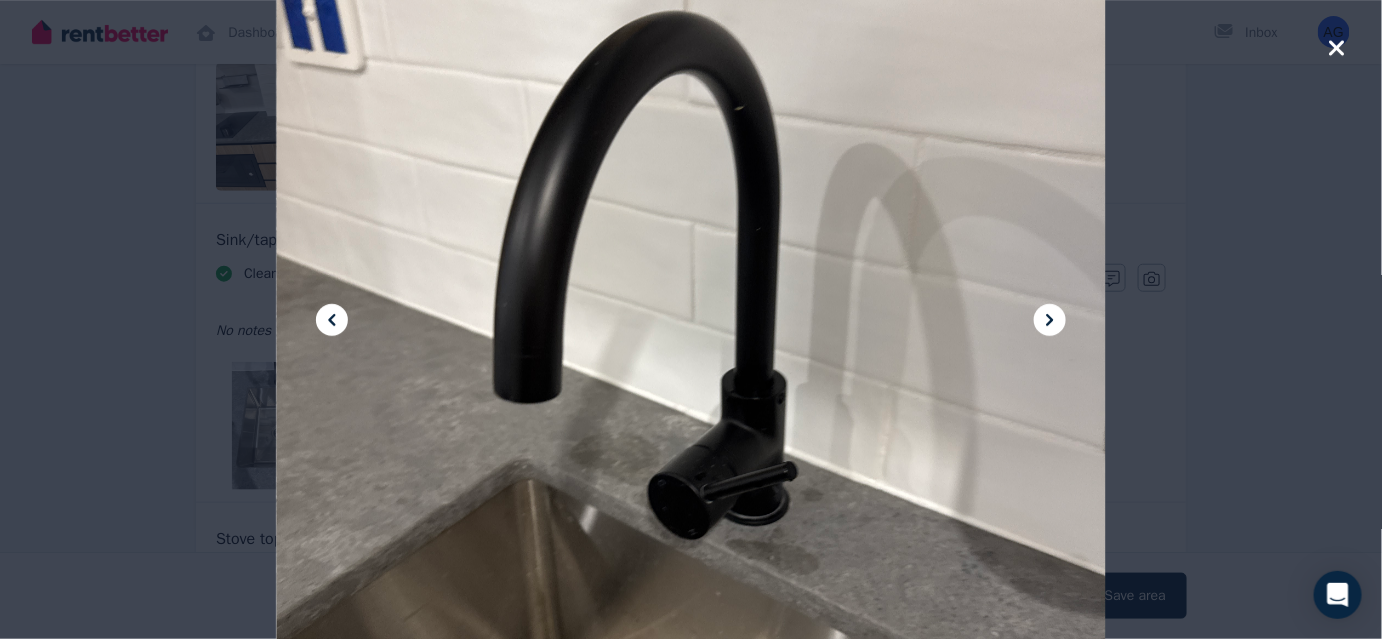 click 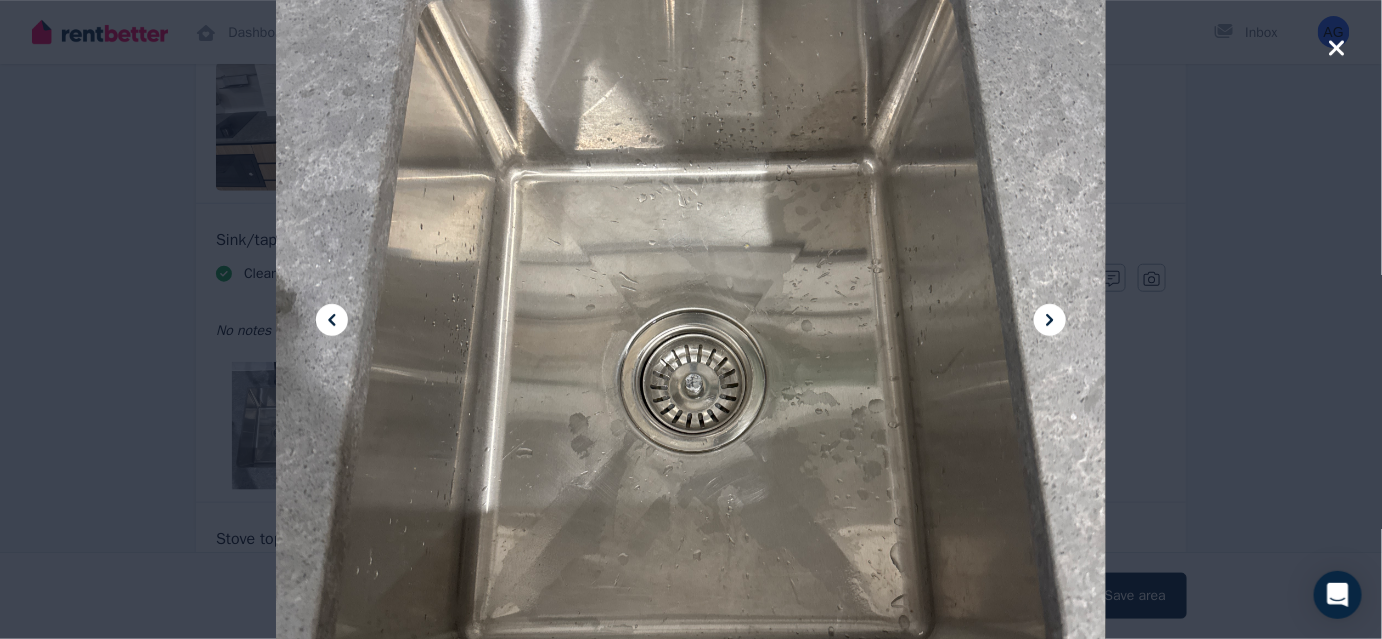 click 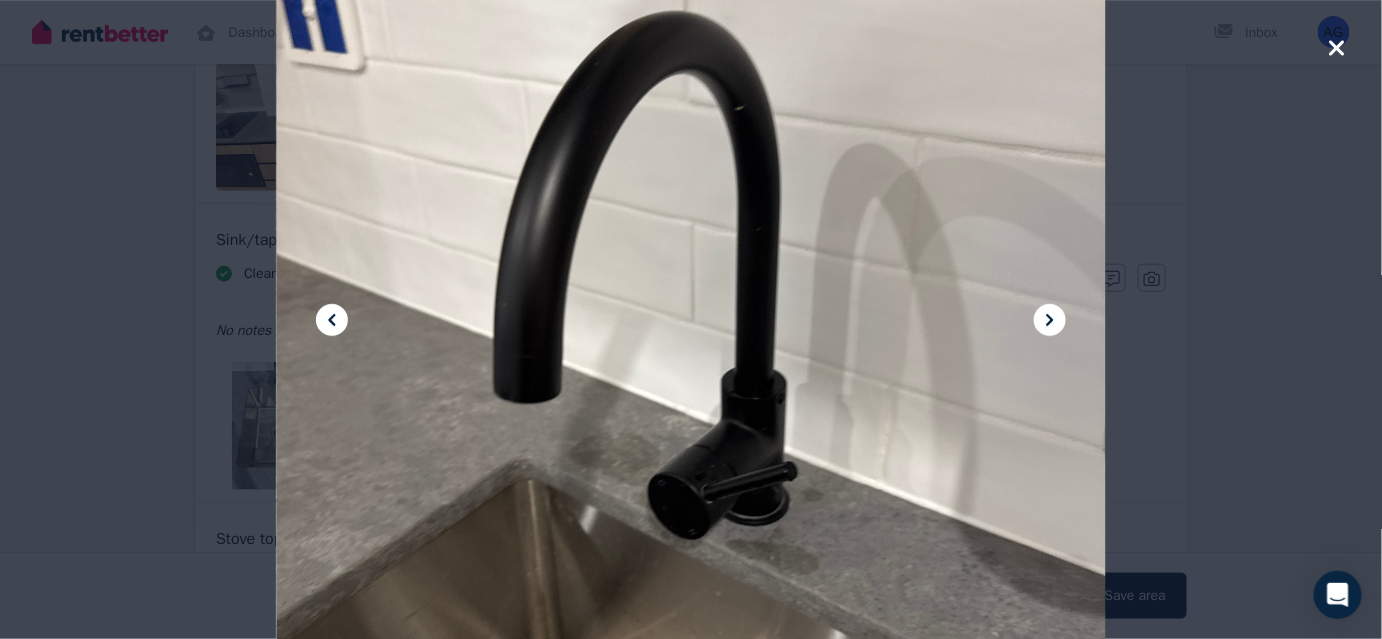 click 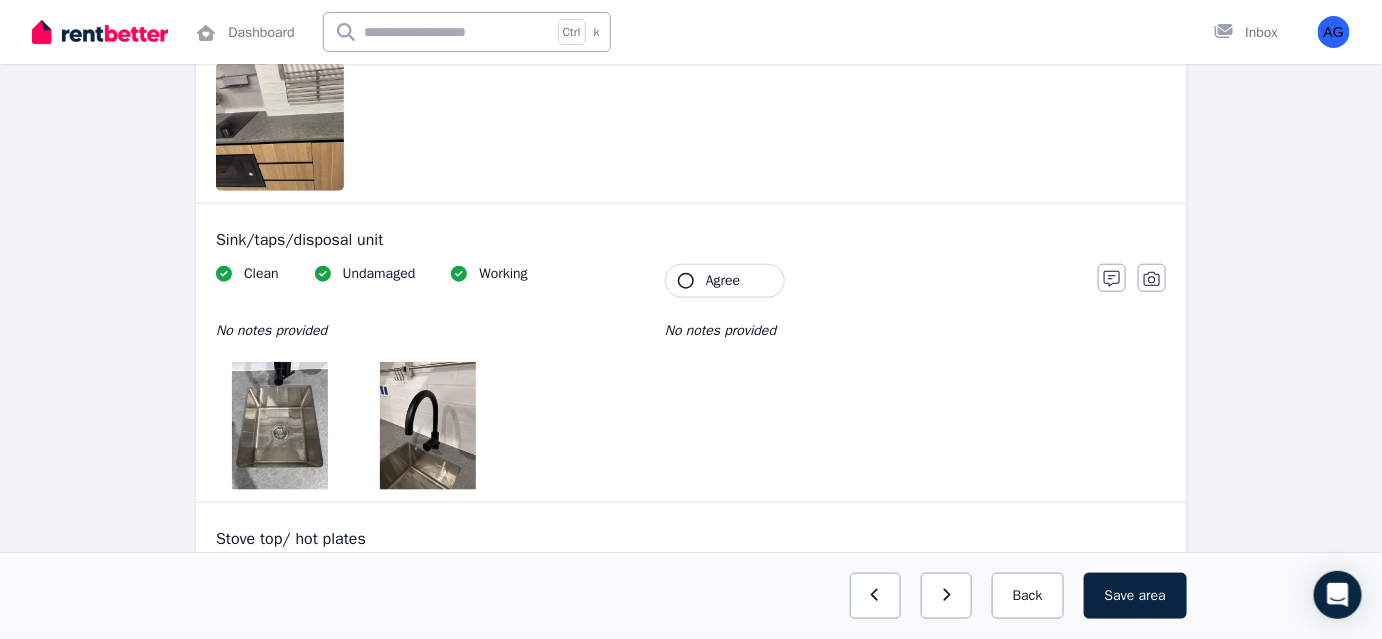 click 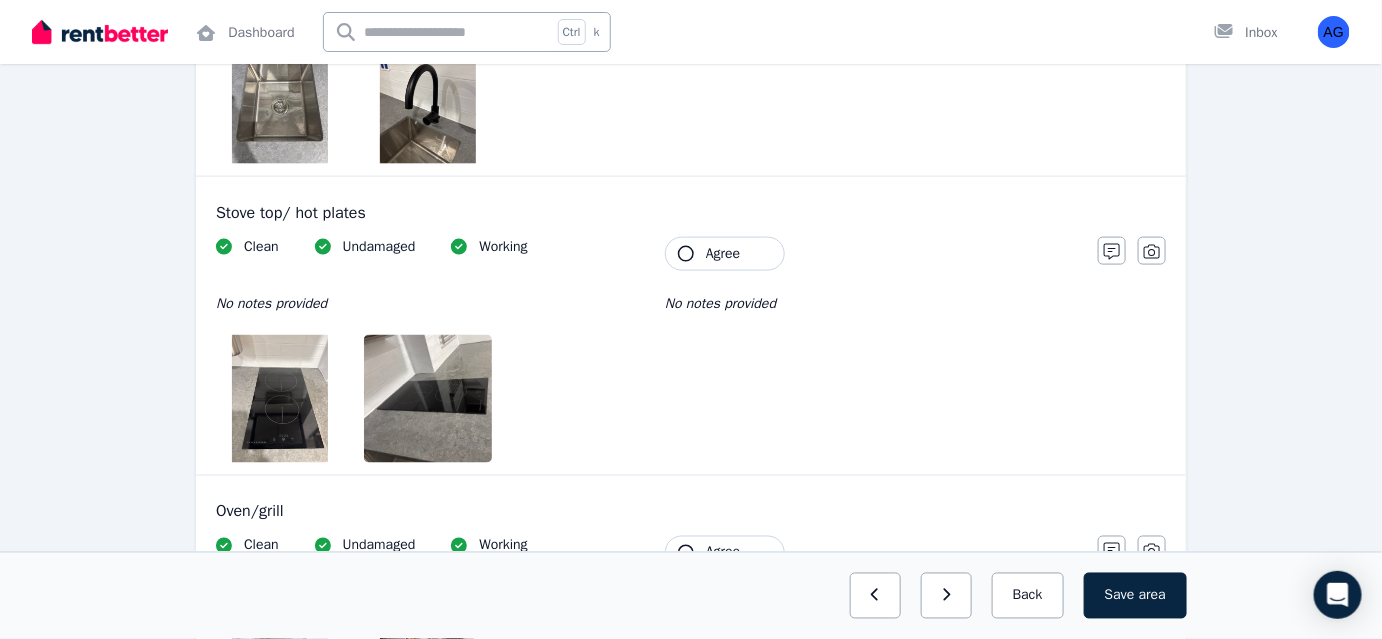 scroll, scrollTop: 3363, scrollLeft: 0, axis: vertical 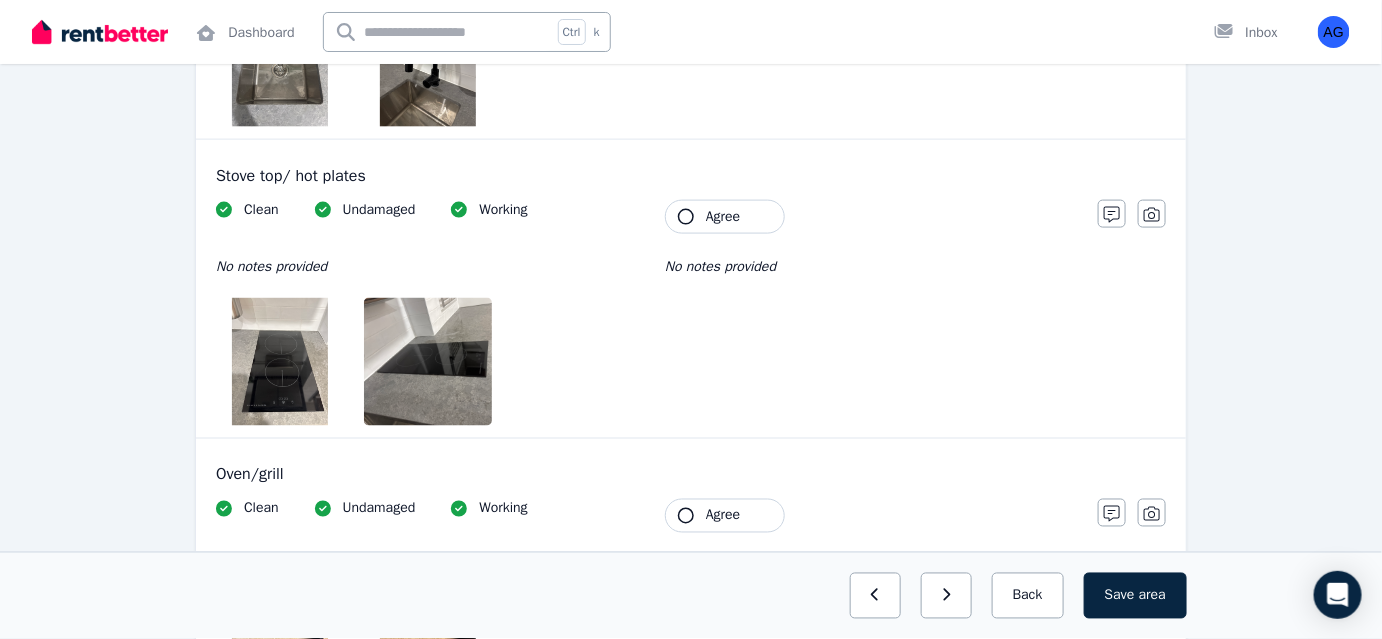 click at bounding box center [280, 362] 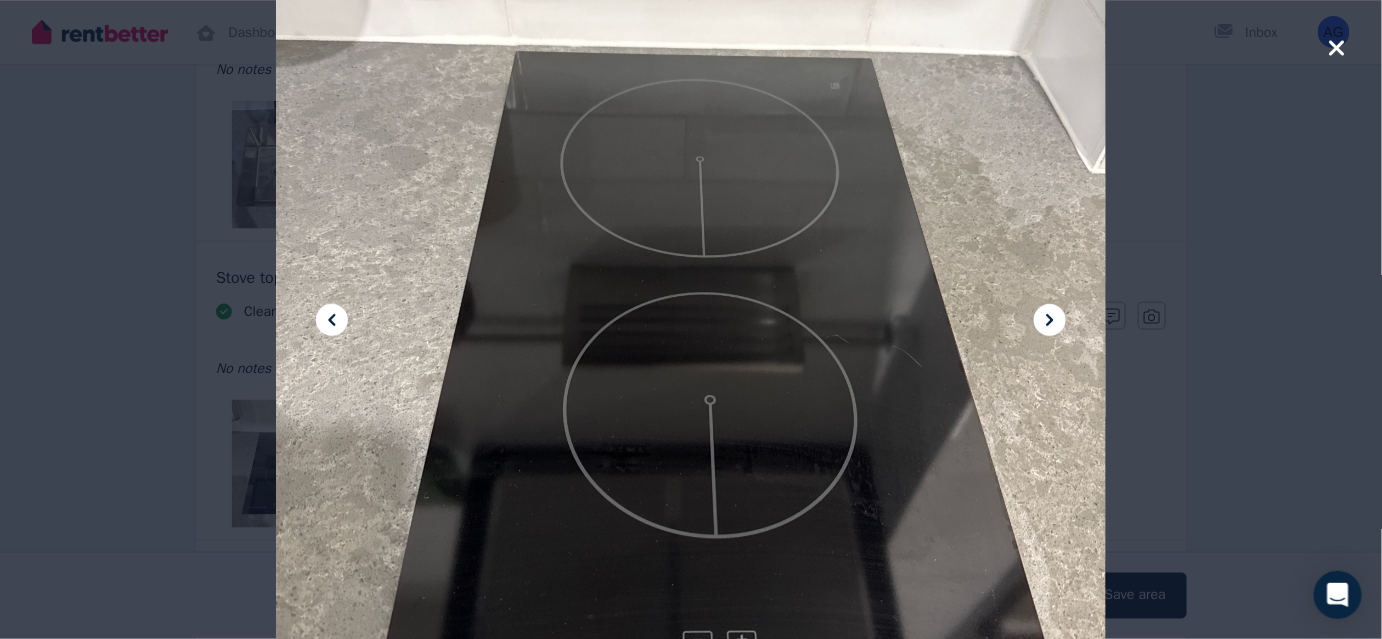 scroll, scrollTop: 3363, scrollLeft: 0, axis: vertical 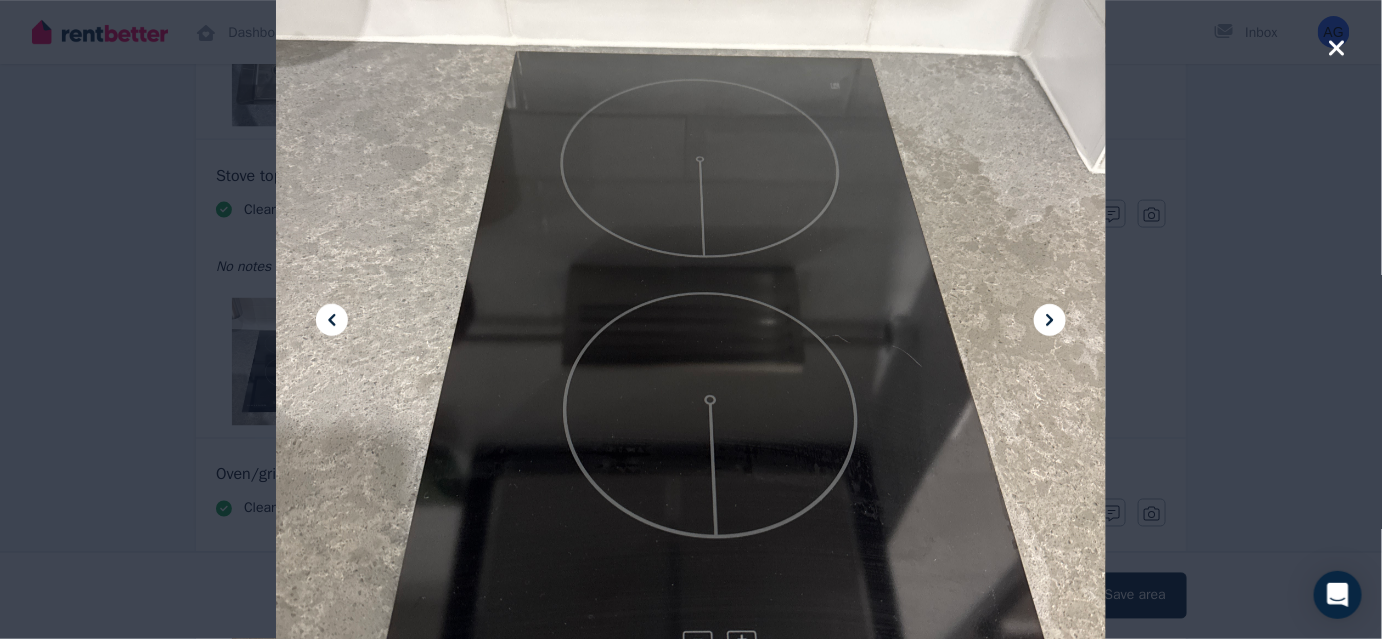 click 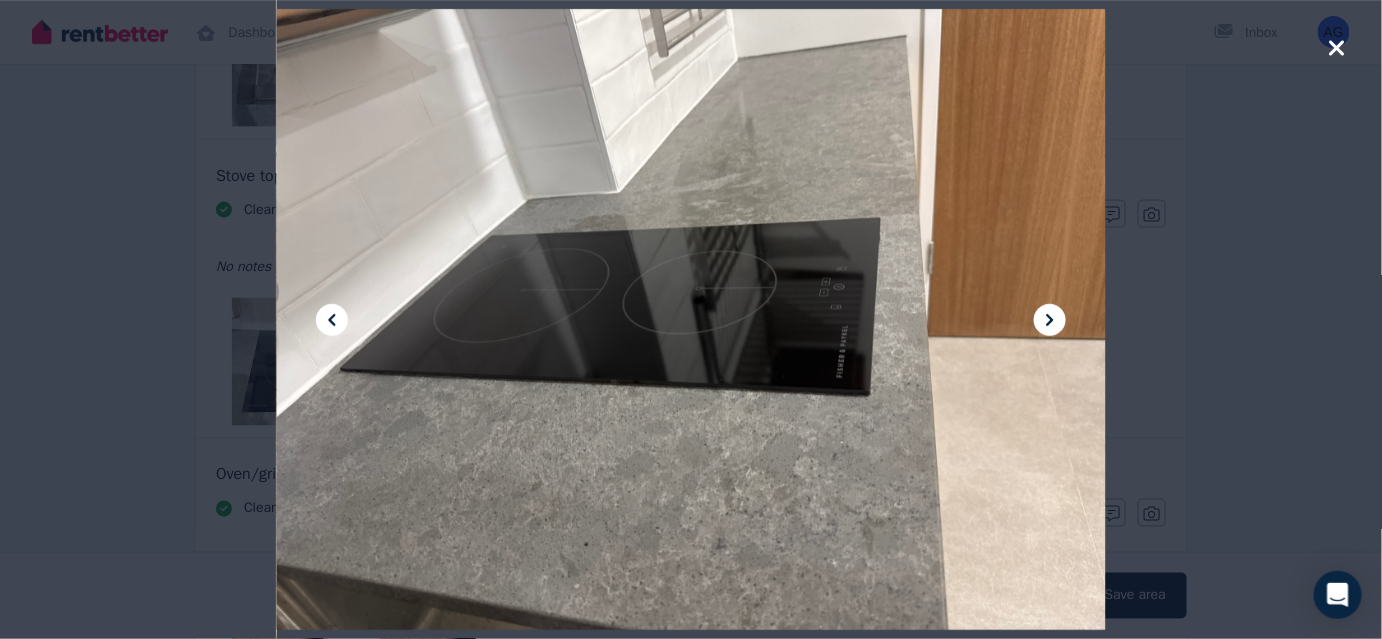 click at bounding box center [691, 319] 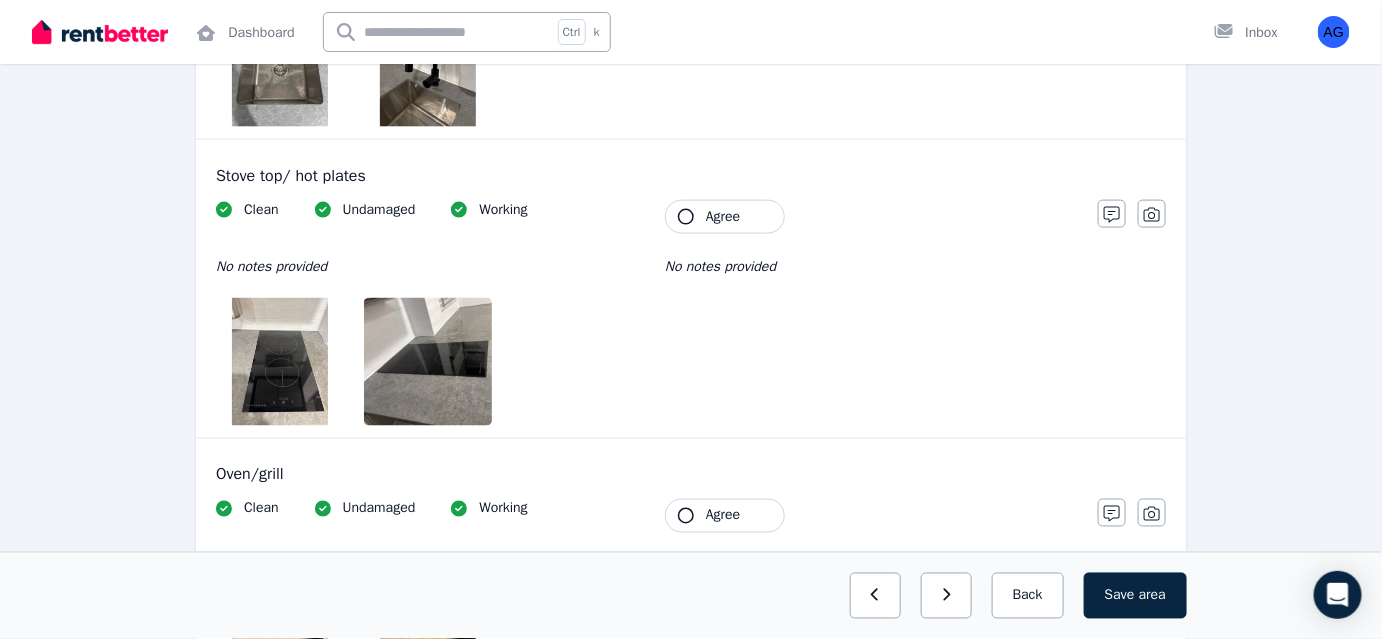 click on "Clean Undamaged Working No notes provided Tenant Agree No notes provided" at bounding box center [647, 313] 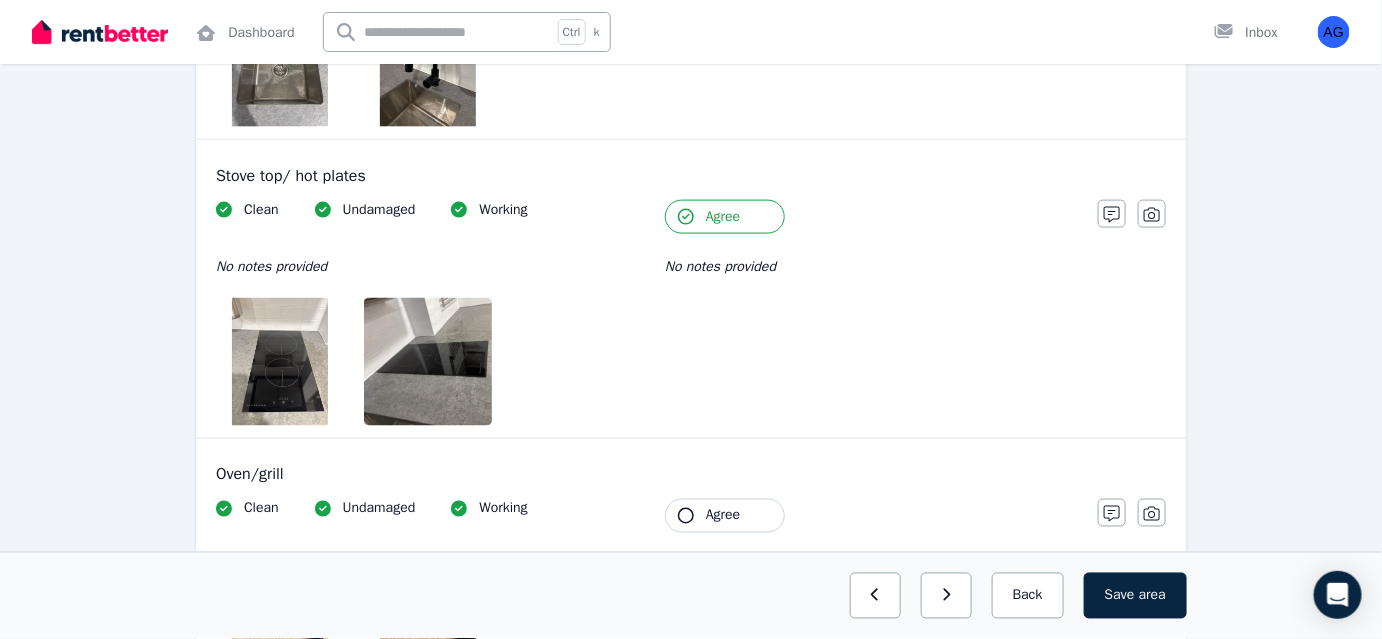 click at bounding box center (280, 362) 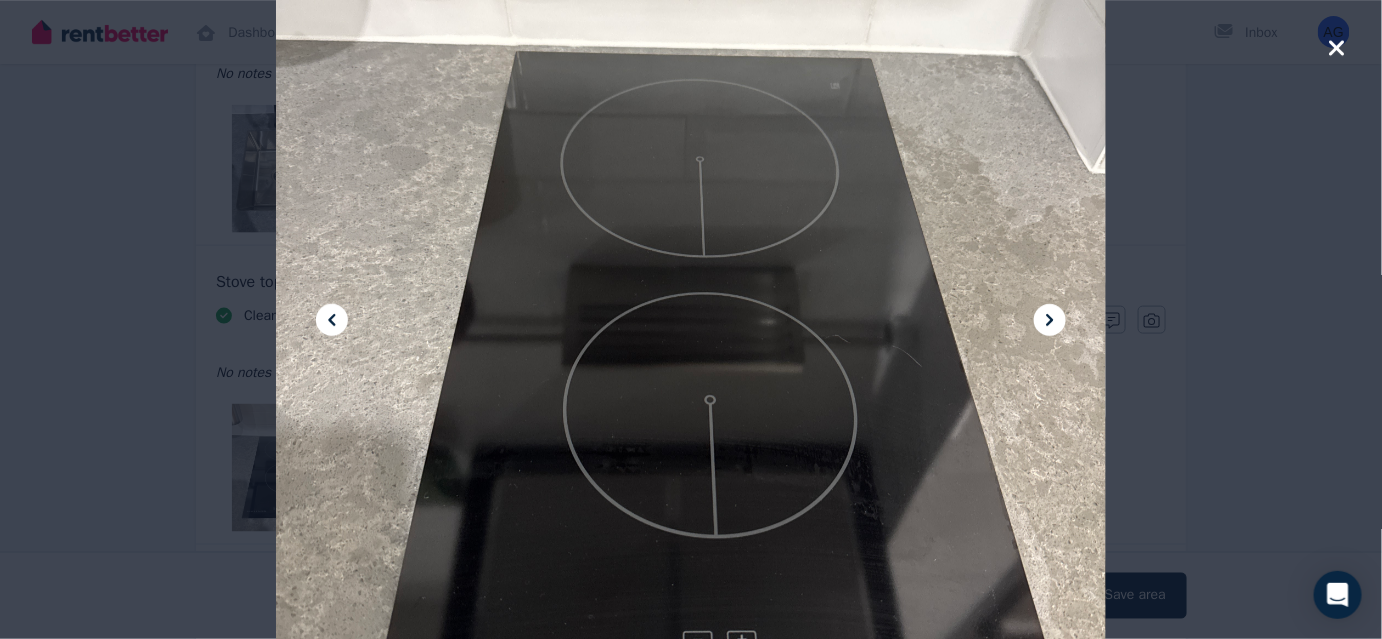 scroll, scrollTop: 3363, scrollLeft: 0, axis: vertical 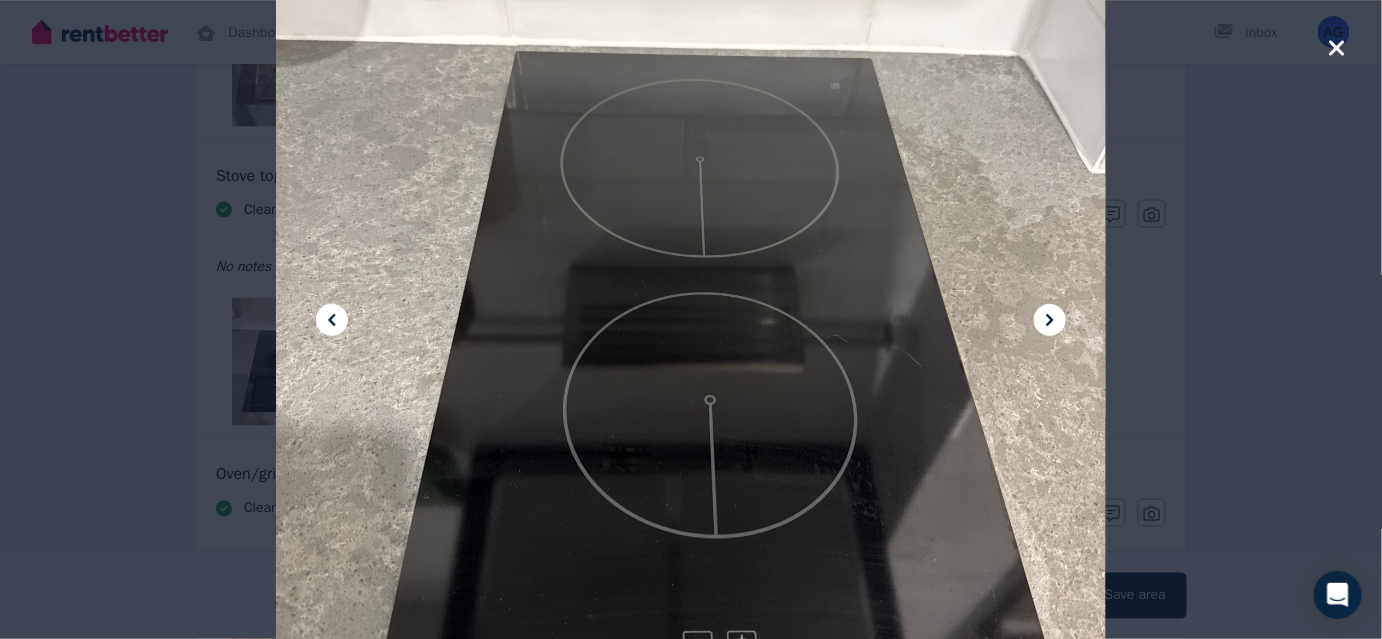 click at bounding box center [691, 319] 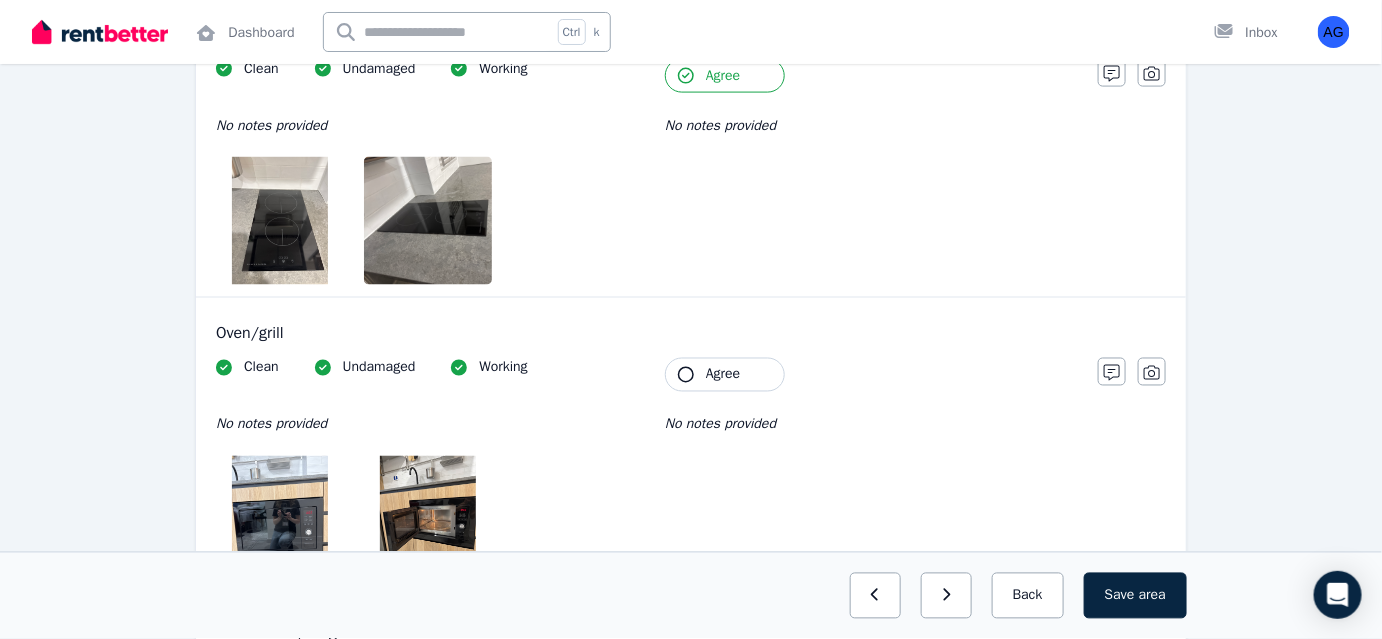 scroll, scrollTop: 3636, scrollLeft: 0, axis: vertical 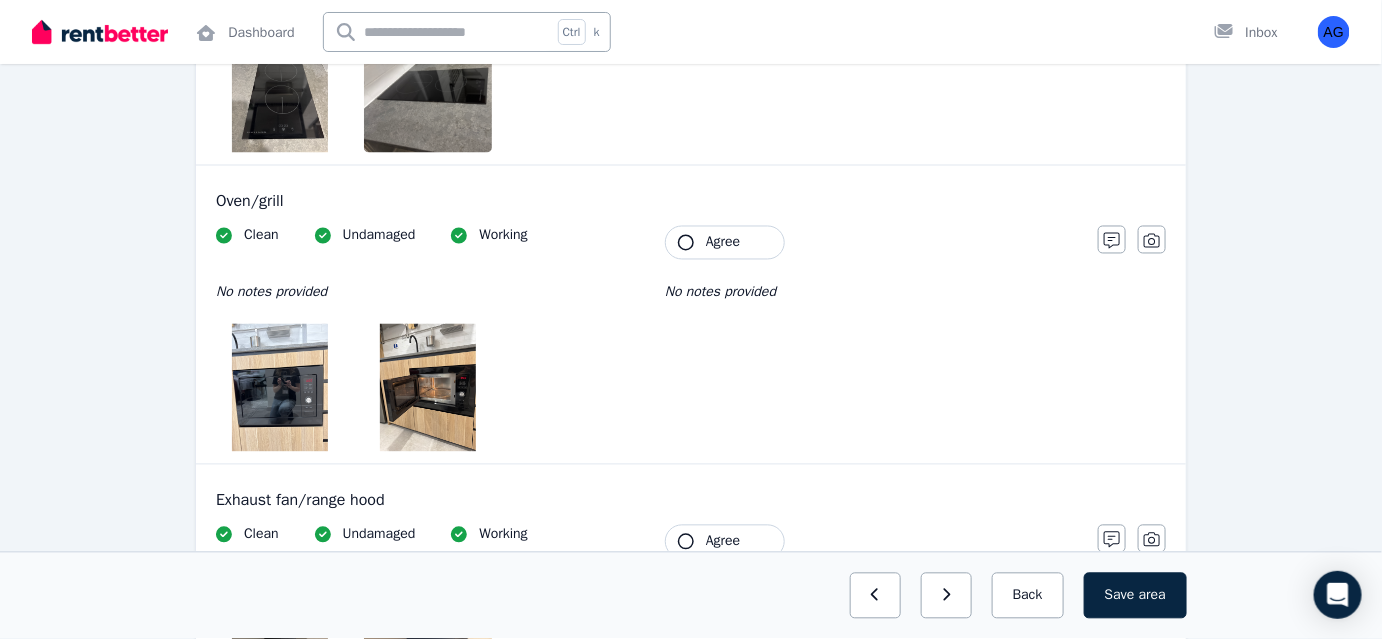 click at bounding box center (280, 388) 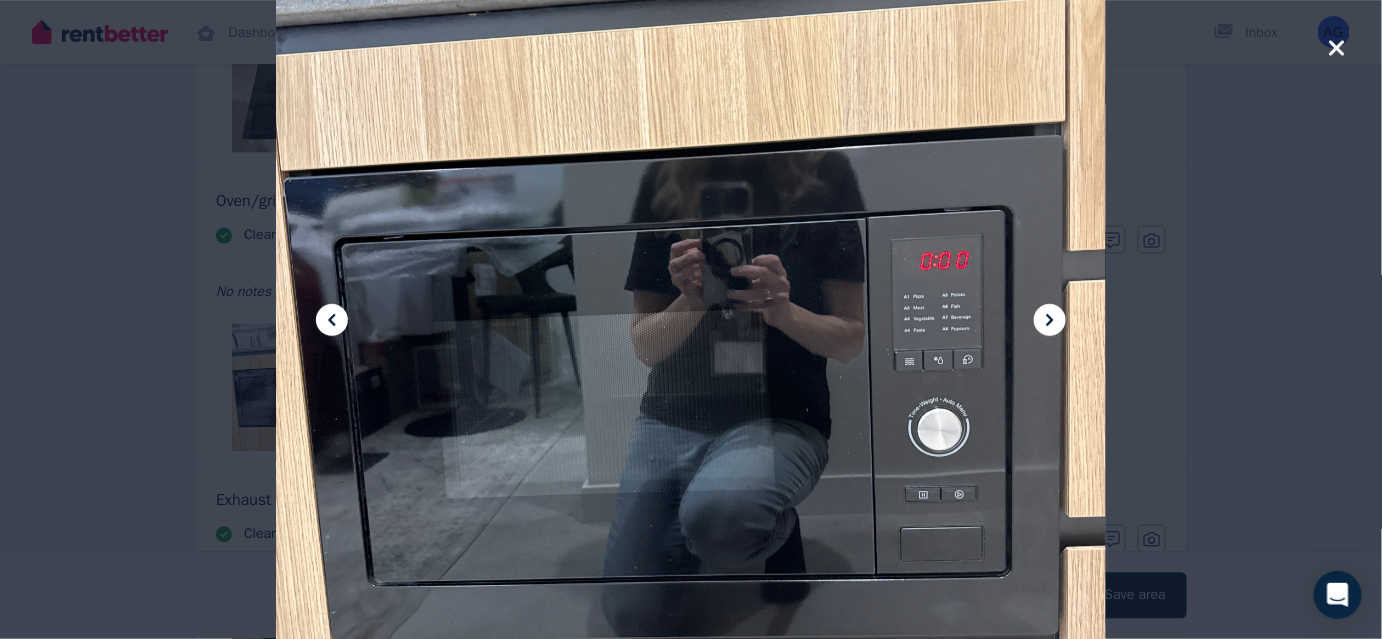 click 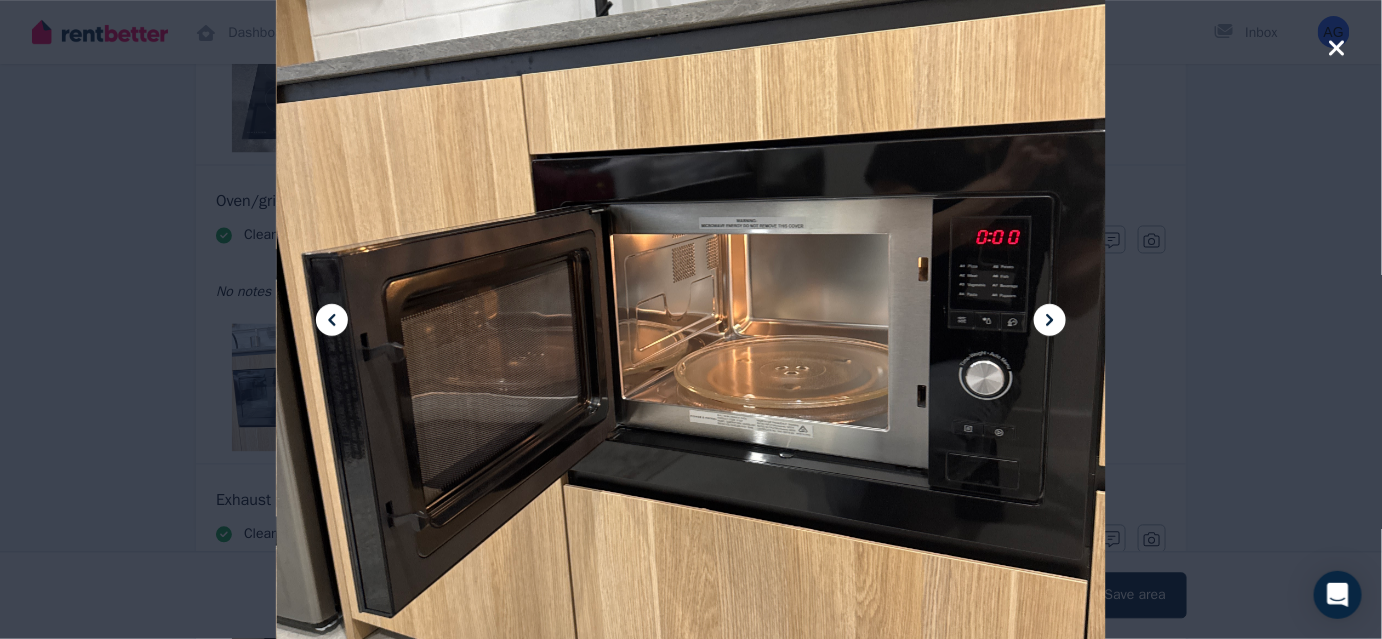 click 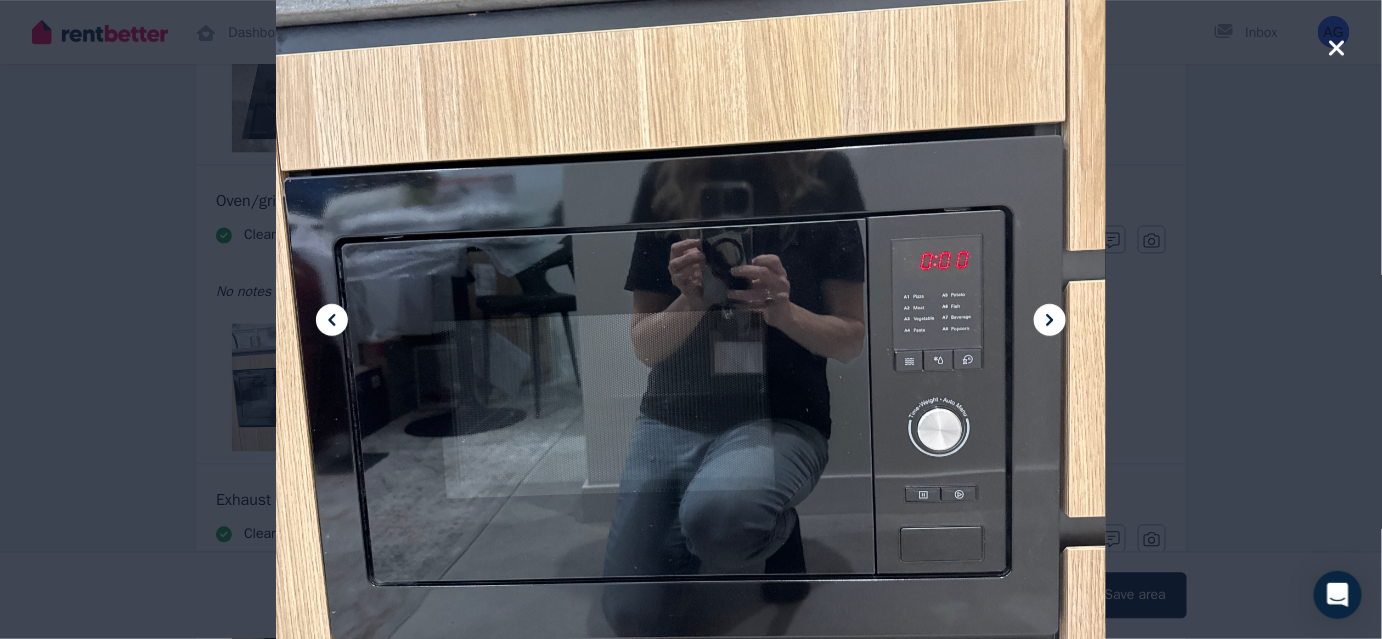 click at bounding box center (691, 319) 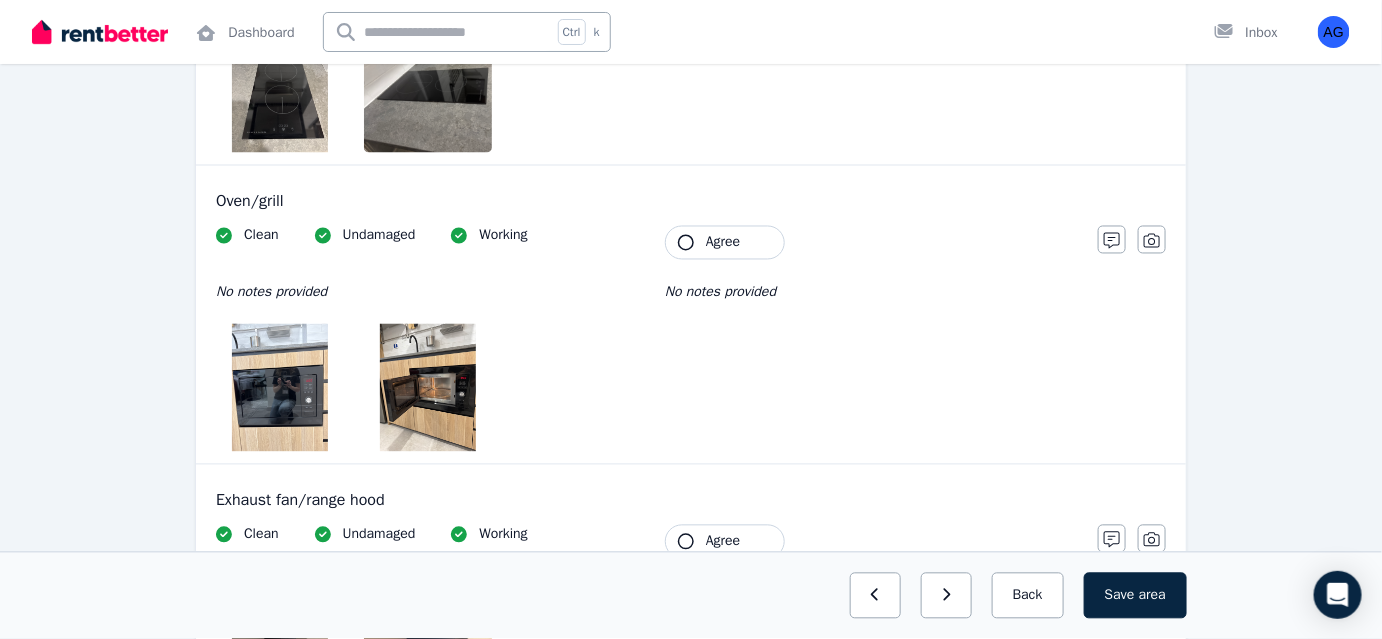 click on "Agree" at bounding box center (725, 243) 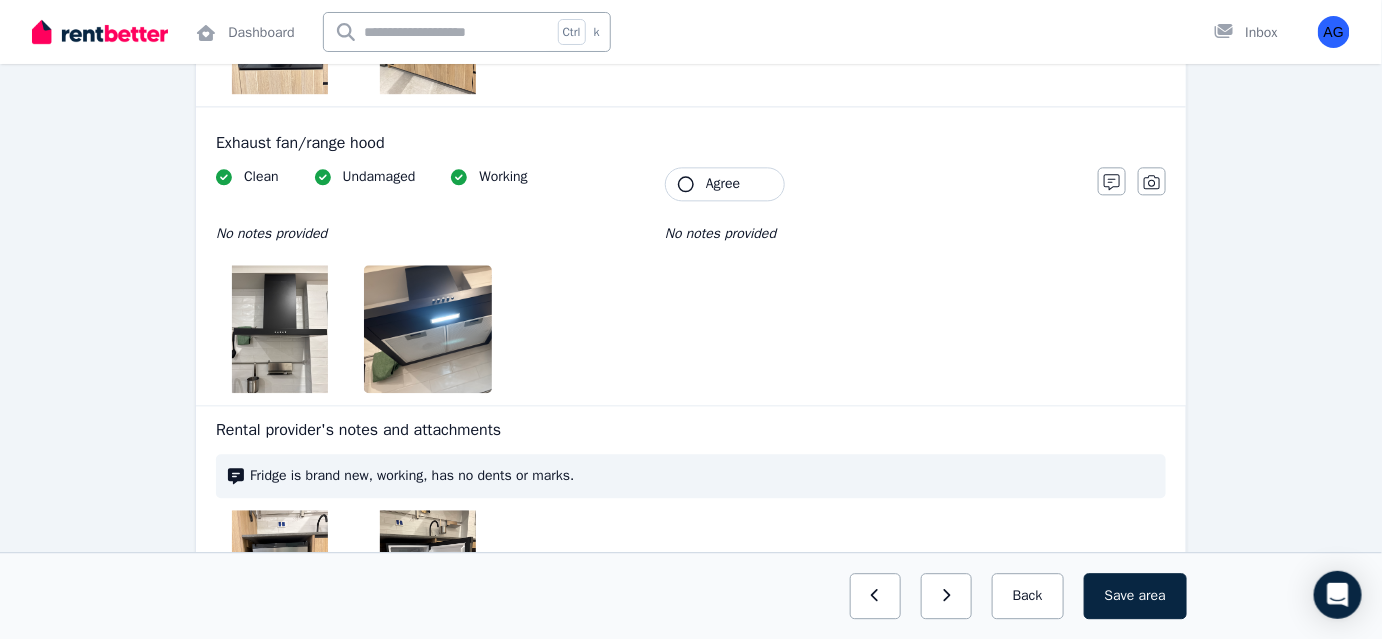 scroll, scrollTop: 4000, scrollLeft: 0, axis: vertical 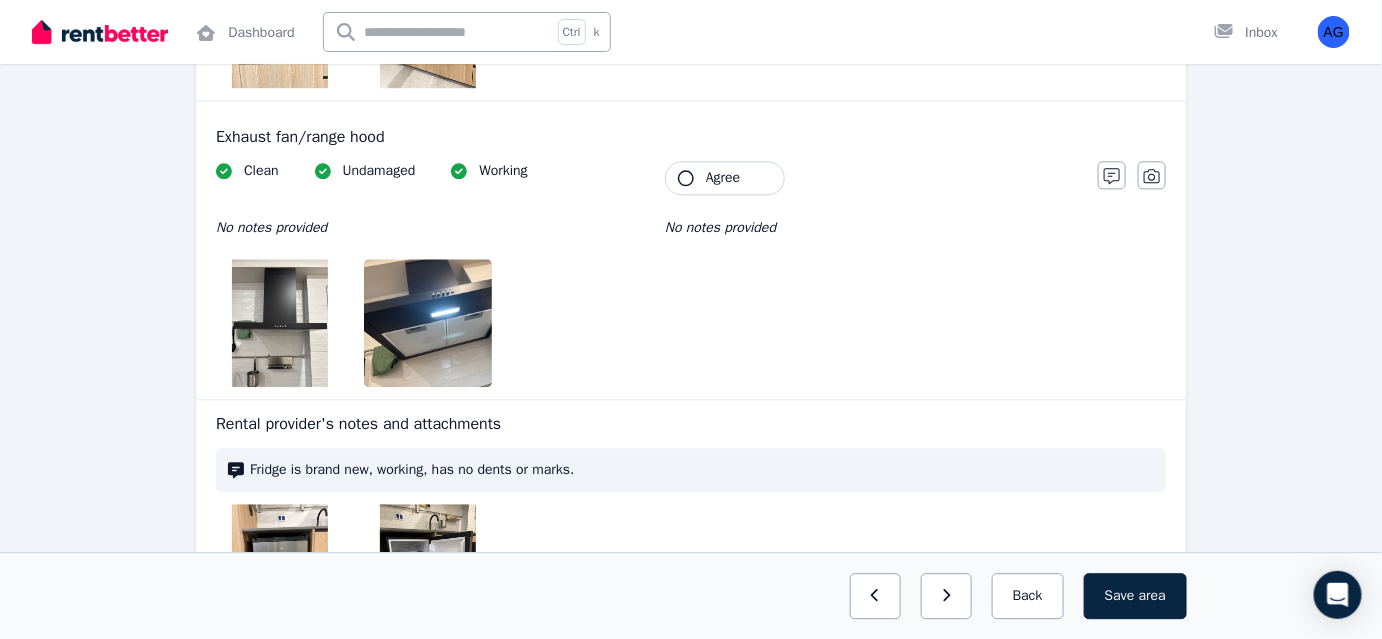 click at bounding box center (280, 323) 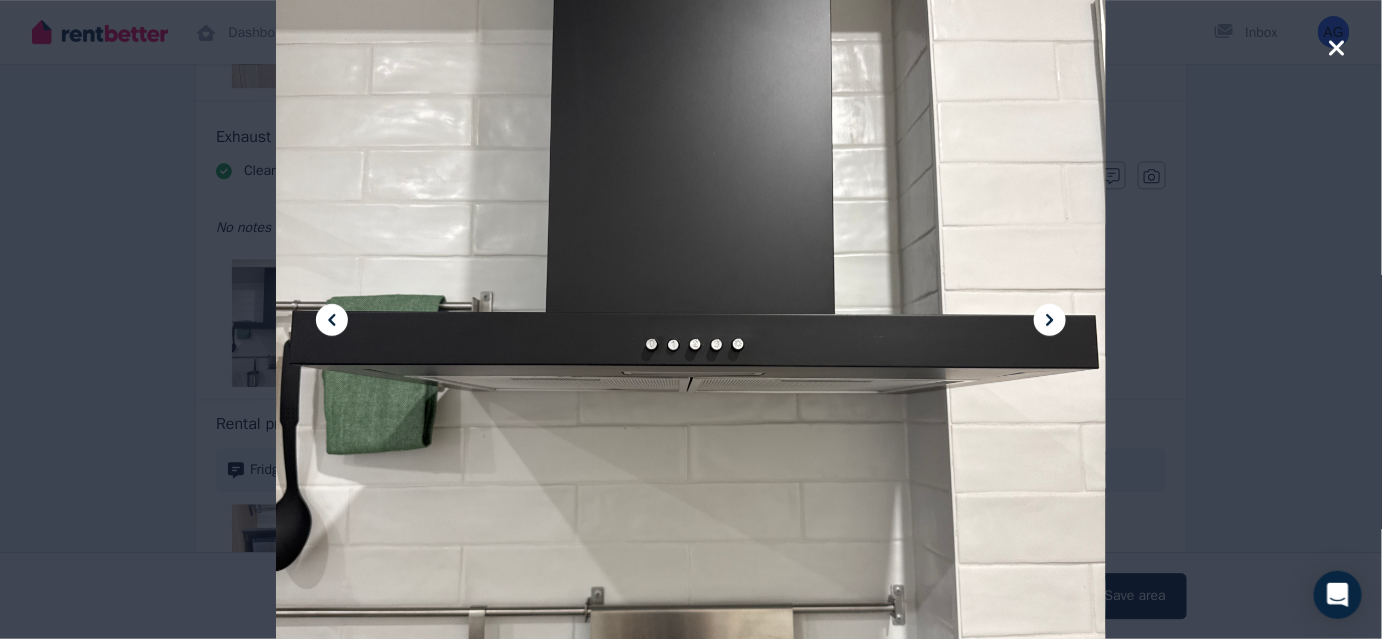 click 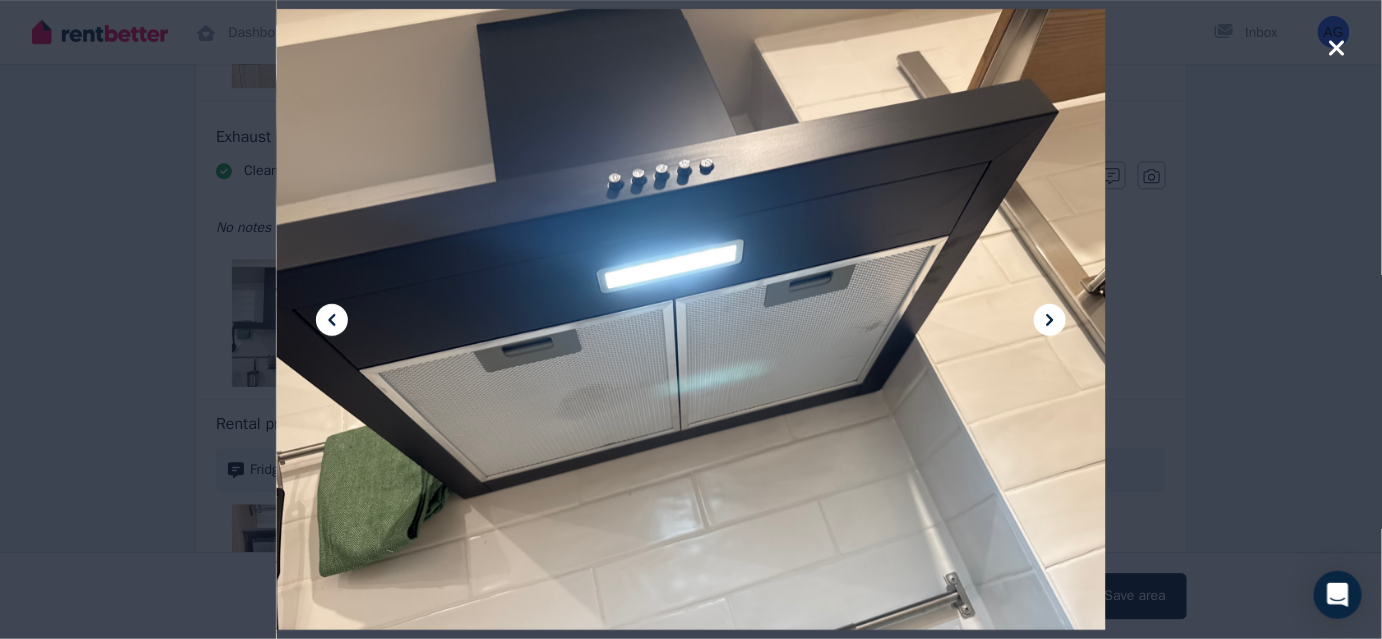 click 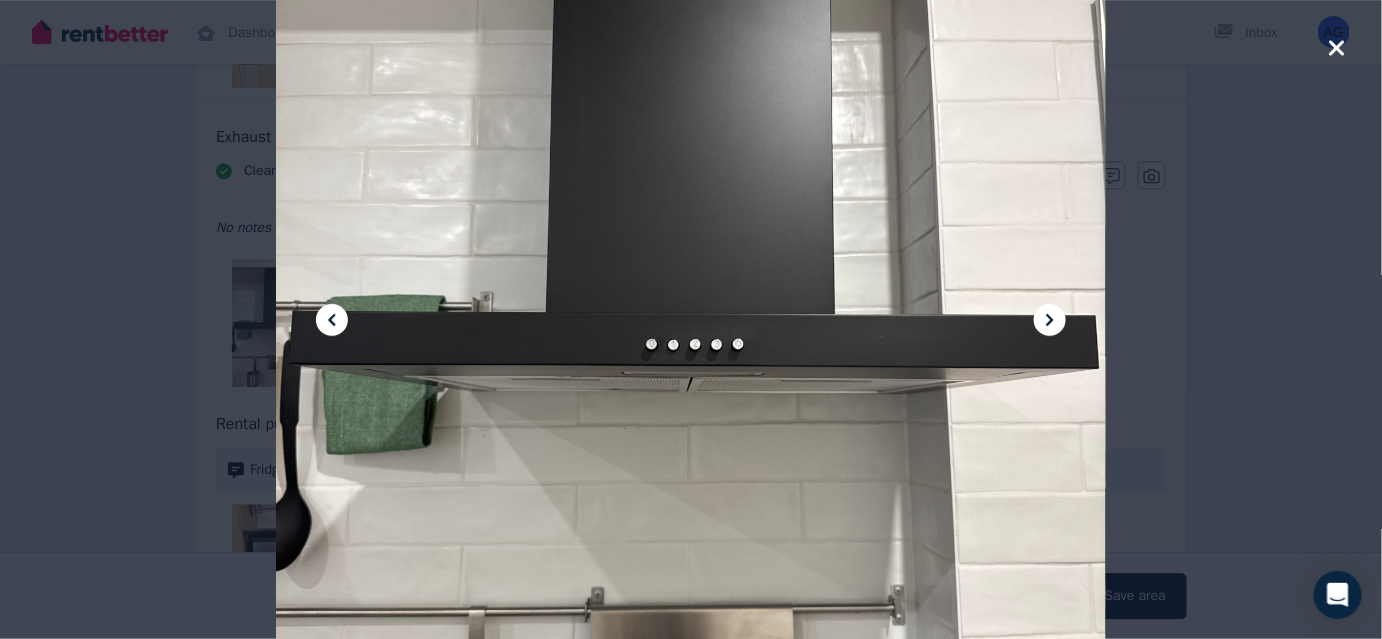 click at bounding box center (691, 319) 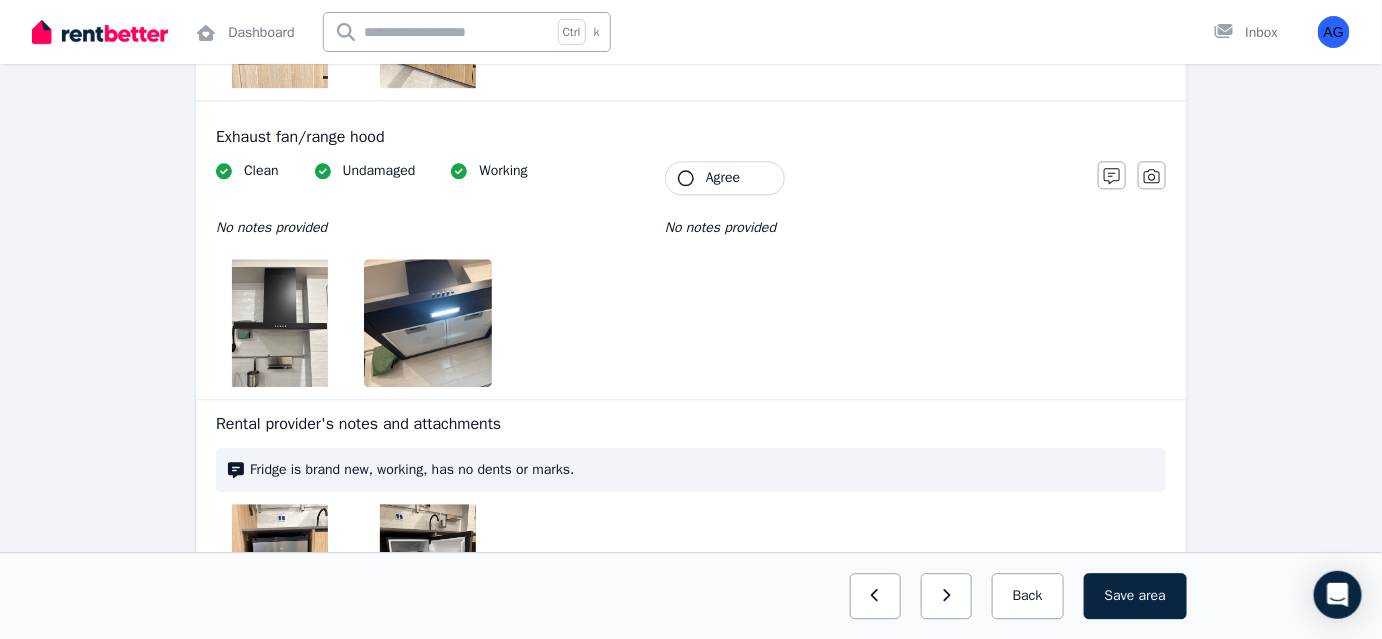 click on "Clean Undamaged Working No notes provided Tenant Agree No notes provided" at bounding box center [647, 274] 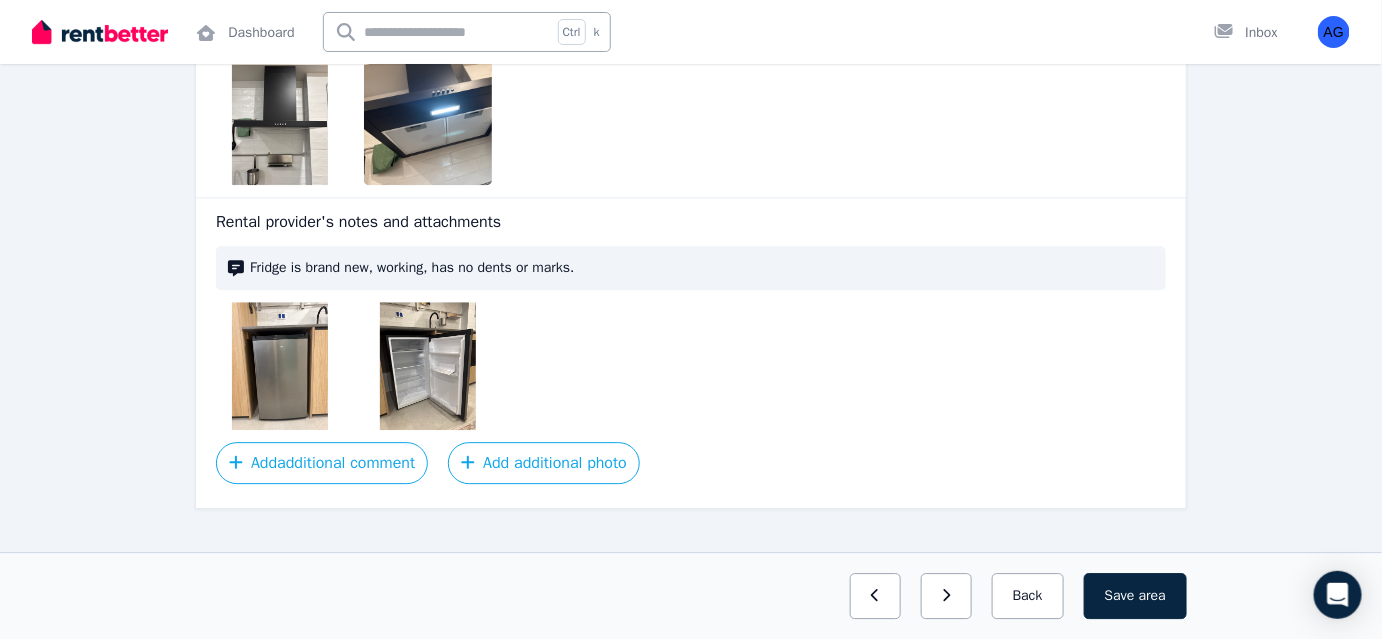 scroll, scrollTop: 4218, scrollLeft: 0, axis: vertical 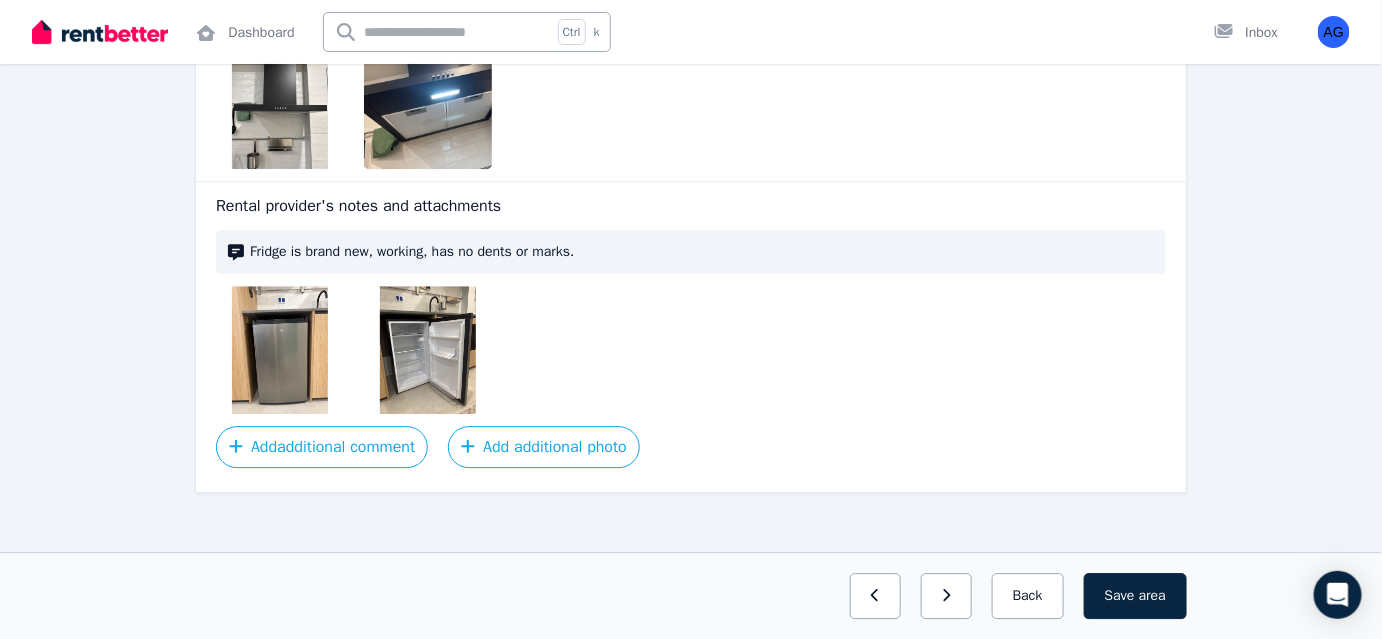 click at bounding box center [280, 350] 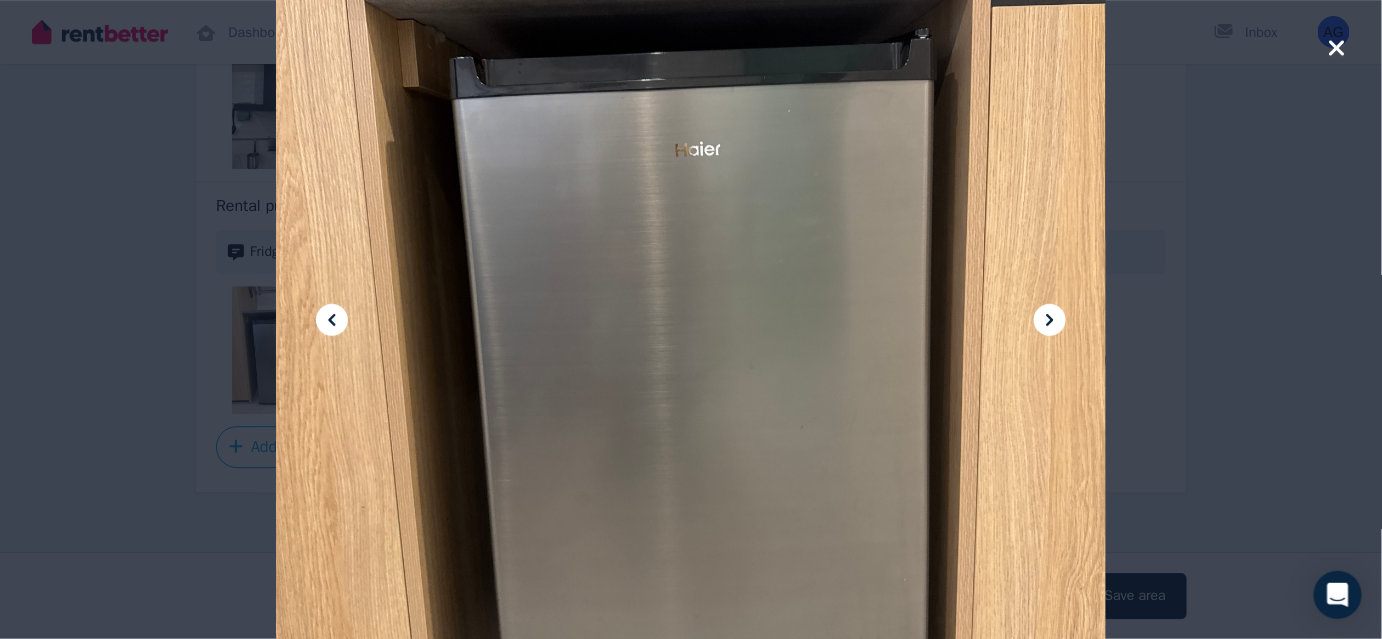 click at bounding box center [1050, 320] 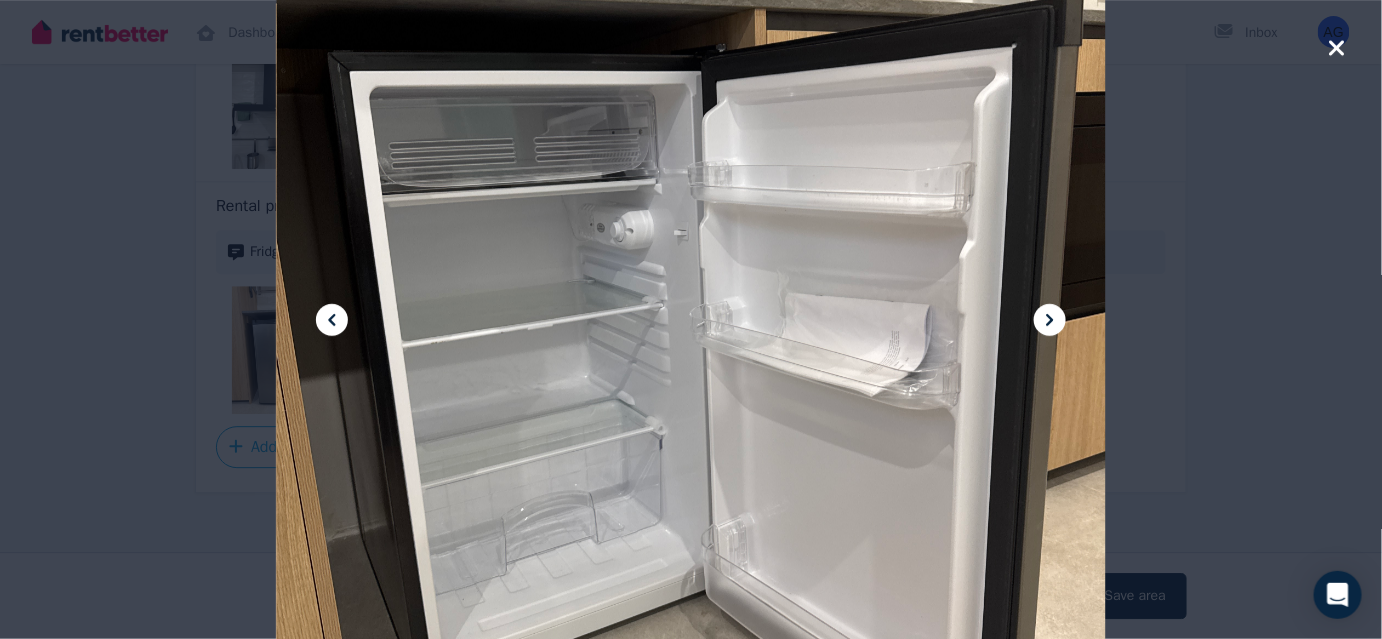 click at bounding box center (691, 319) 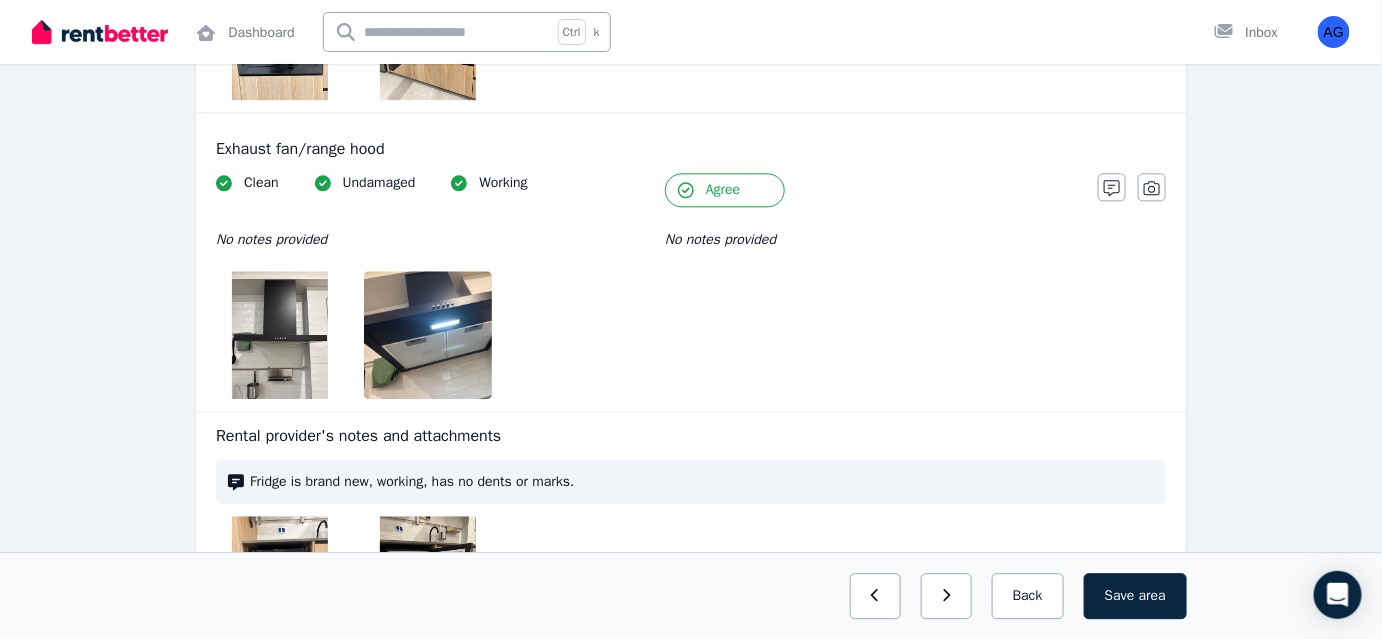 scroll, scrollTop: 4218, scrollLeft: 0, axis: vertical 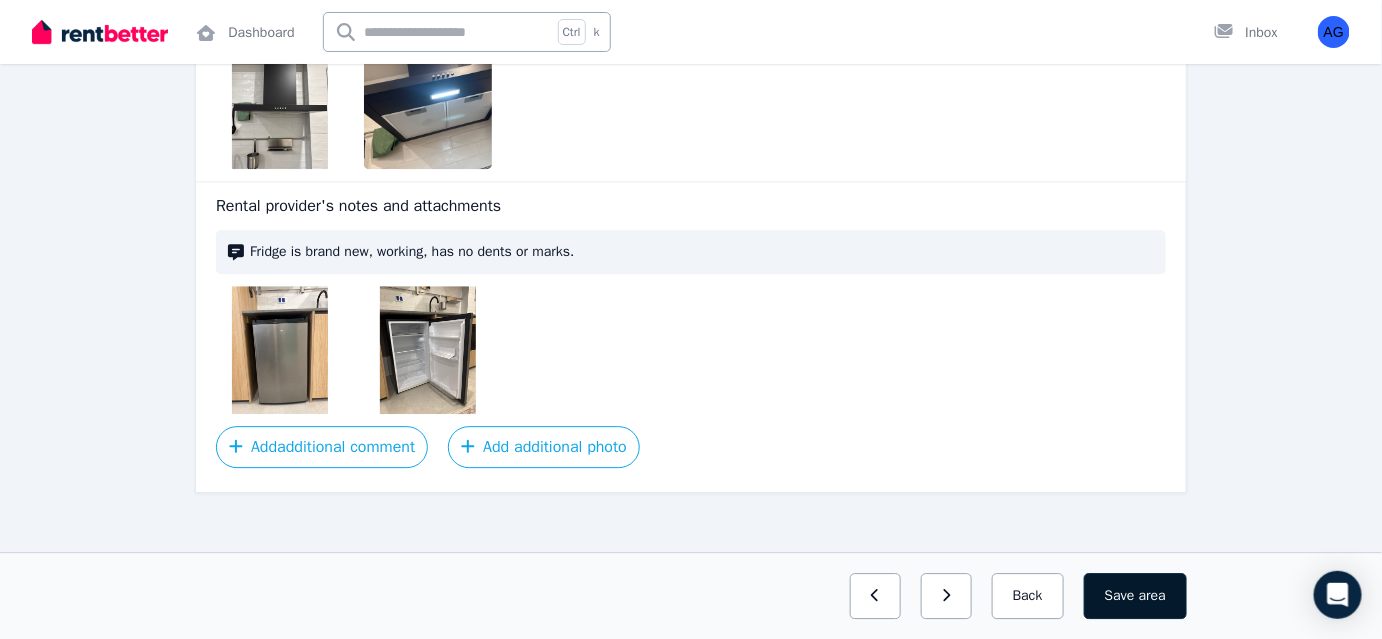click on "area" at bounding box center (1152, 596) 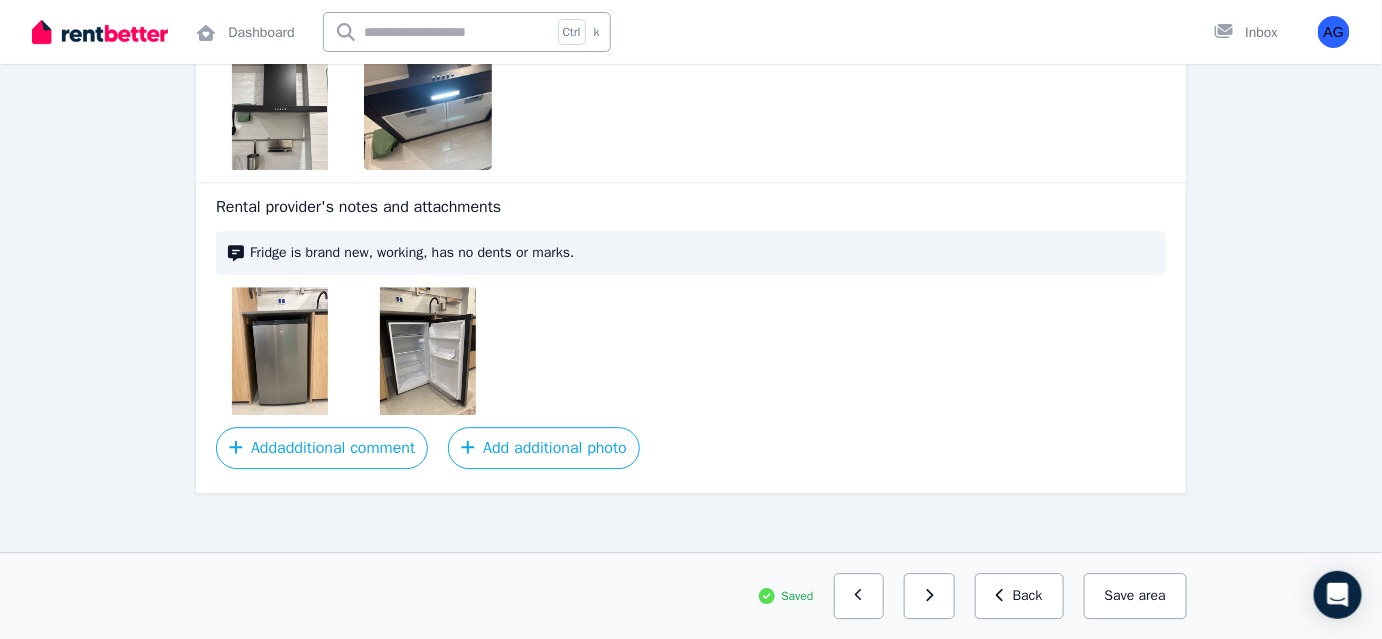 scroll, scrollTop: 4218, scrollLeft: 0, axis: vertical 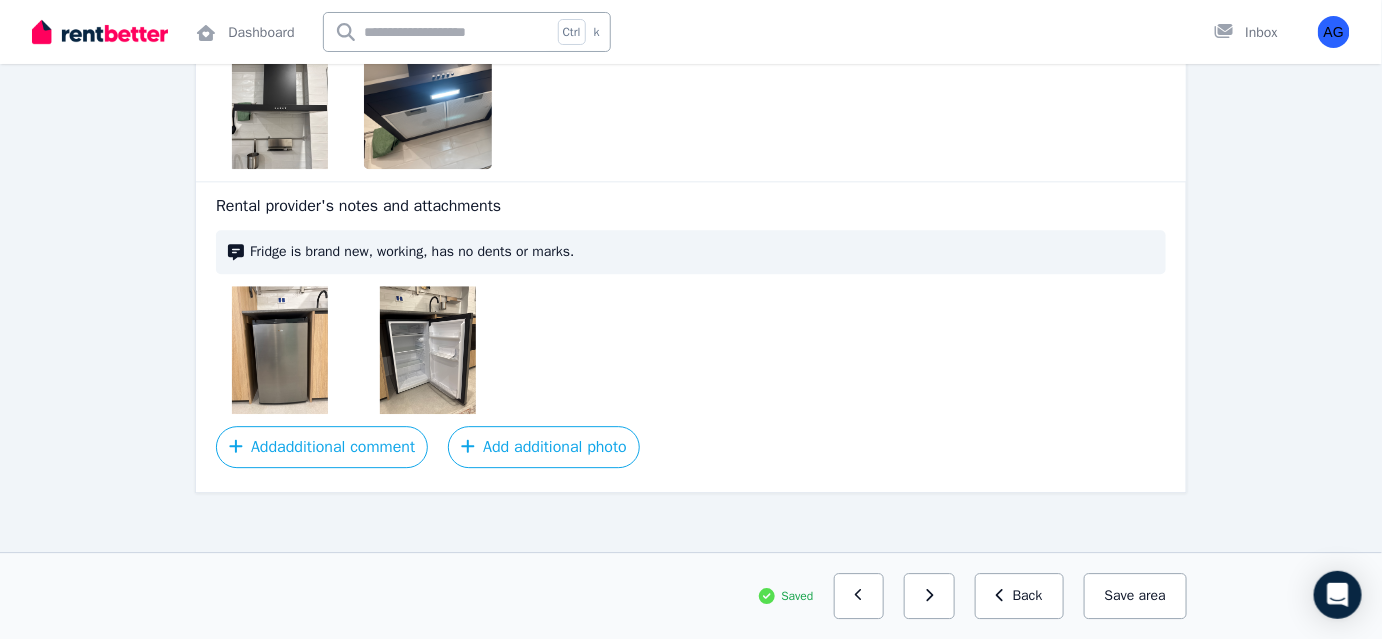 click at bounding box center [929, 596] 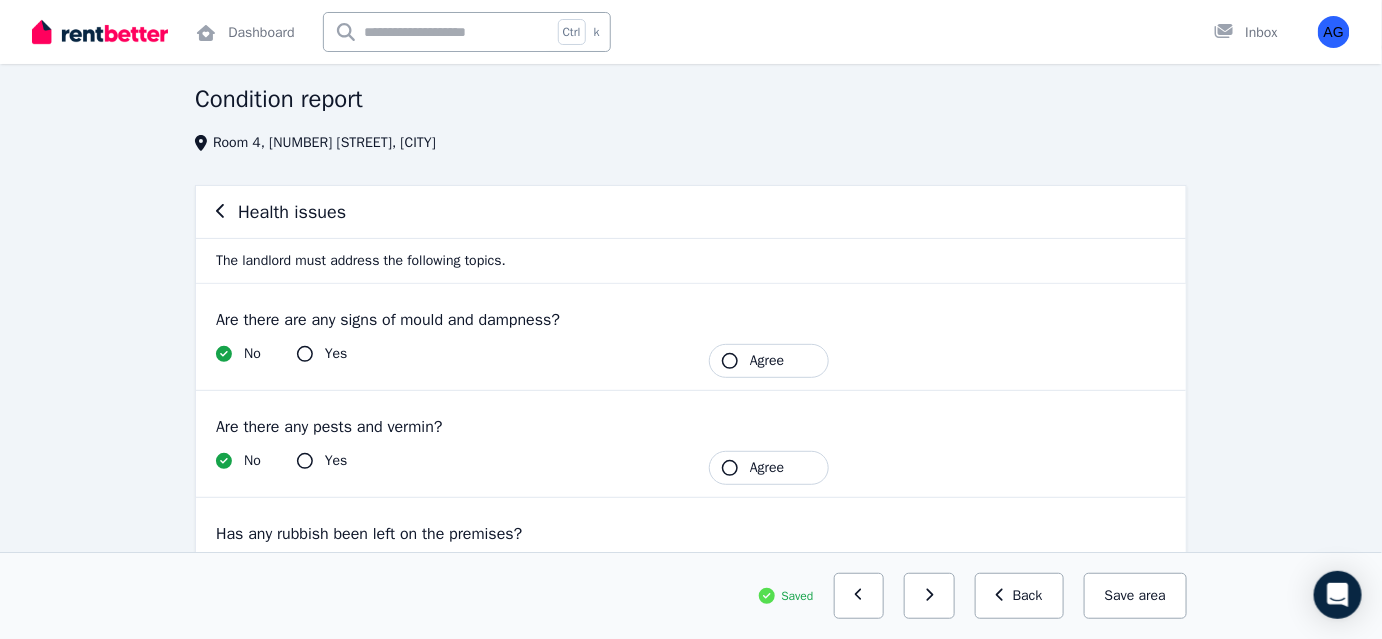 scroll, scrollTop: 181, scrollLeft: 0, axis: vertical 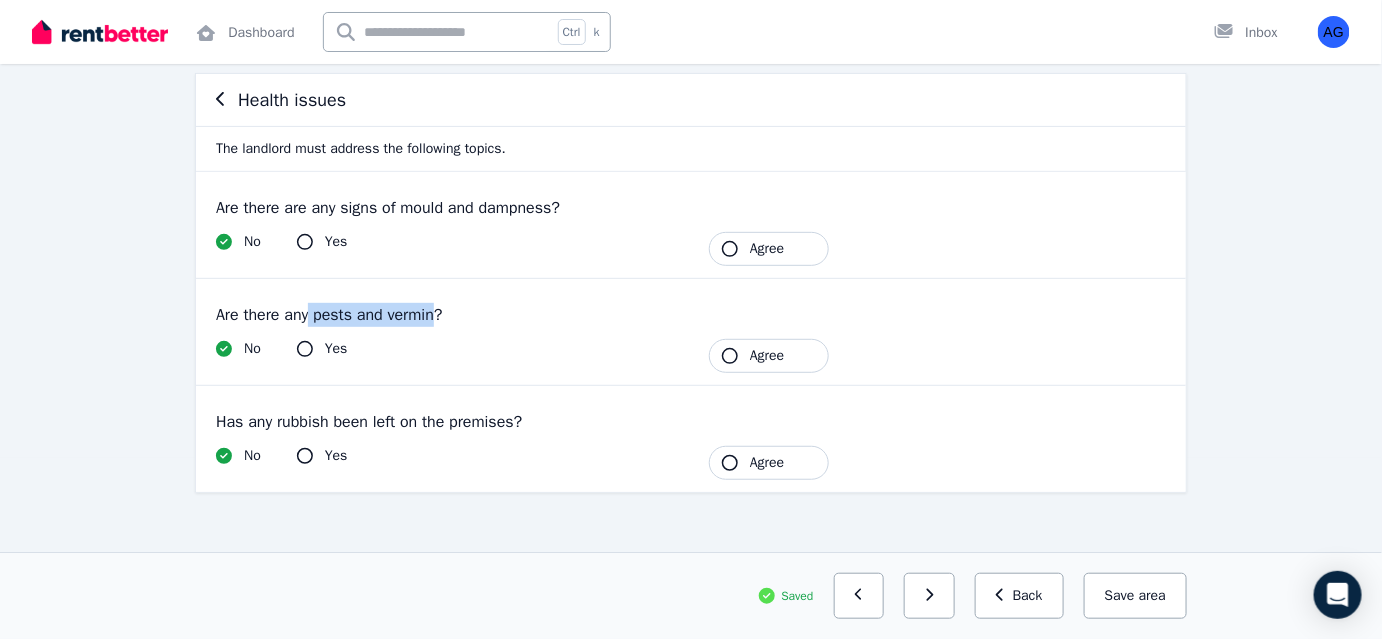 drag, startPoint x: 314, startPoint y: 313, endPoint x: 441, endPoint y: 303, distance: 127.39309 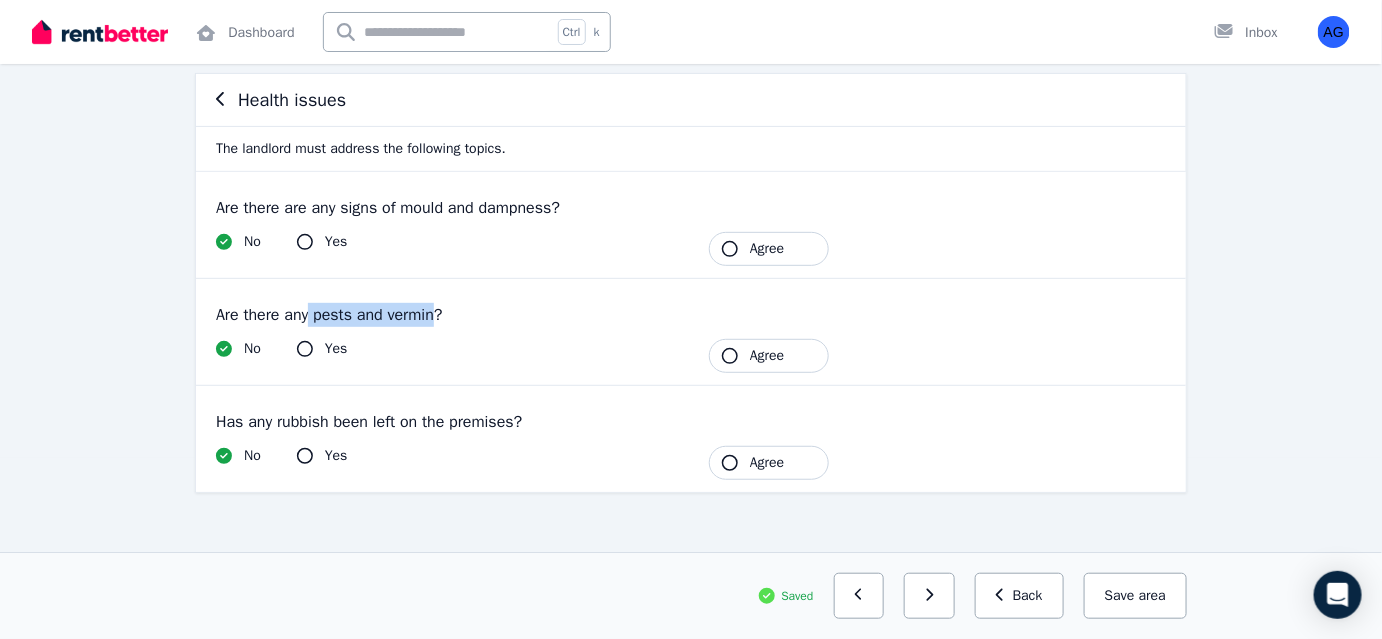 click on "Are there any pests and vermin?" at bounding box center (691, 315) 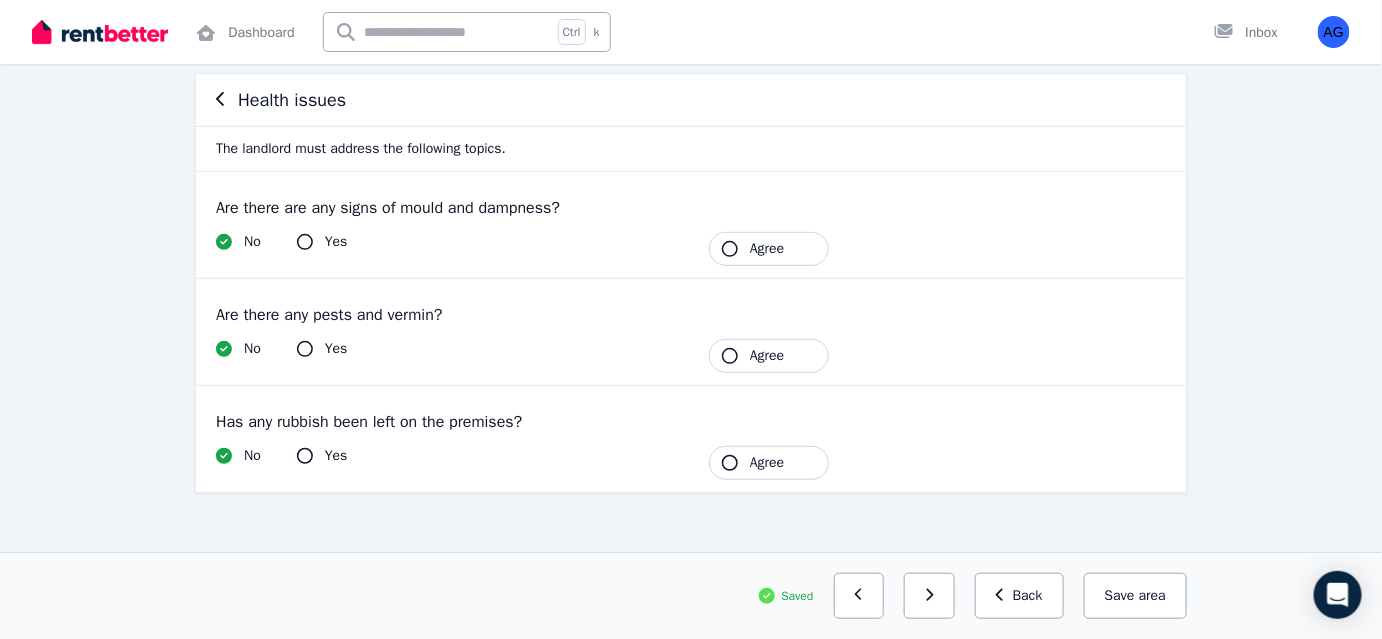 click on "Are there any pests and vermin? Yes No Tenant Agree" at bounding box center [691, 332] 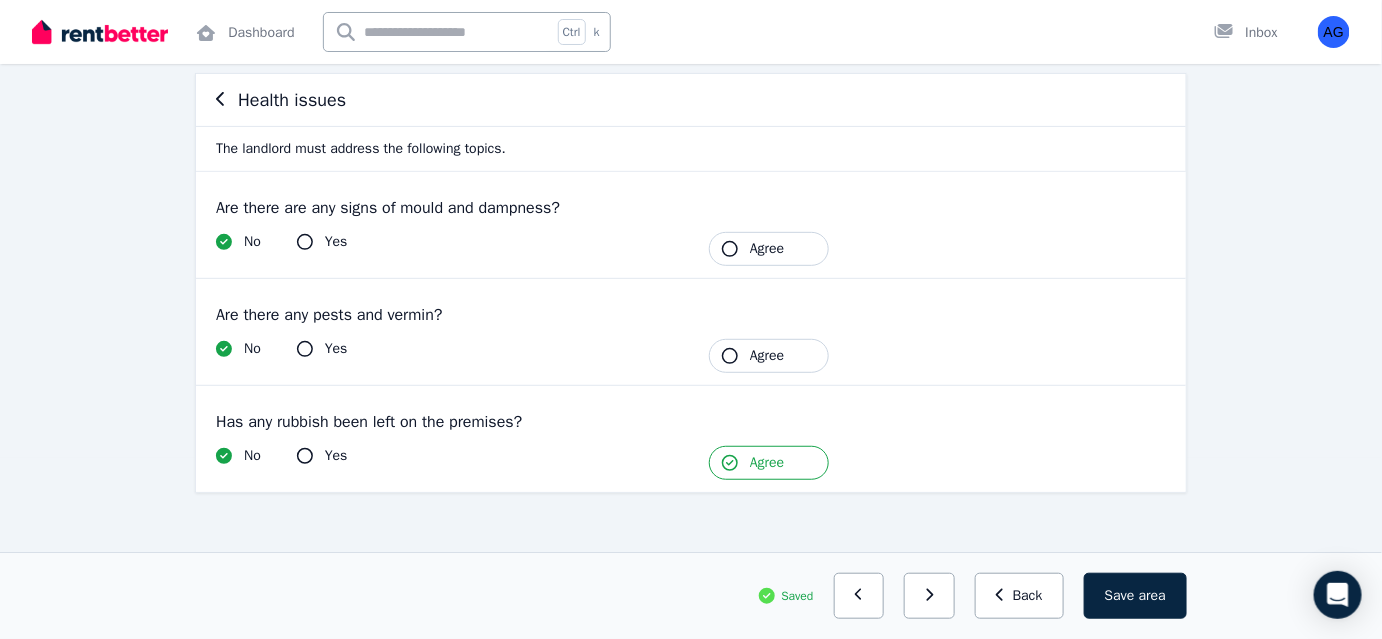 click 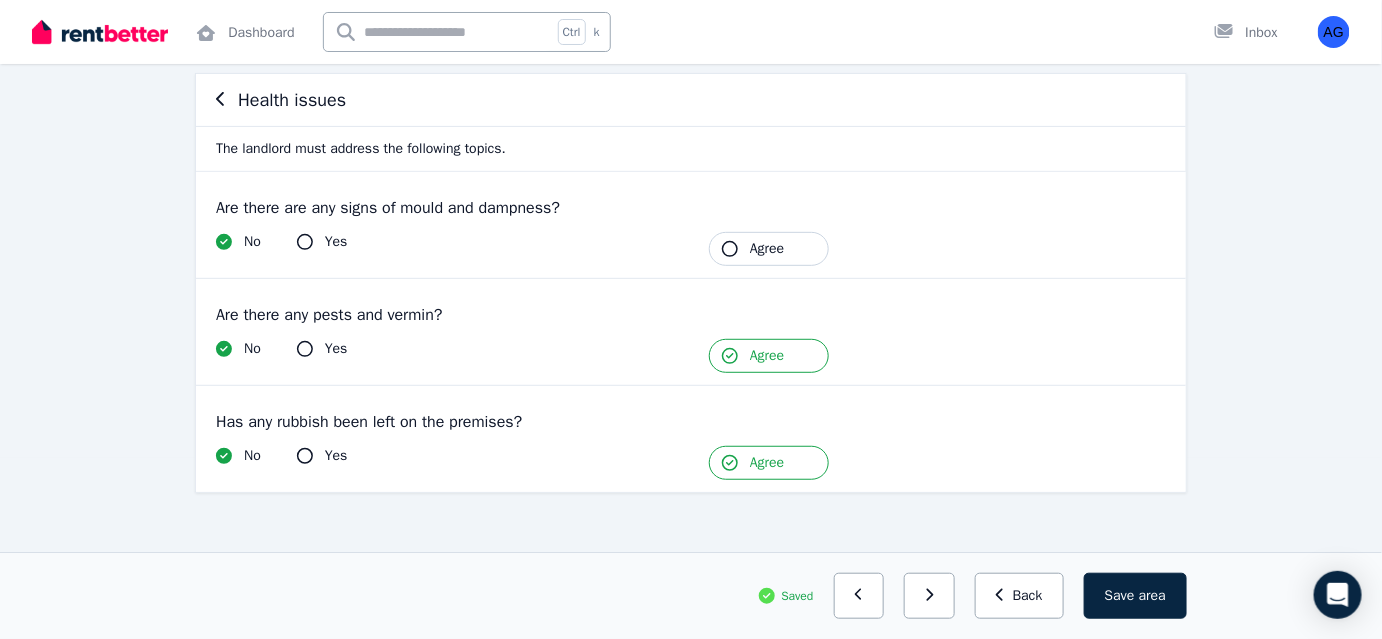 click on "Agree" at bounding box center (769, 249) 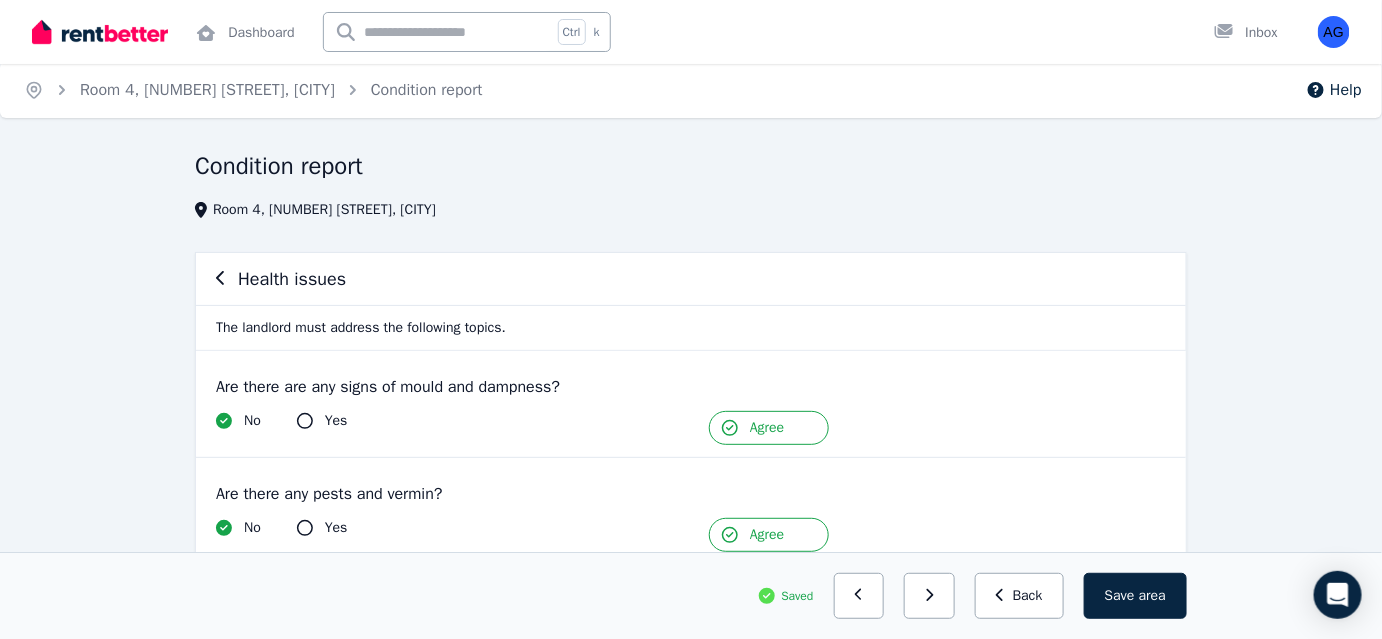 scroll, scrollTop: 0, scrollLeft: 0, axis: both 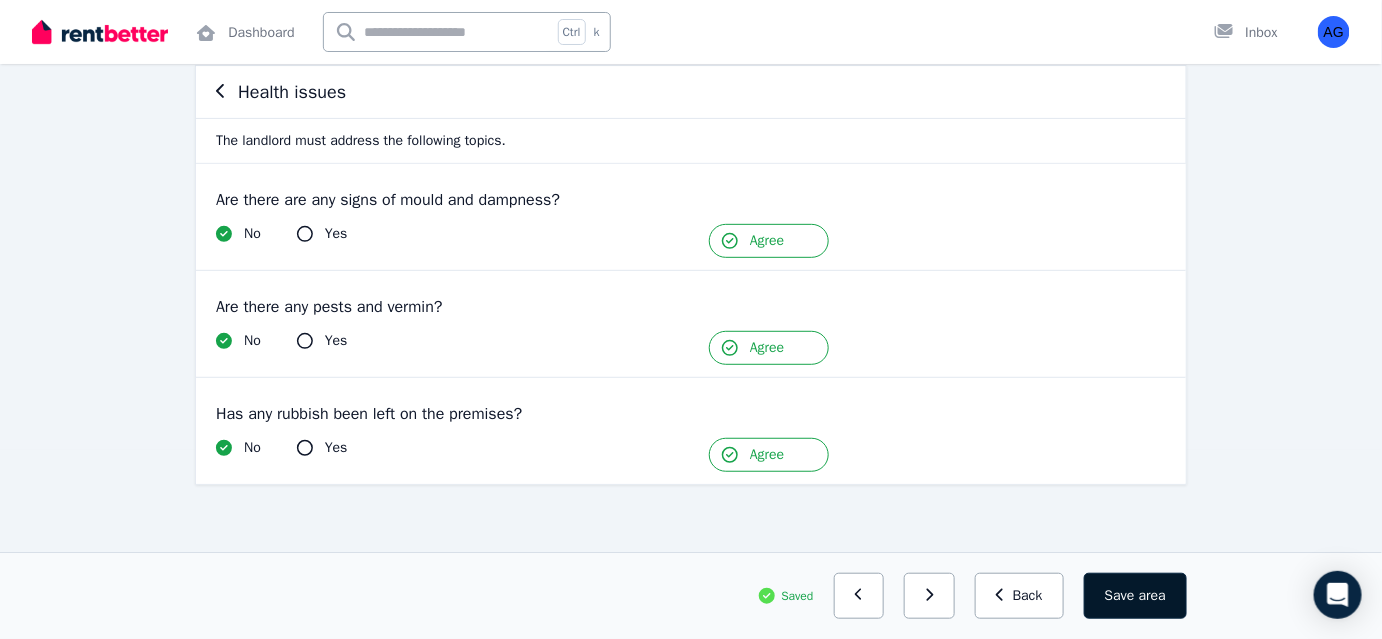click on "Save   area" at bounding box center [1135, 596] 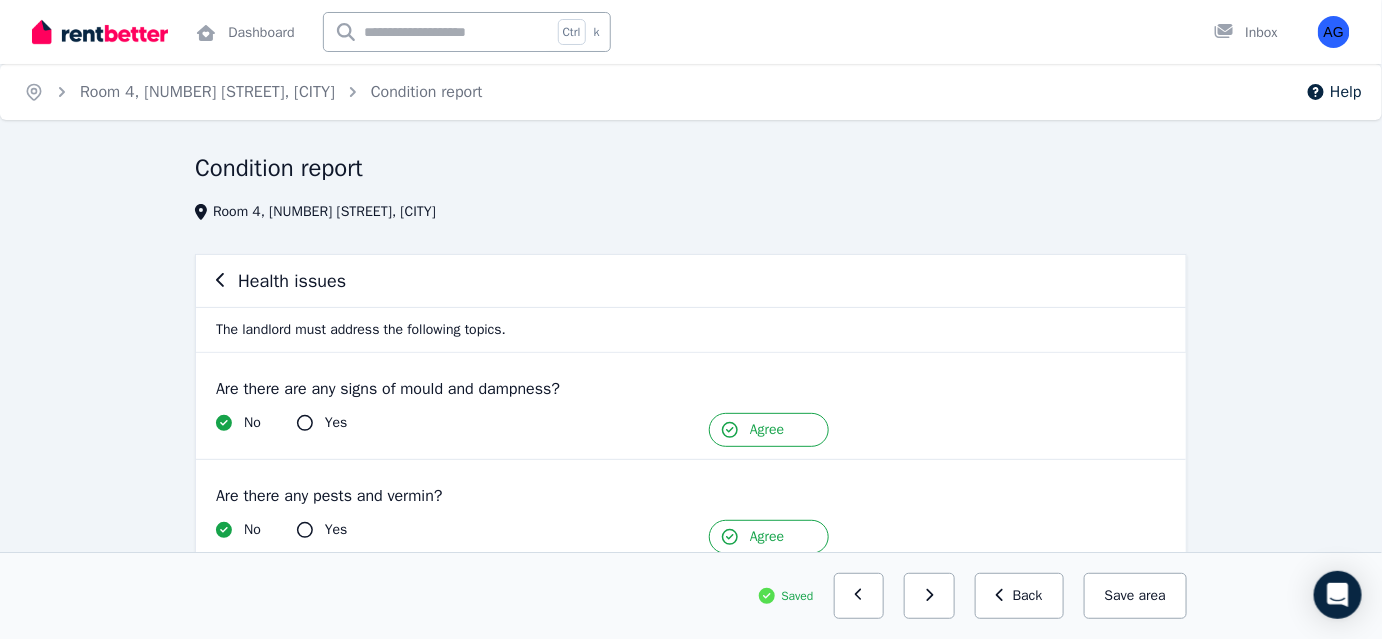 scroll, scrollTop: 181, scrollLeft: 0, axis: vertical 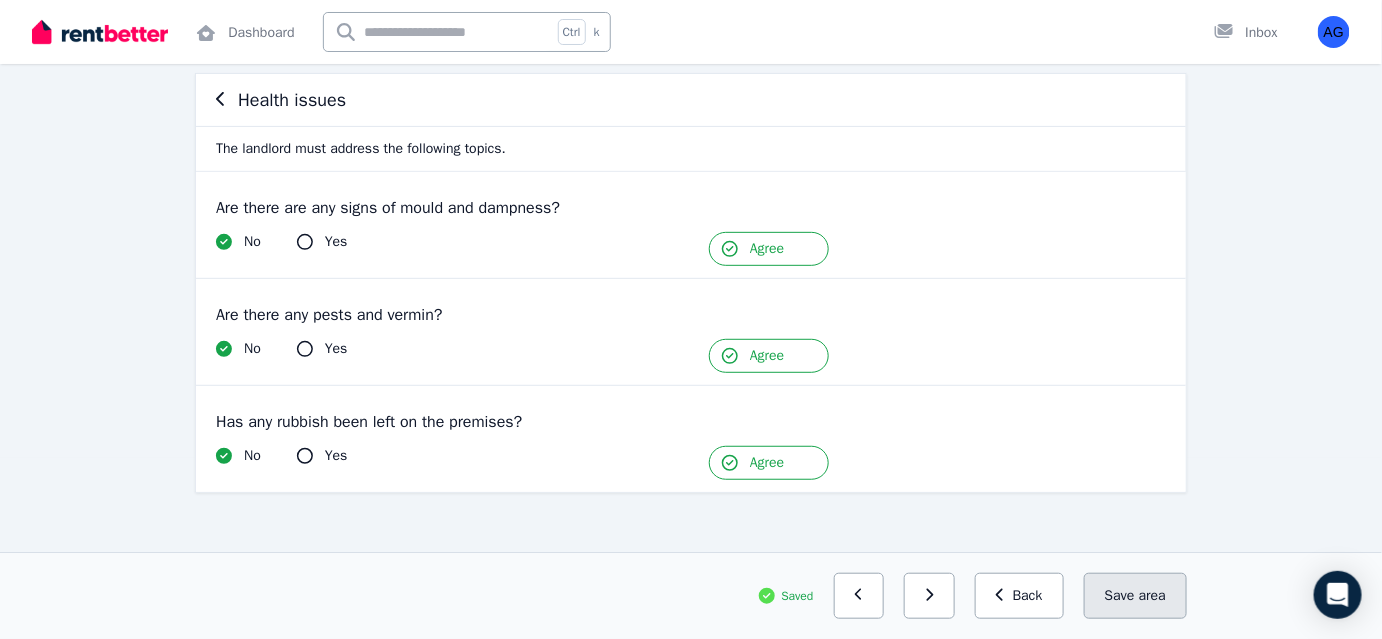 click on "Save   area" at bounding box center [1135, 596] 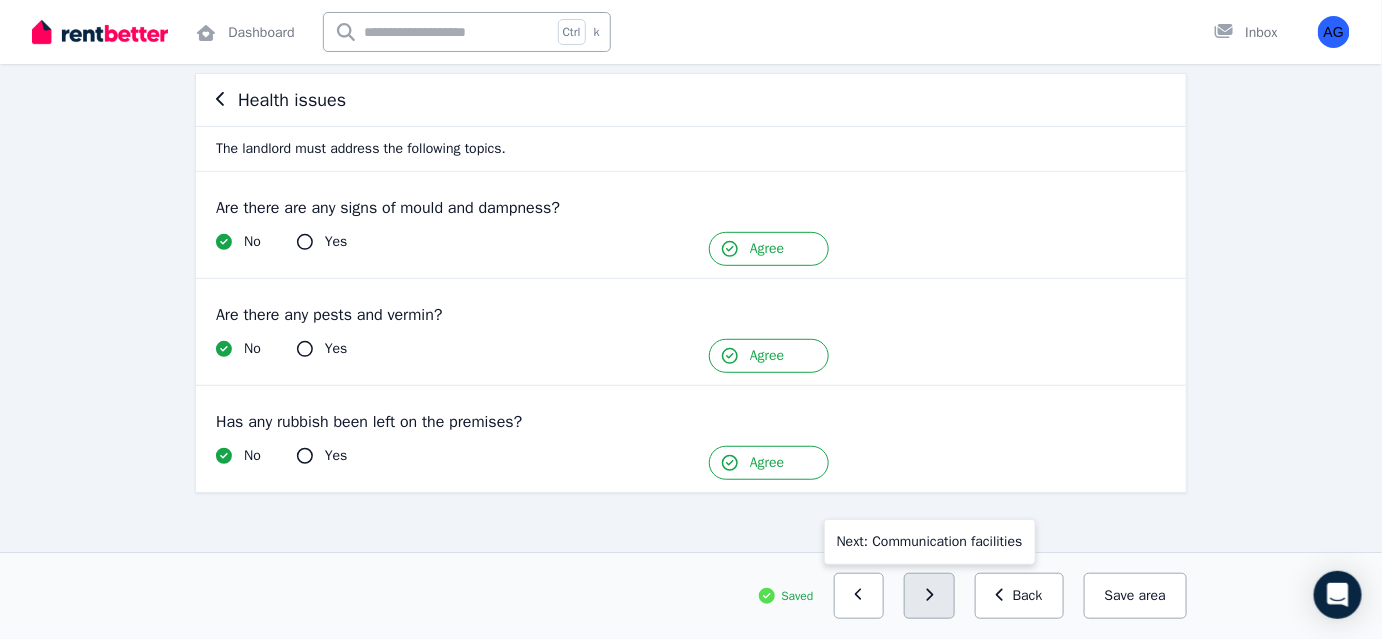 click at bounding box center [929, 596] 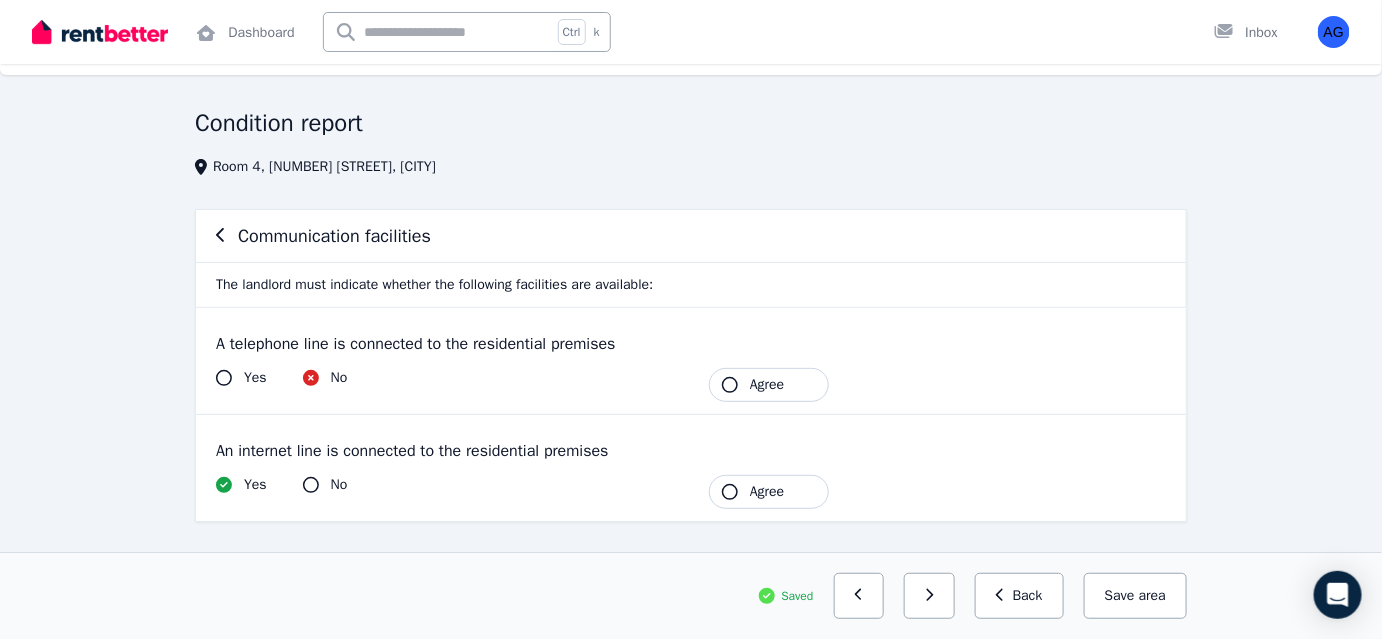 scroll, scrollTop: 83, scrollLeft: 0, axis: vertical 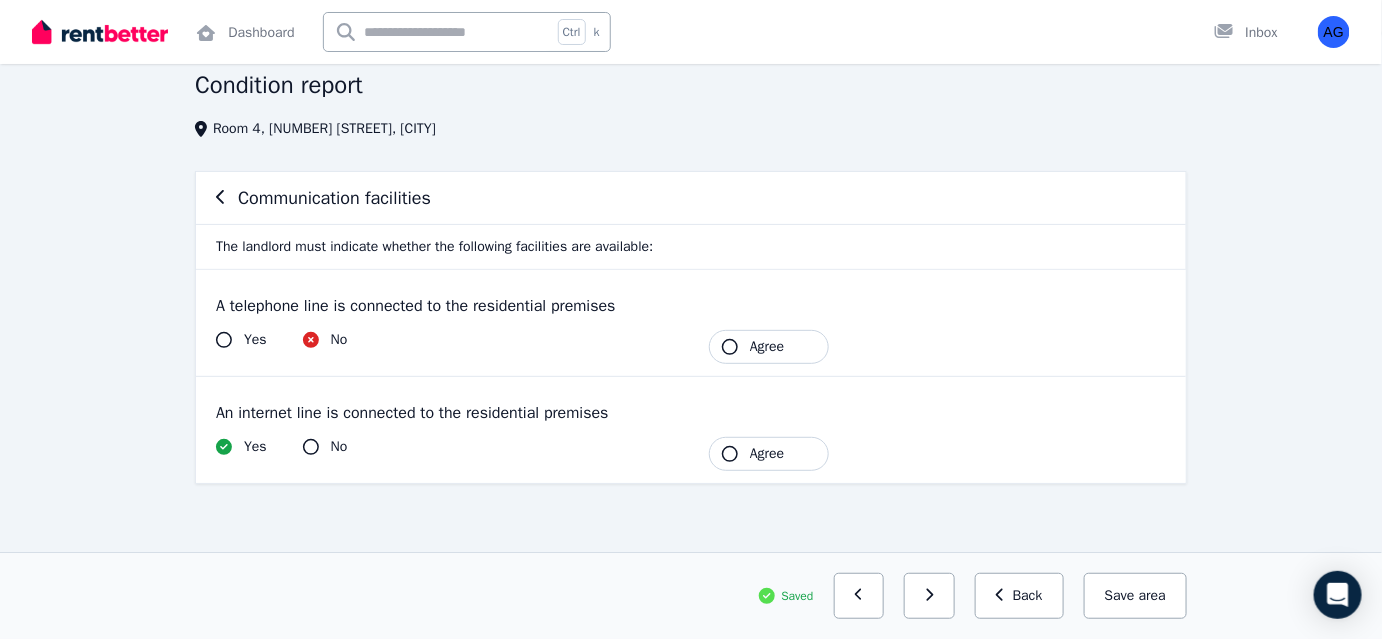 click on "Agree" at bounding box center [767, 454] 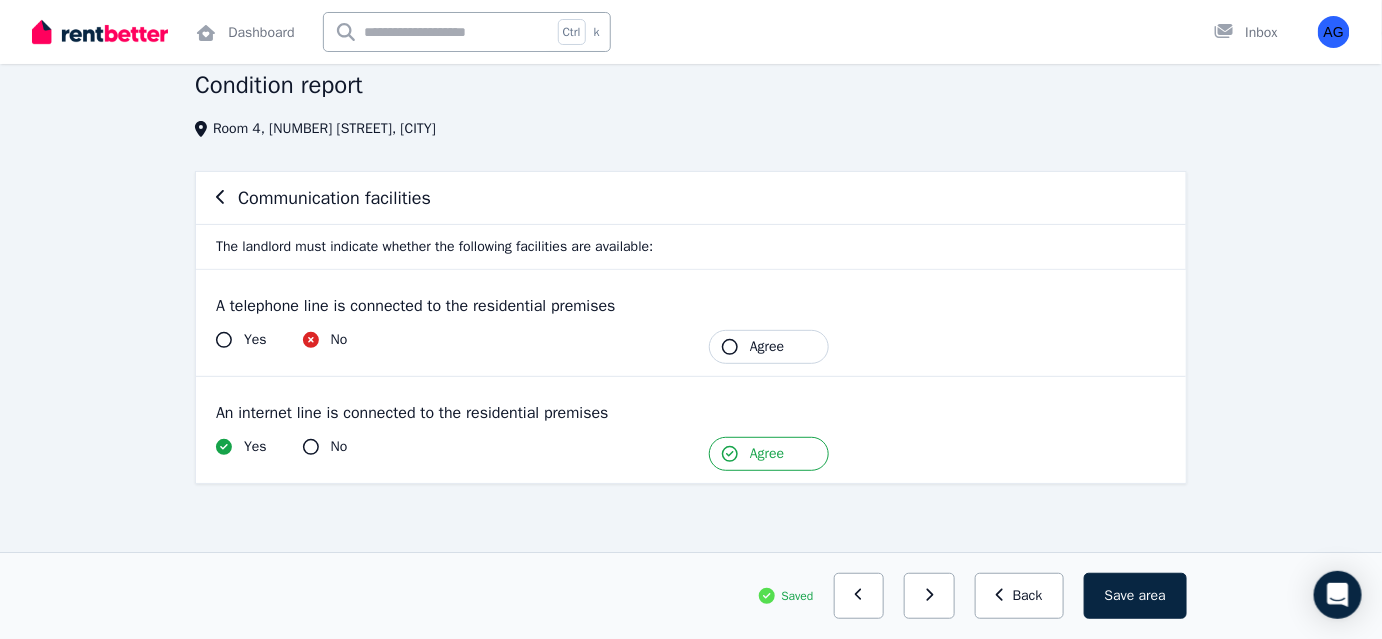 click on "Agree" at bounding box center (767, 347) 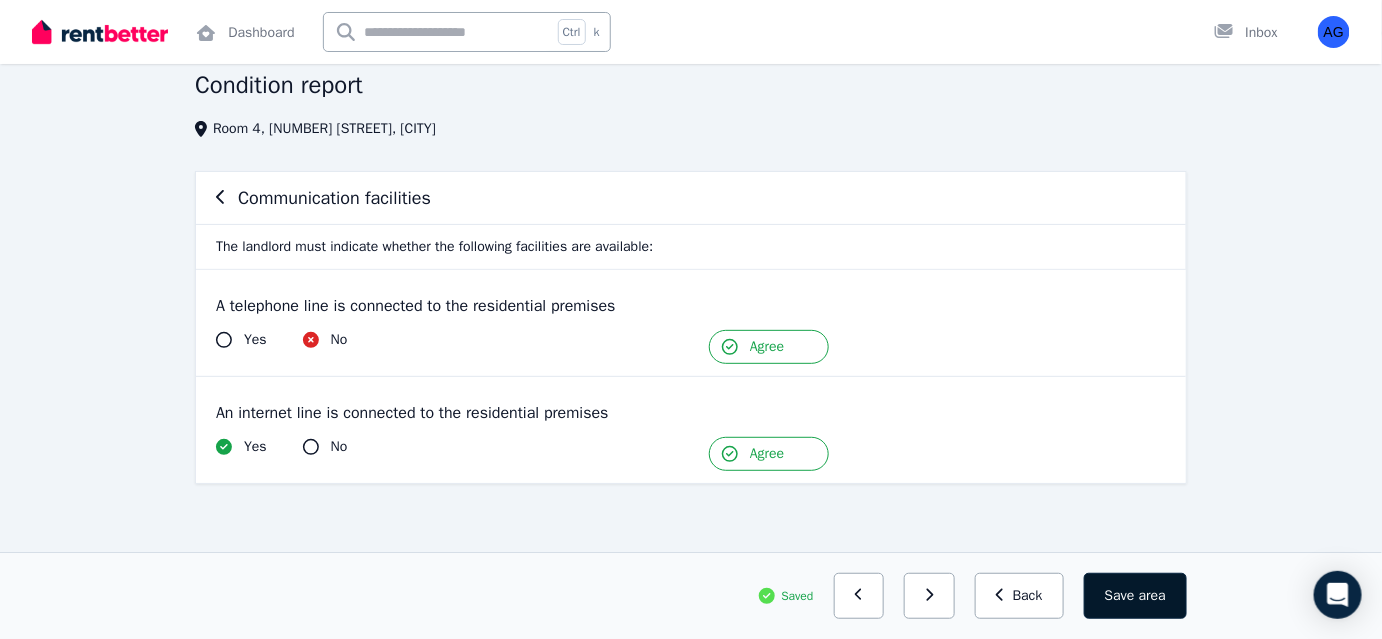 click on "area" at bounding box center [1152, 596] 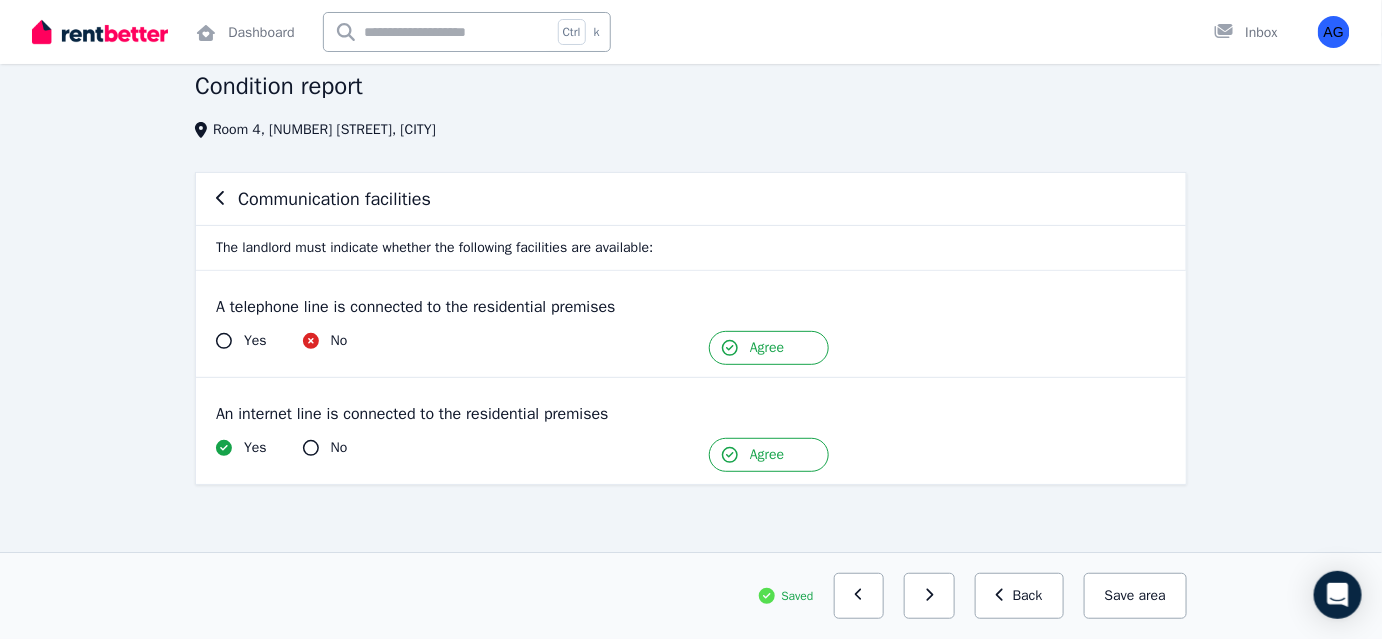 scroll, scrollTop: 83, scrollLeft: 0, axis: vertical 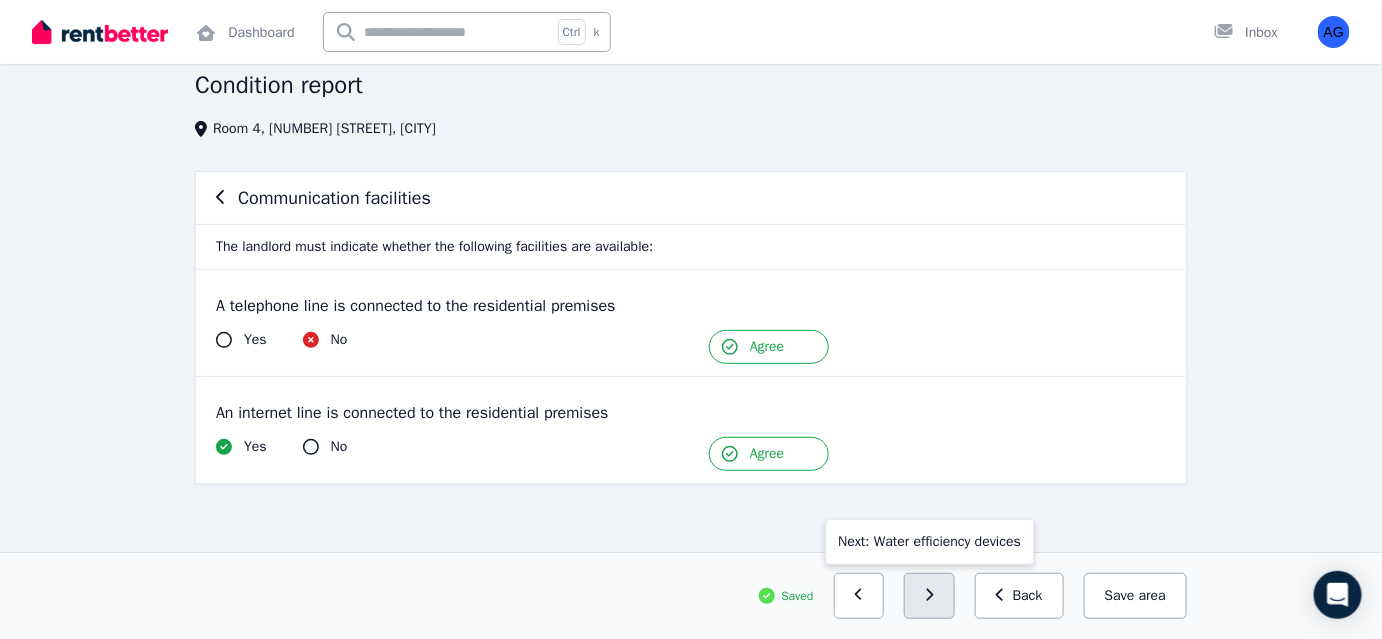 click at bounding box center (929, 596) 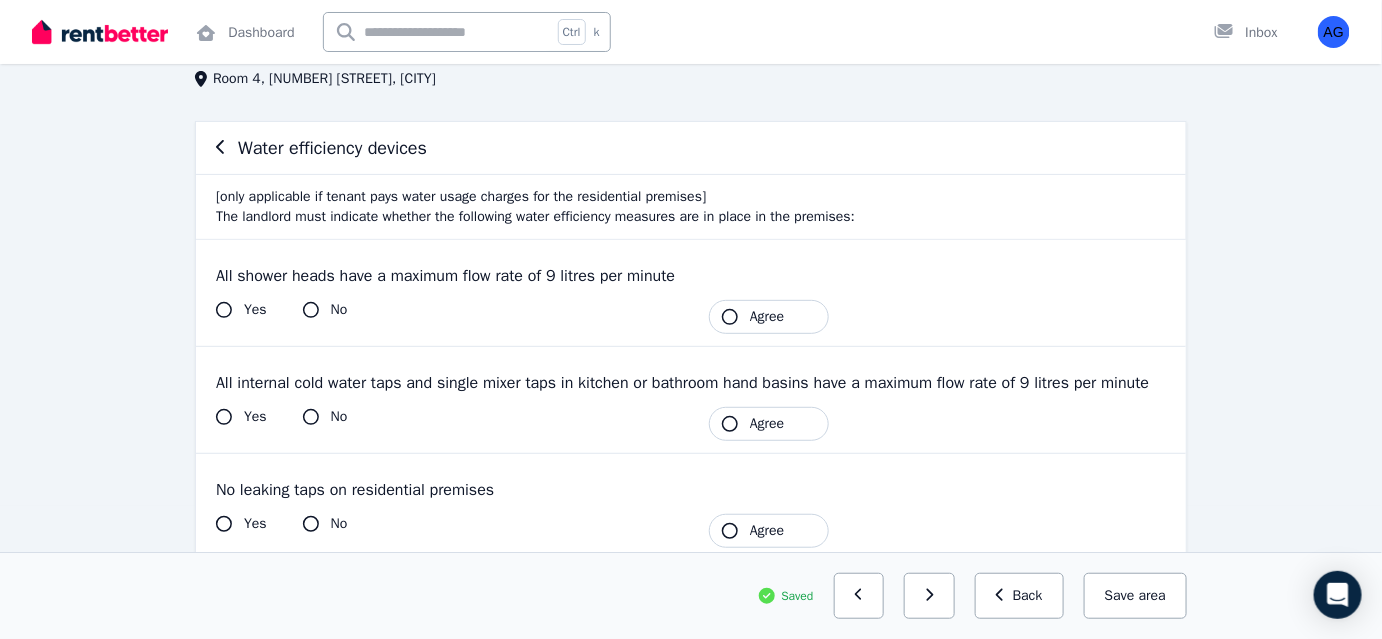 scroll, scrollTop: 174, scrollLeft: 0, axis: vertical 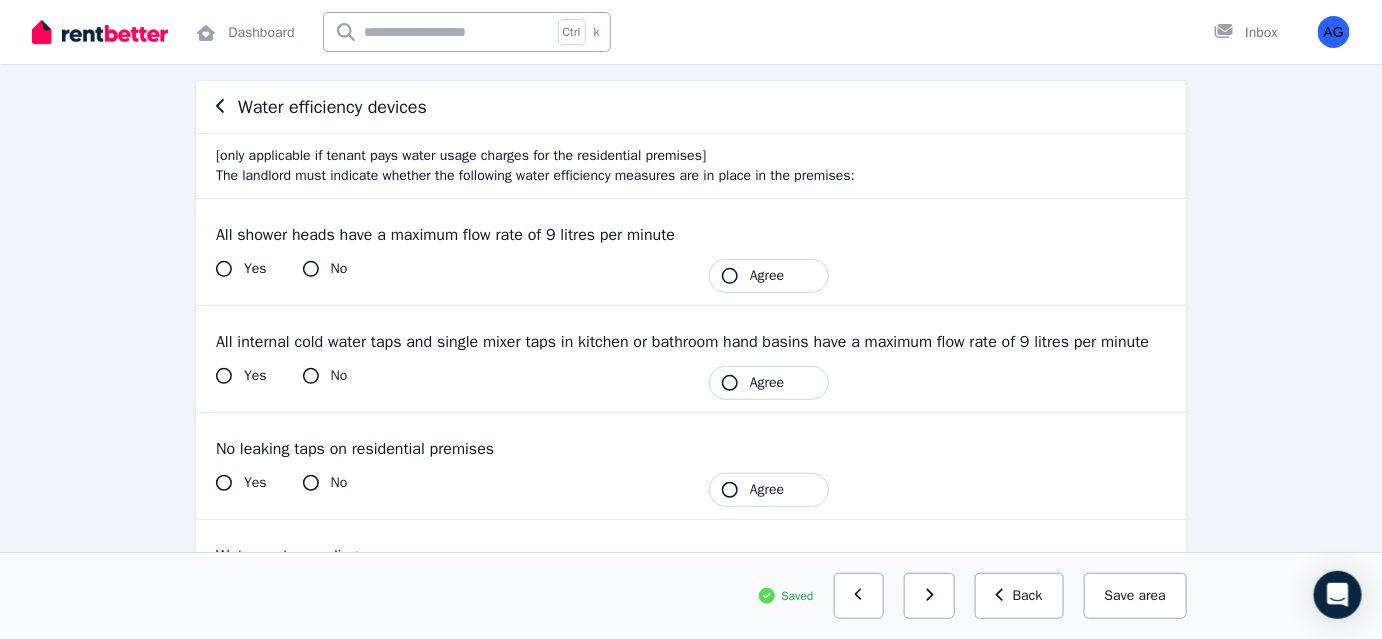 click on "Yes No" at bounding box center [444, 269] 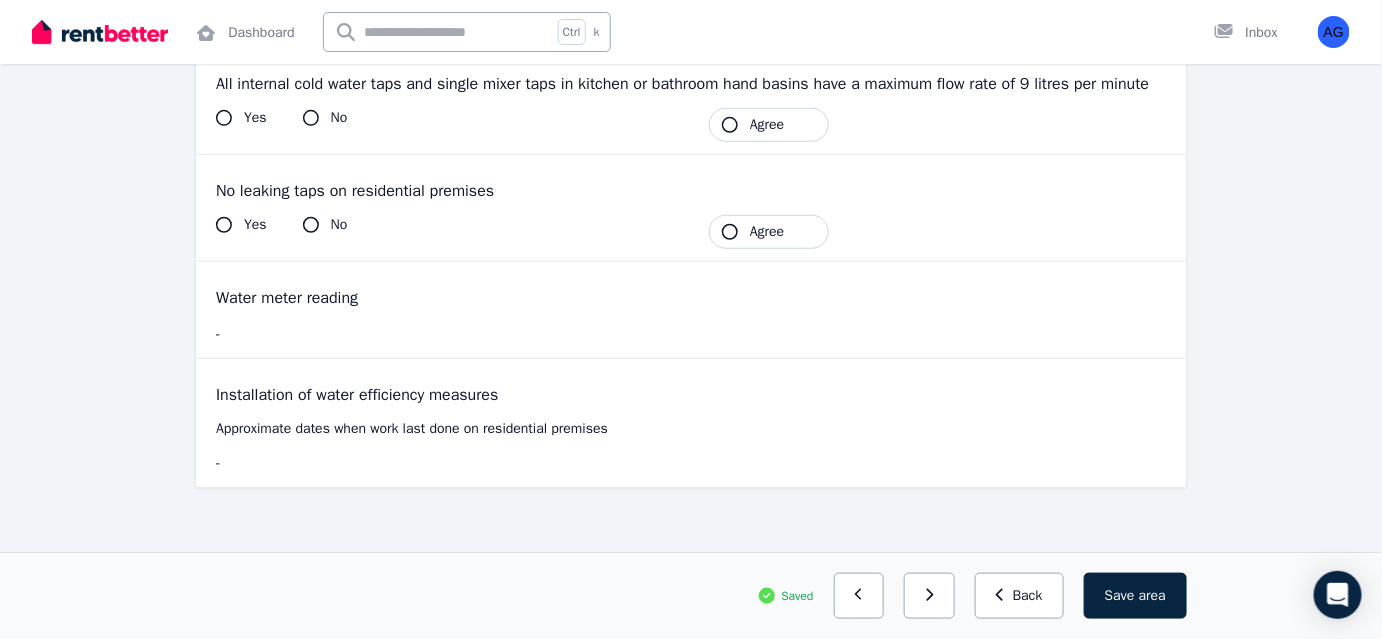 scroll, scrollTop: 430, scrollLeft: 0, axis: vertical 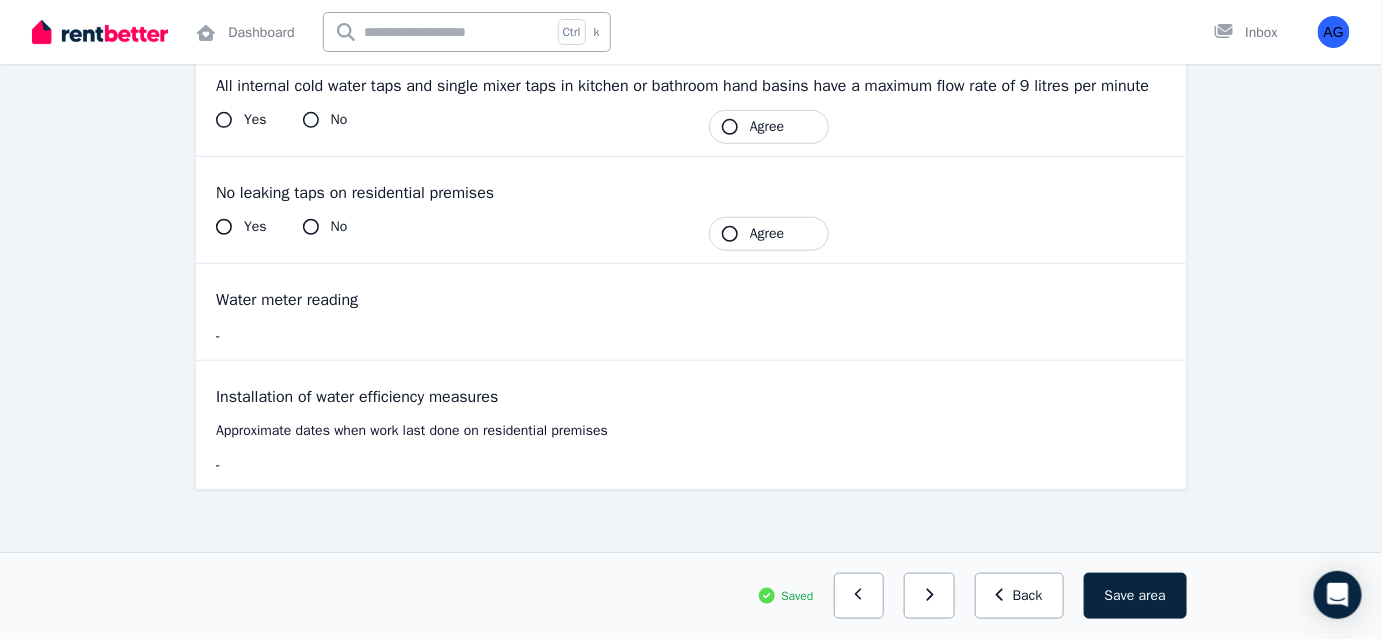 click on "Agree" at bounding box center [767, 127] 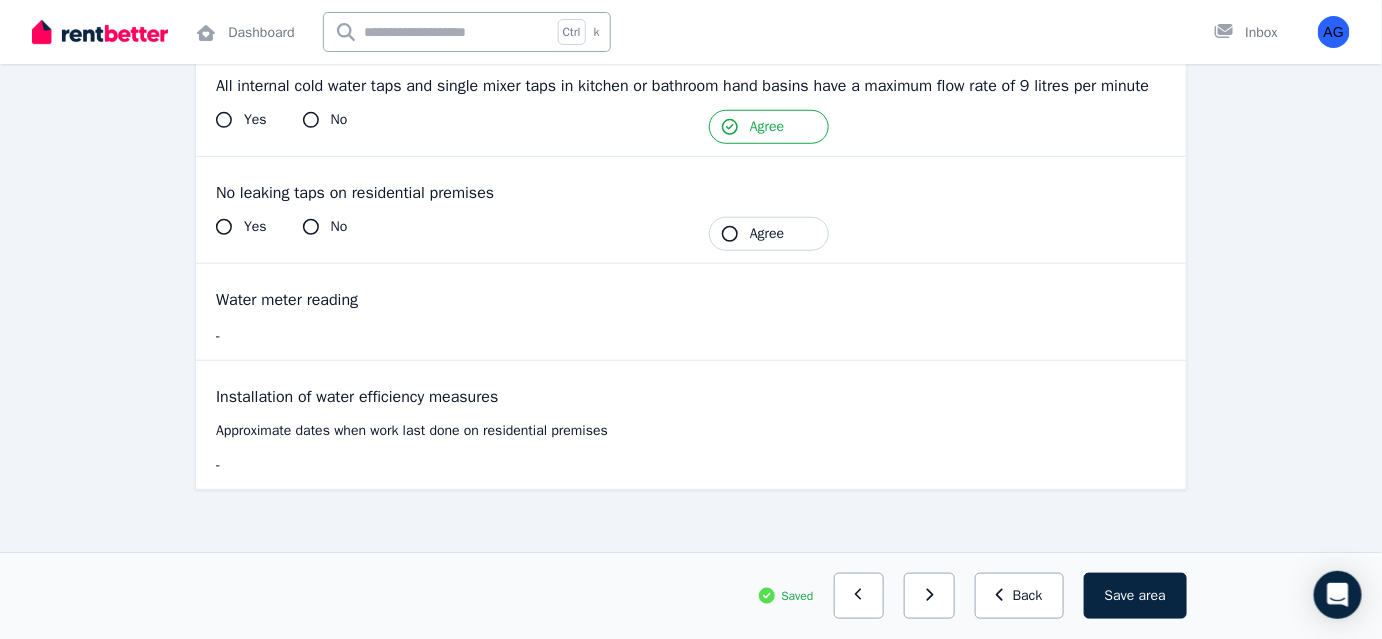 click on "Agree" at bounding box center (767, 234) 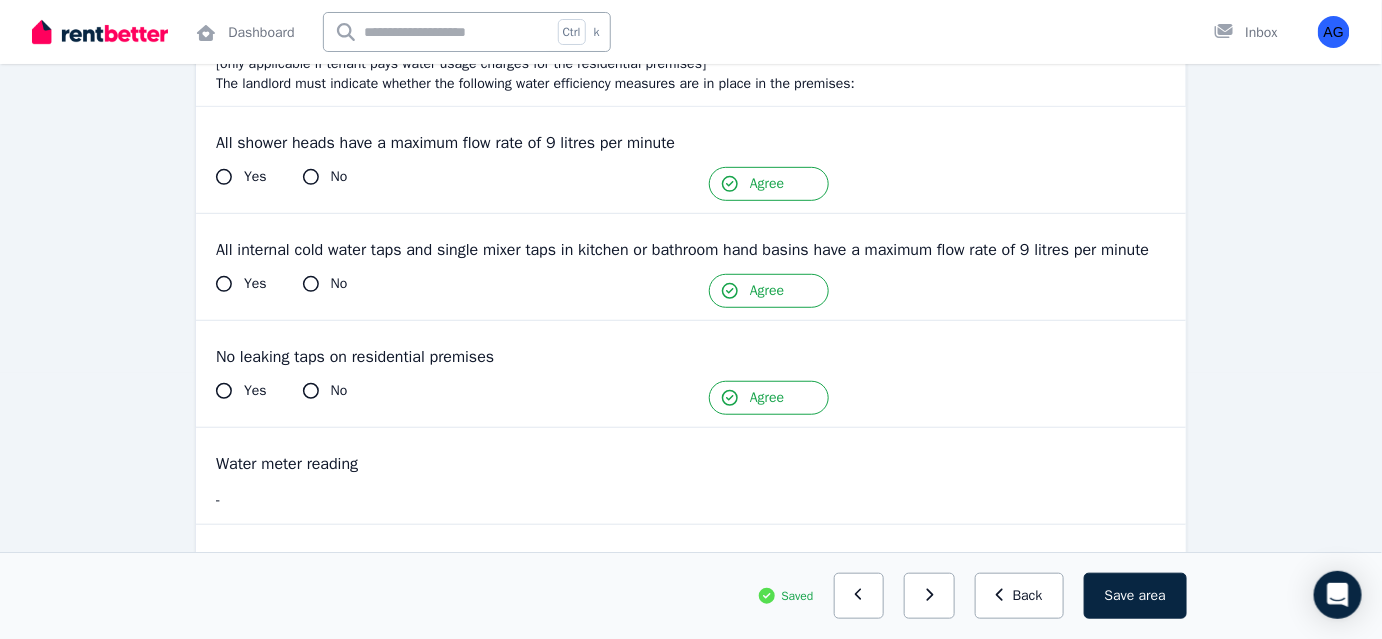 scroll, scrollTop: 368, scrollLeft: 0, axis: vertical 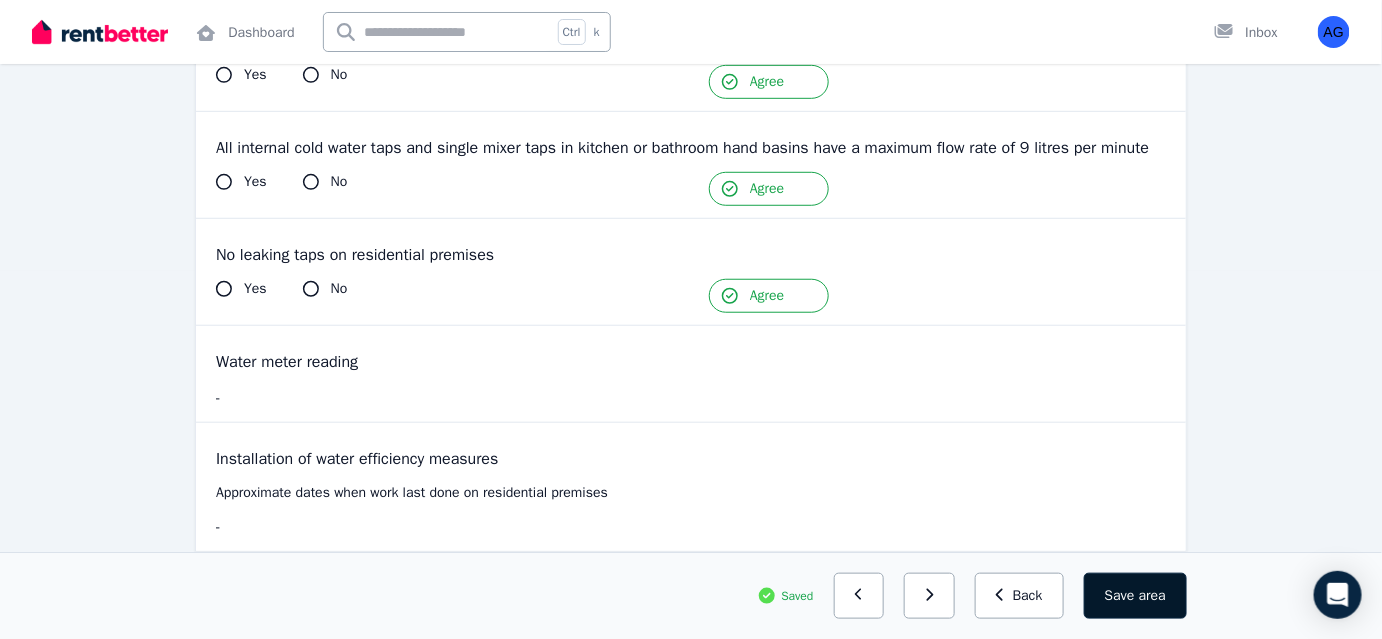 click on "Save   area" at bounding box center [1135, 596] 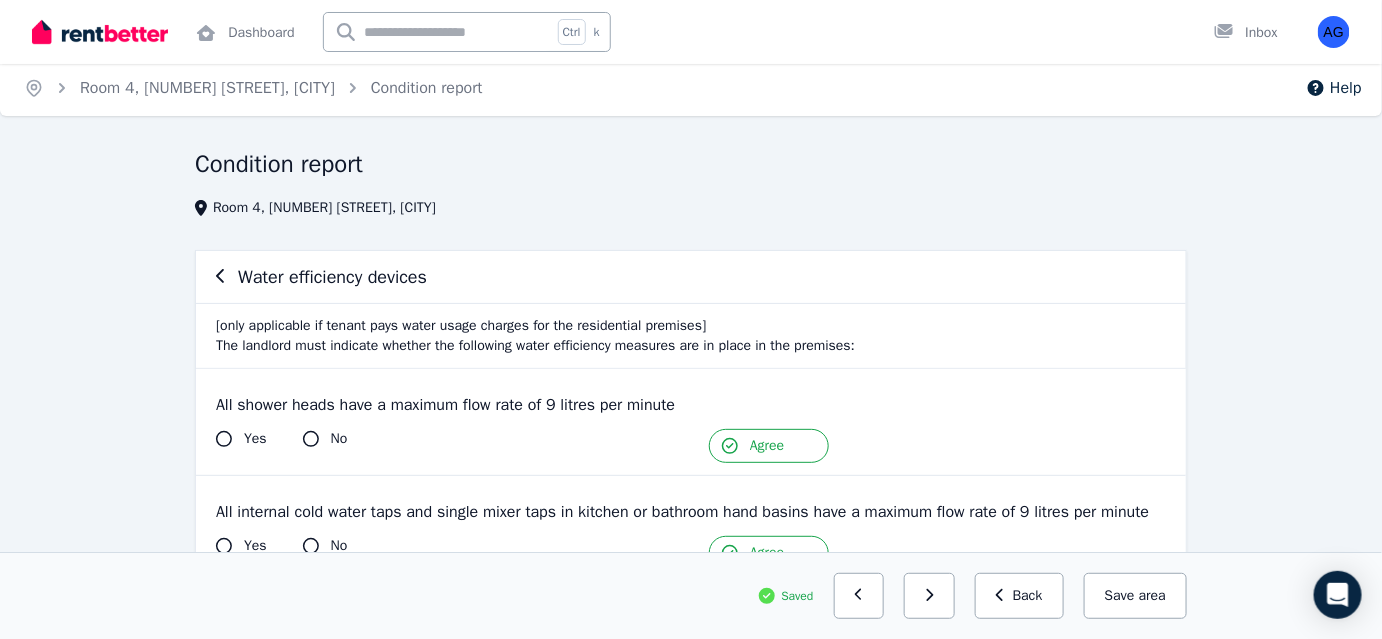 scroll, scrollTop: 0, scrollLeft: 0, axis: both 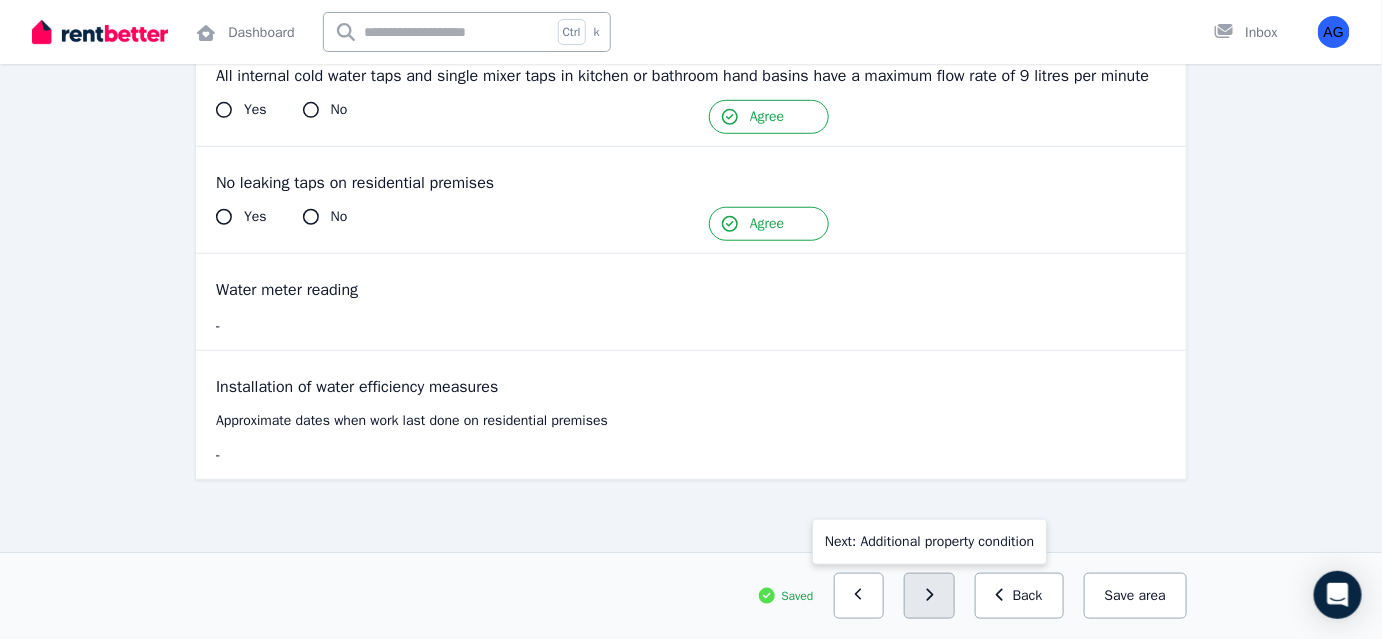 click at bounding box center [929, 596] 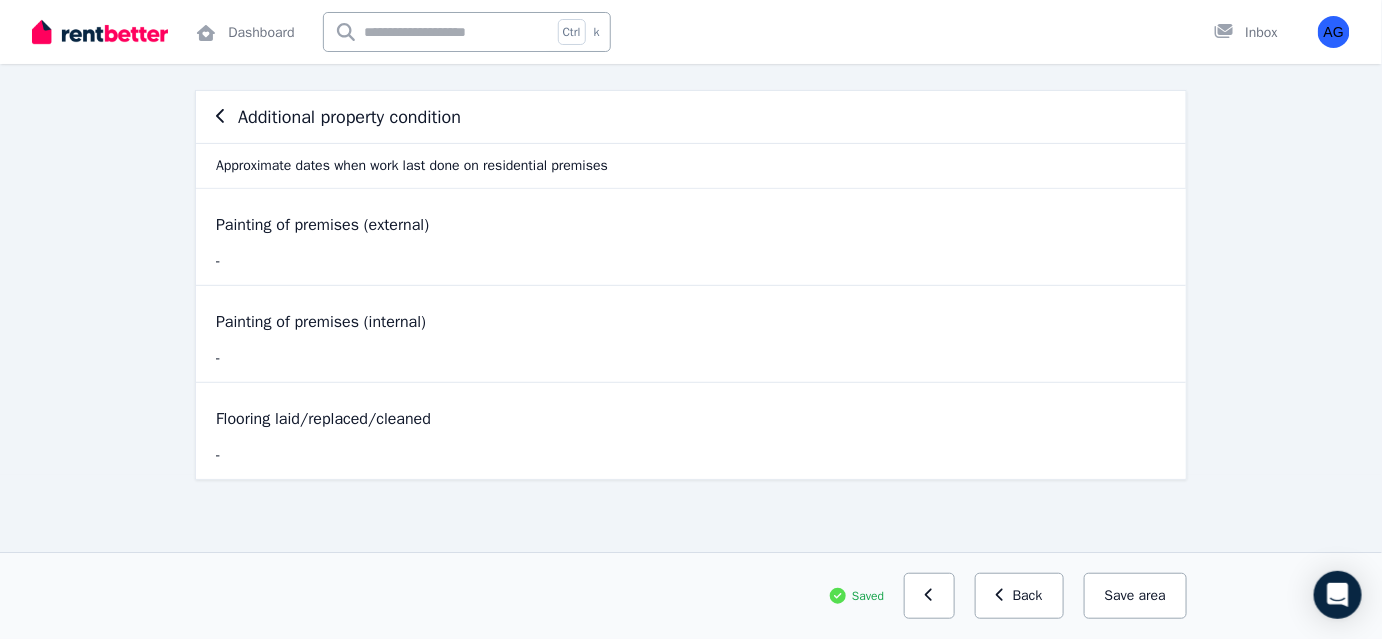 scroll, scrollTop: 161, scrollLeft: 0, axis: vertical 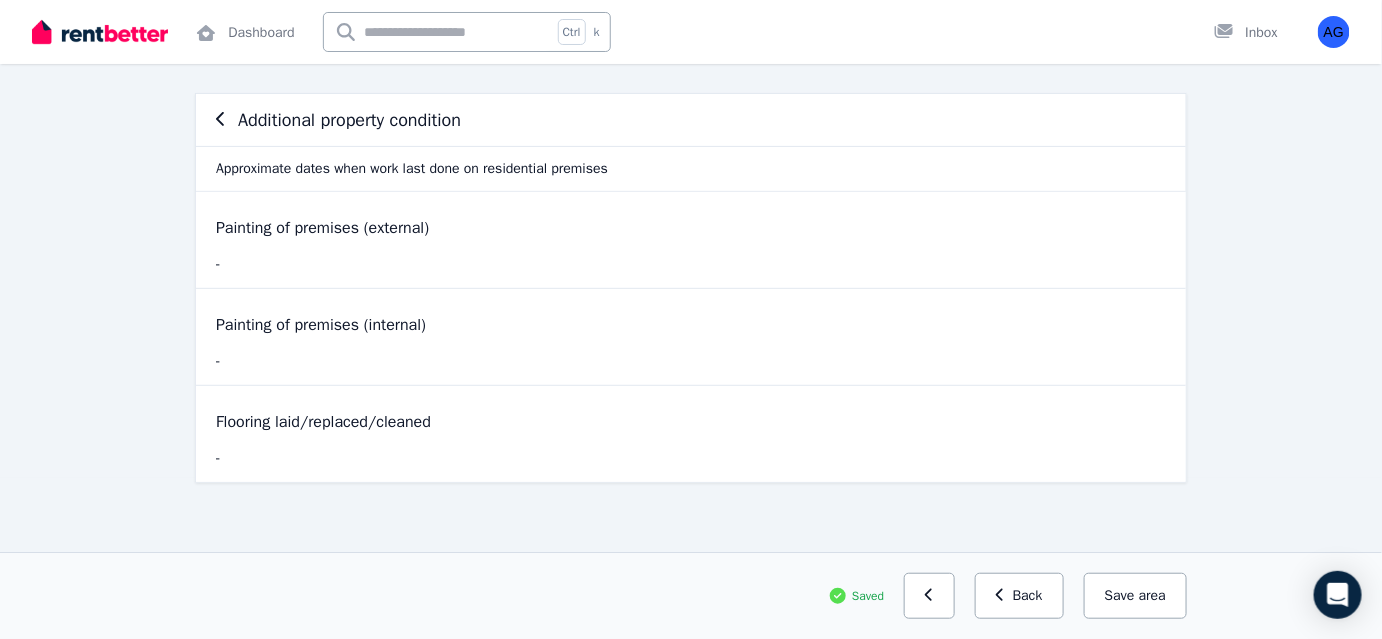 click on "Saved Previous: Water efficiency devices Back Save   area" at bounding box center (691, 595) 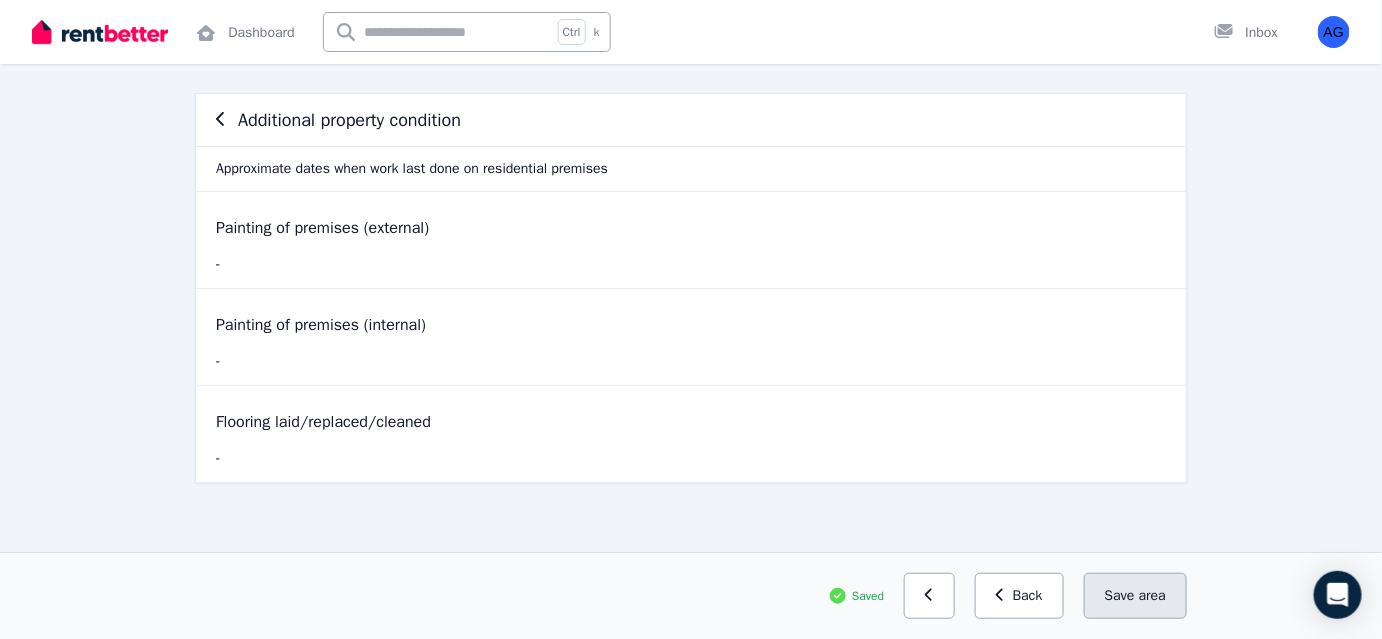 click on "Save   area" at bounding box center (1135, 596) 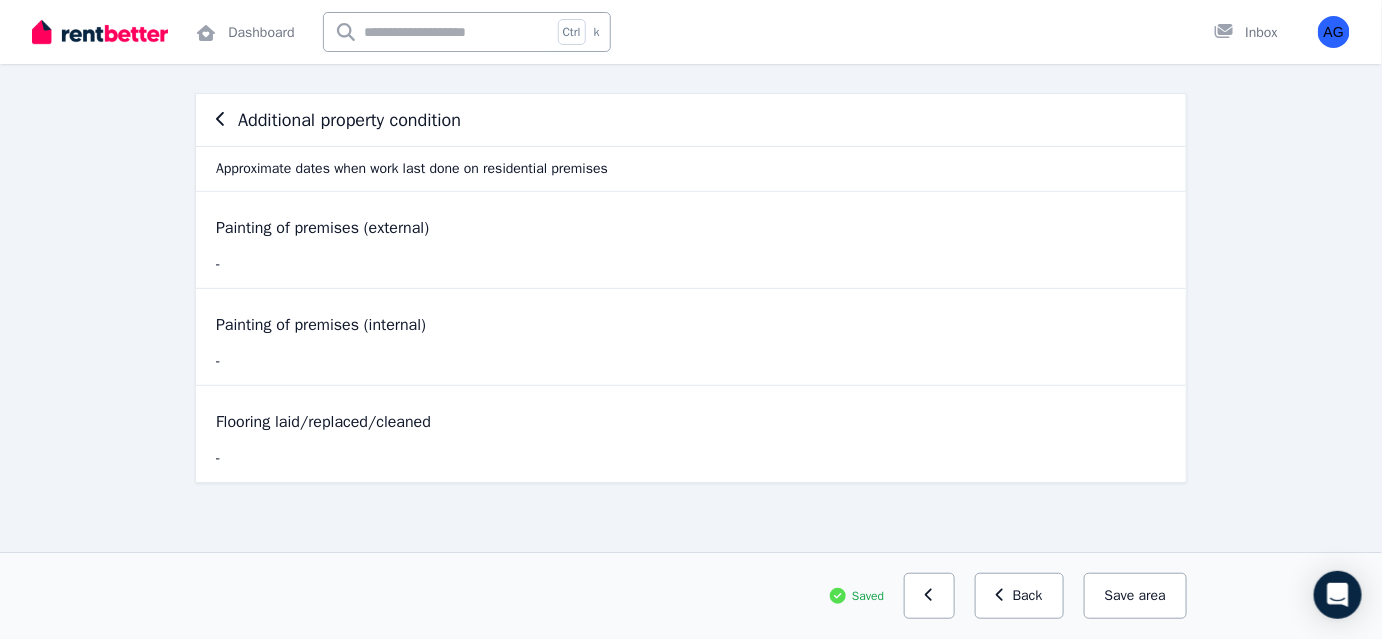 scroll, scrollTop: 0, scrollLeft: 0, axis: both 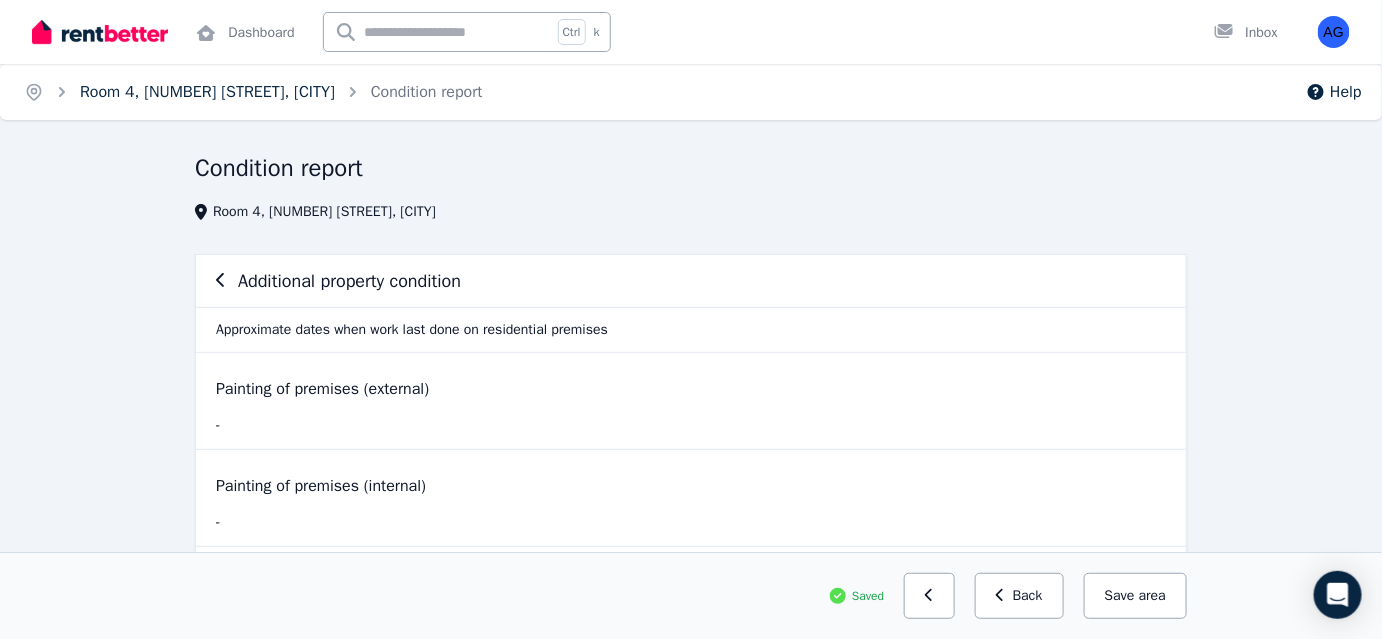 click on "Room 4, [NUMBER] [STREET], [CITY]" at bounding box center [207, 92] 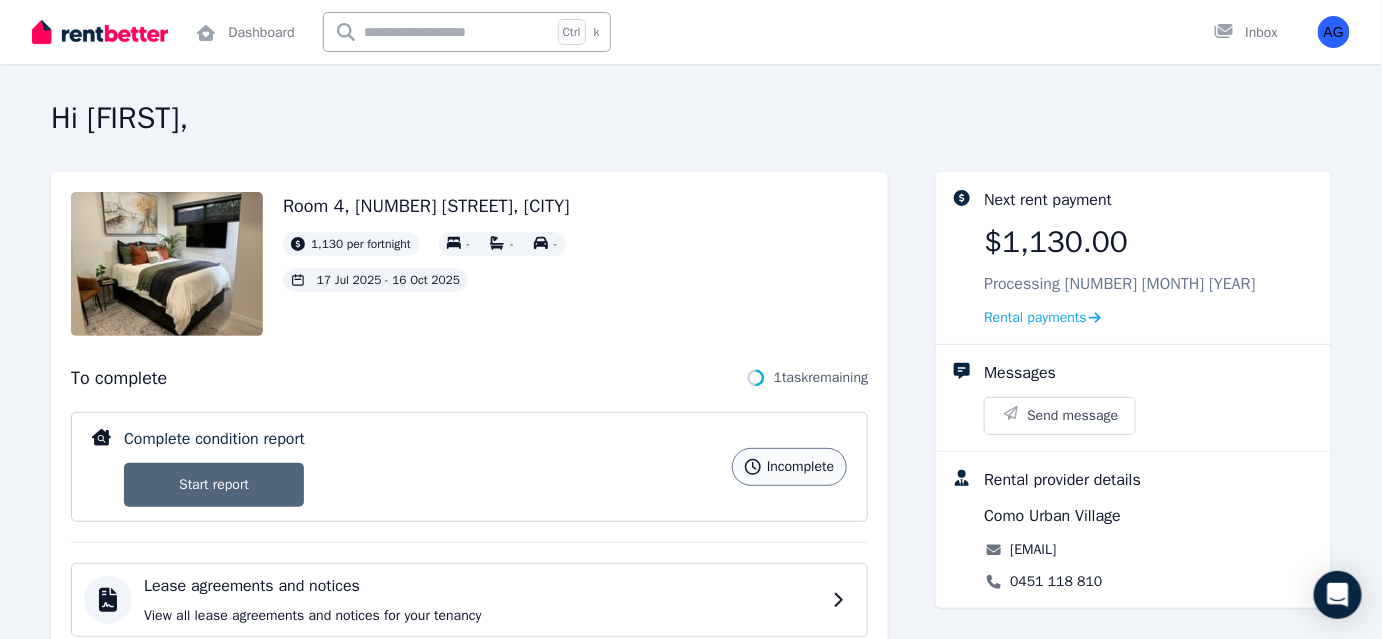 click on "Start report" at bounding box center (214, 485) 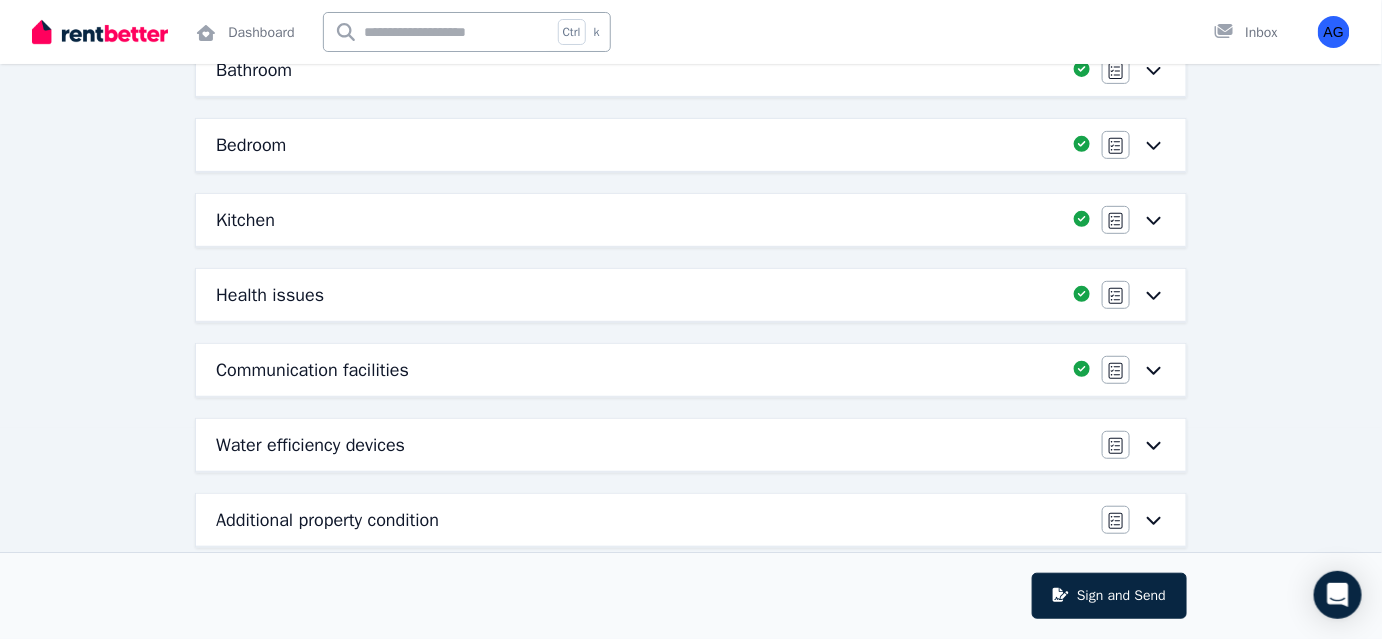 scroll, scrollTop: 236, scrollLeft: 0, axis: vertical 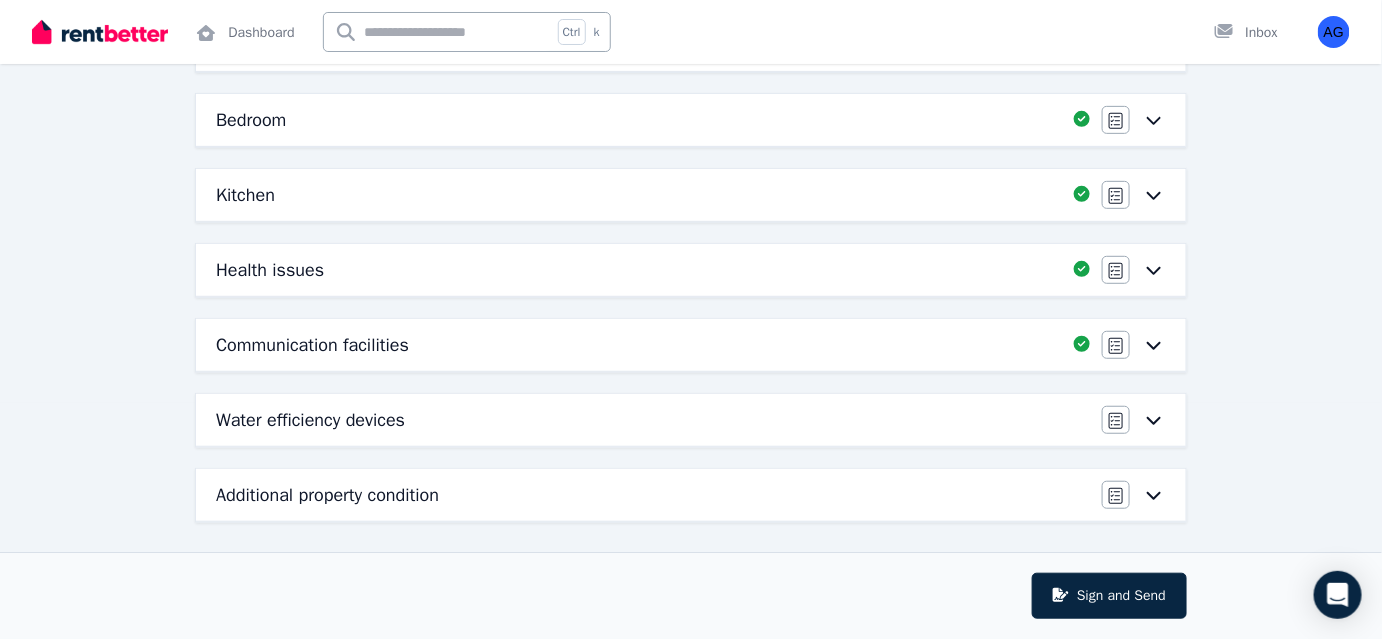 click on "Water efficiency devices" at bounding box center [310, 420] 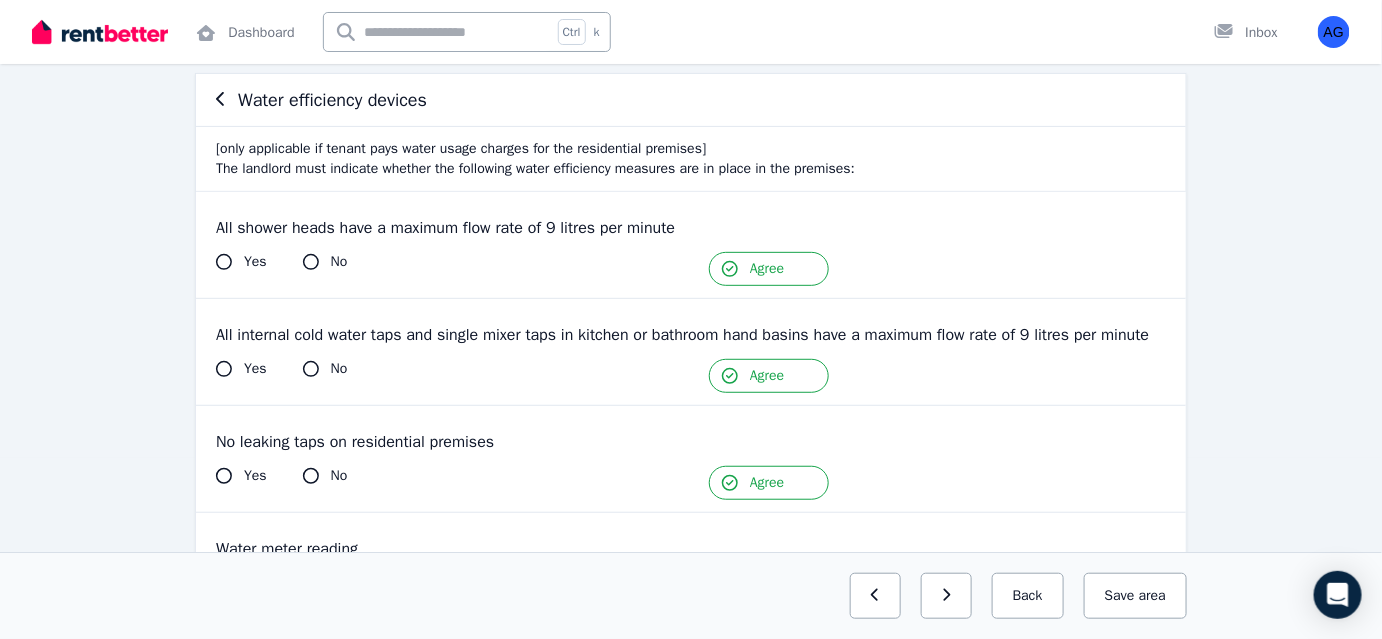 scroll, scrollTop: 181, scrollLeft: 0, axis: vertical 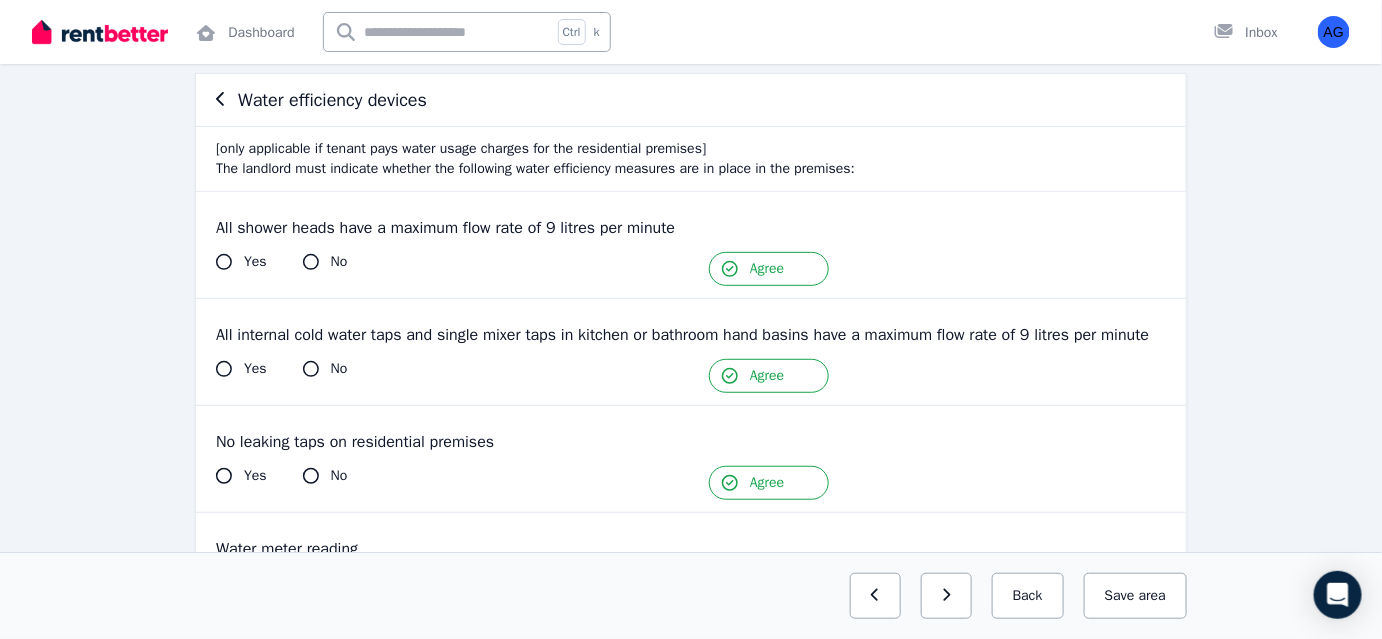 click on "Yes" at bounding box center (241, 262) 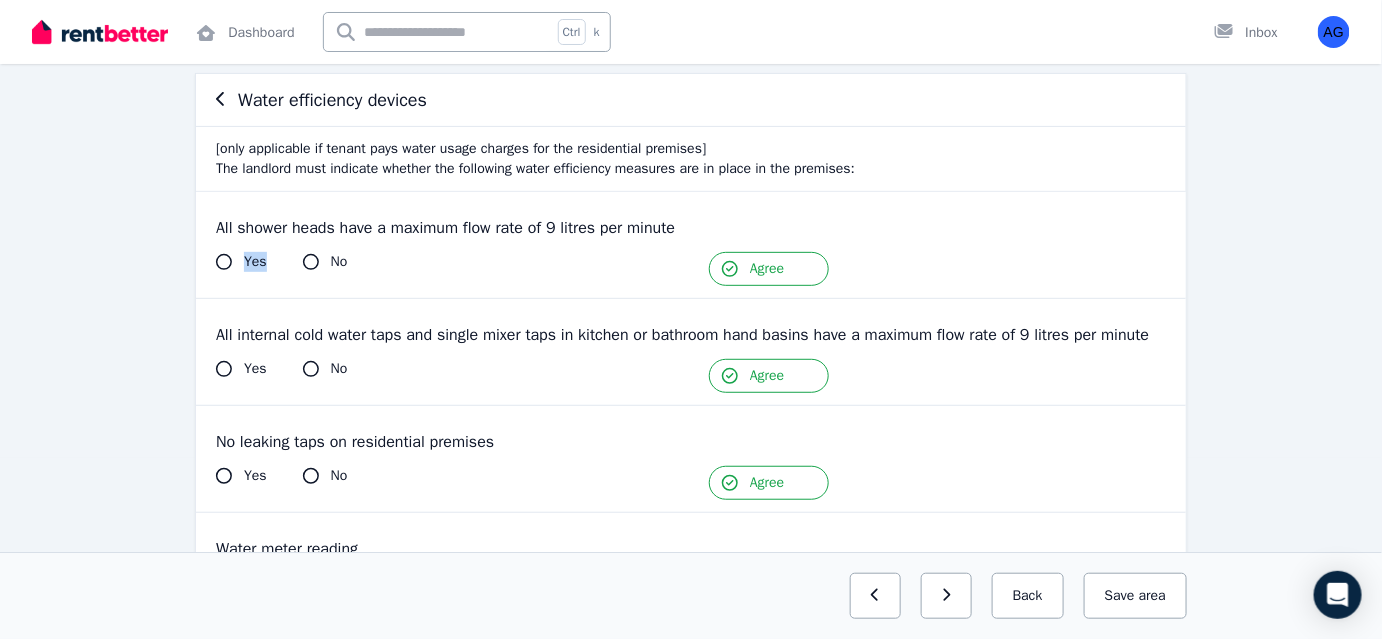 drag, startPoint x: 222, startPoint y: 259, endPoint x: 829, endPoint y: 276, distance: 607.23804 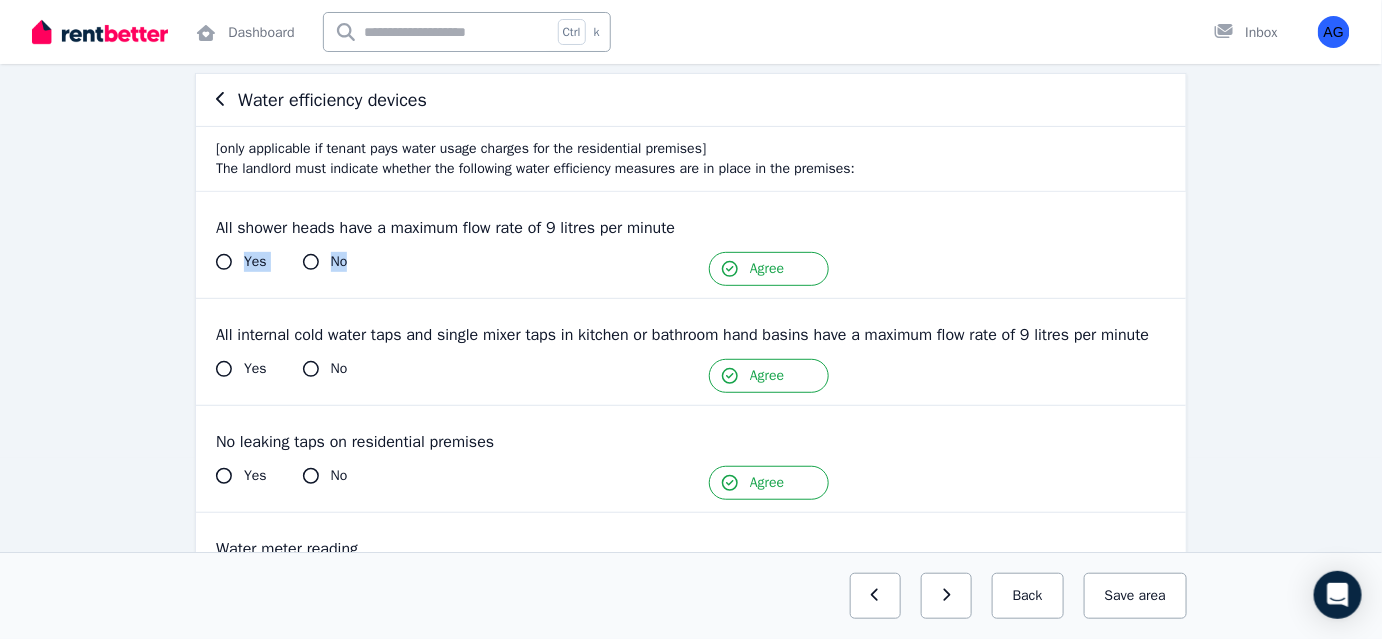 click 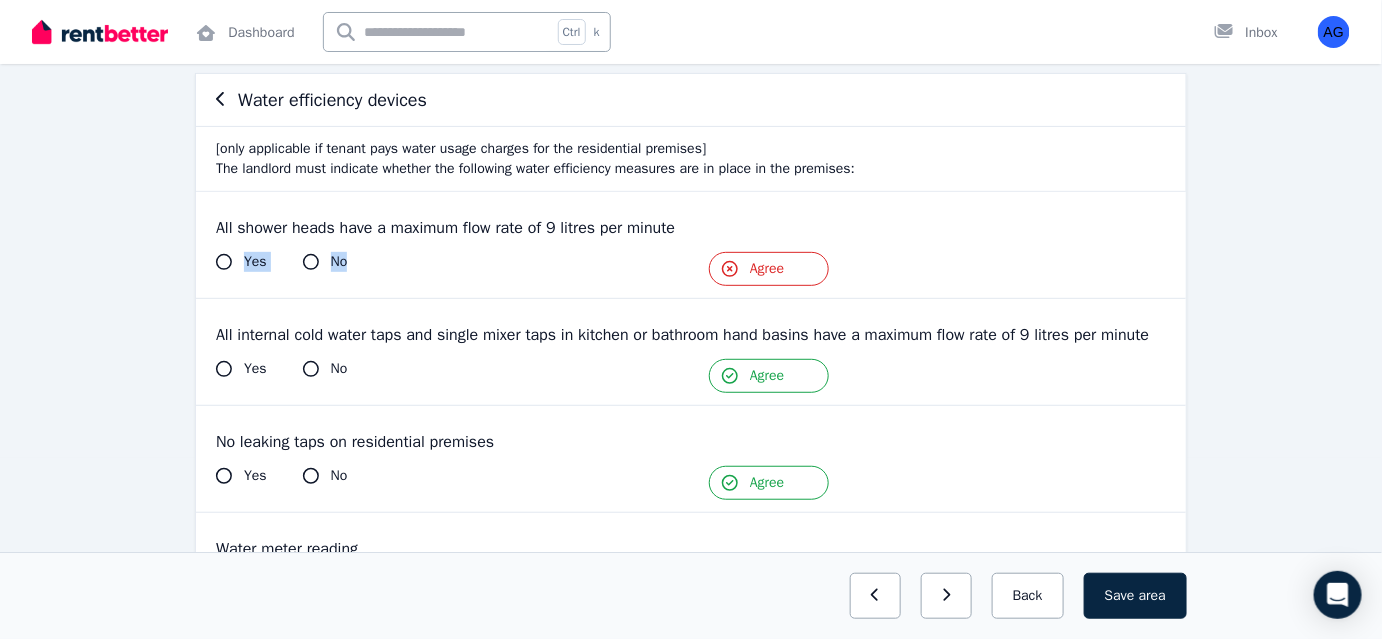 click 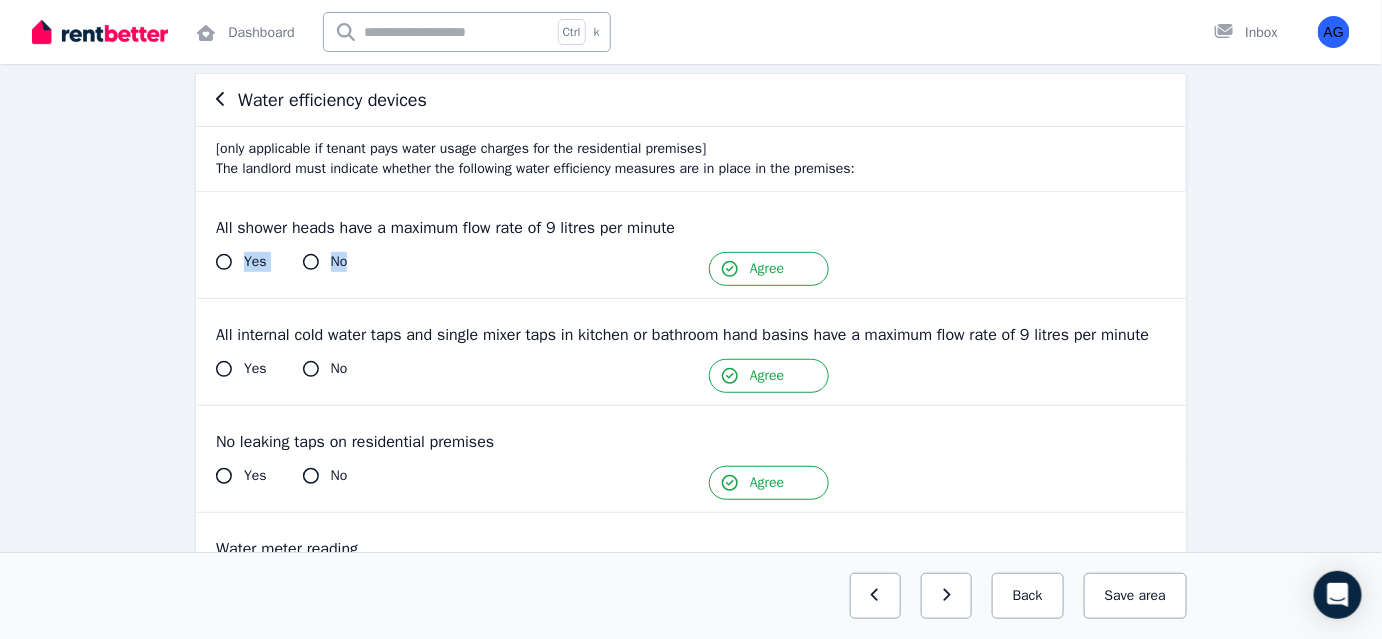 click on "All shower heads have a maximum flow rate of 9 litres per minute Yes No Tenant Agree" at bounding box center [691, 245] 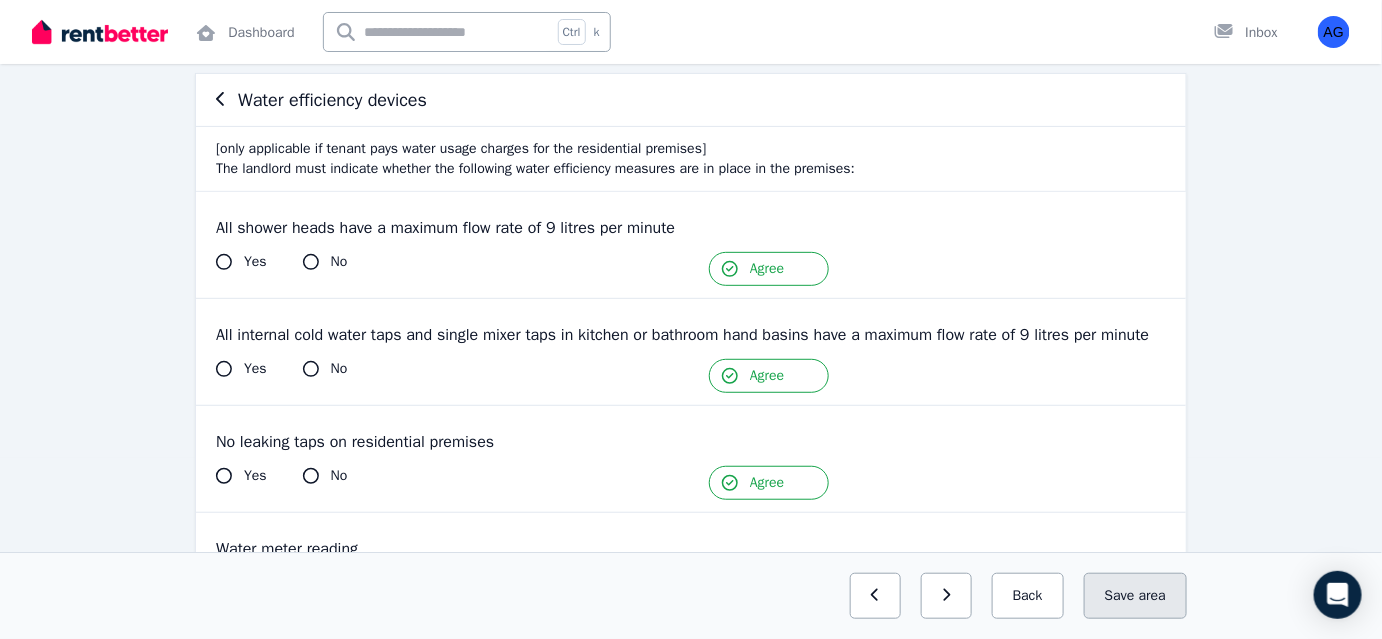 click on "Save   area" at bounding box center [1135, 596] 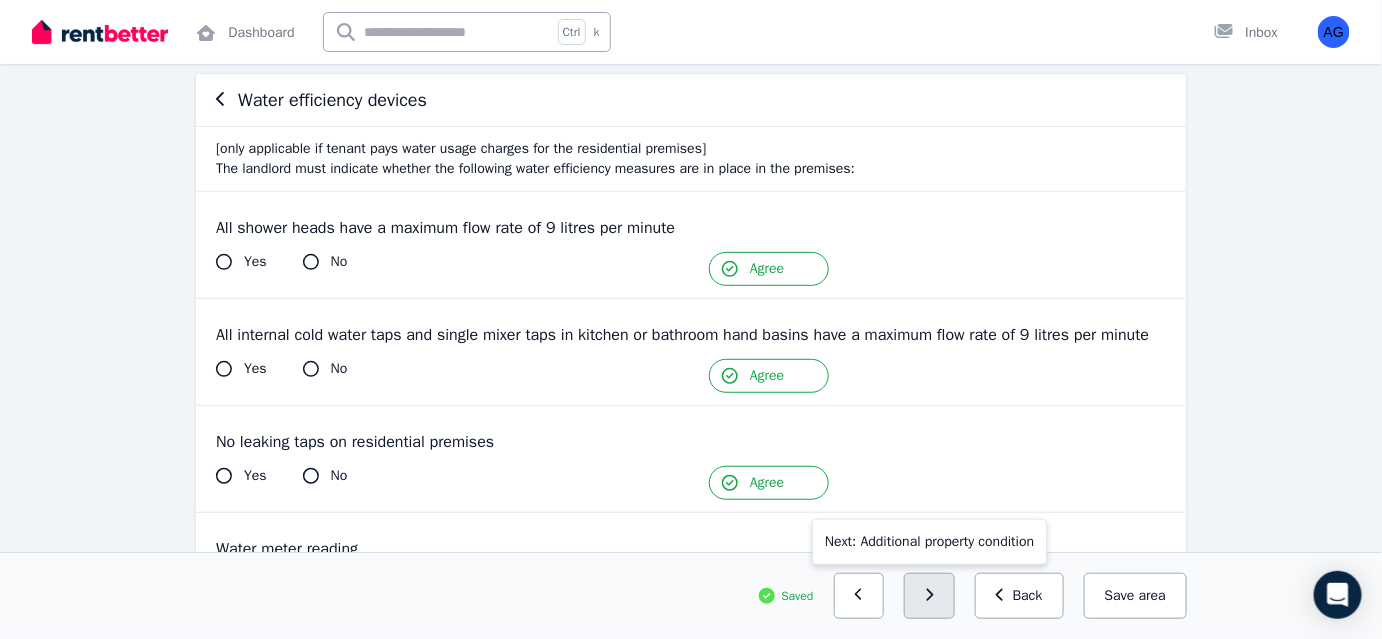 click at bounding box center (929, 596) 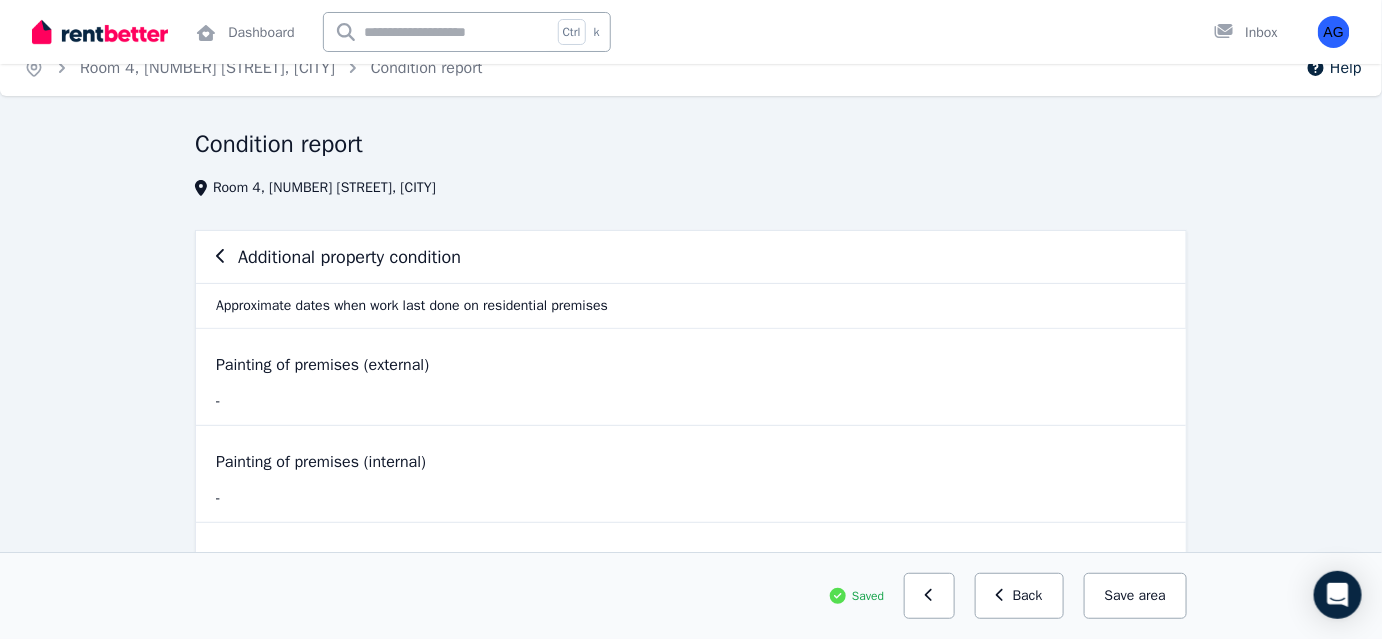 scroll, scrollTop: 0, scrollLeft: 0, axis: both 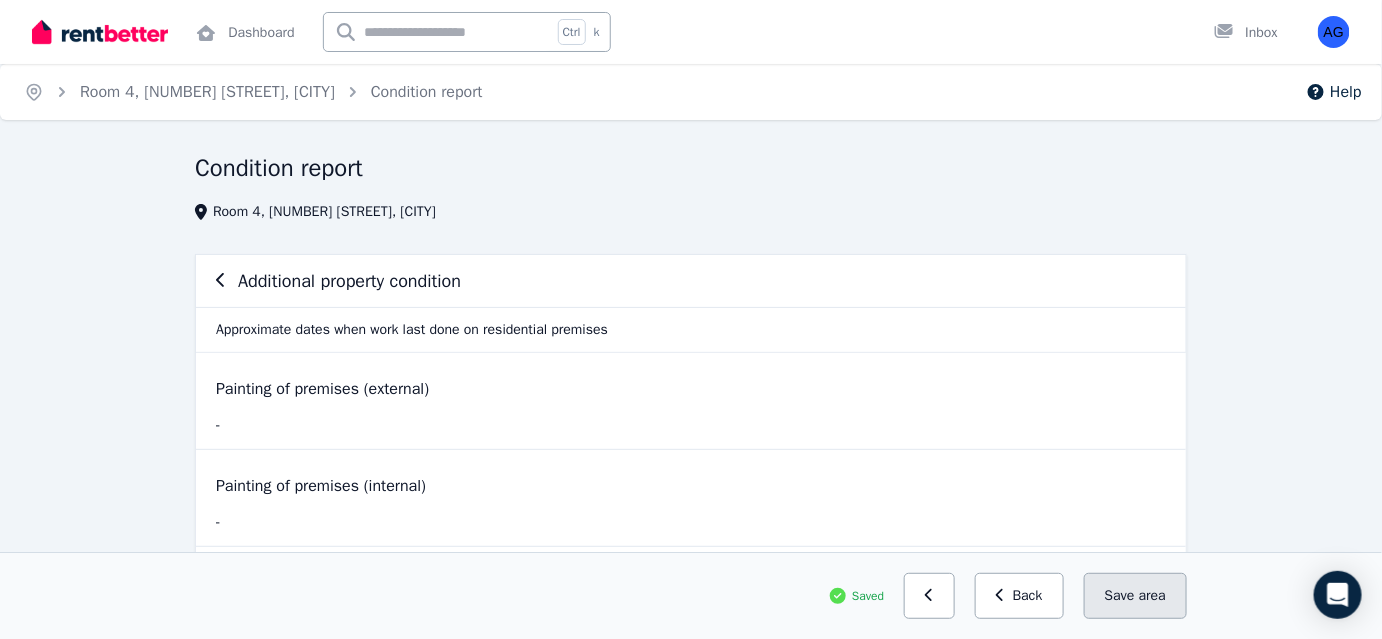 click on "area" at bounding box center (1152, 596) 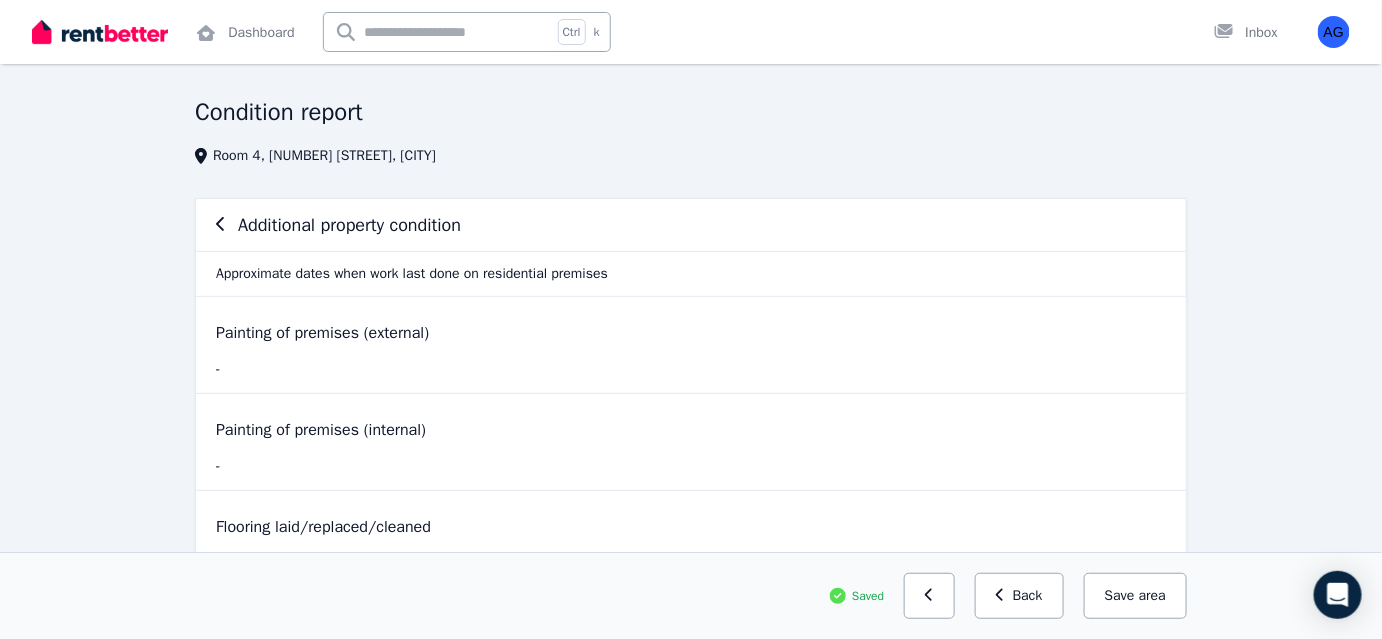 scroll, scrollTop: 161, scrollLeft: 0, axis: vertical 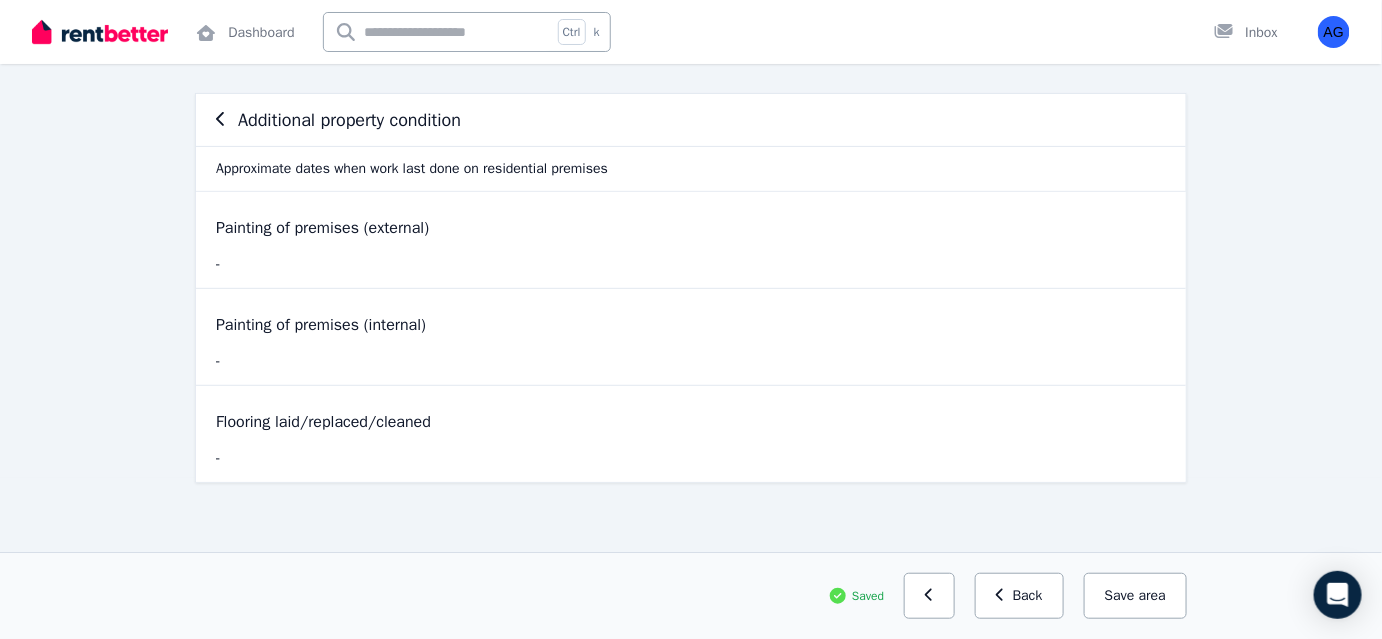 drag, startPoint x: 913, startPoint y: 596, endPoint x: 540, endPoint y: 395, distance: 423.7098 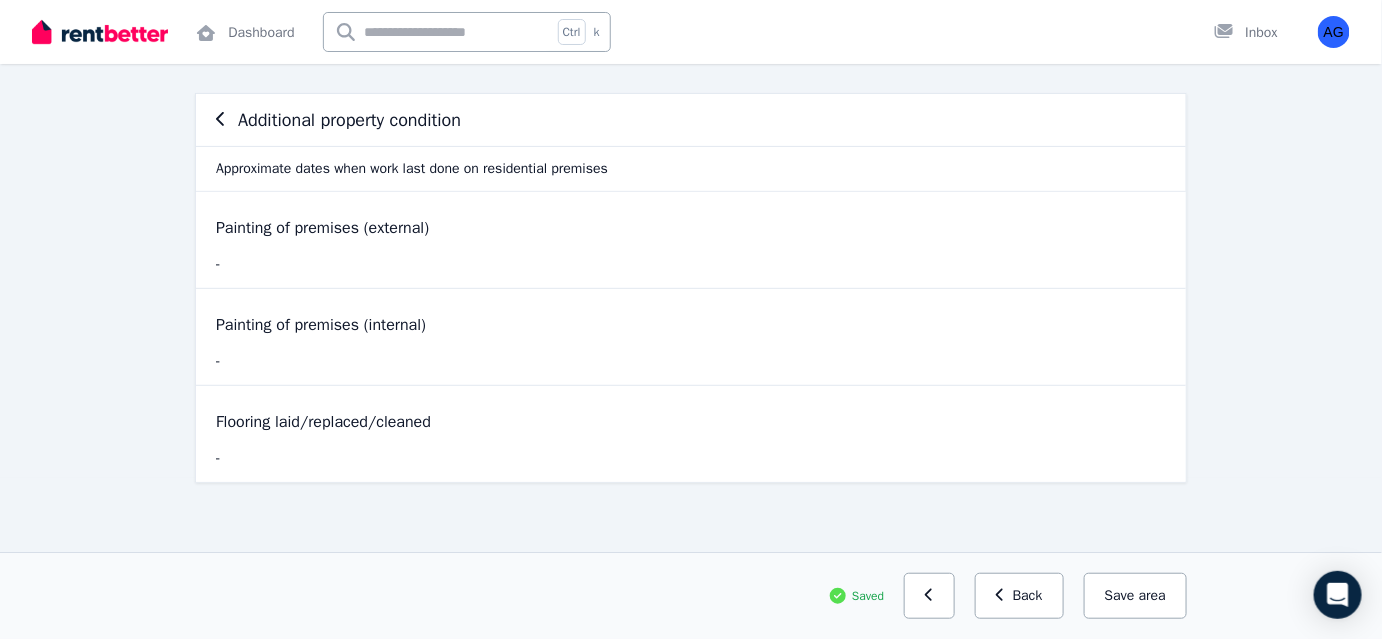 click on "Saved Previous: Water efficiency devices Back Save   area" at bounding box center (691, 595) 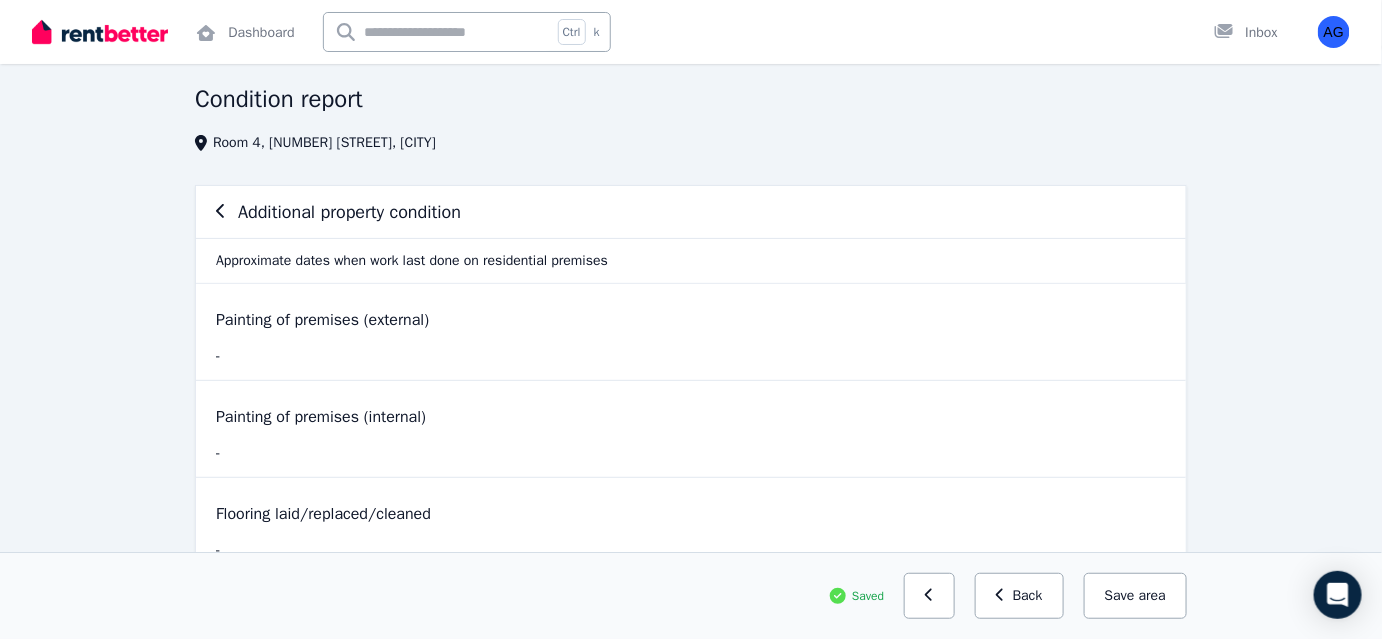 scroll, scrollTop: 0, scrollLeft: 0, axis: both 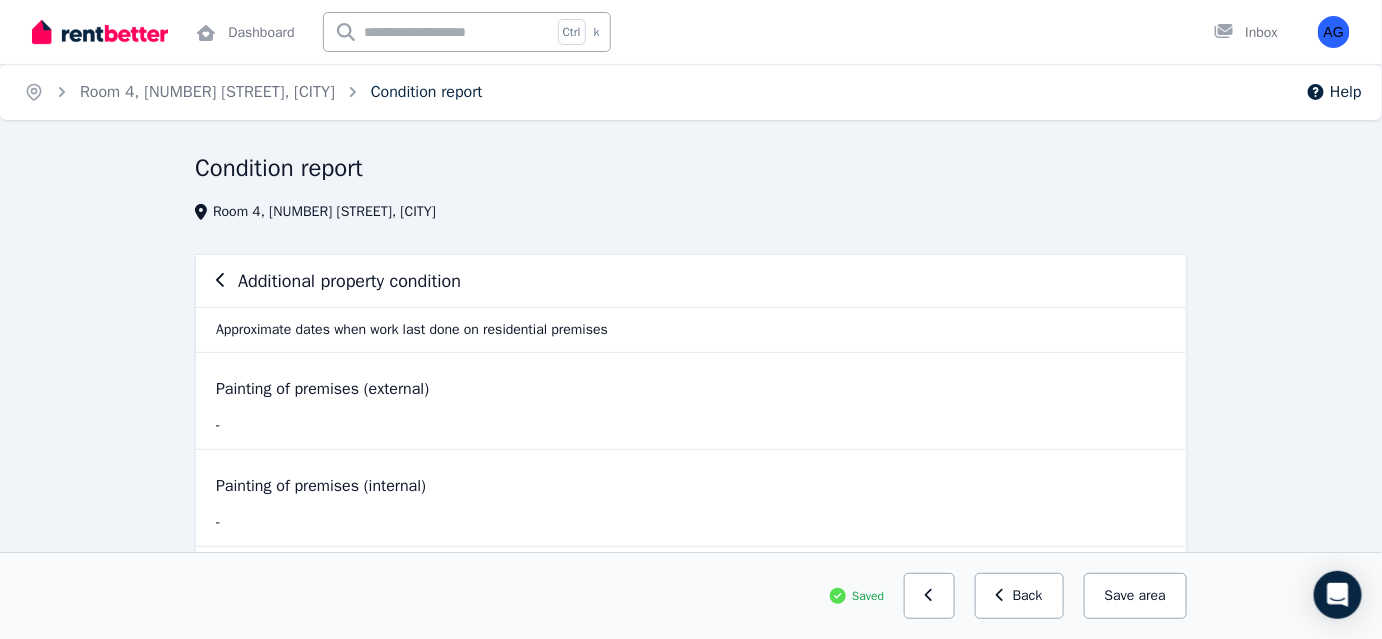 click on "Condition report" at bounding box center (427, 92) 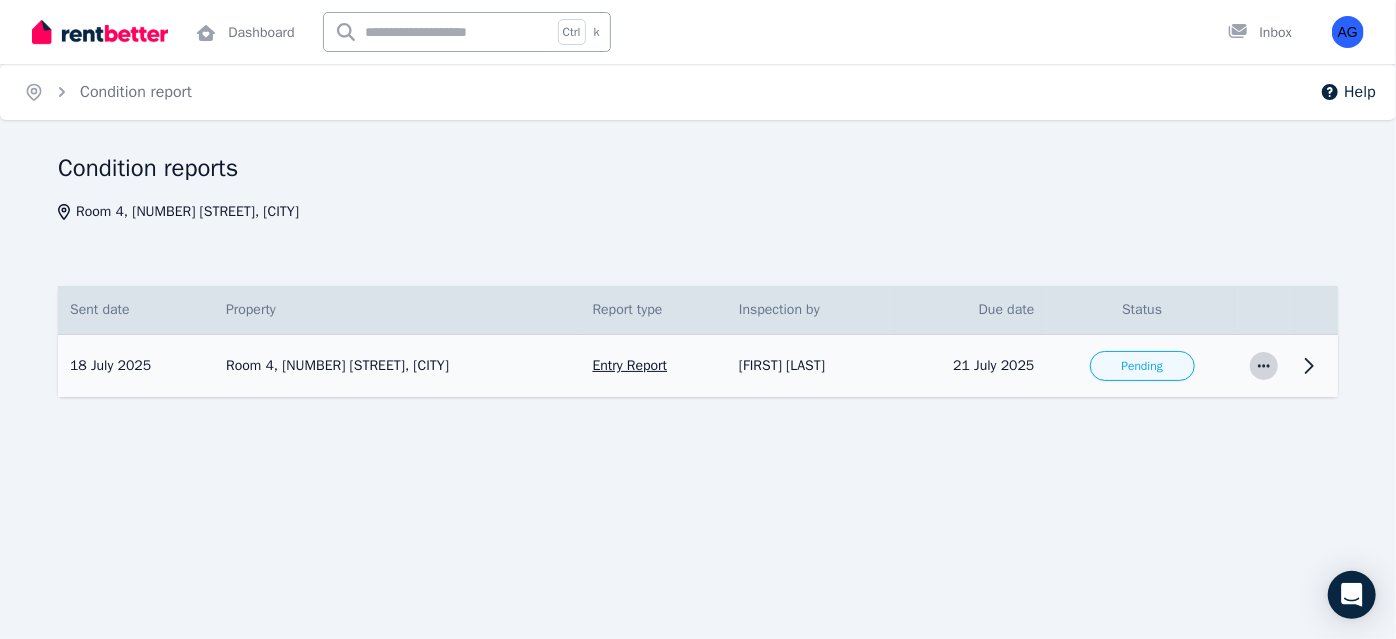 click 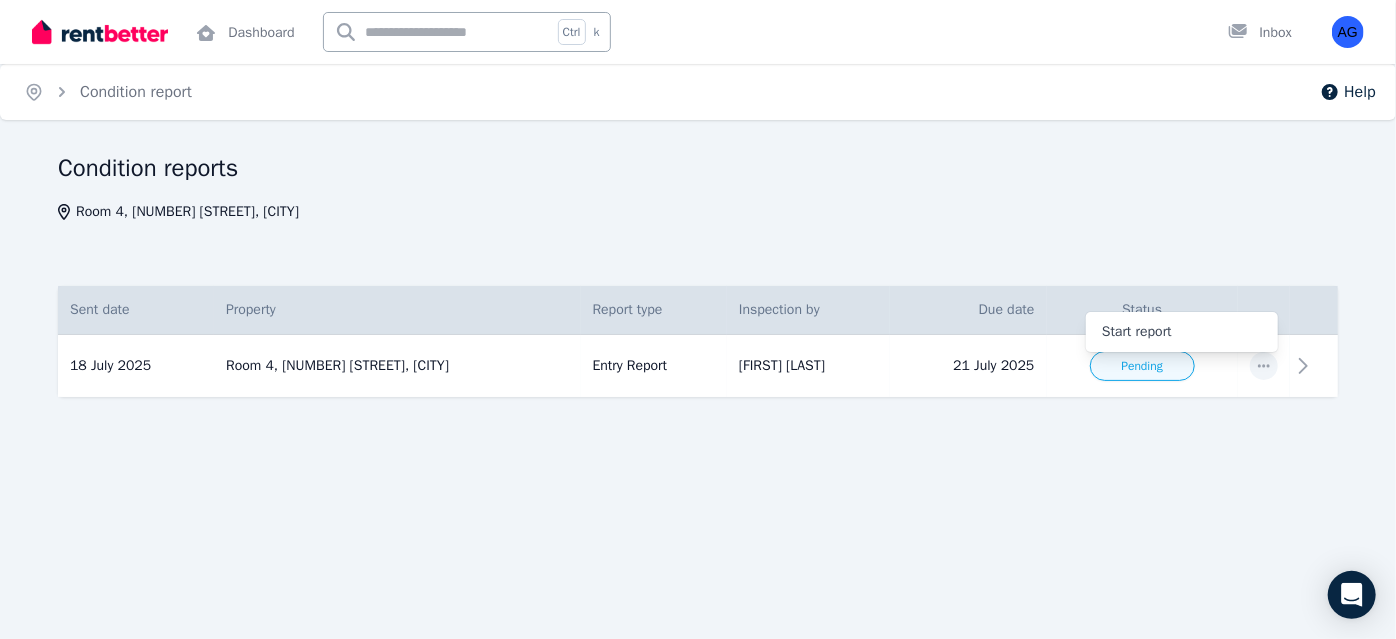 click on "Sent date Details Property Report type Inspection by Due date Status 18 July 2025 Room 4, 75 Milton St, Ashfield Entry Report Inspected by: Samantha Thomas Due date:  21 July 2025 Room 4, 75 Milton St, Ashfield Entry Report Samantha Thomas 21 July 2025 Pending Start report" at bounding box center (698, 359) 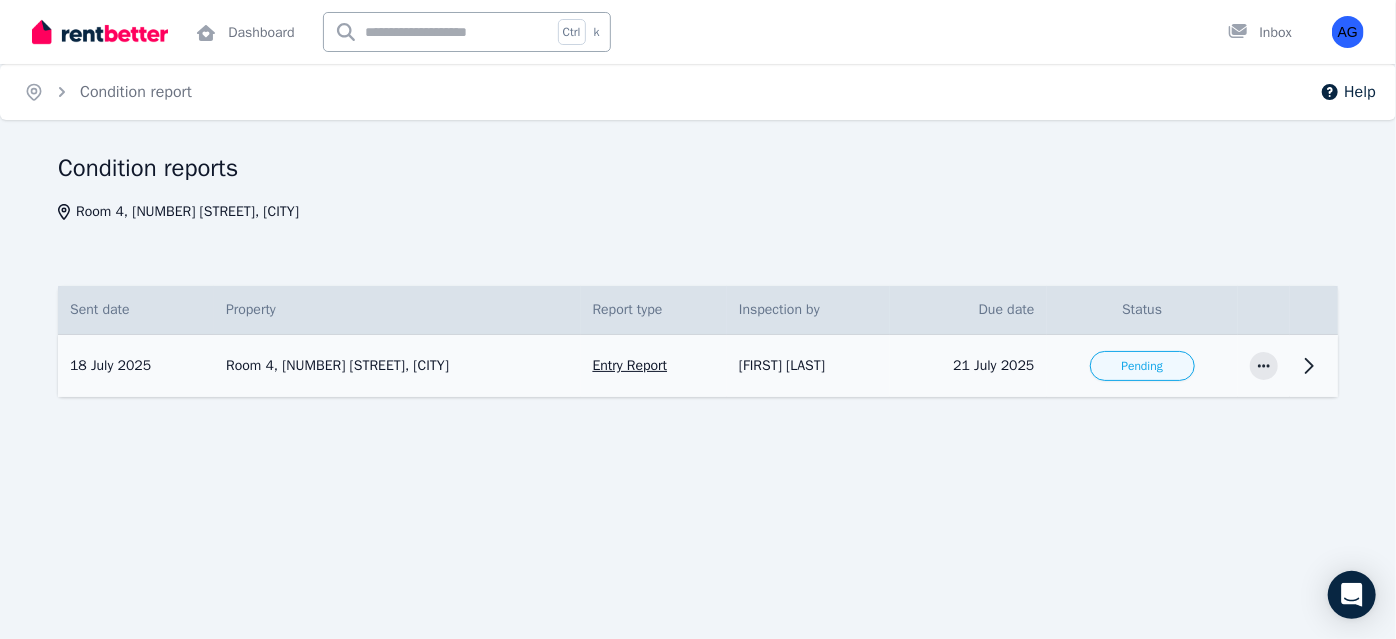 click on "Room 4, [NUMBER] [STREET], [CITY]" at bounding box center (397, 366) 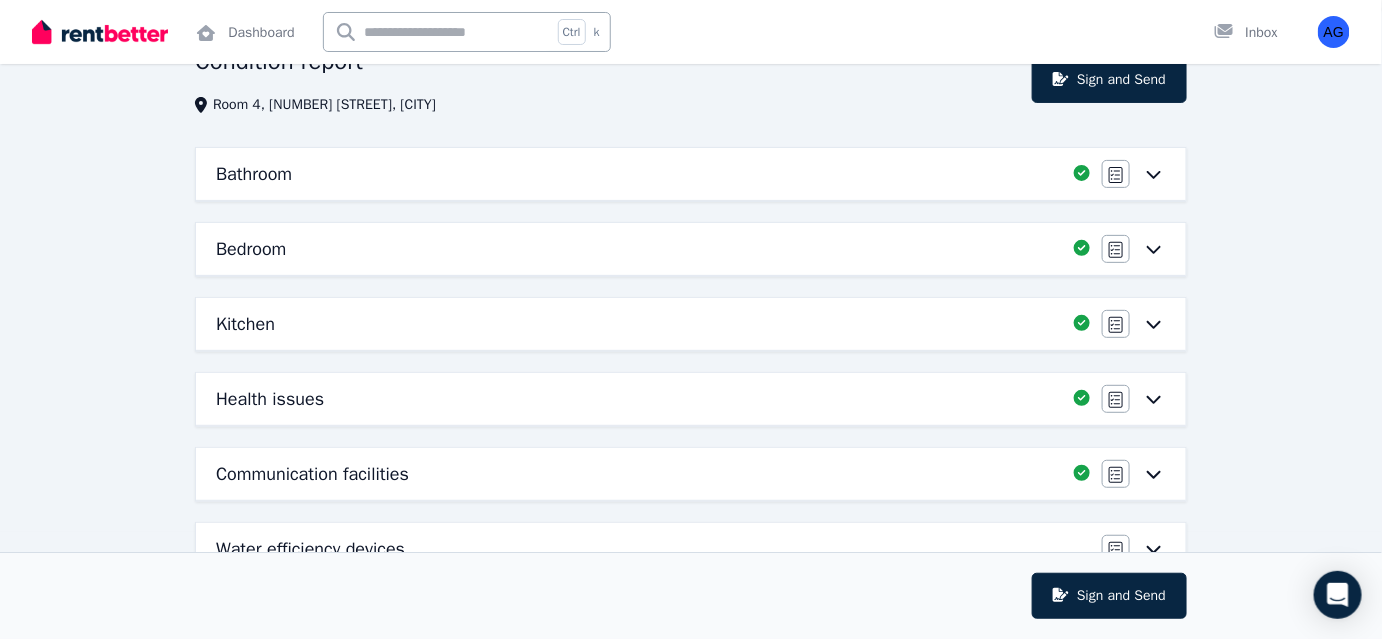 scroll, scrollTop: 236, scrollLeft: 0, axis: vertical 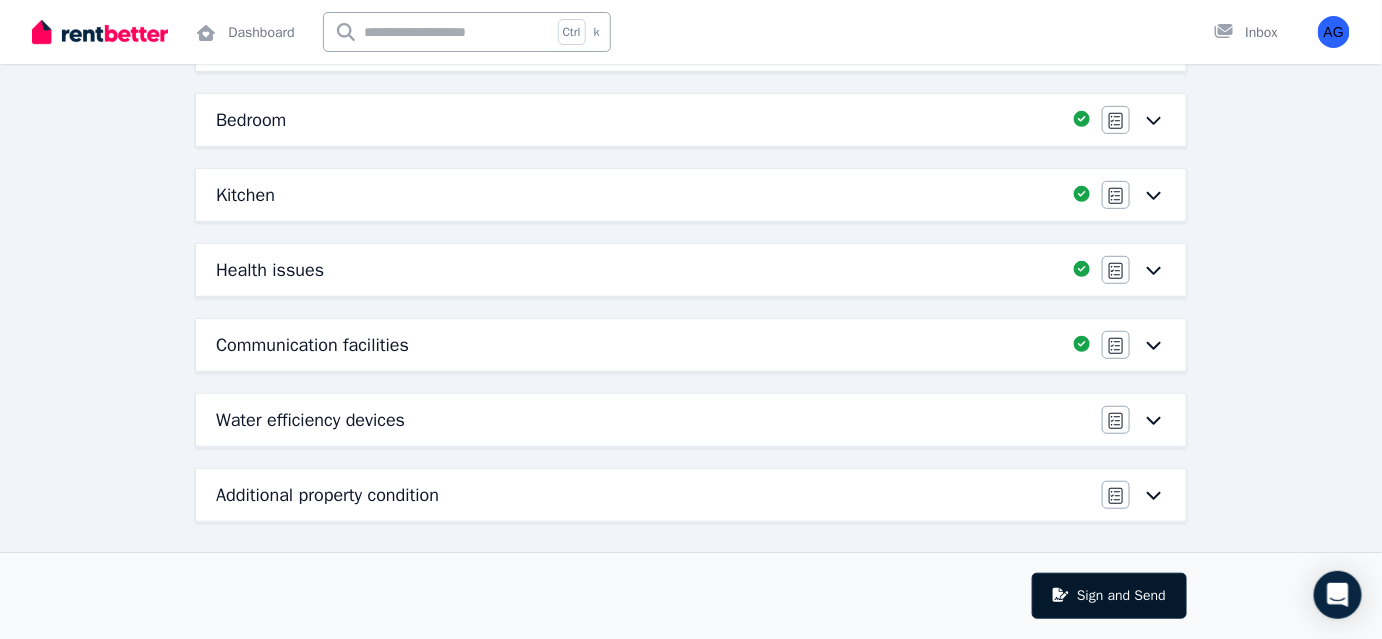 click on "Sign and Send" at bounding box center (1109, 596) 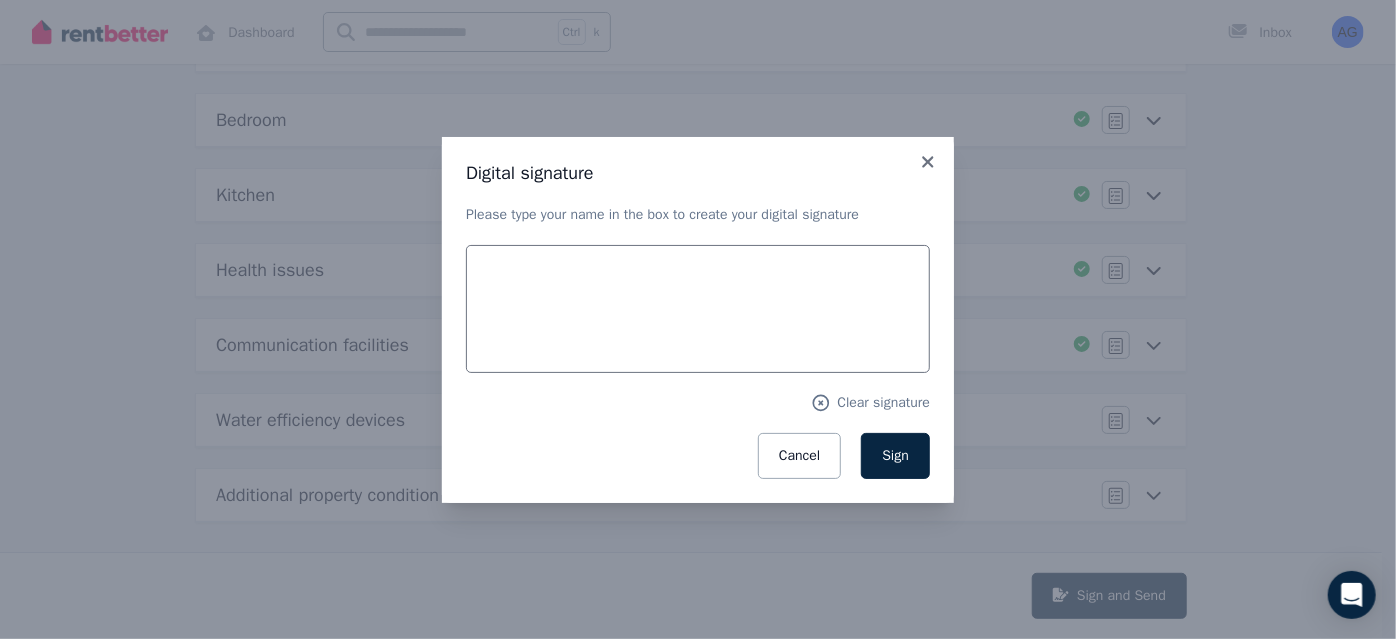 click on "Please type your name in the box to create your digital signature Clear signature Cancel Sign" at bounding box center (698, 342) 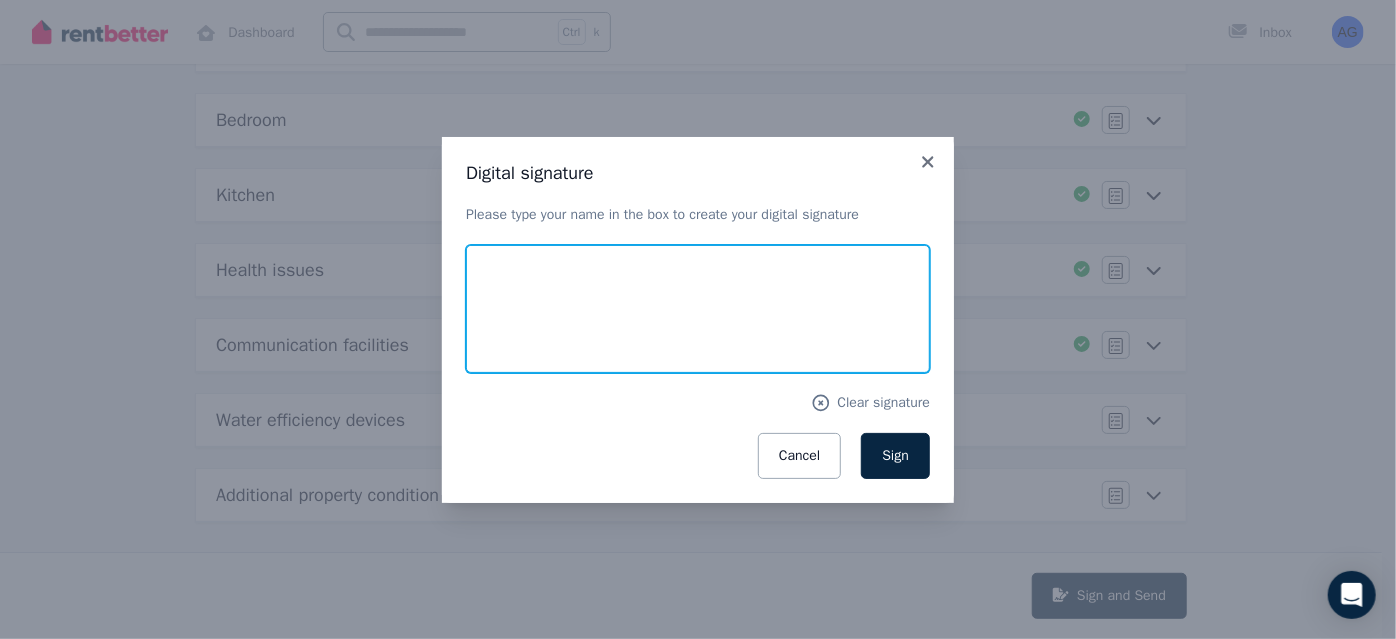 click at bounding box center (698, 309) 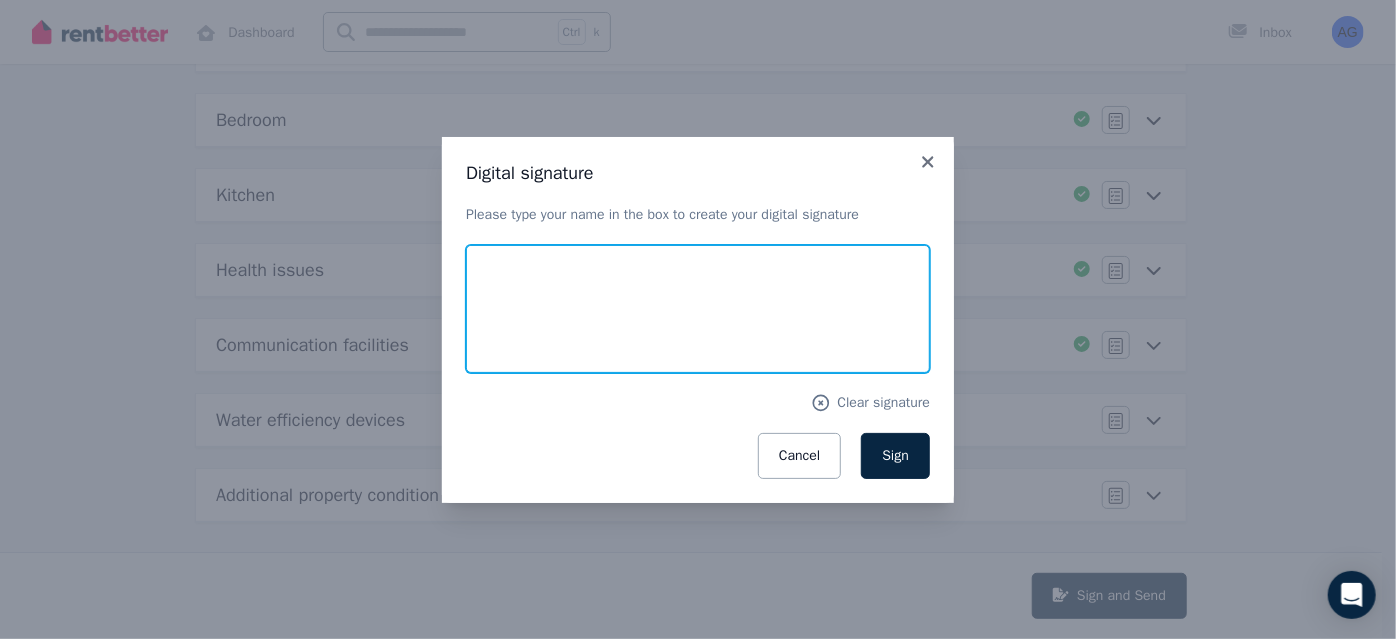 drag, startPoint x: 500, startPoint y: 346, endPoint x: 611, endPoint y: 351, distance: 111.11256 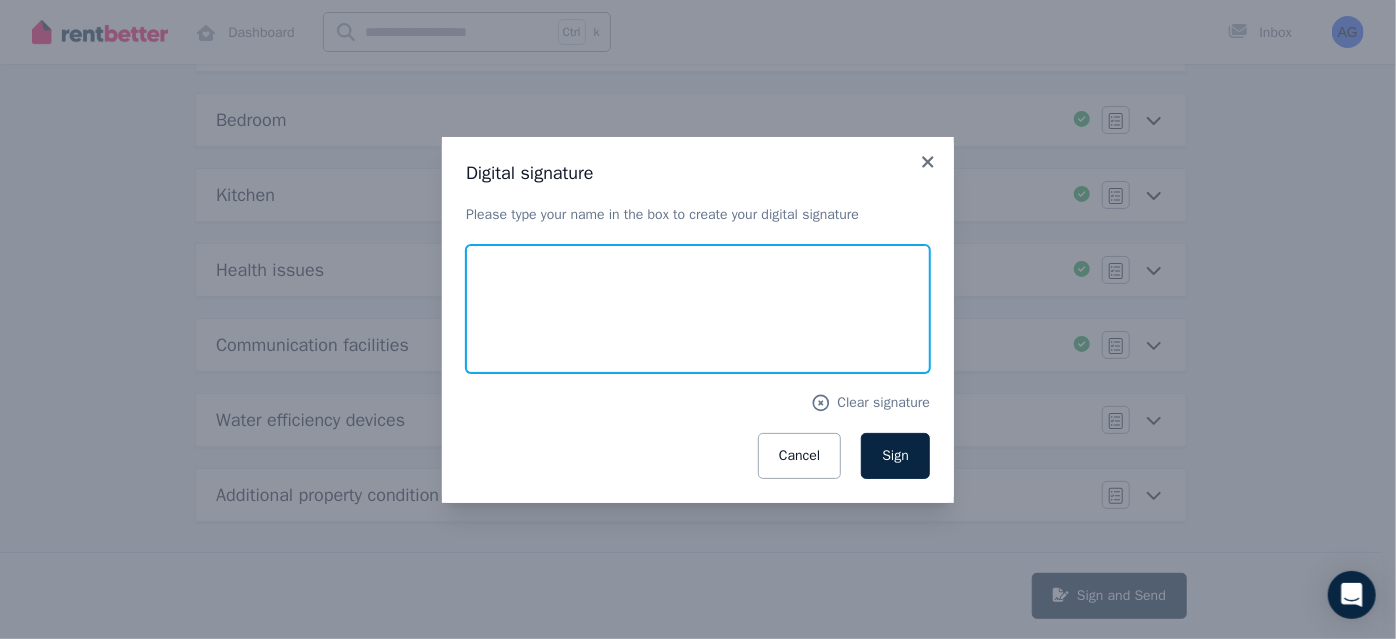 click at bounding box center [698, 309] 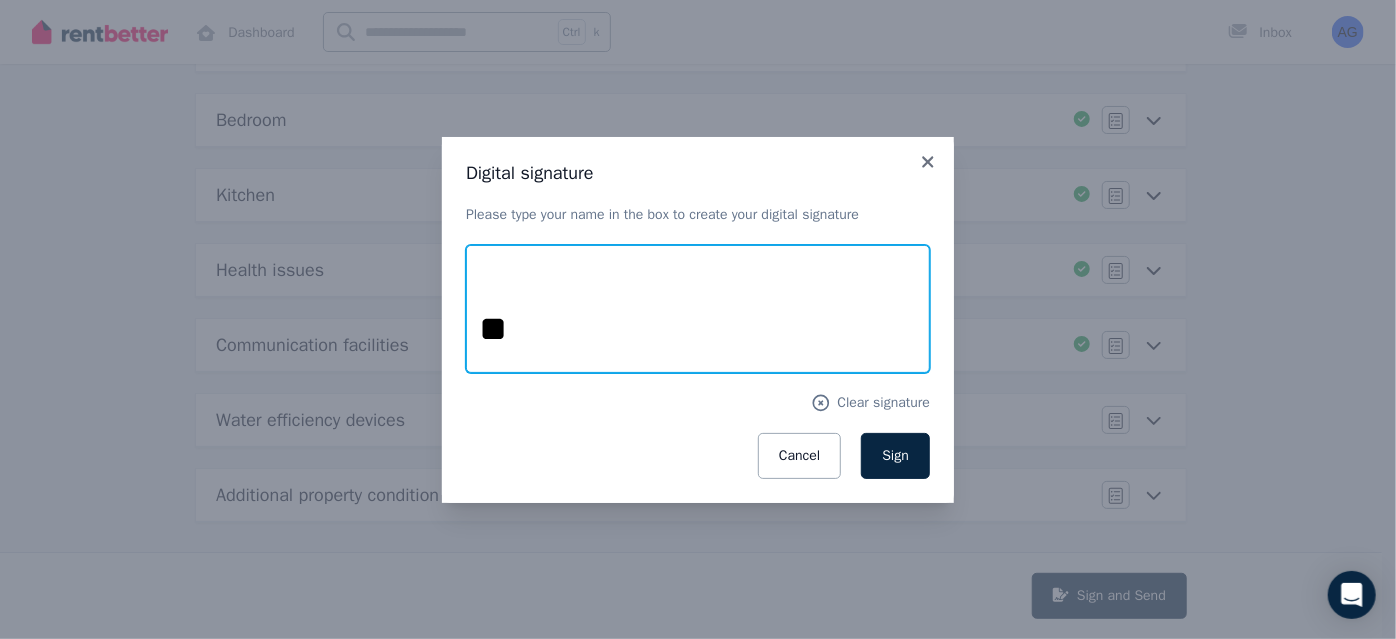 type on "*" 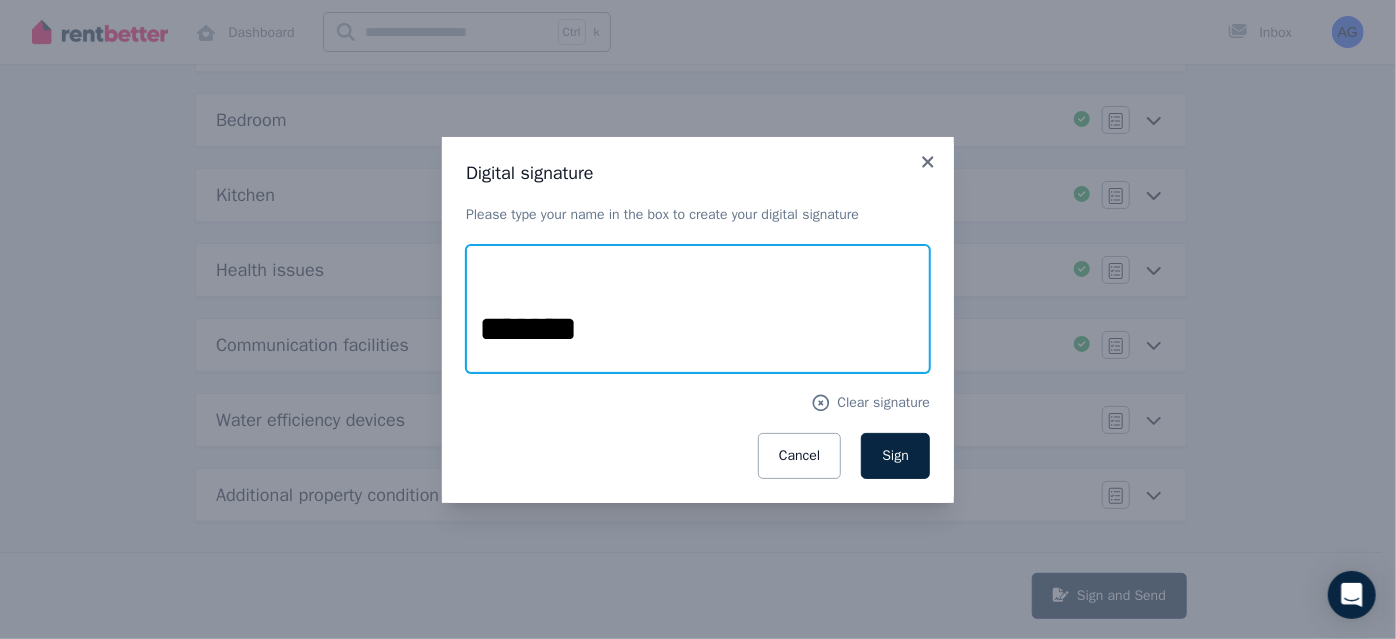 click on "*******" at bounding box center (698, 309) 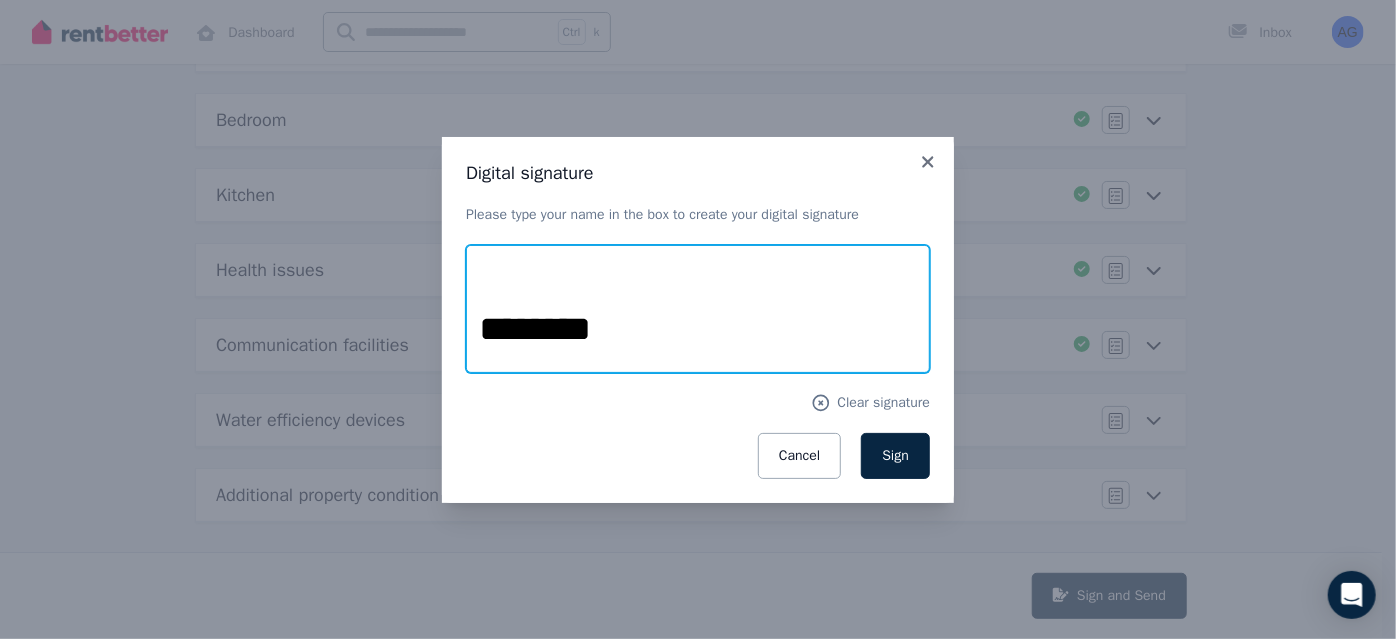 click on "********" at bounding box center [698, 309] 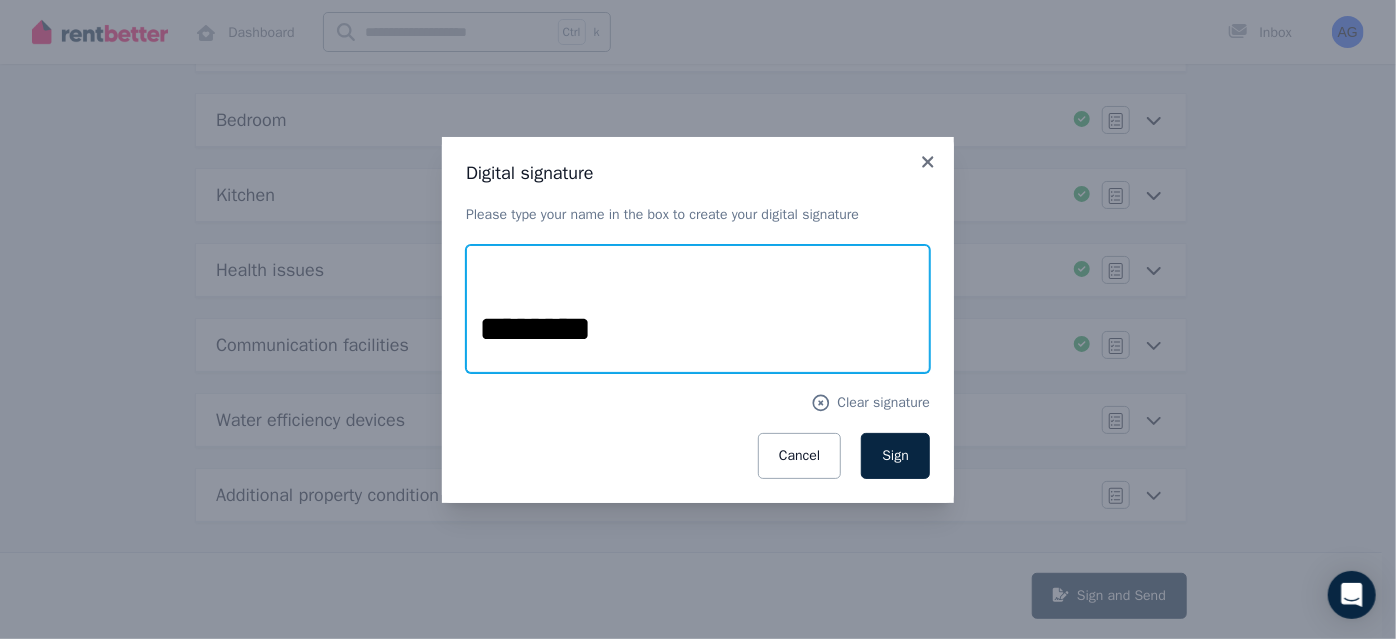 click on "********" at bounding box center [698, 309] 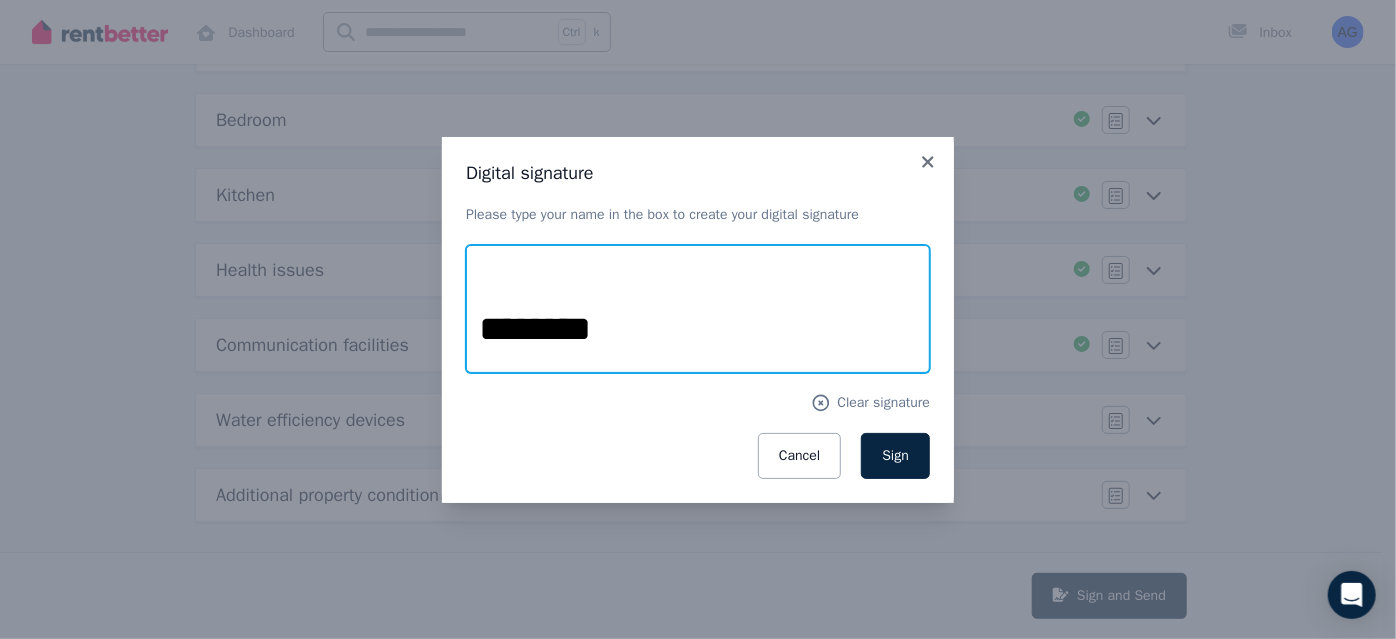 click on "********" at bounding box center (698, 309) 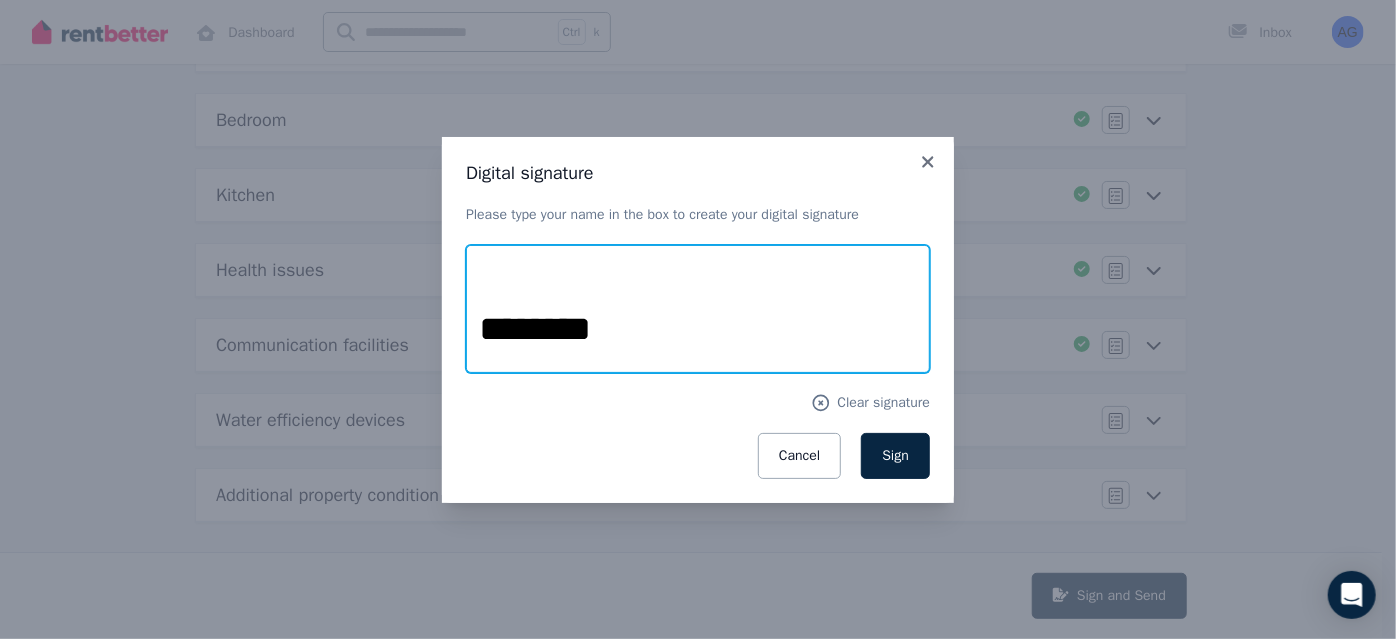 click on "Digital signature Please type your name in the box to create your digital signature ******** Clear signature Cancel Sign" at bounding box center [698, 319] 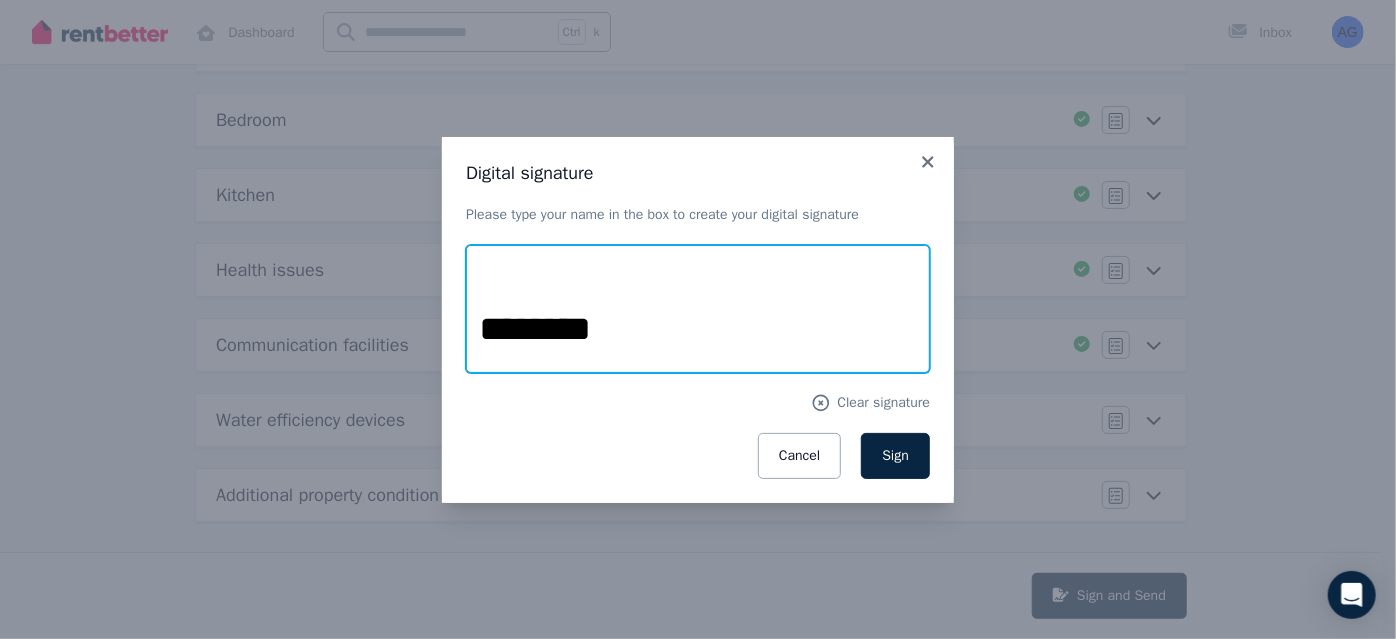 type on "********" 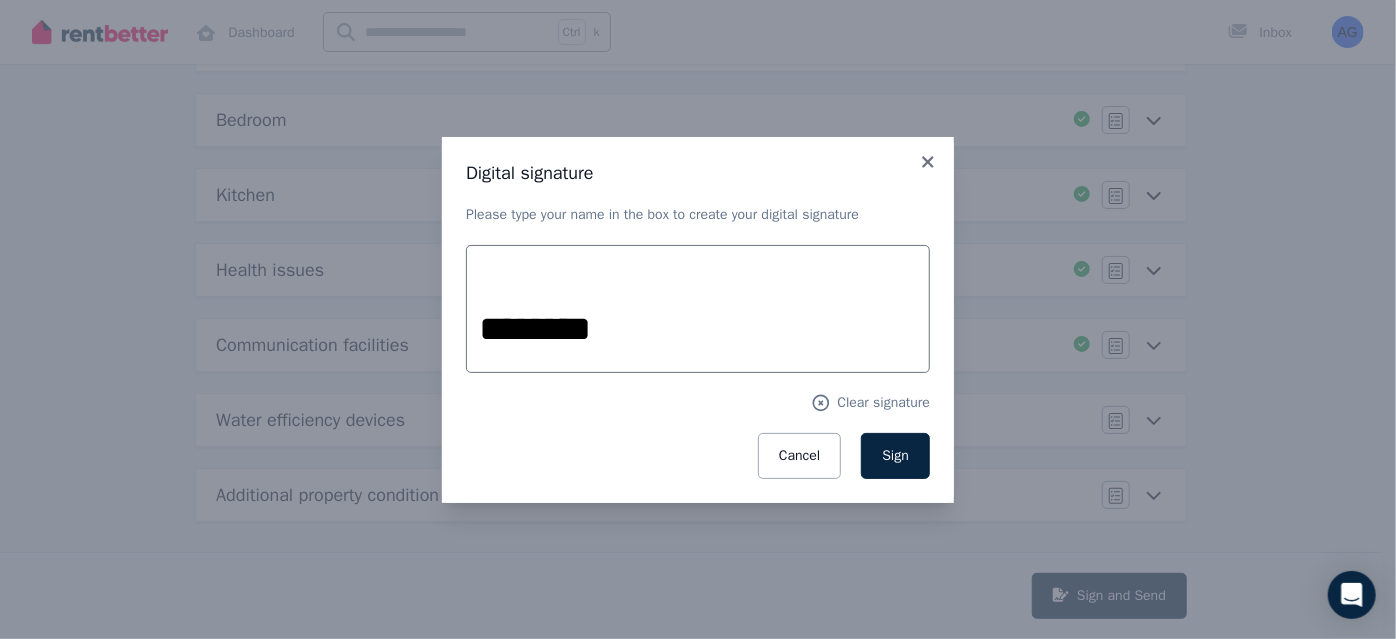 click on "Digital signature Please type your name in the box to create your digital signature ******** Clear signature Cancel Sign" at bounding box center (698, 319) 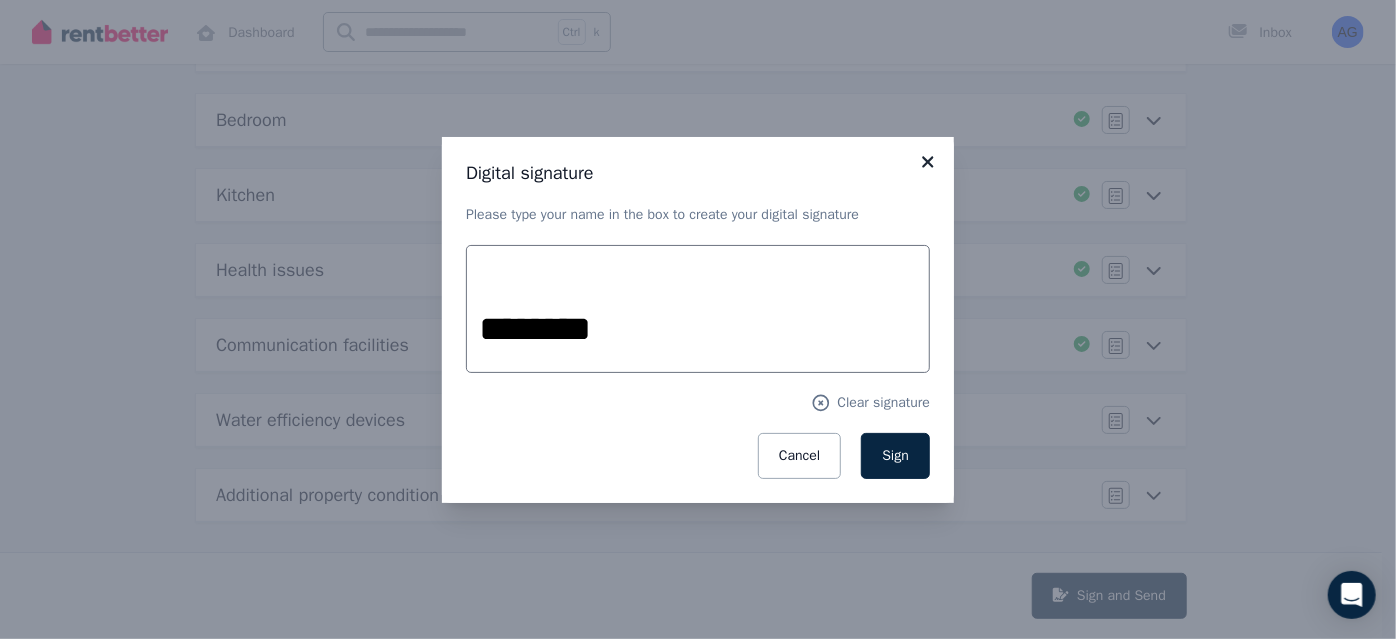 click 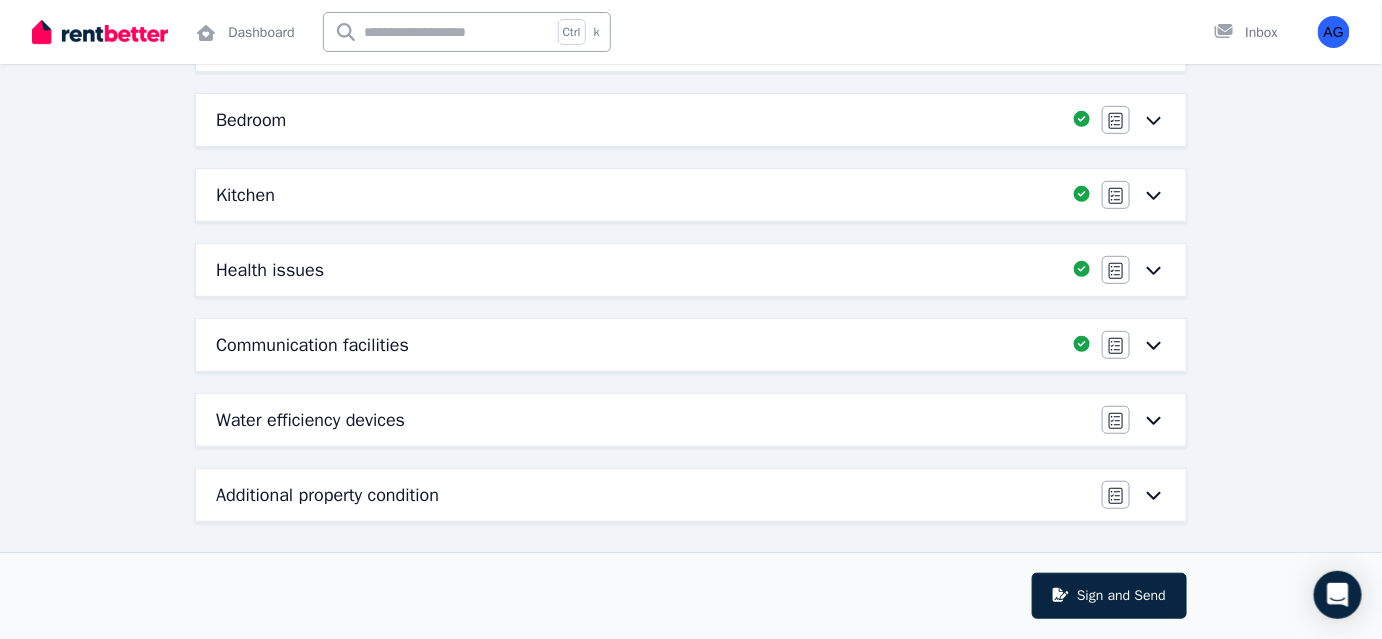 scroll, scrollTop: 0, scrollLeft: 0, axis: both 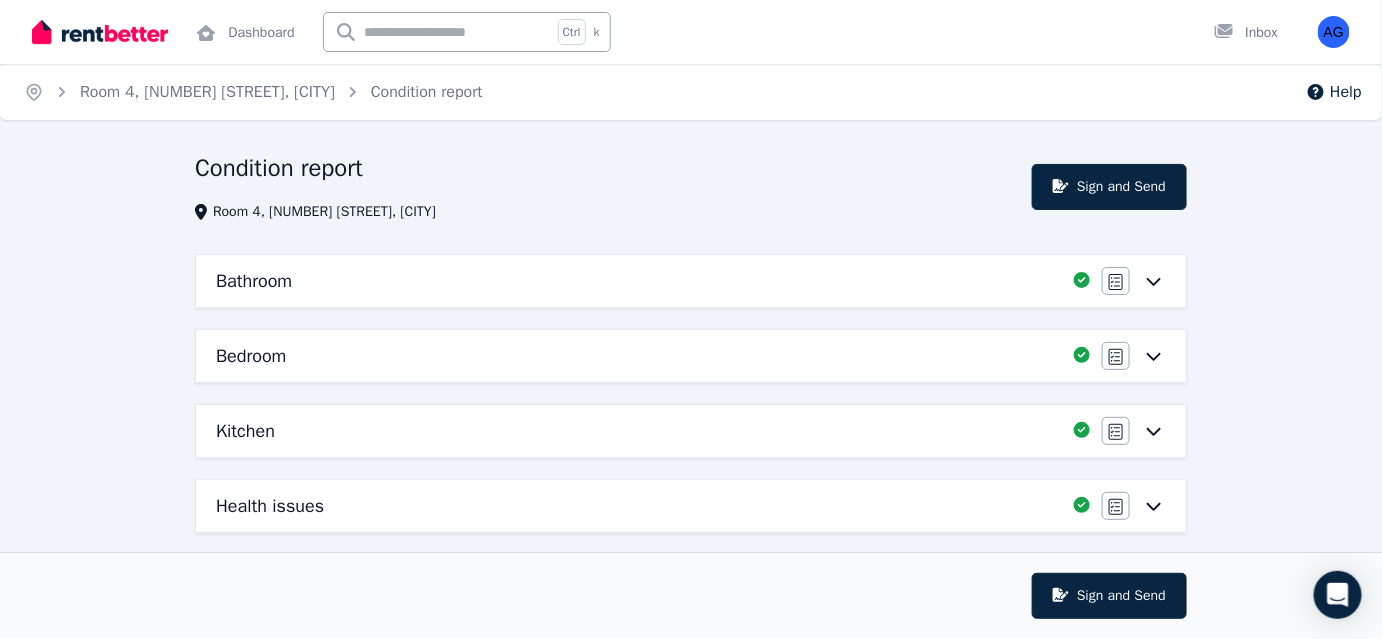 click on "Home Room 4, 75 Milton St, Ashfield Condition report" at bounding box center (253, 92) 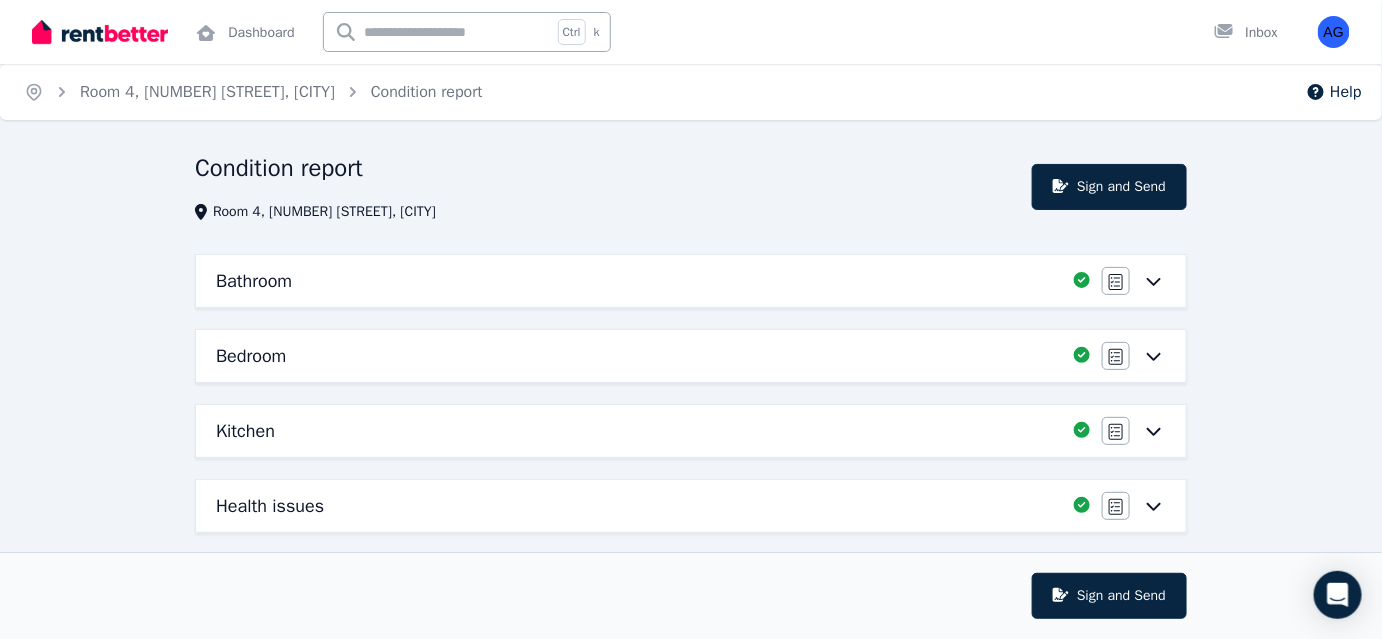 click on "Home Room 4, 75 Milton St, Ashfield Condition report" at bounding box center [253, 92] 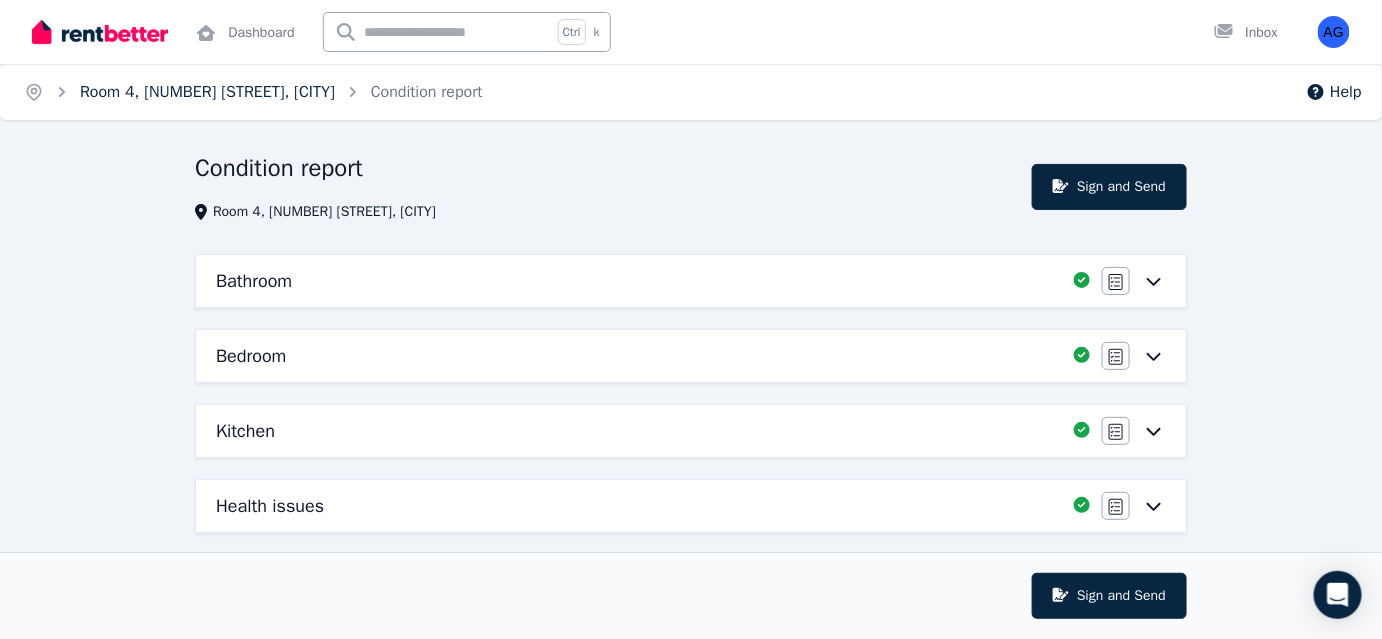 click on "Room 4, [NUMBER] [STREET], [CITY]" at bounding box center [207, 92] 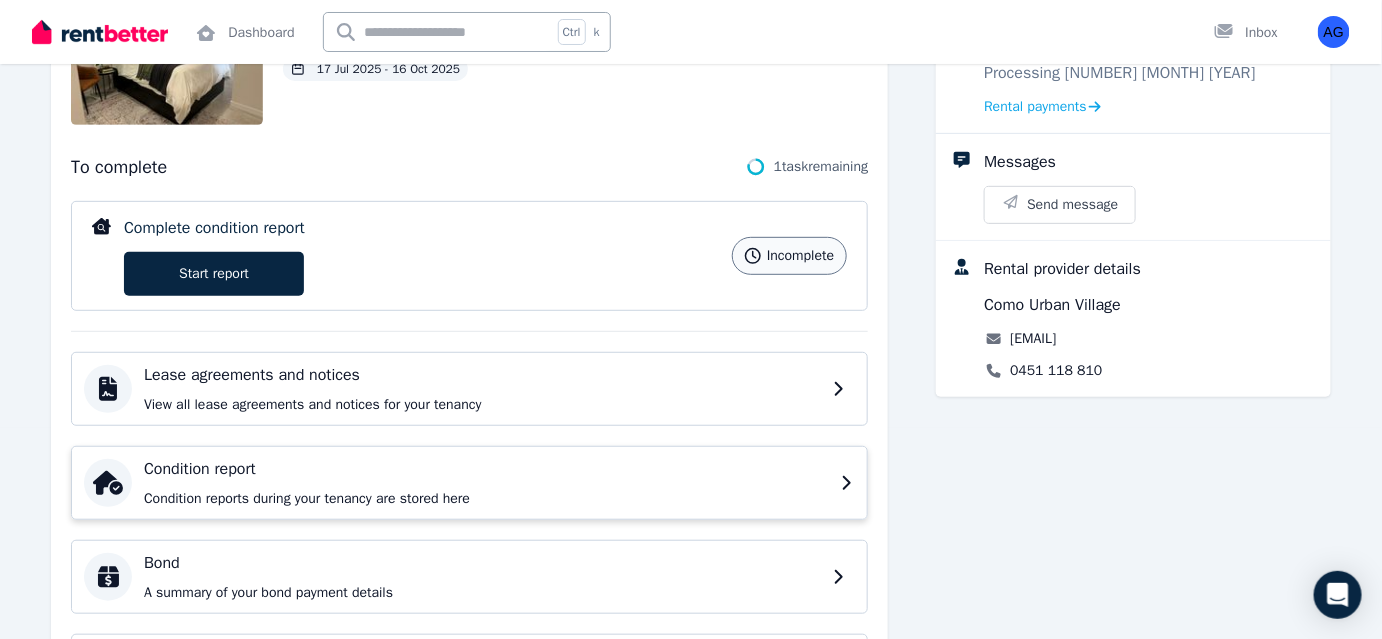 scroll, scrollTop: 272, scrollLeft: 0, axis: vertical 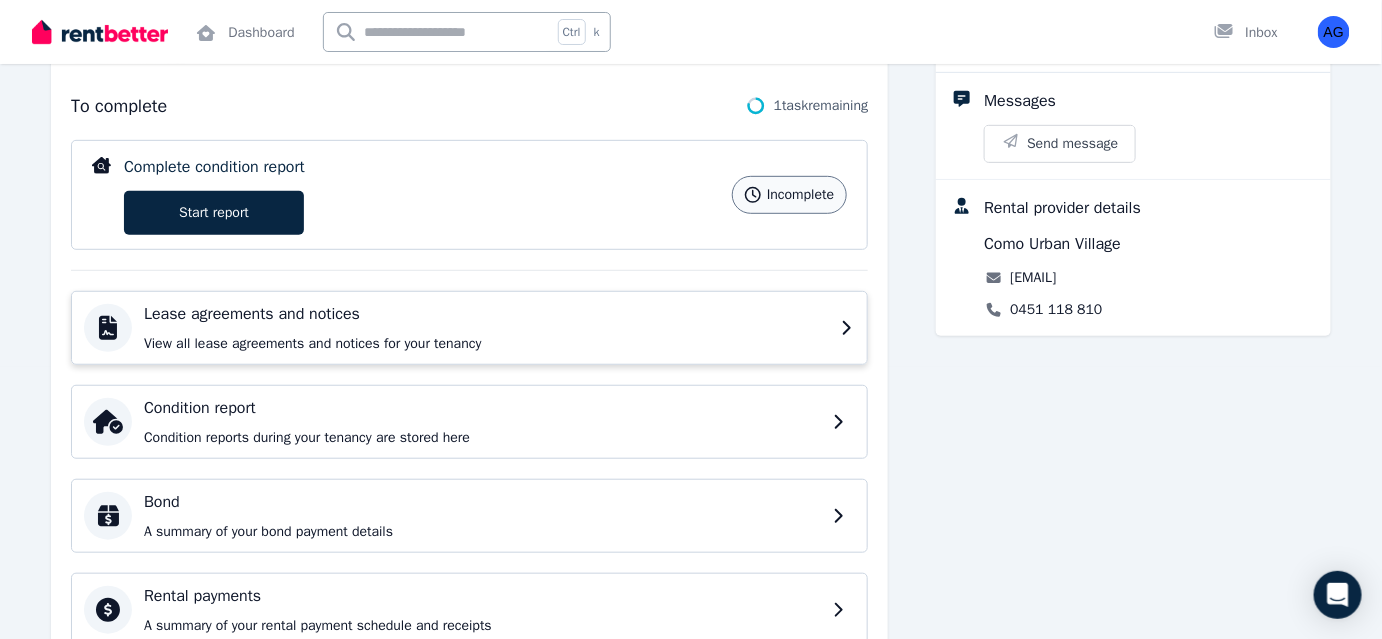 click on "View all lease agreements and notices for your tenancy" at bounding box center [486, 344] 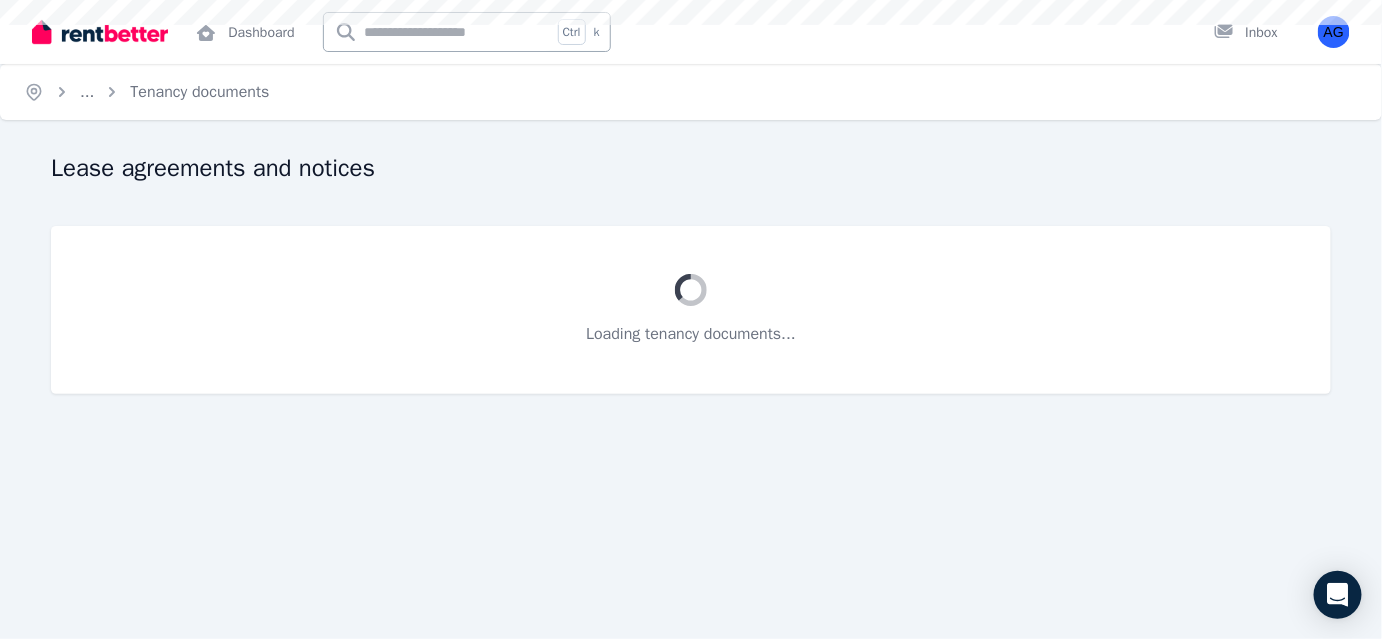 scroll, scrollTop: 0, scrollLeft: 0, axis: both 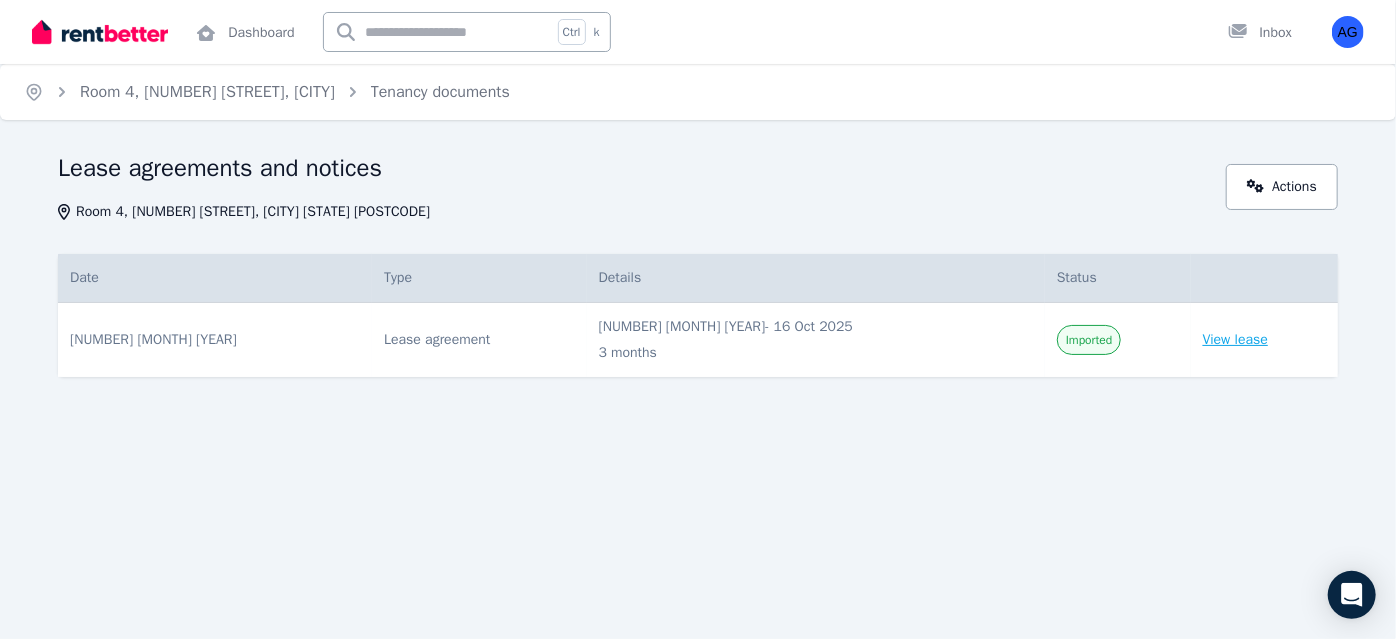 click on "View lease" at bounding box center (1235, 340) 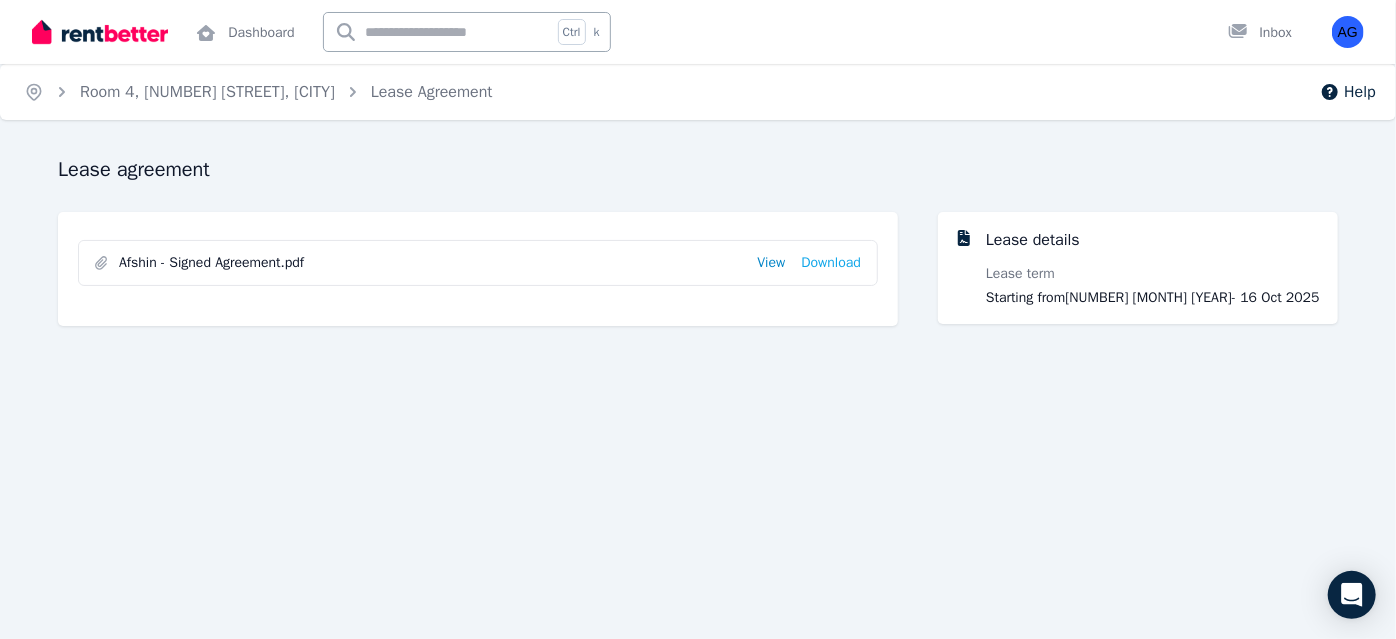 click on "View" at bounding box center (771, 263) 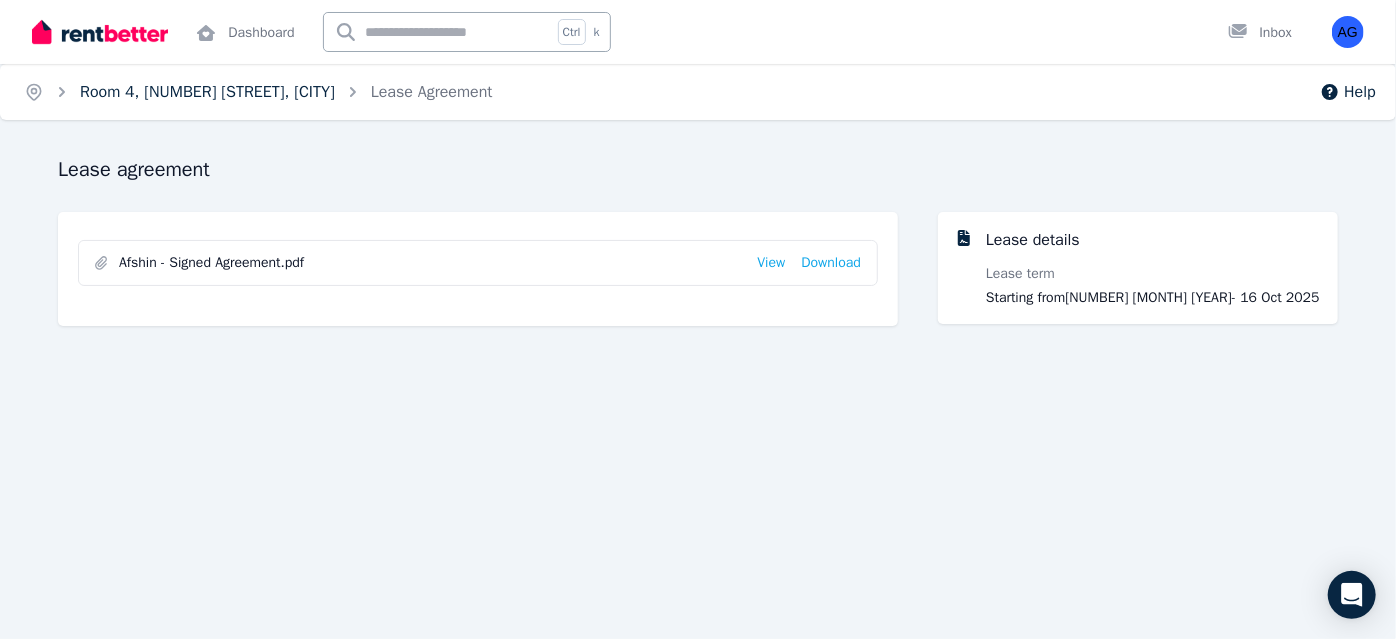 click on "Room 4, [NUMBER] [STREET], [CITY]" at bounding box center (207, 92) 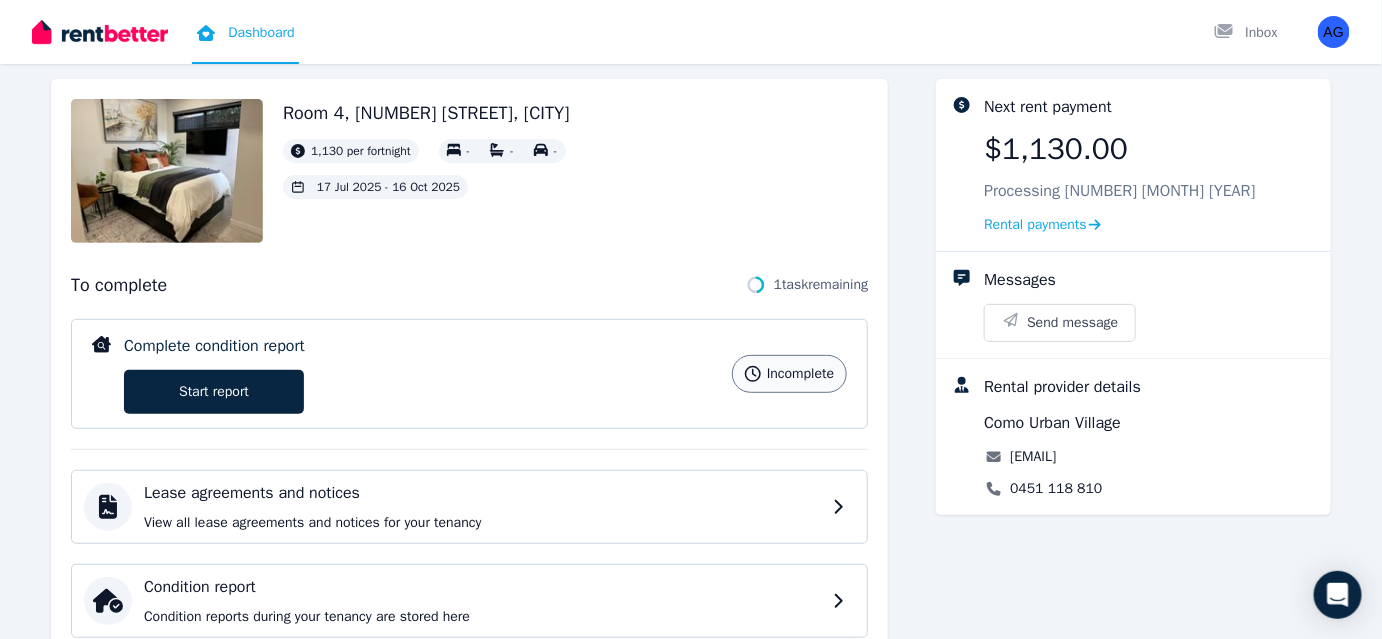 scroll, scrollTop: 90, scrollLeft: 0, axis: vertical 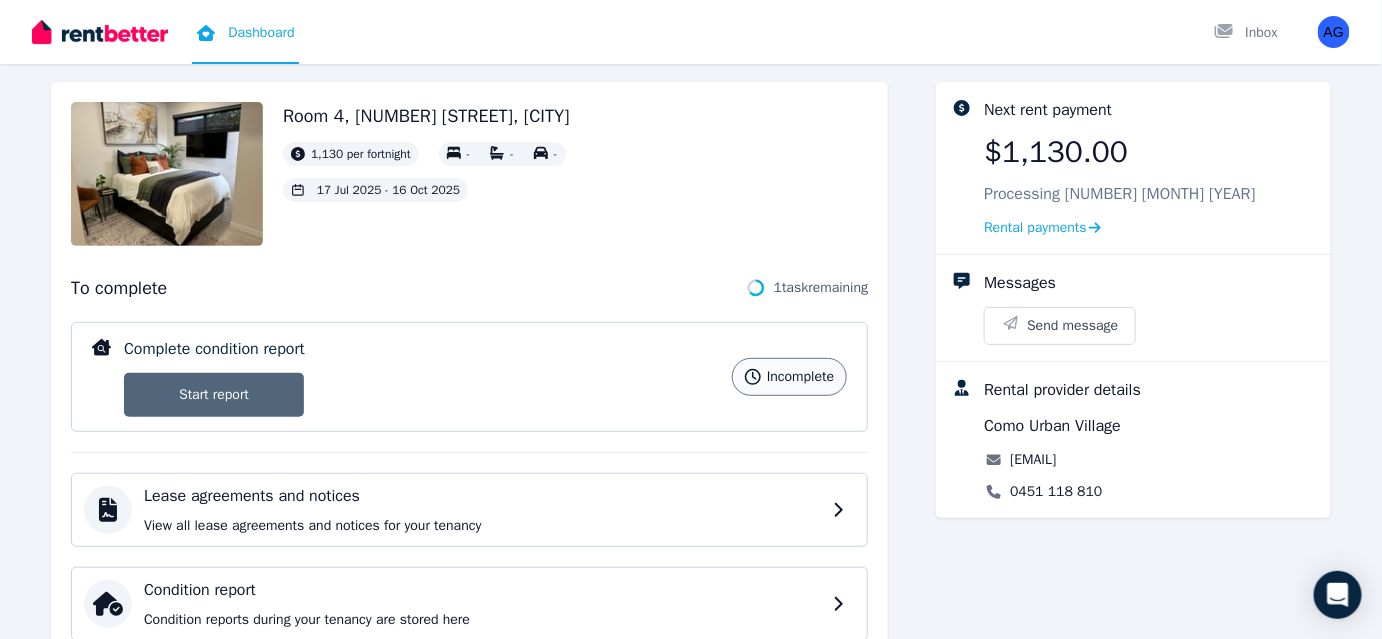 click on "Start report" at bounding box center [214, 395] 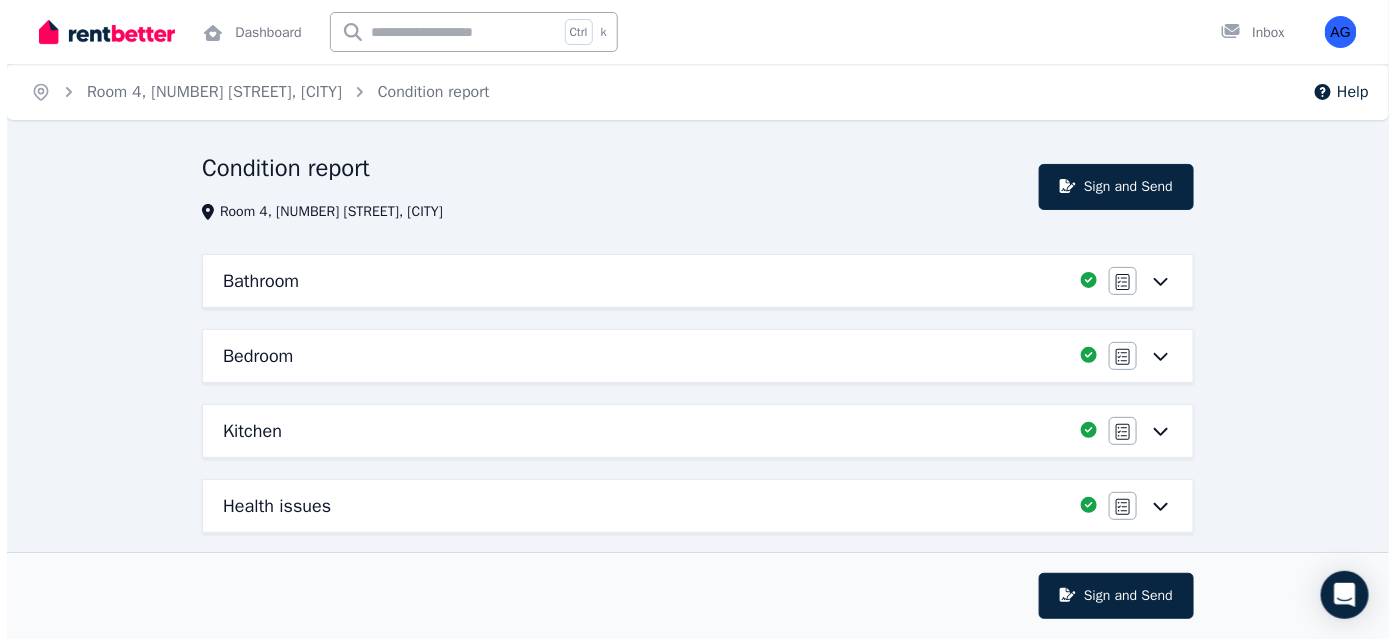 scroll, scrollTop: 236, scrollLeft: 0, axis: vertical 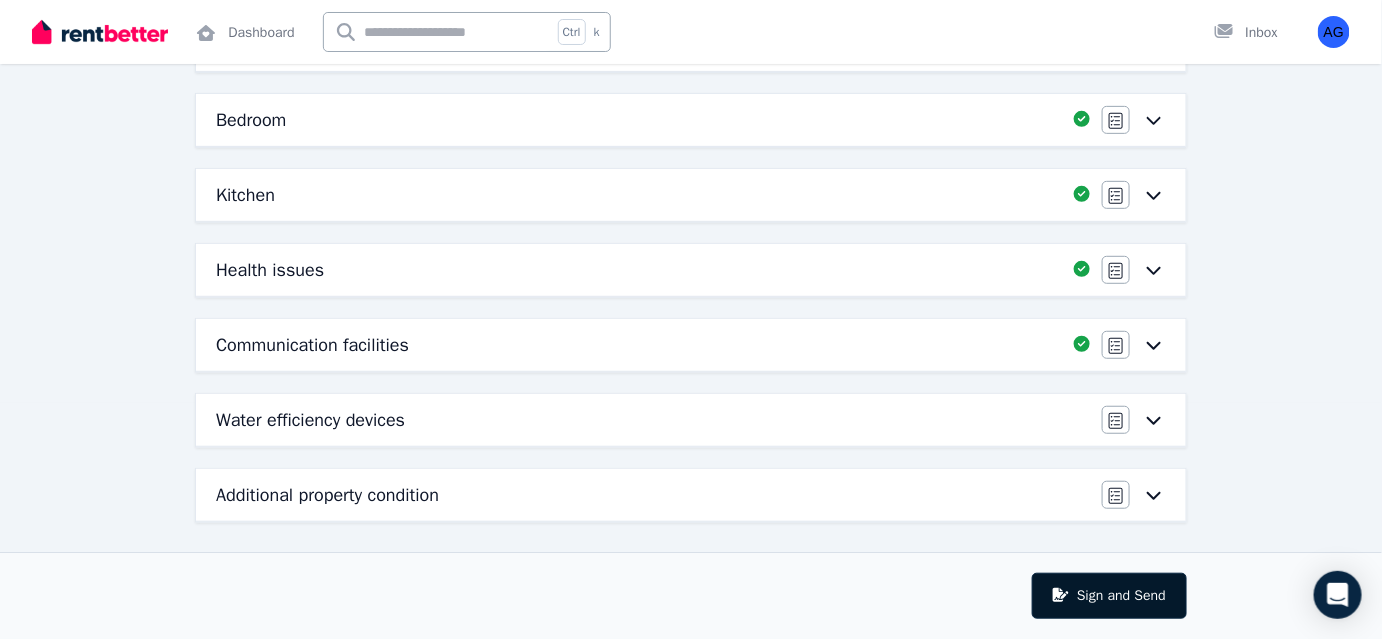 click on "Sign and Send" at bounding box center (1109, 596) 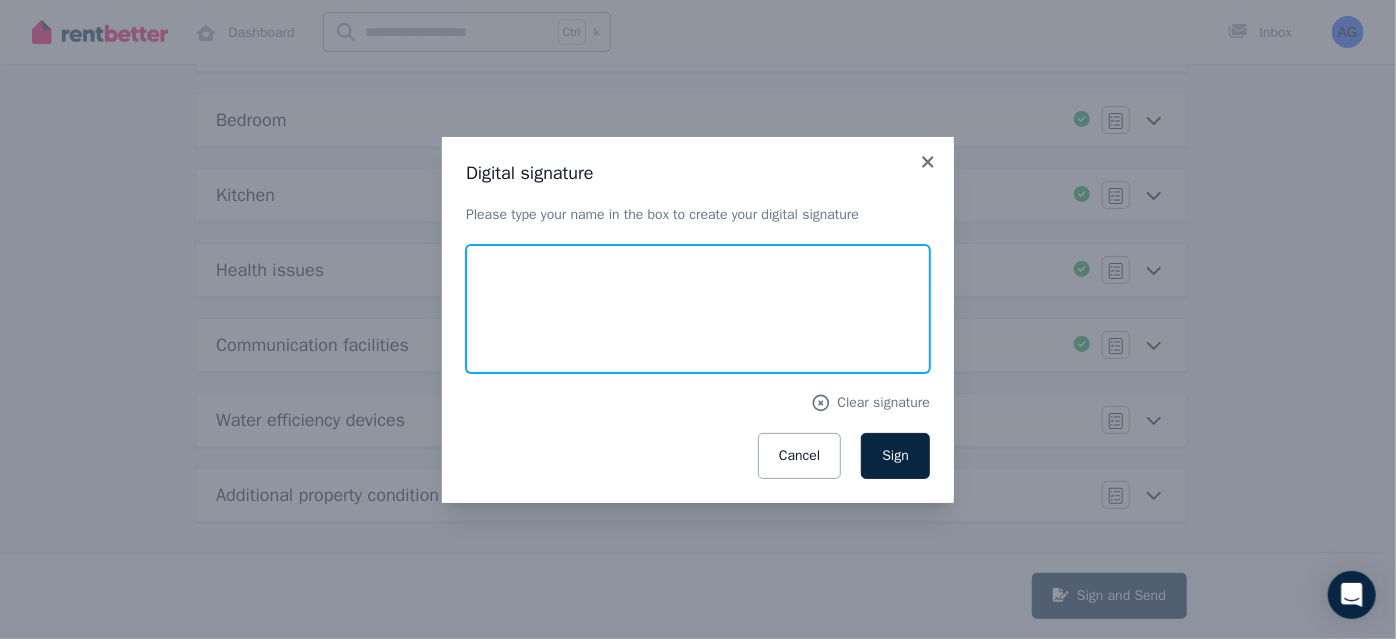 click at bounding box center [698, 309] 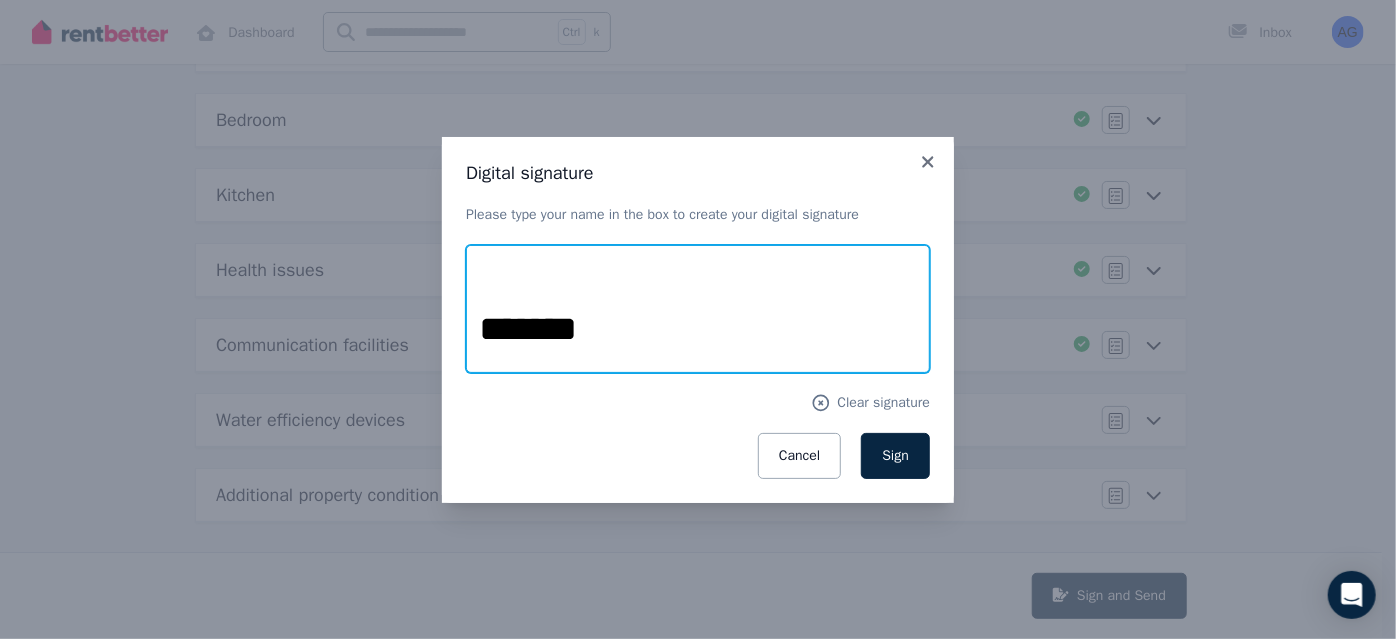click on "*******" at bounding box center [698, 309] 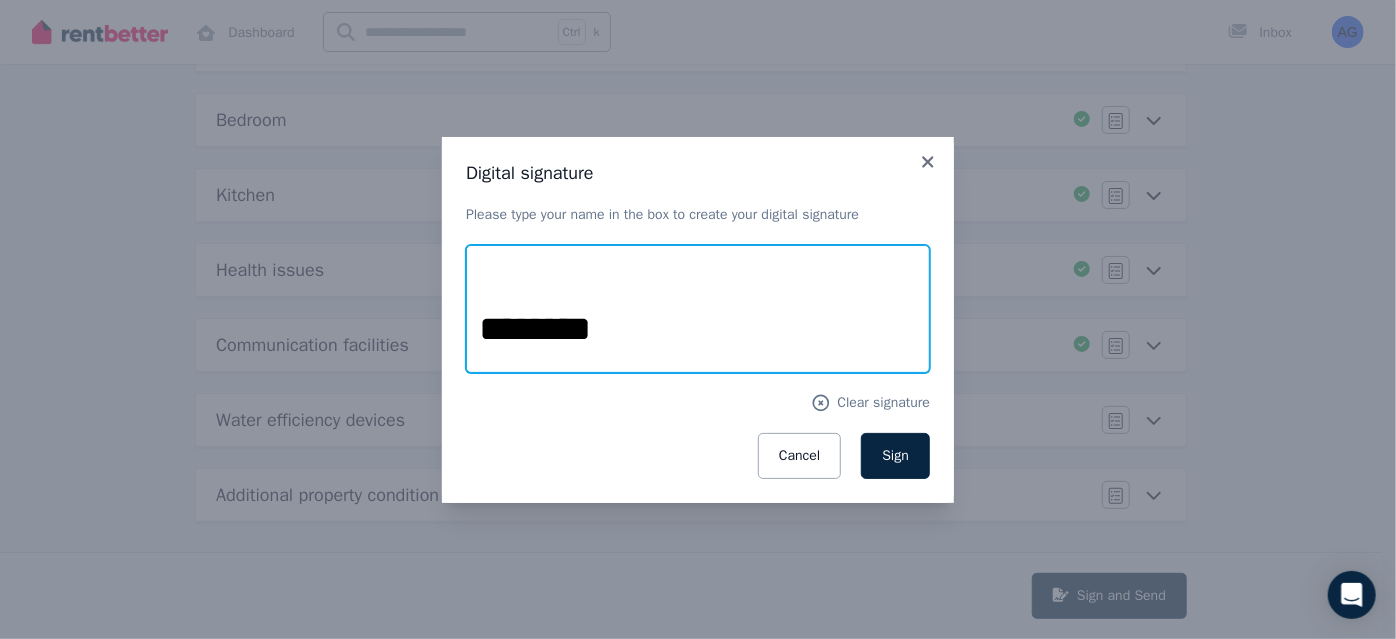 type on "********" 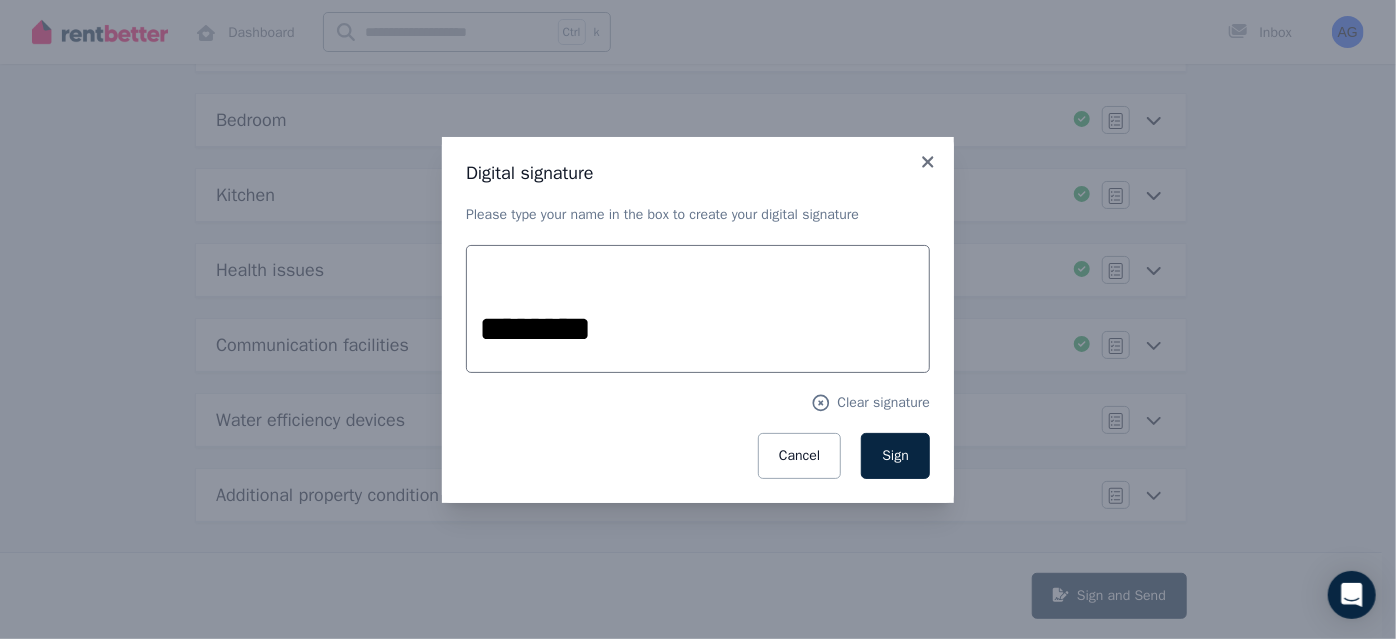 click on "Cancel Sign" at bounding box center (698, 456) 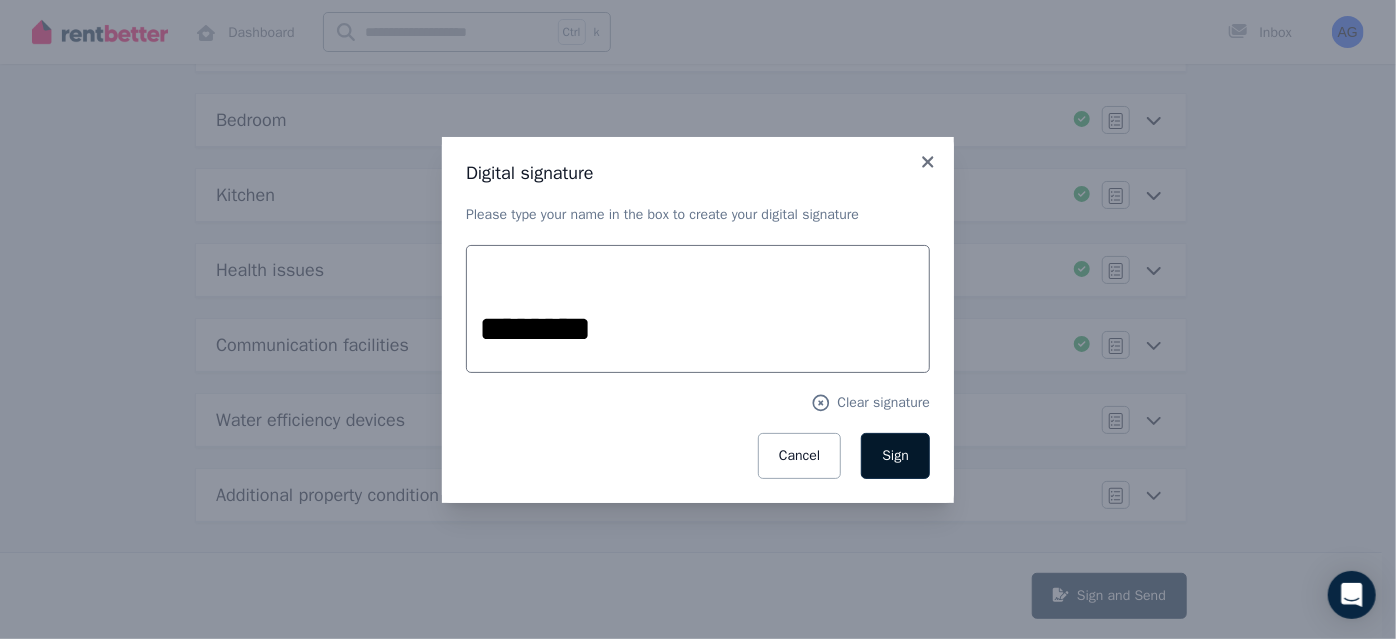 click on "Sign" at bounding box center [895, 456] 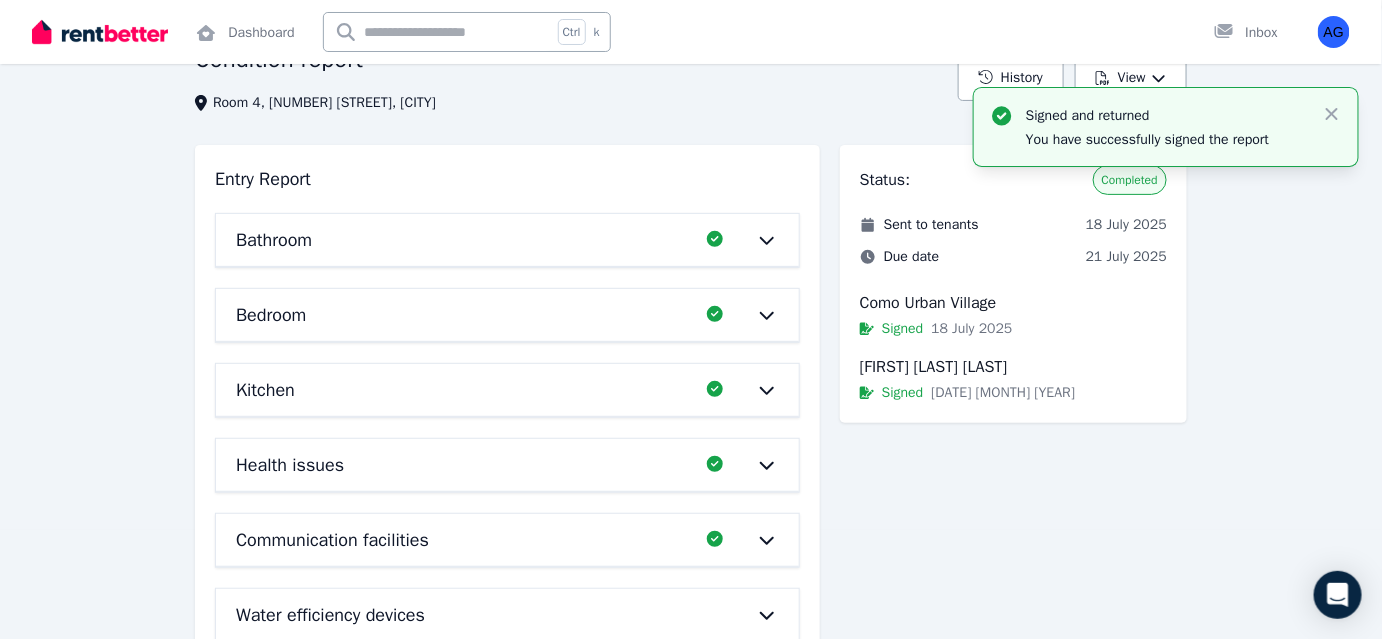 scroll, scrollTop: 181, scrollLeft: 0, axis: vertical 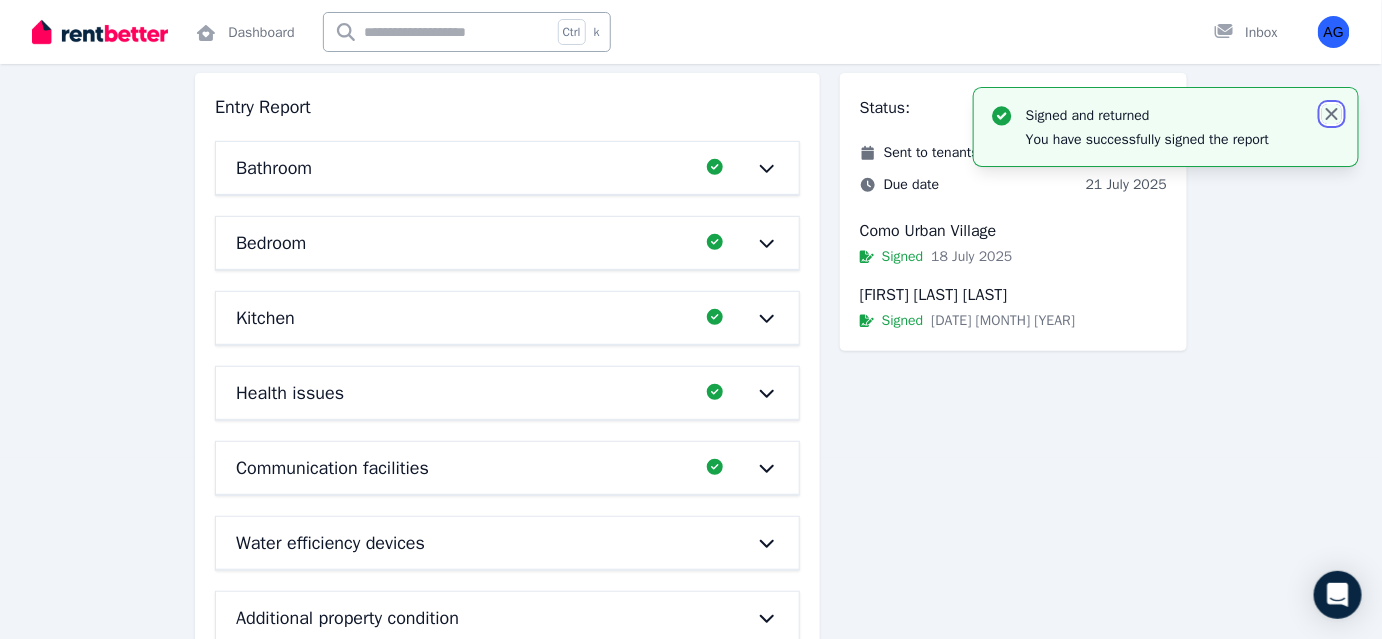 click 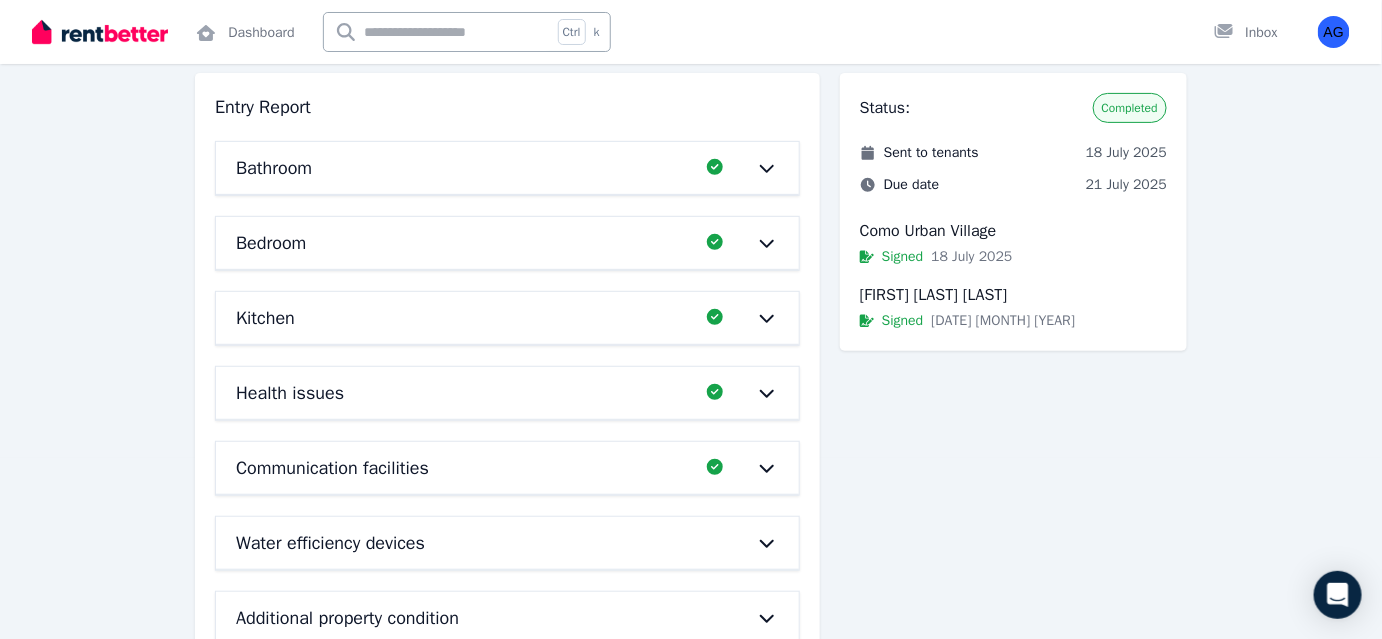 click 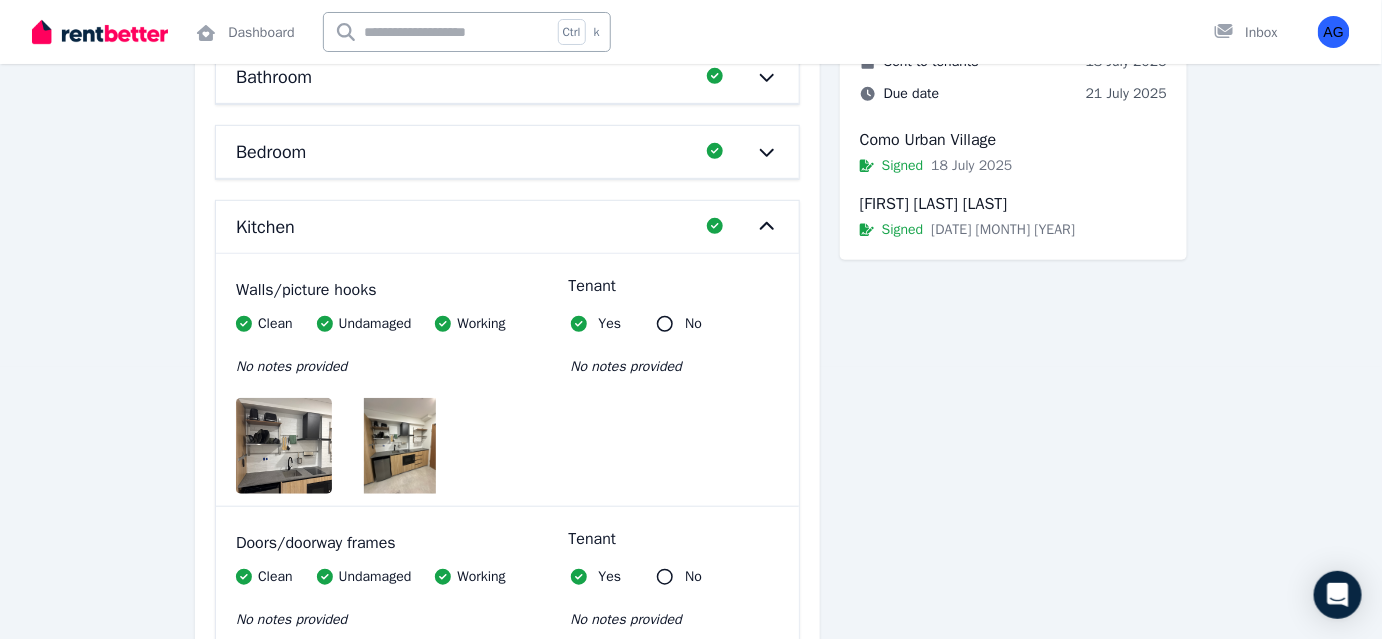 scroll, scrollTop: 0, scrollLeft: 0, axis: both 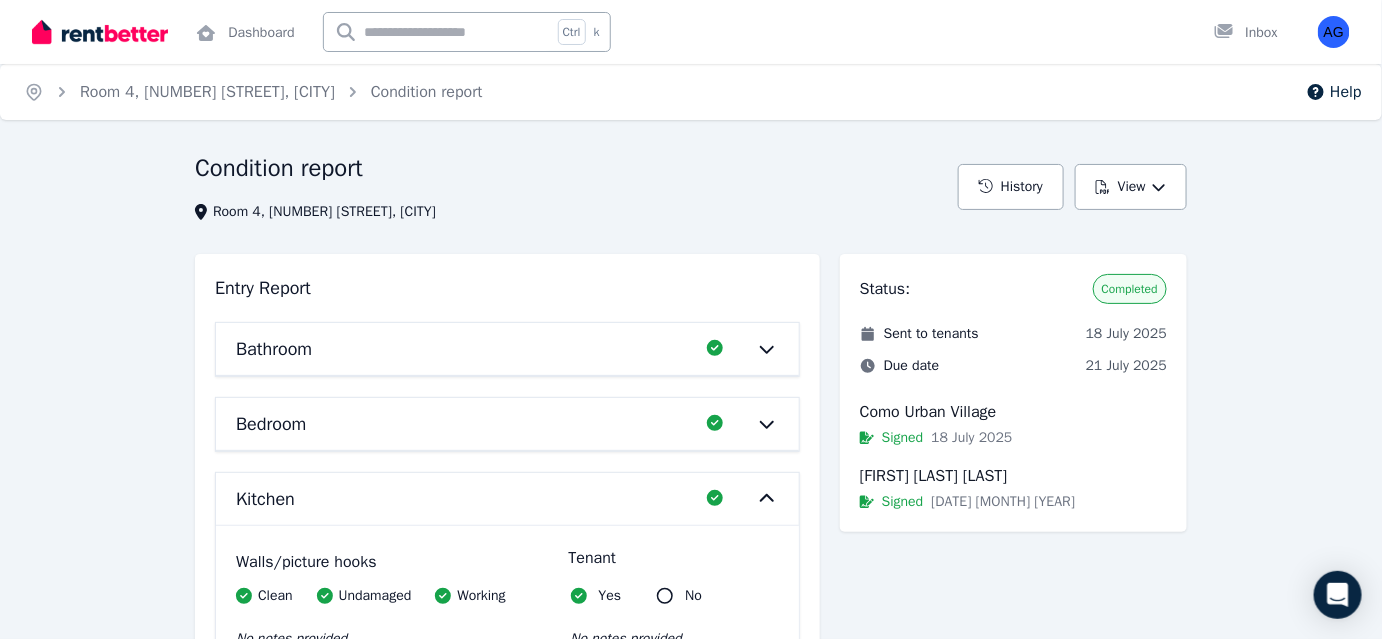 click 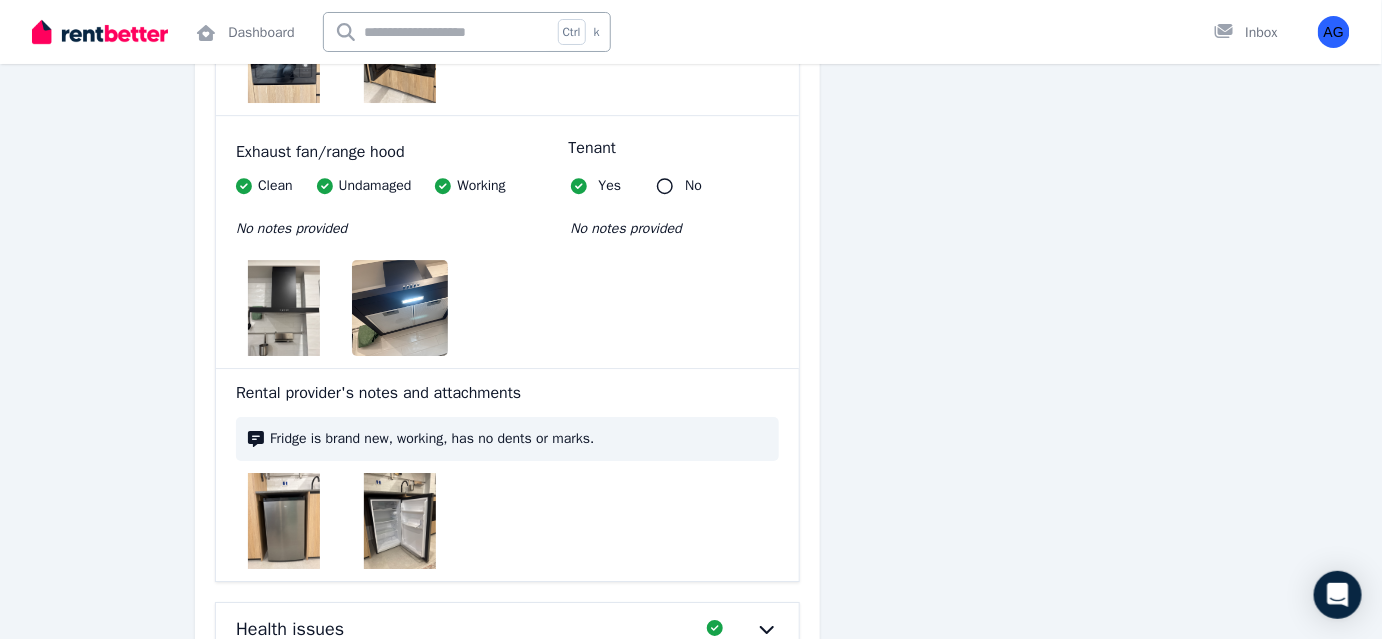 scroll, scrollTop: 7377, scrollLeft: 0, axis: vertical 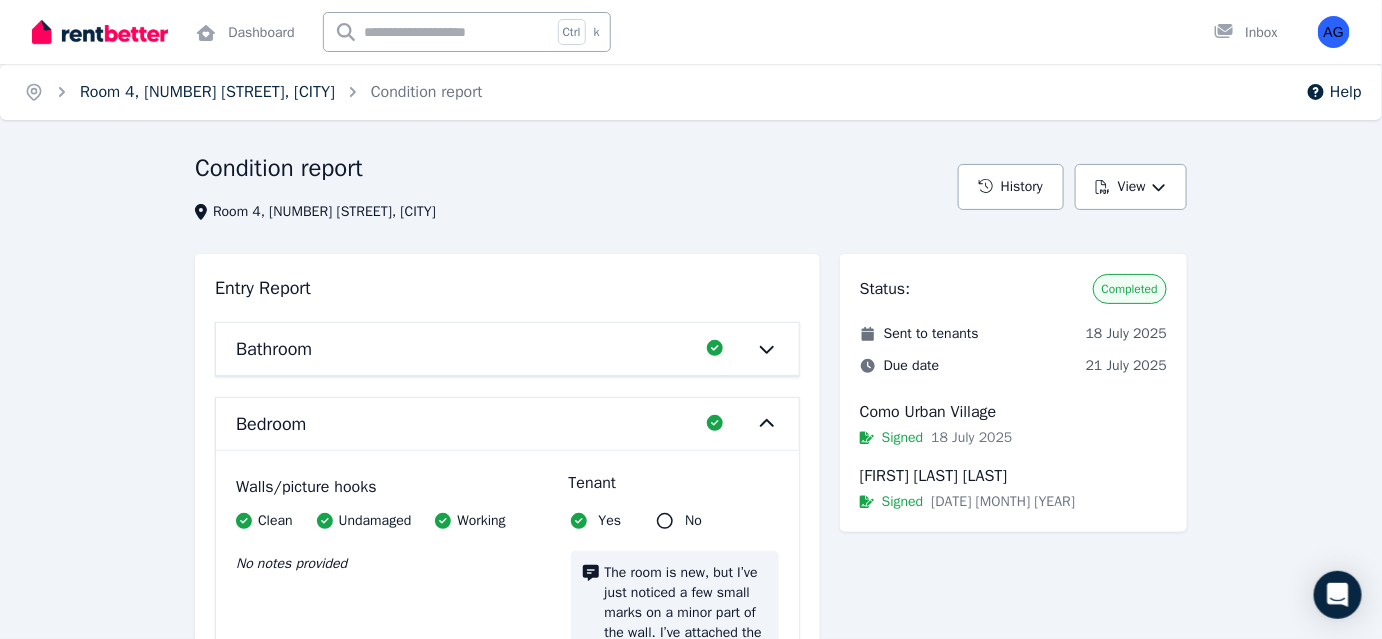click on "Room 4, [NUMBER] [STREET], [CITY]" at bounding box center [207, 92] 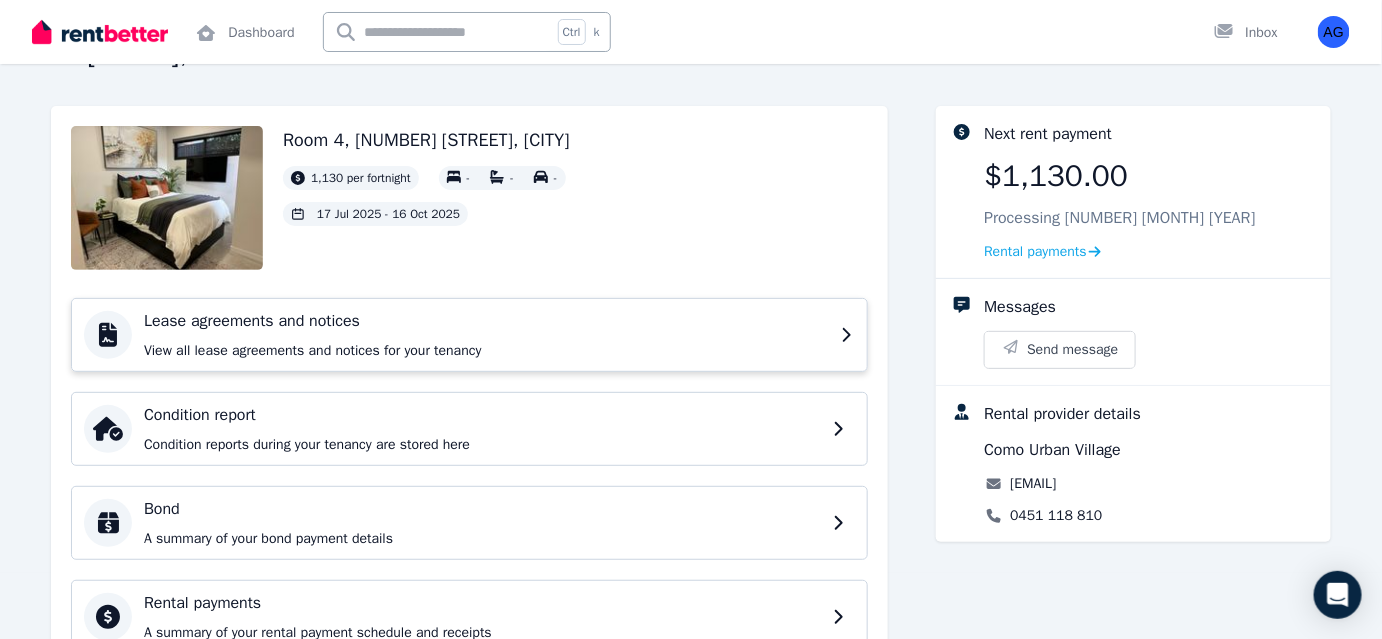 scroll, scrollTop: 181, scrollLeft: 0, axis: vertical 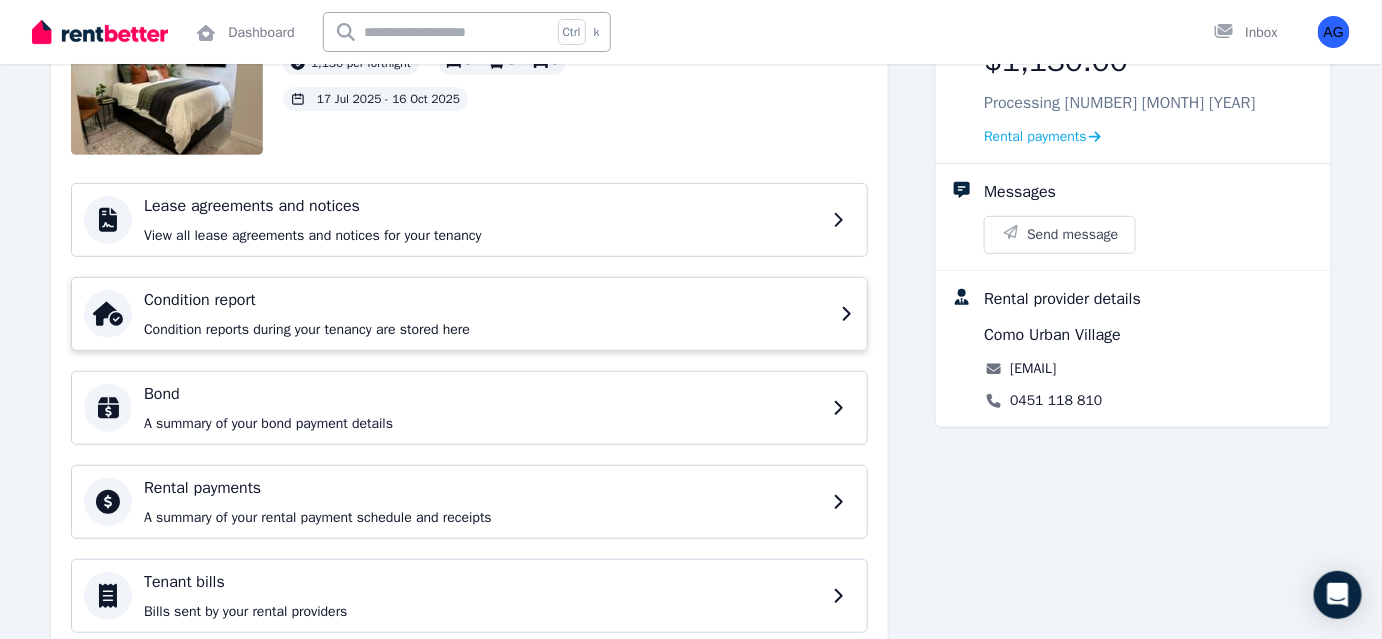 click on "Condition report" at bounding box center (486, 300) 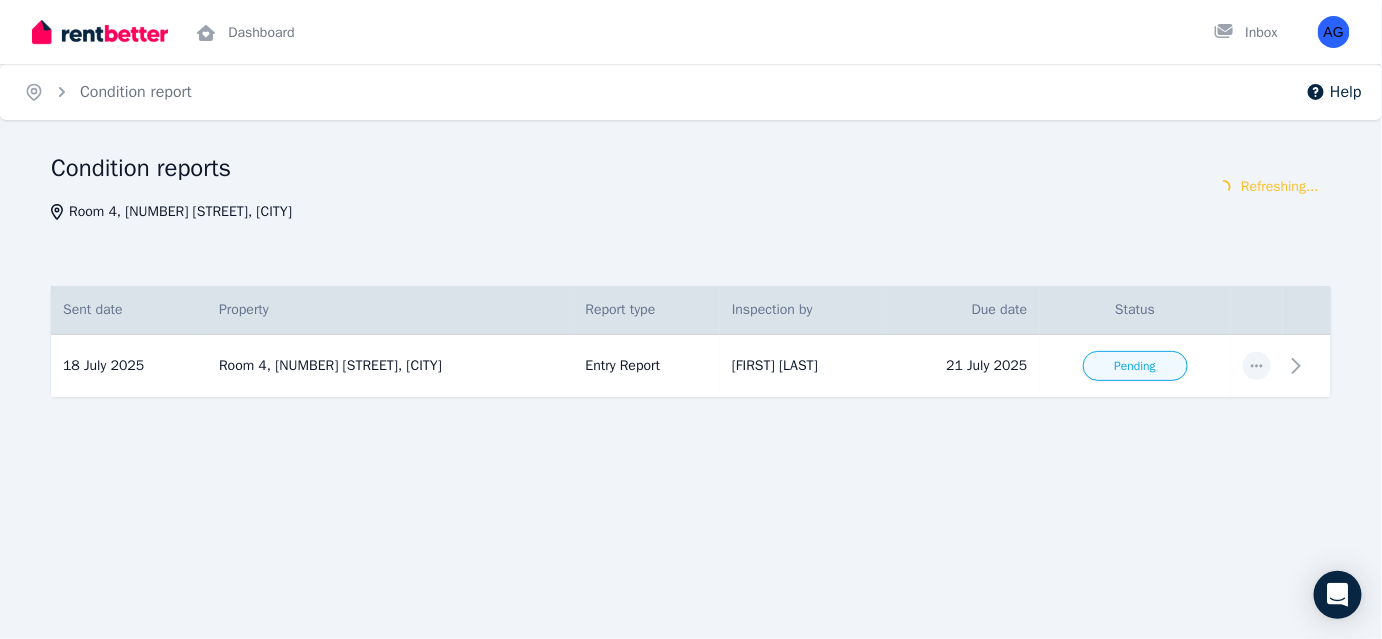 scroll, scrollTop: 0, scrollLeft: 0, axis: both 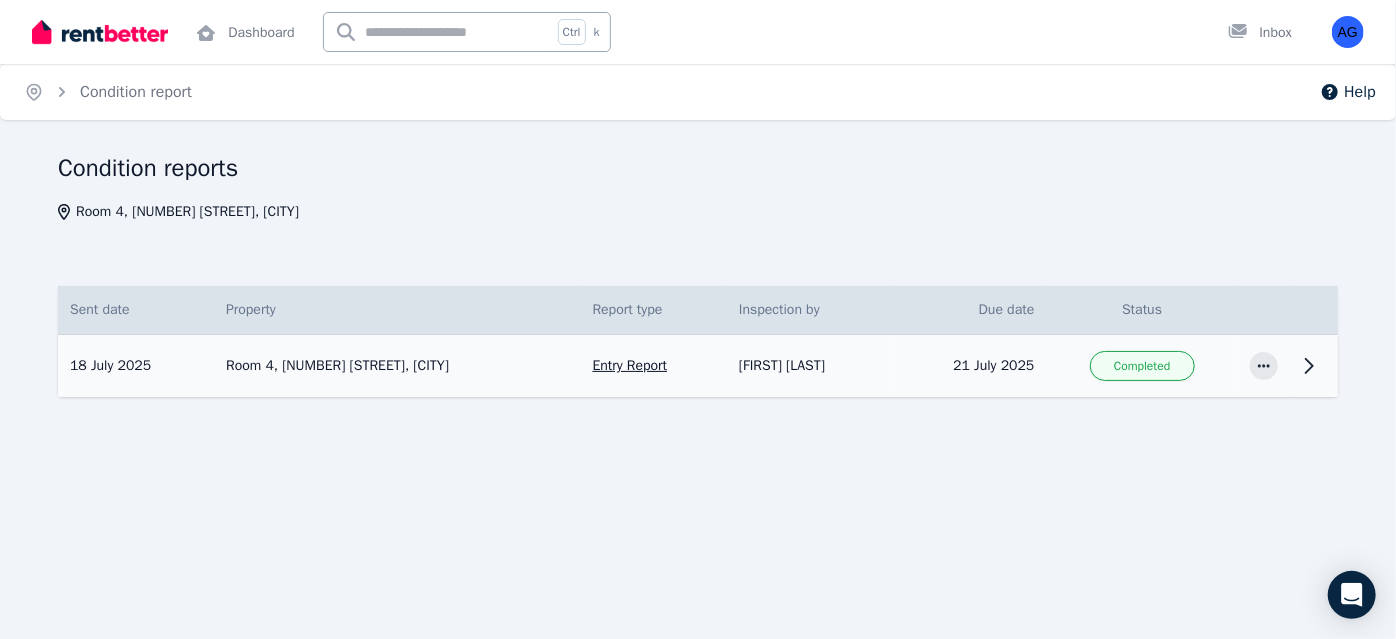 click on "Entry Report" at bounding box center (654, 366) 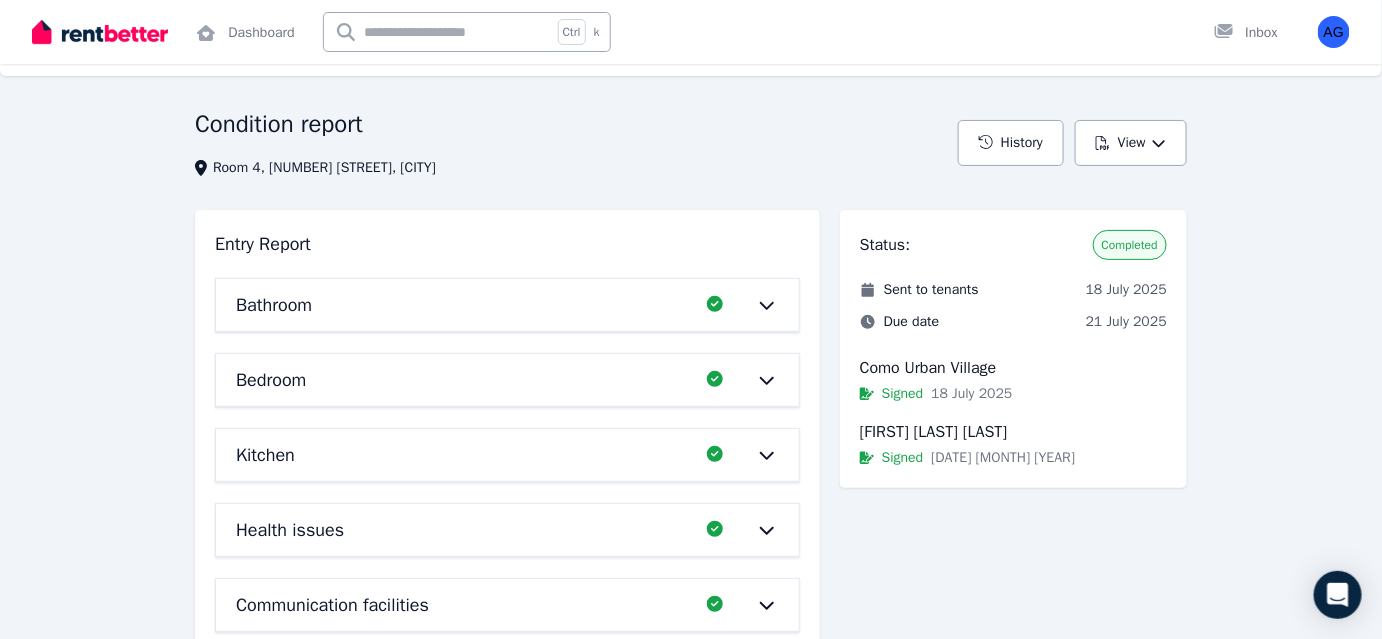 scroll, scrollTop: 0, scrollLeft: 0, axis: both 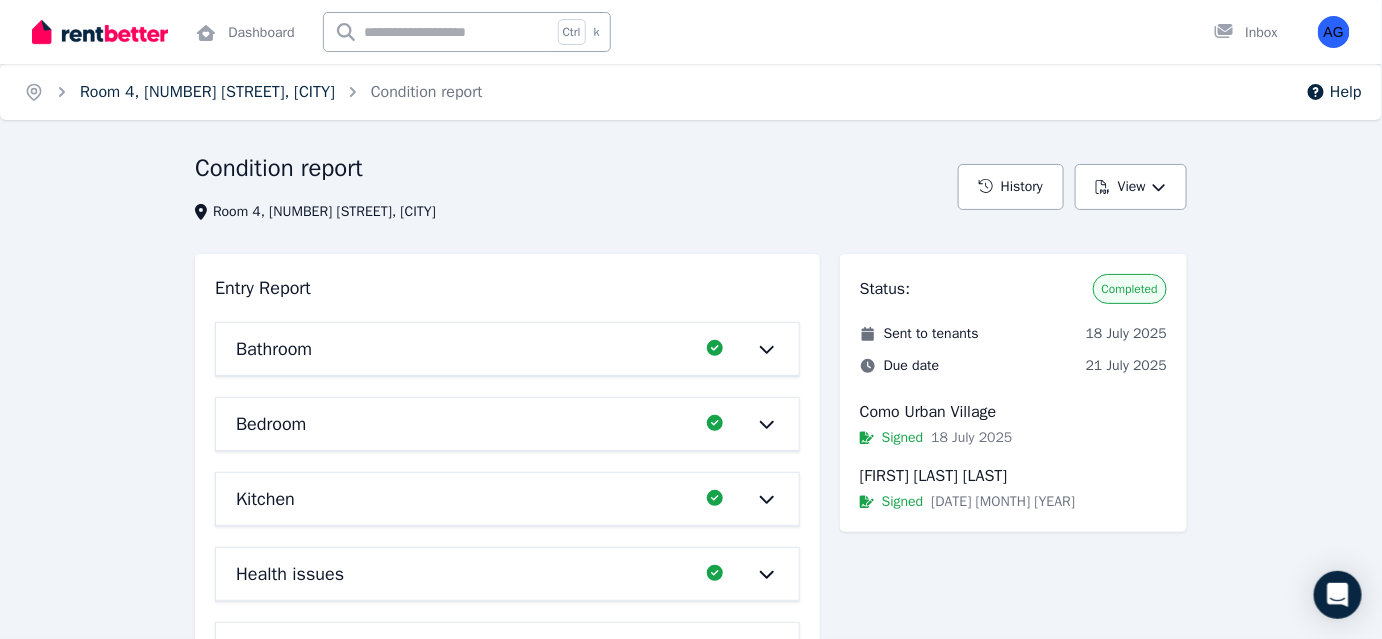 click on "Room 4, [NUMBER] [STREET], [CITY]" at bounding box center (207, 92) 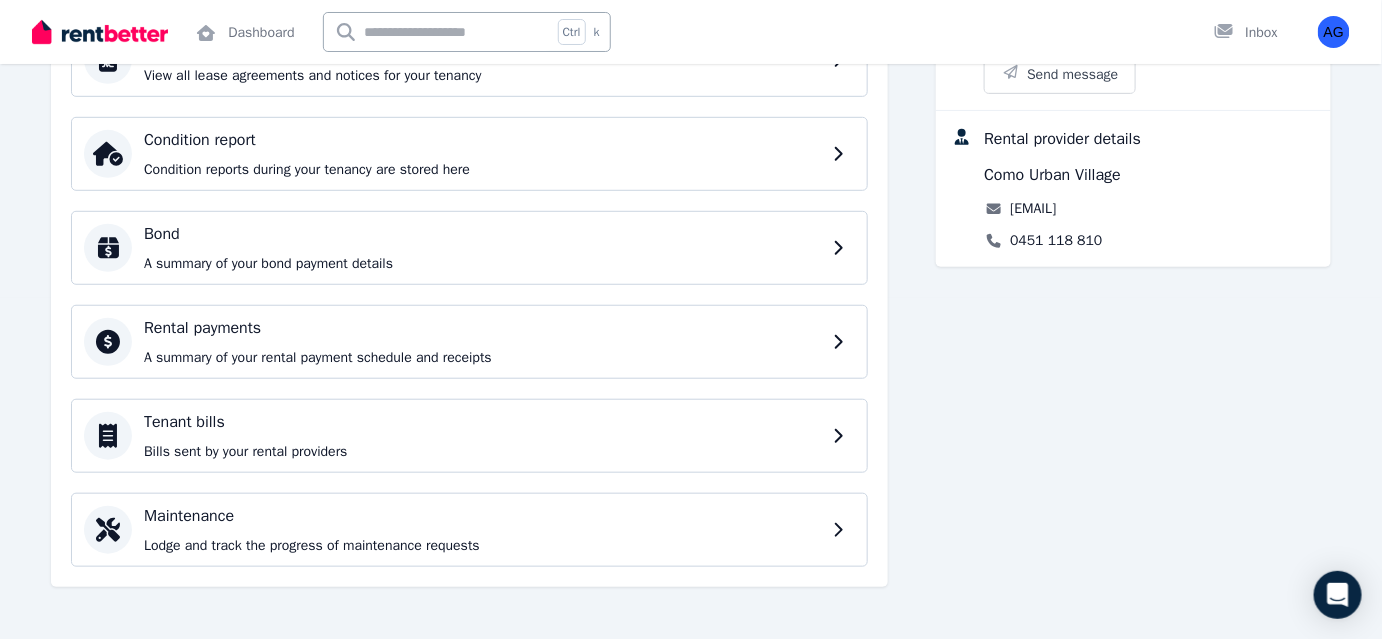 scroll, scrollTop: 341, scrollLeft: 0, axis: vertical 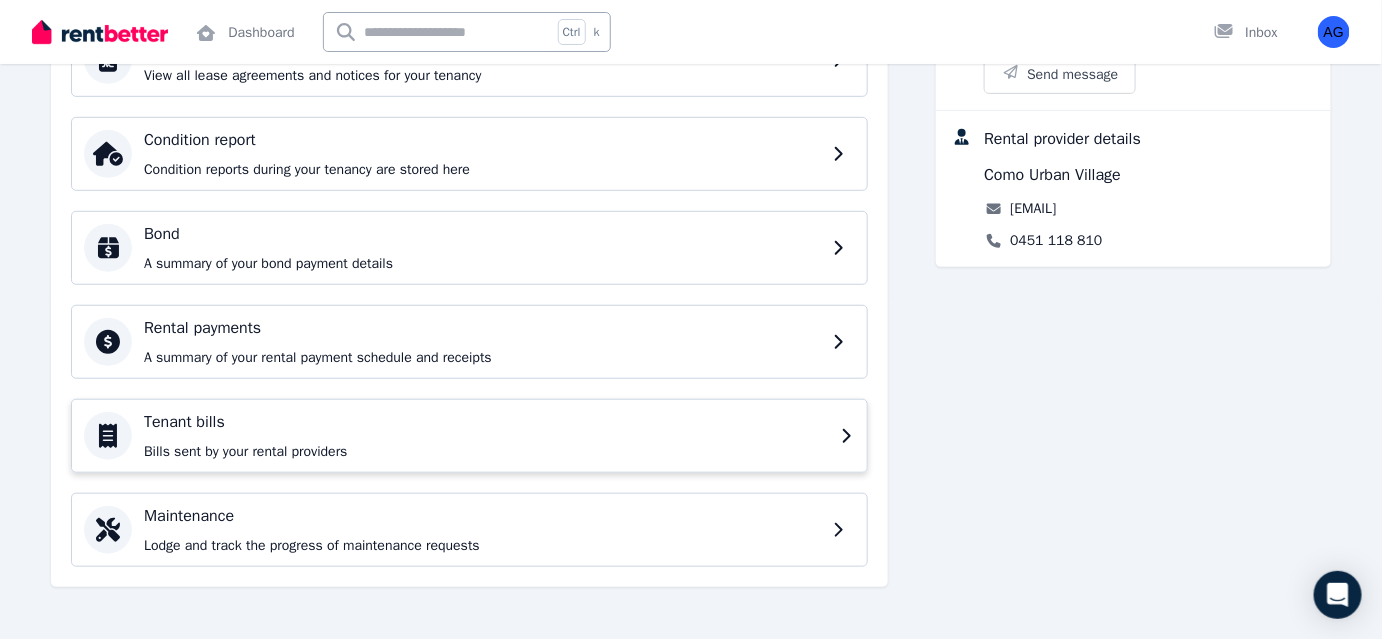 click on "Bills sent by your rental providers" at bounding box center (486, 452) 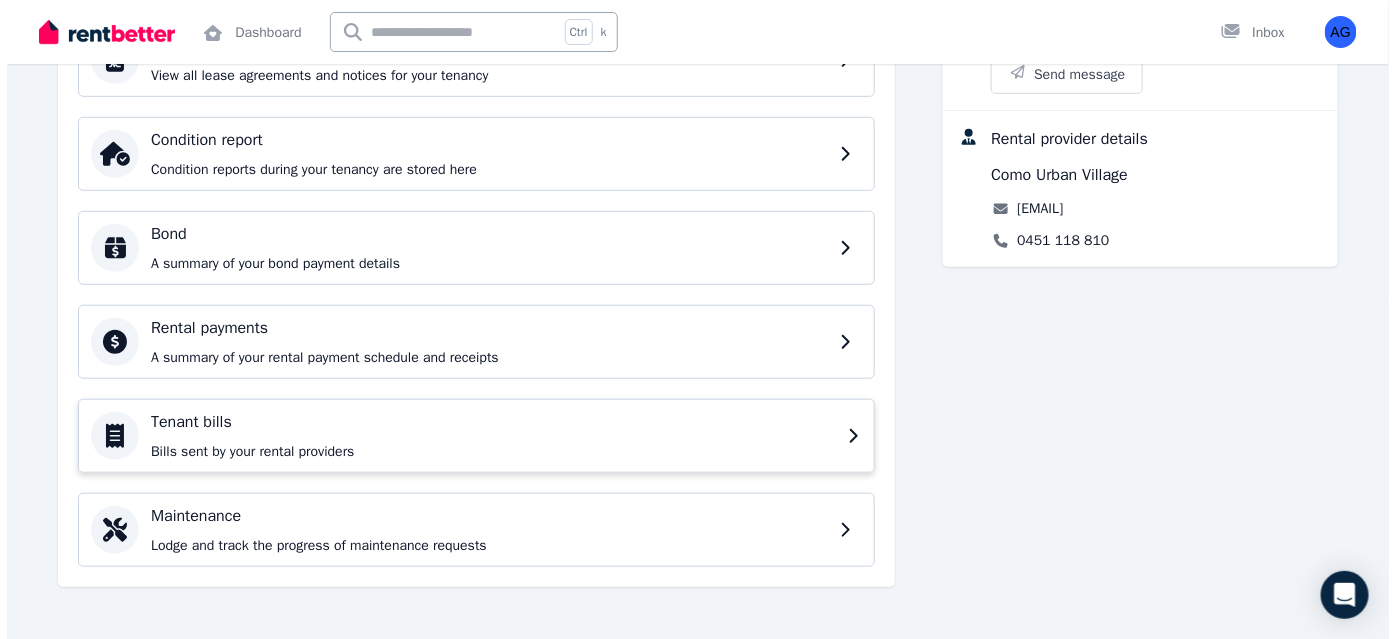 scroll, scrollTop: 0, scrollLeft: 0, axis: both 